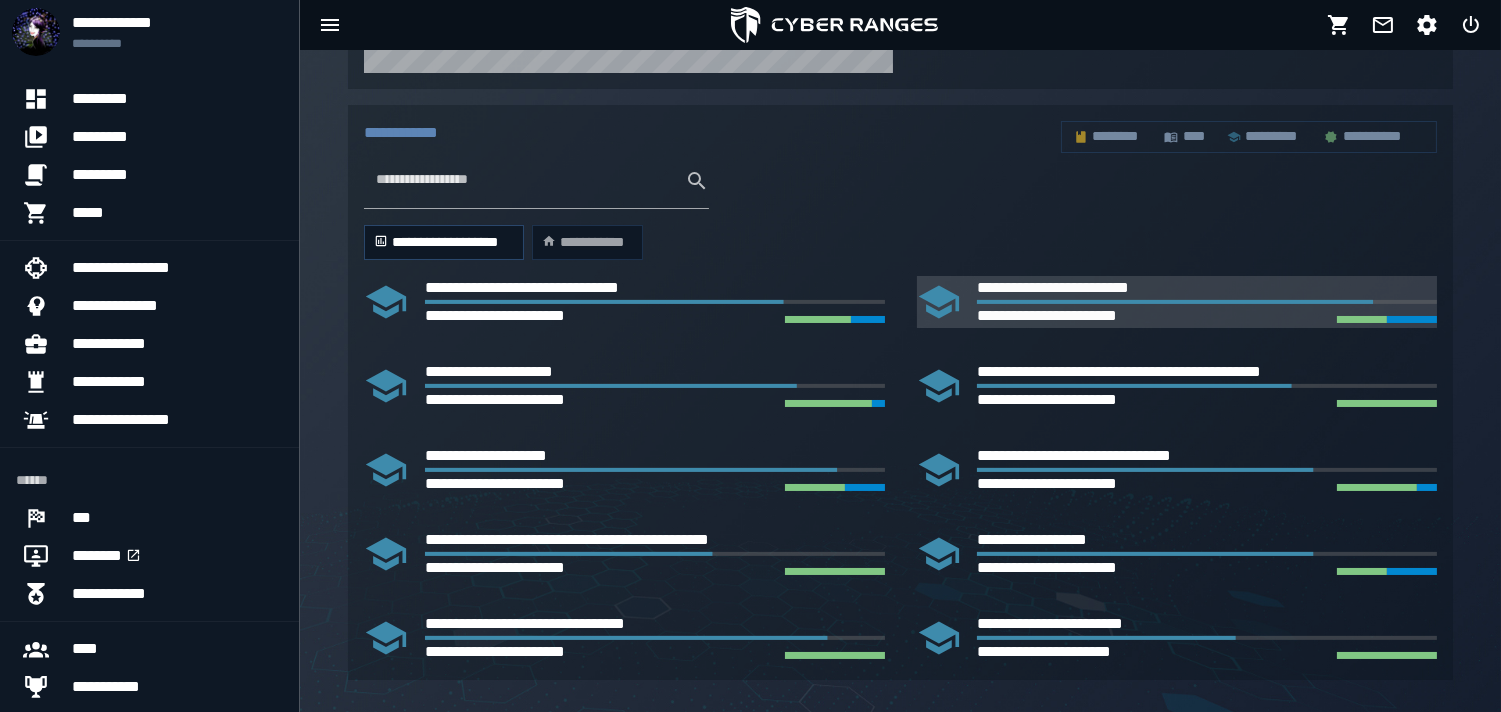 scroll, scrollTop: 1041, scrollLeft: 0, axis: vertical 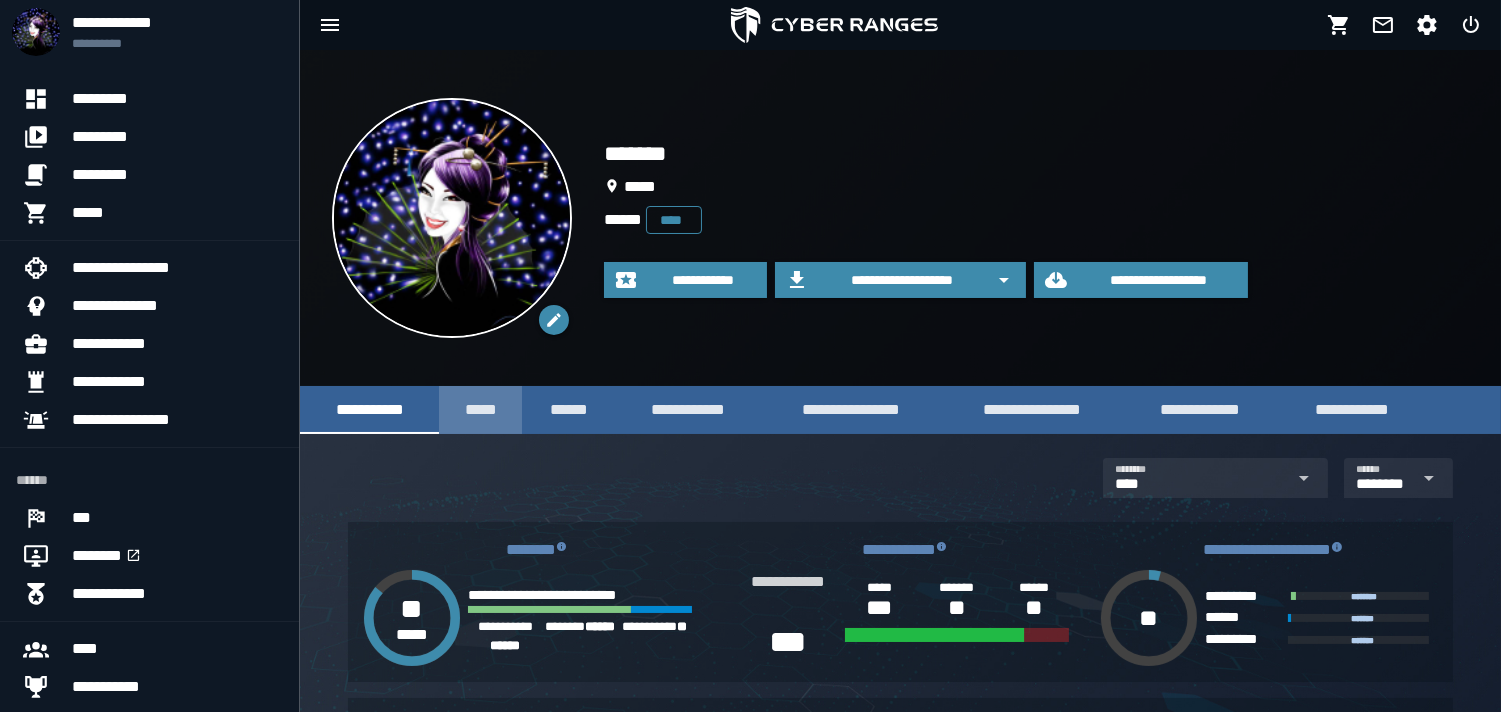 click on "*****" at bounding box center [480, 409] 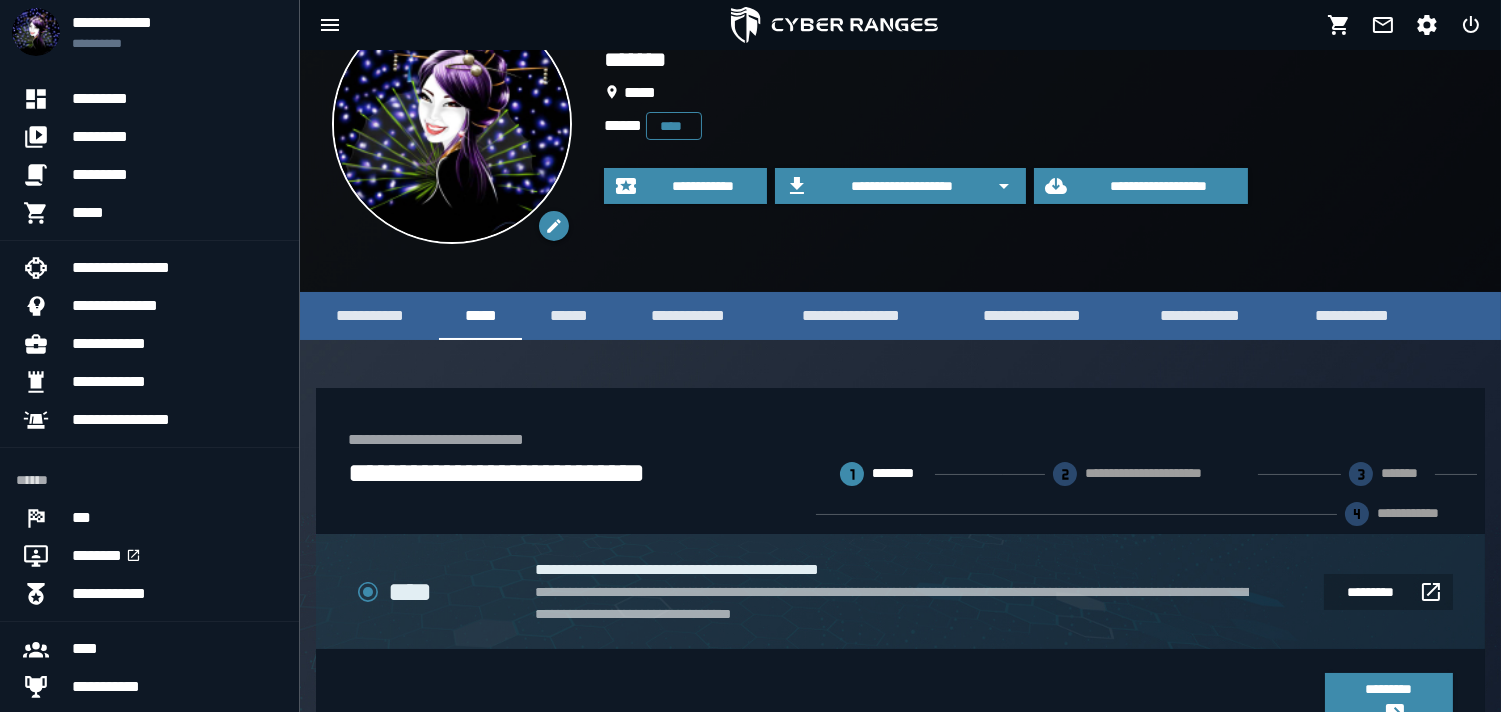 scroll, scrollTop: 163, scrollLeft: 0, axis: vertical 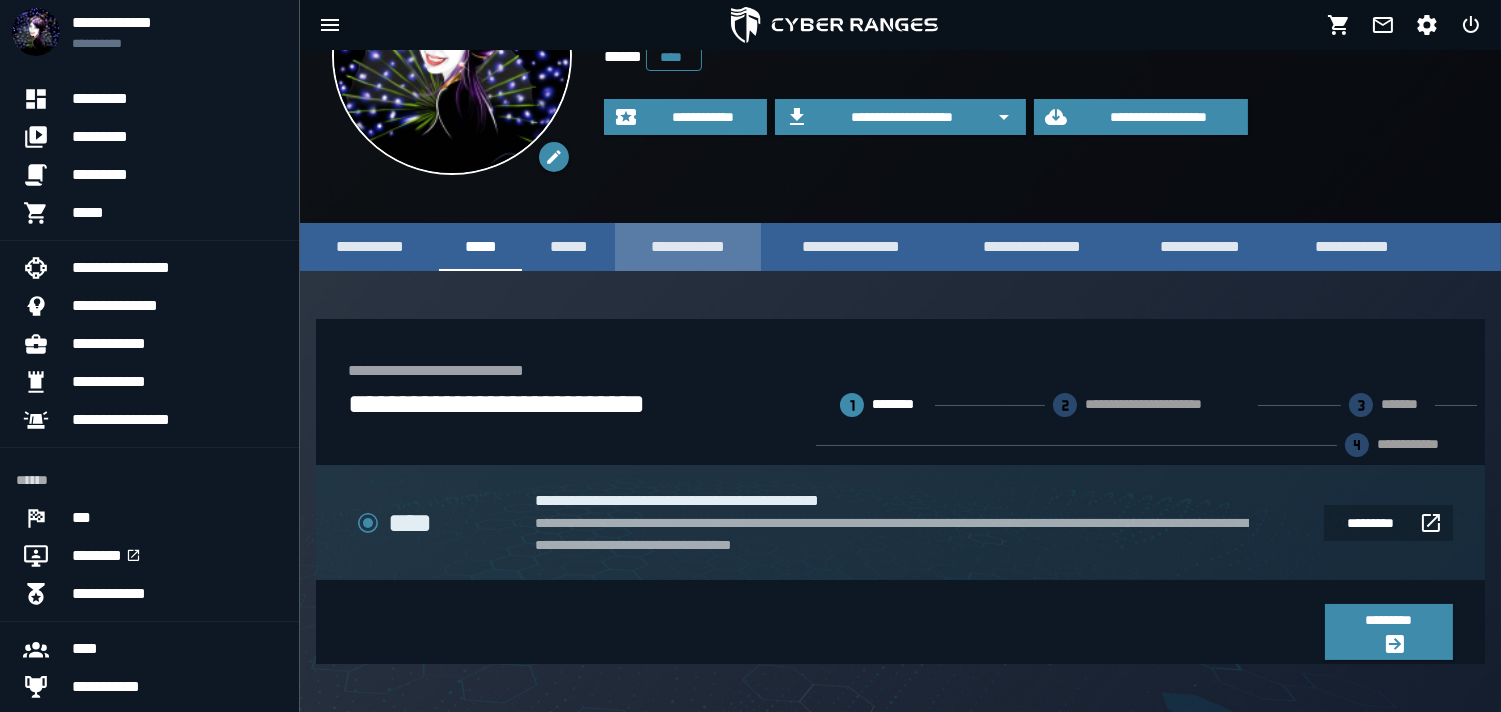 click on "**********" at bounding box center (688, 246) 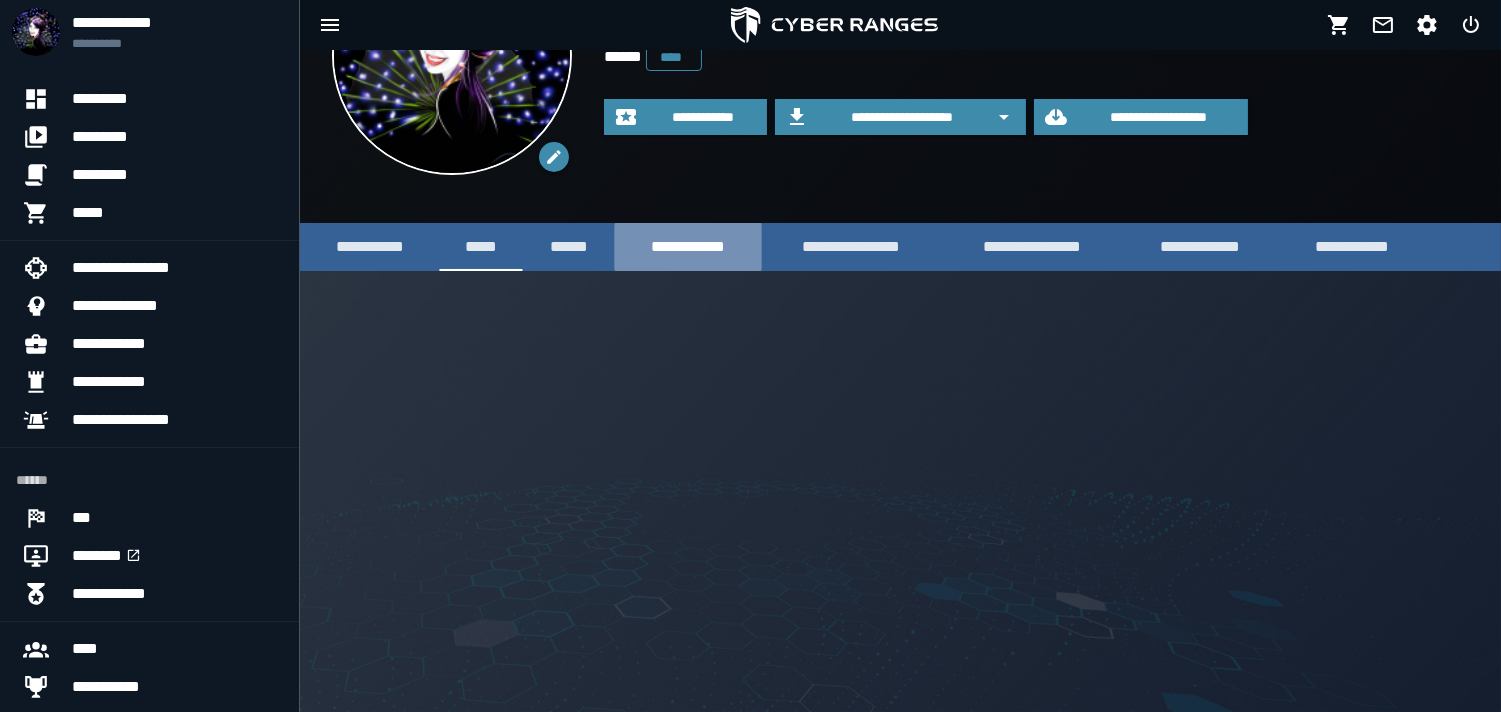 scroll, scrollTop: 0, scrollLeft: 0, axis: both 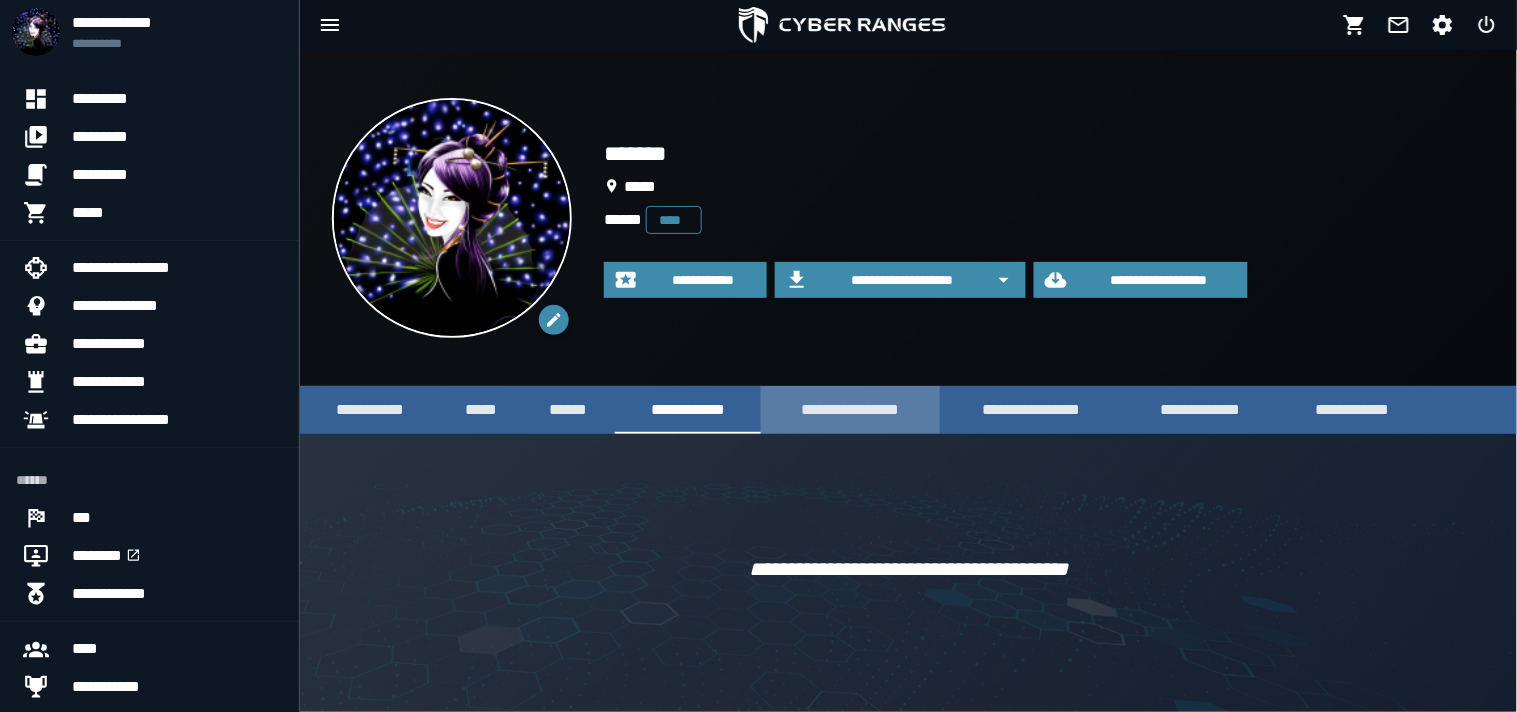 click on "**********" at bounding box center (850, 409) 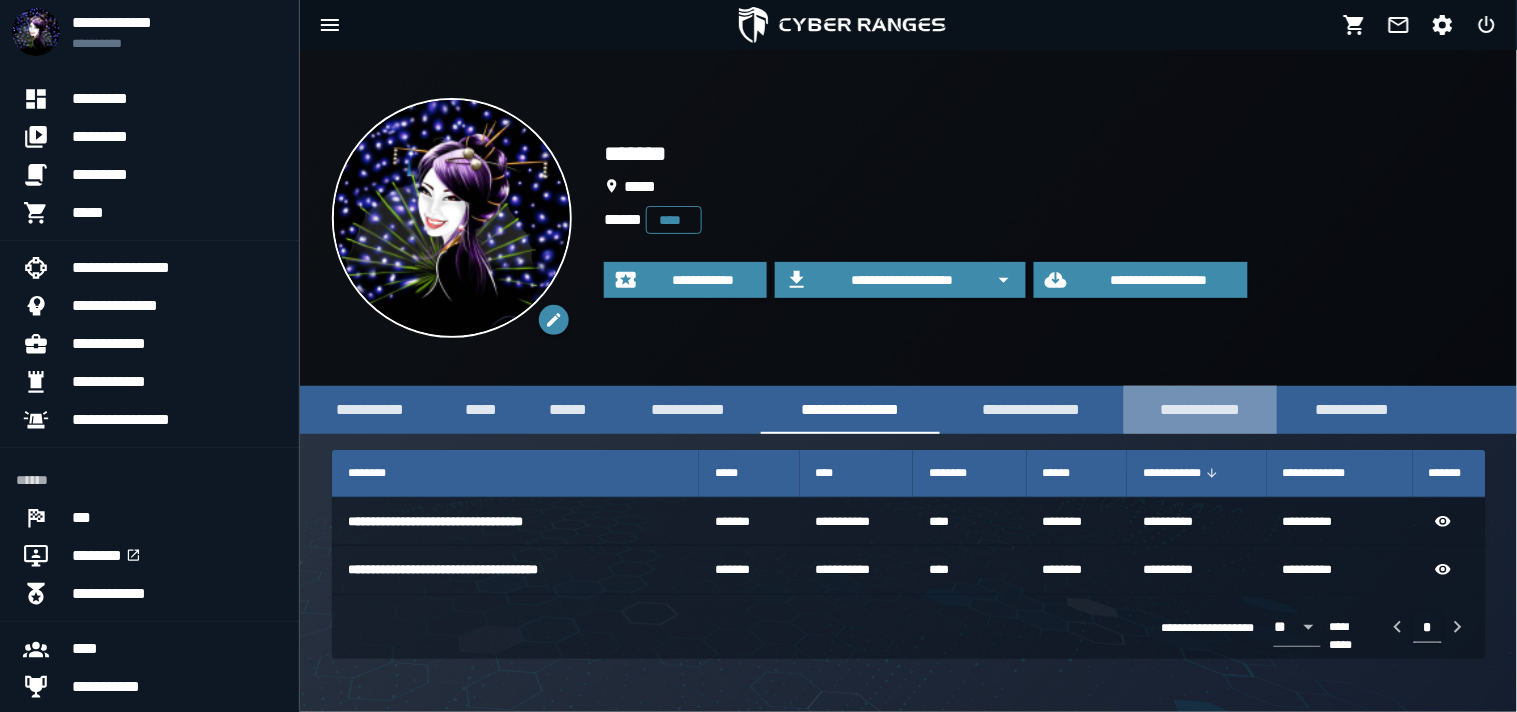 click on "**********" at bounding box center (1200, 410) 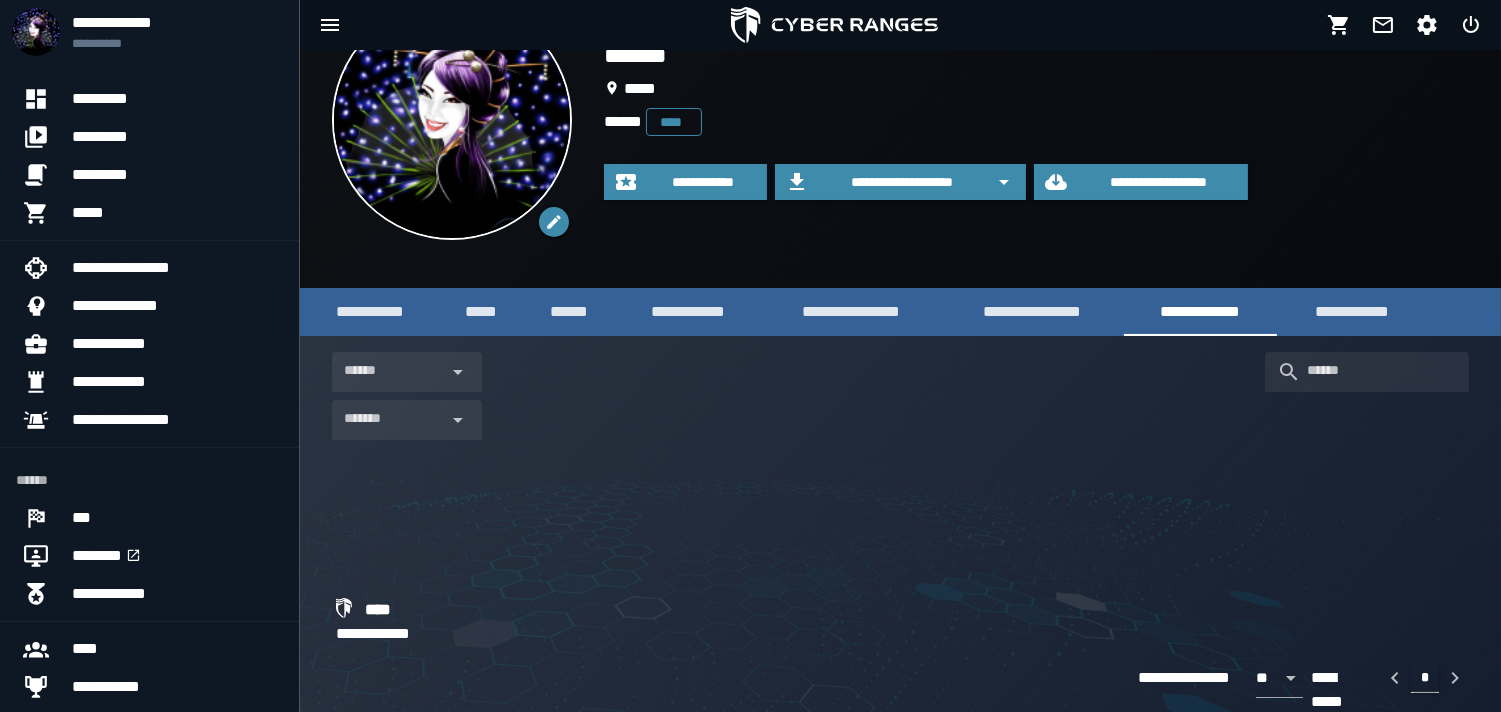 scroll, scrollTop: 94, scrollLeft: 0, axis: vertical 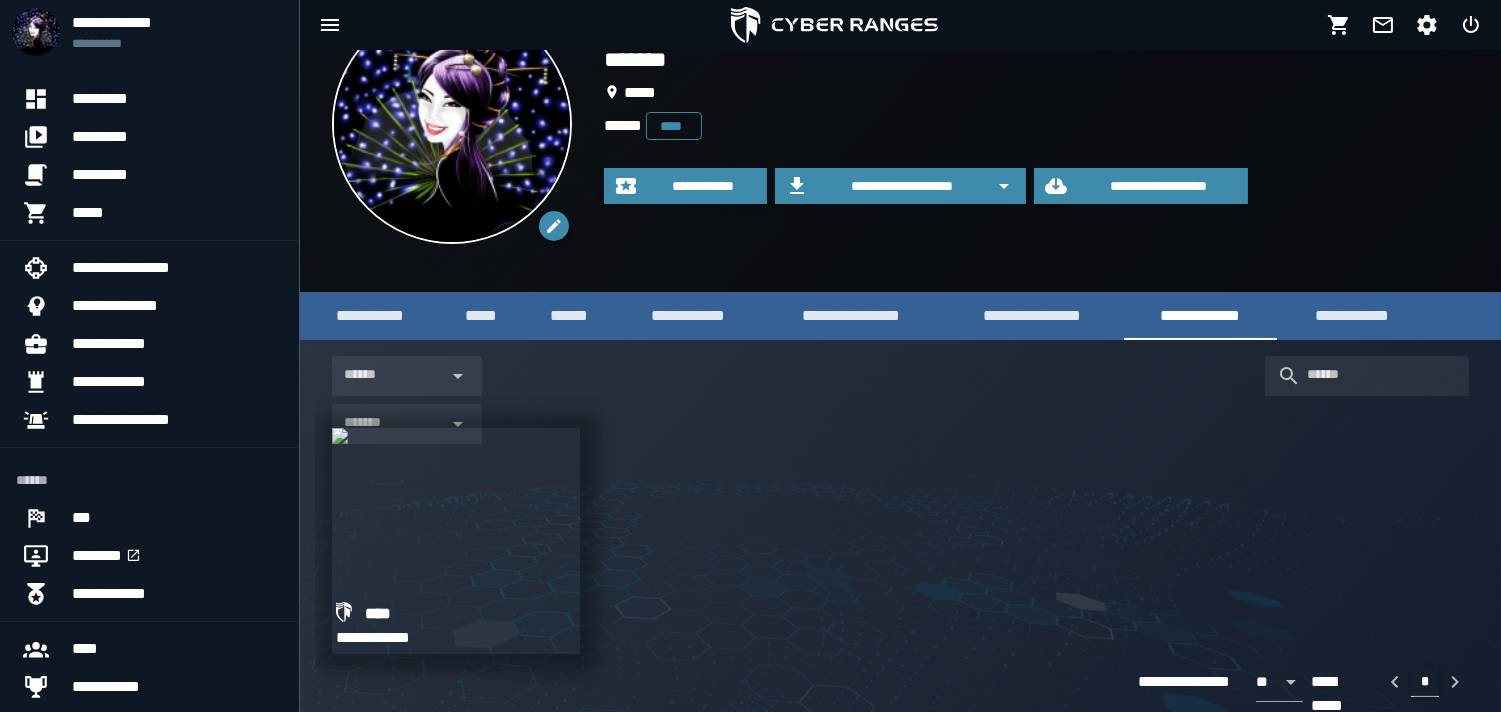 click at bounding box center [340, 436] 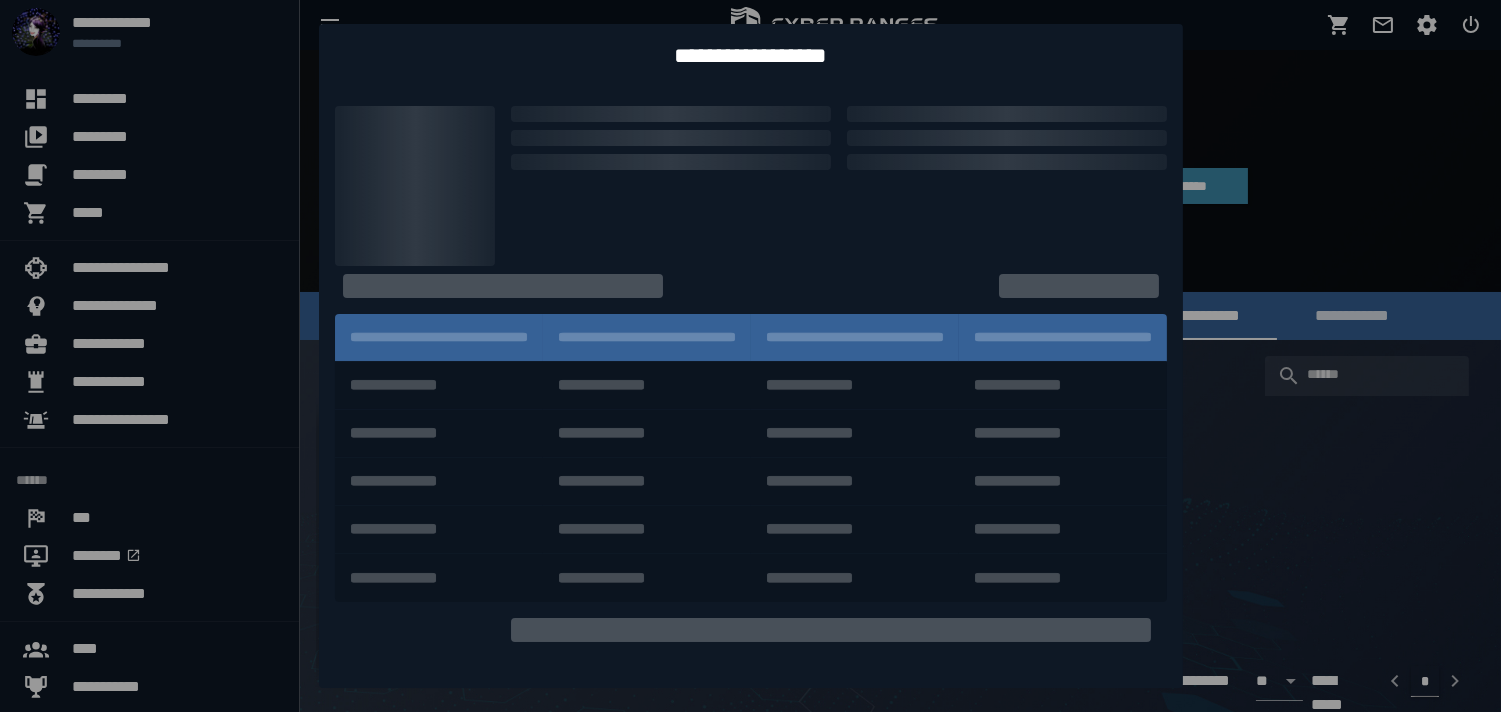 scroll, scrollTop: 0, scrollLeft: 0, axis: both 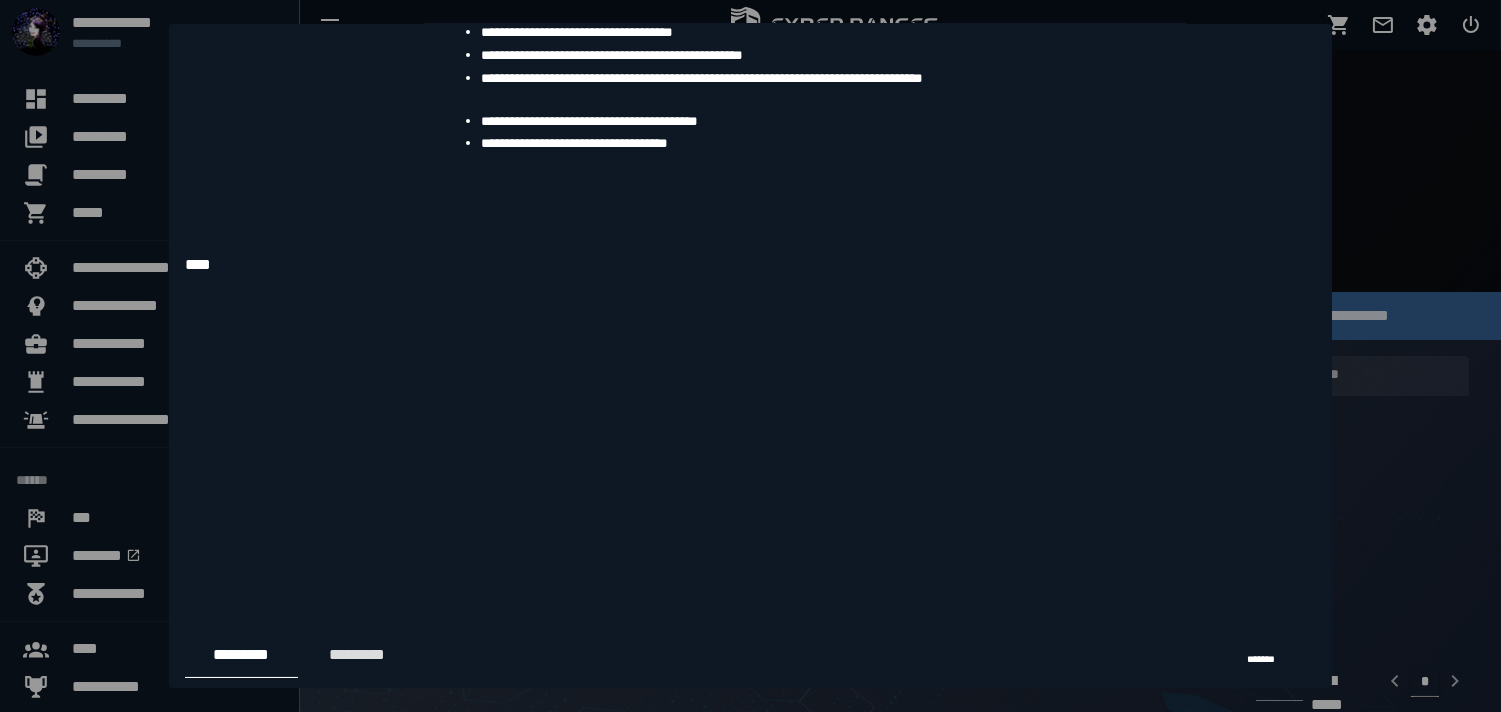 drag, startPoint x: 901, startPoint y: 371, endPoint x: 840, endPoint y: 455, distance: 103.81233 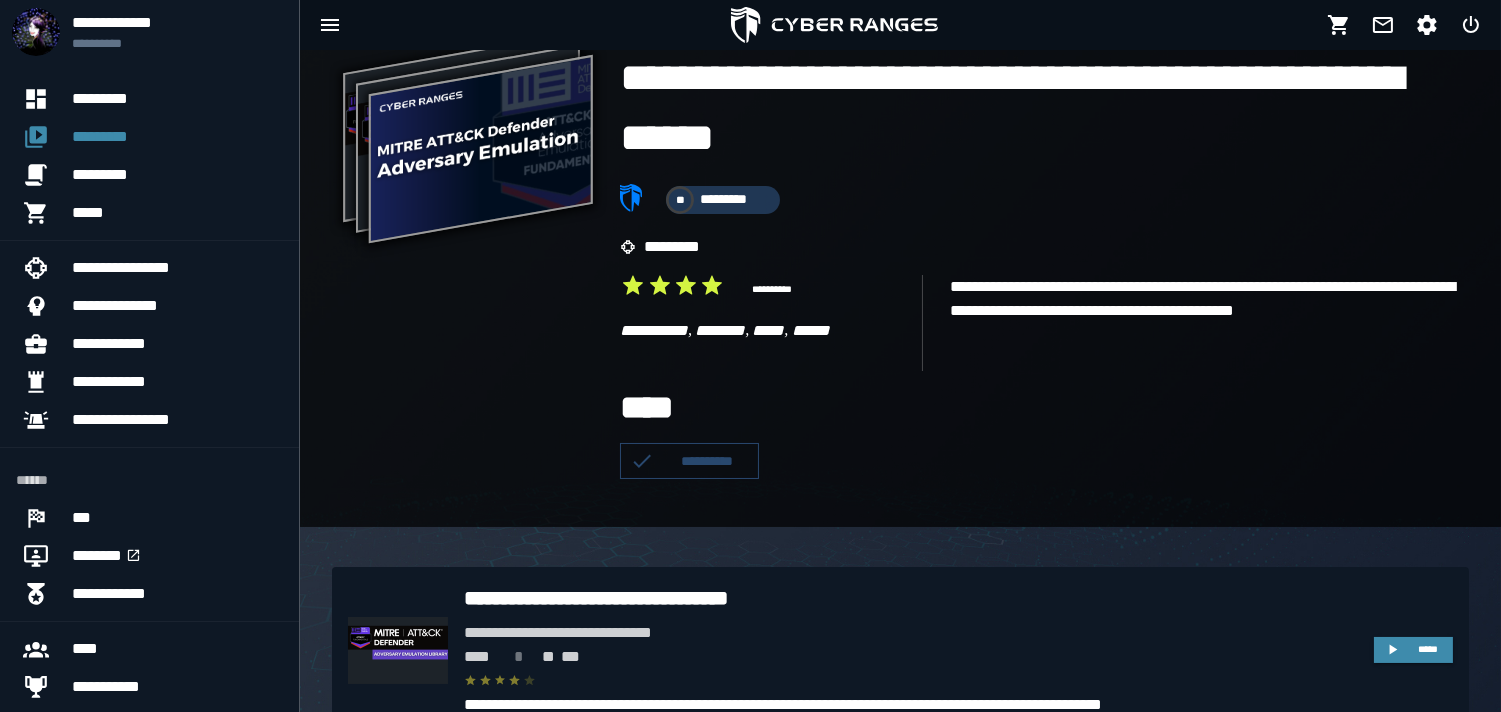 scroll, scrollTop: 51, scrollLeft: 0, axis: vertical 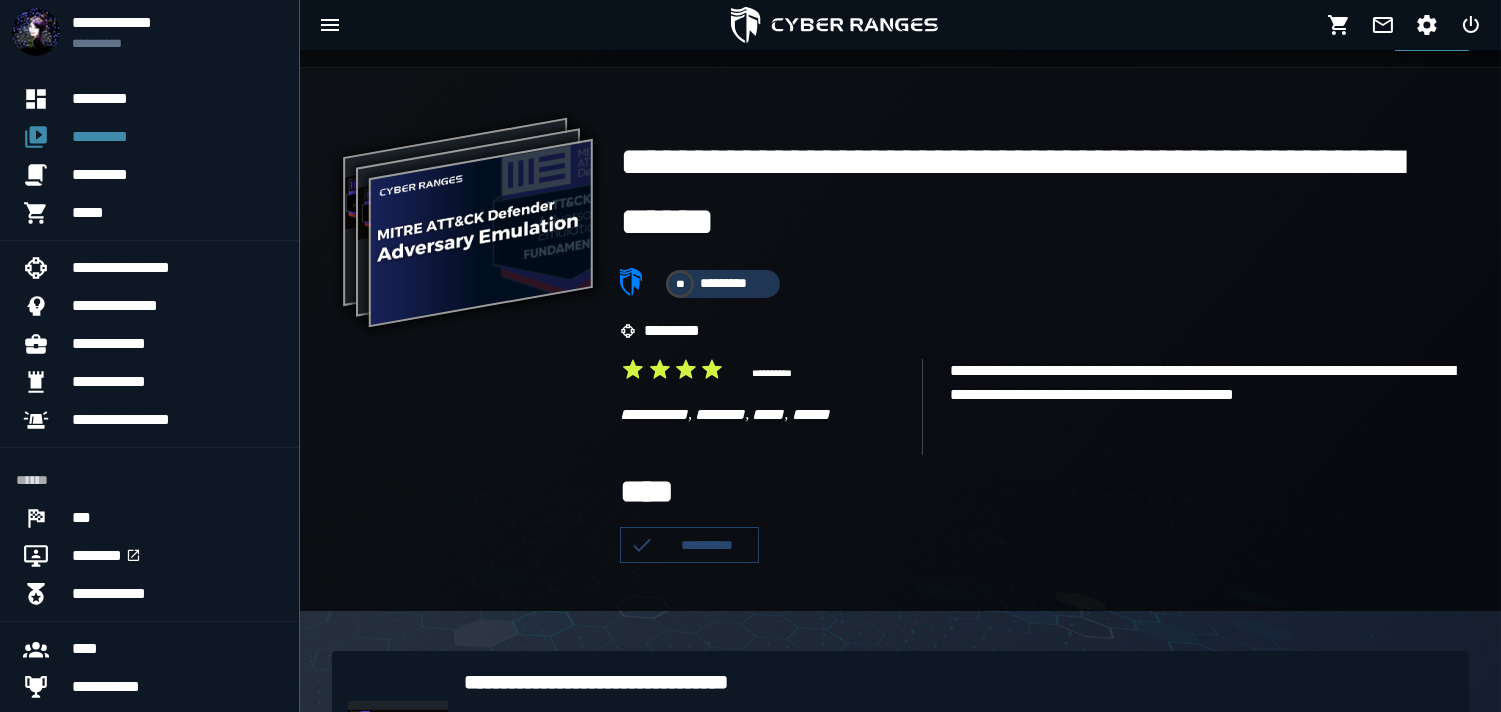 click on "**********" at bounding box center [476, 339] 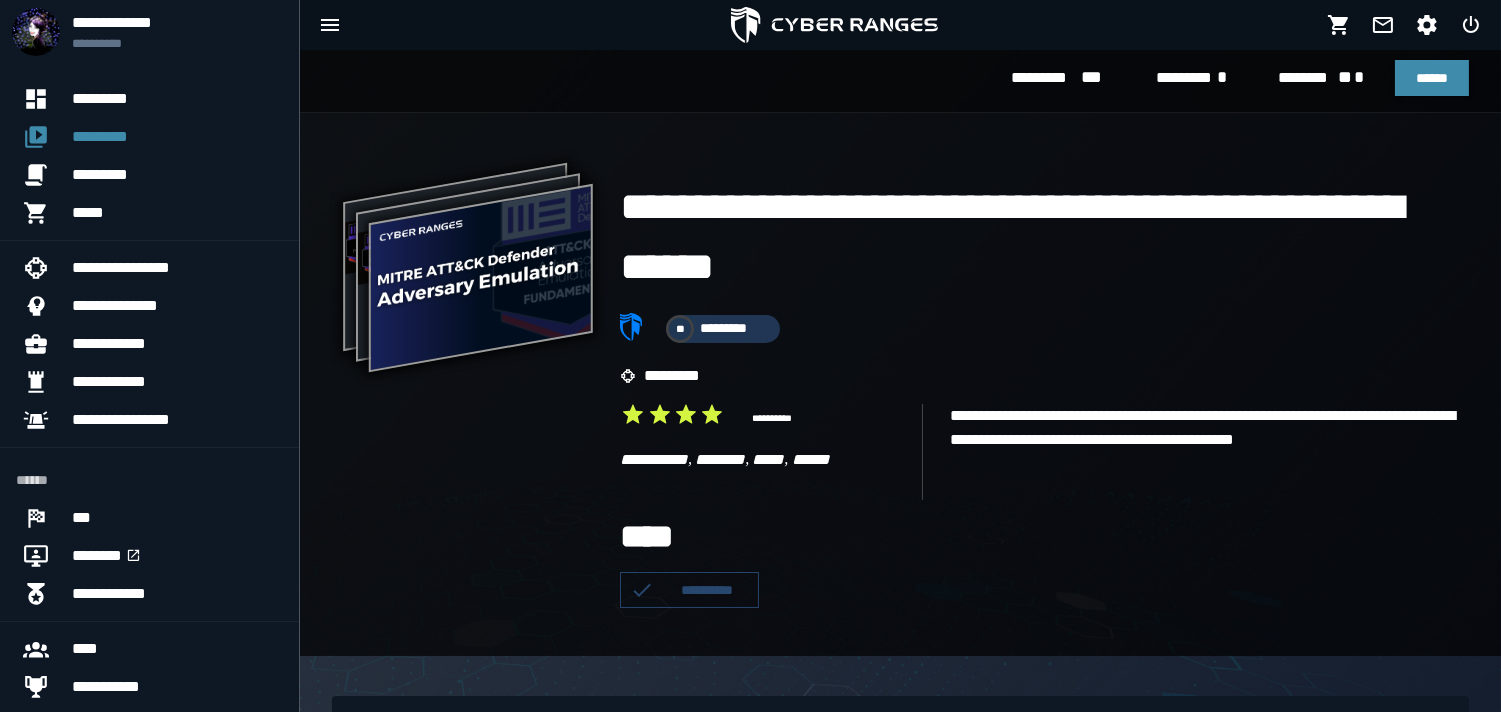 scroll, scrollTop: 0, scrollLeft: 0, axis: both 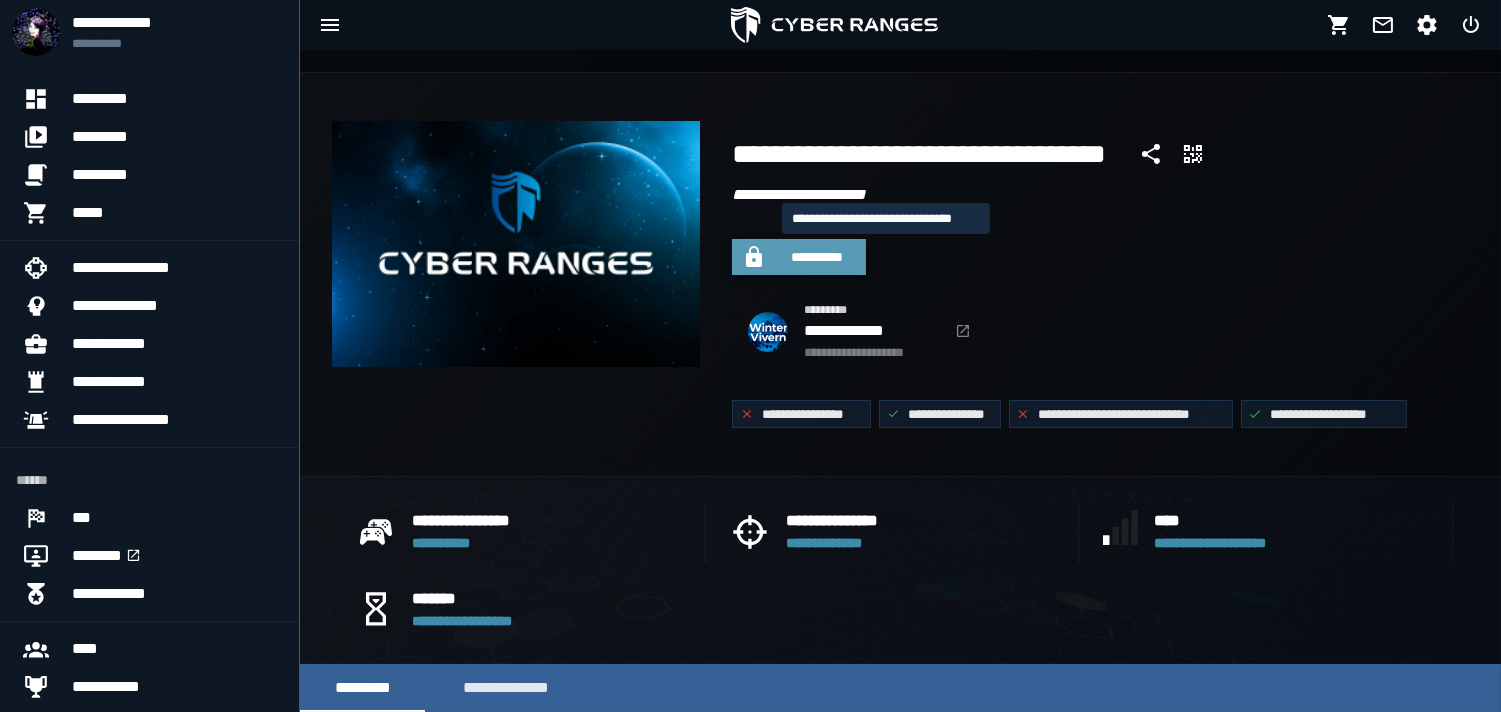 click 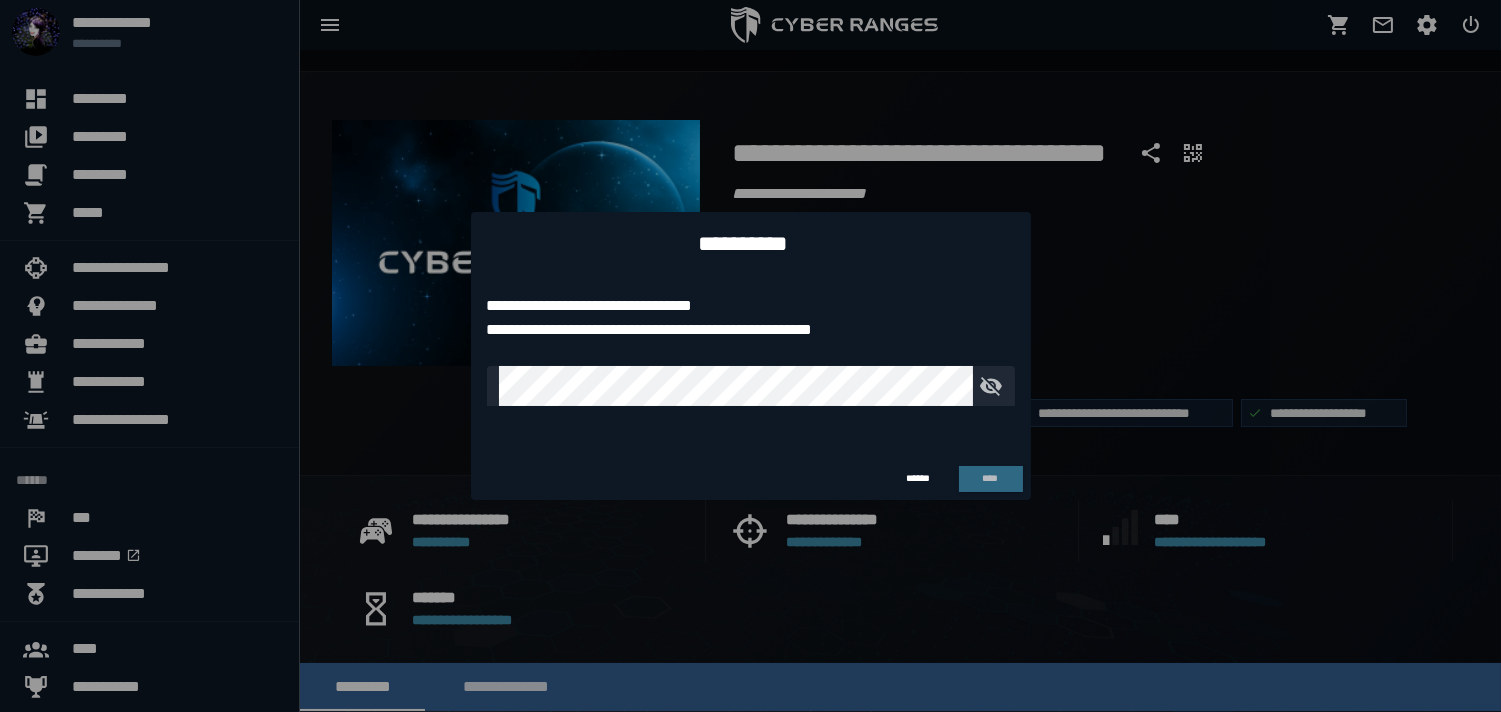 scroll, scrollTop: 0, scrollLeft: 0, axis: both 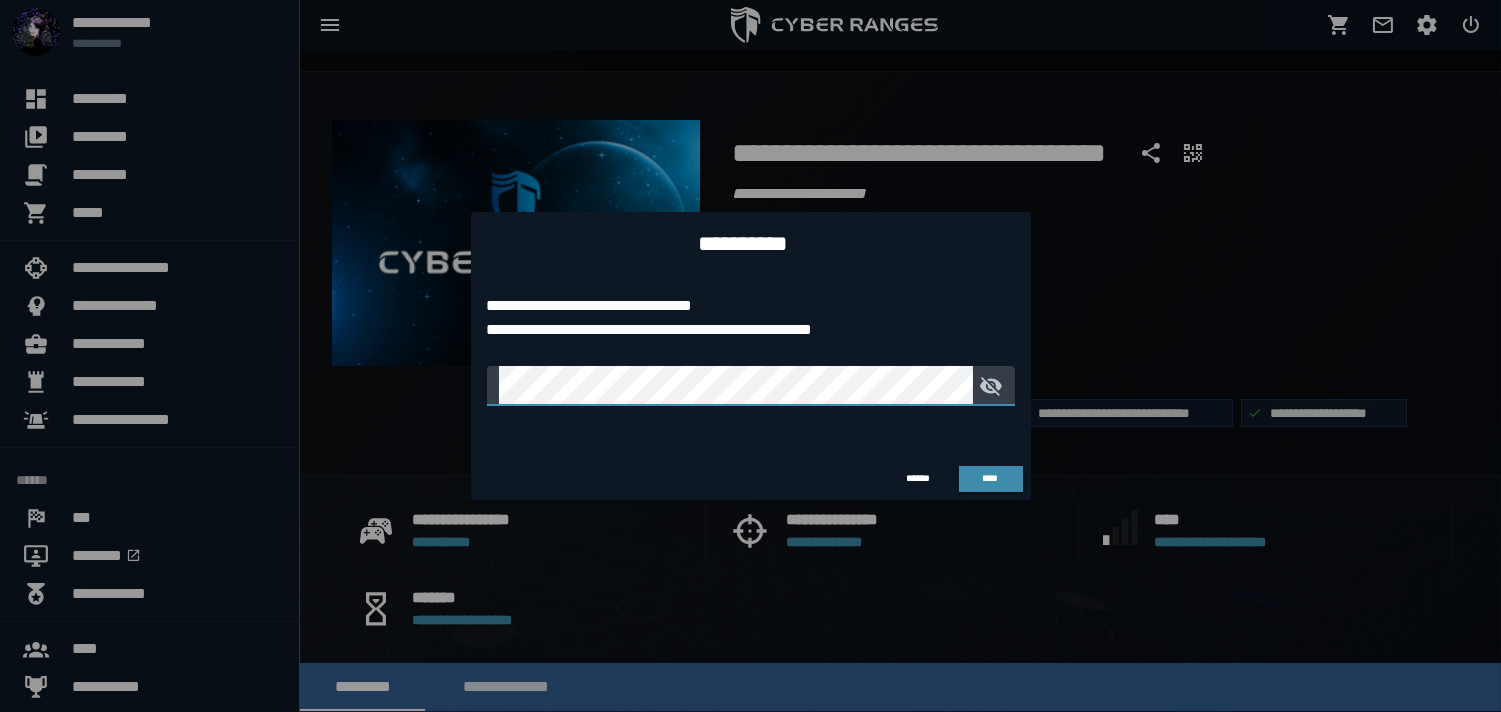type 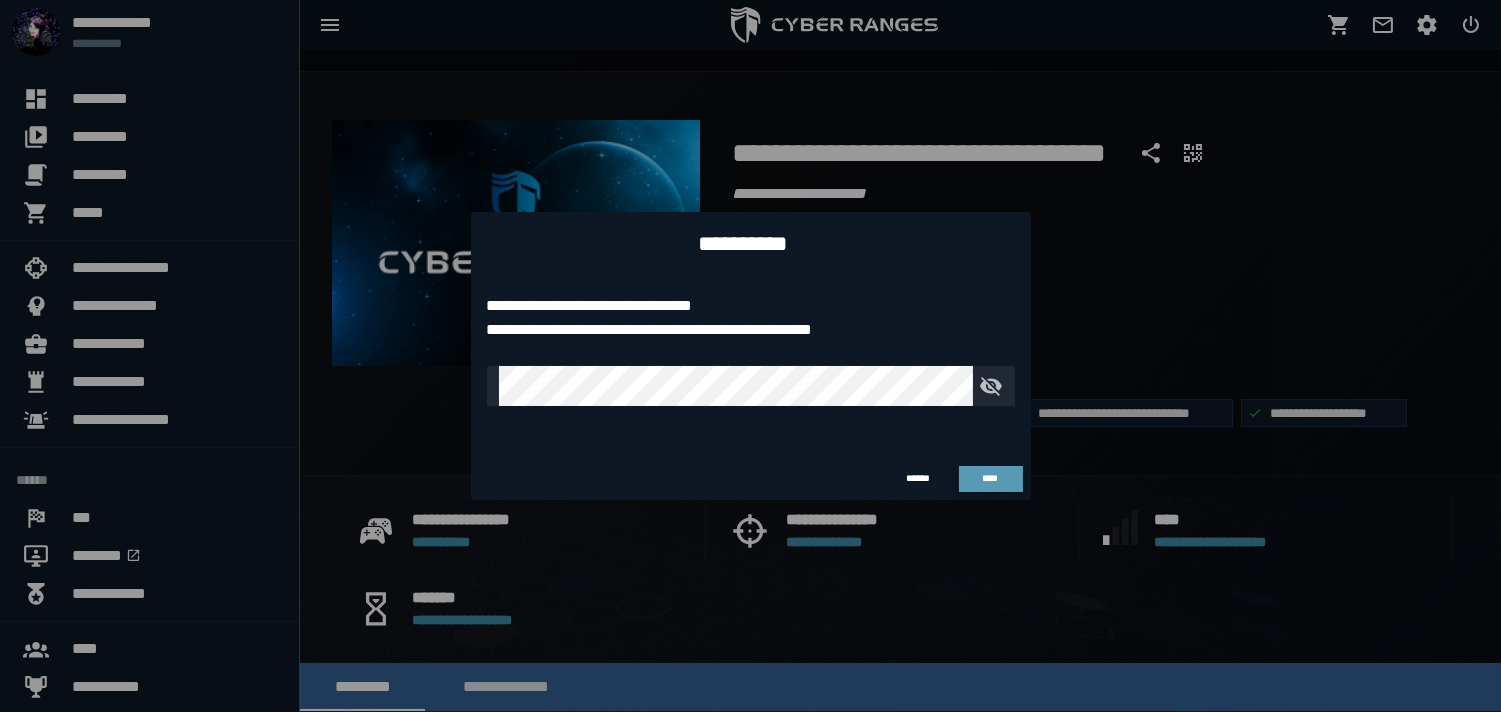 click on "****" at bounding box center (991, 479) 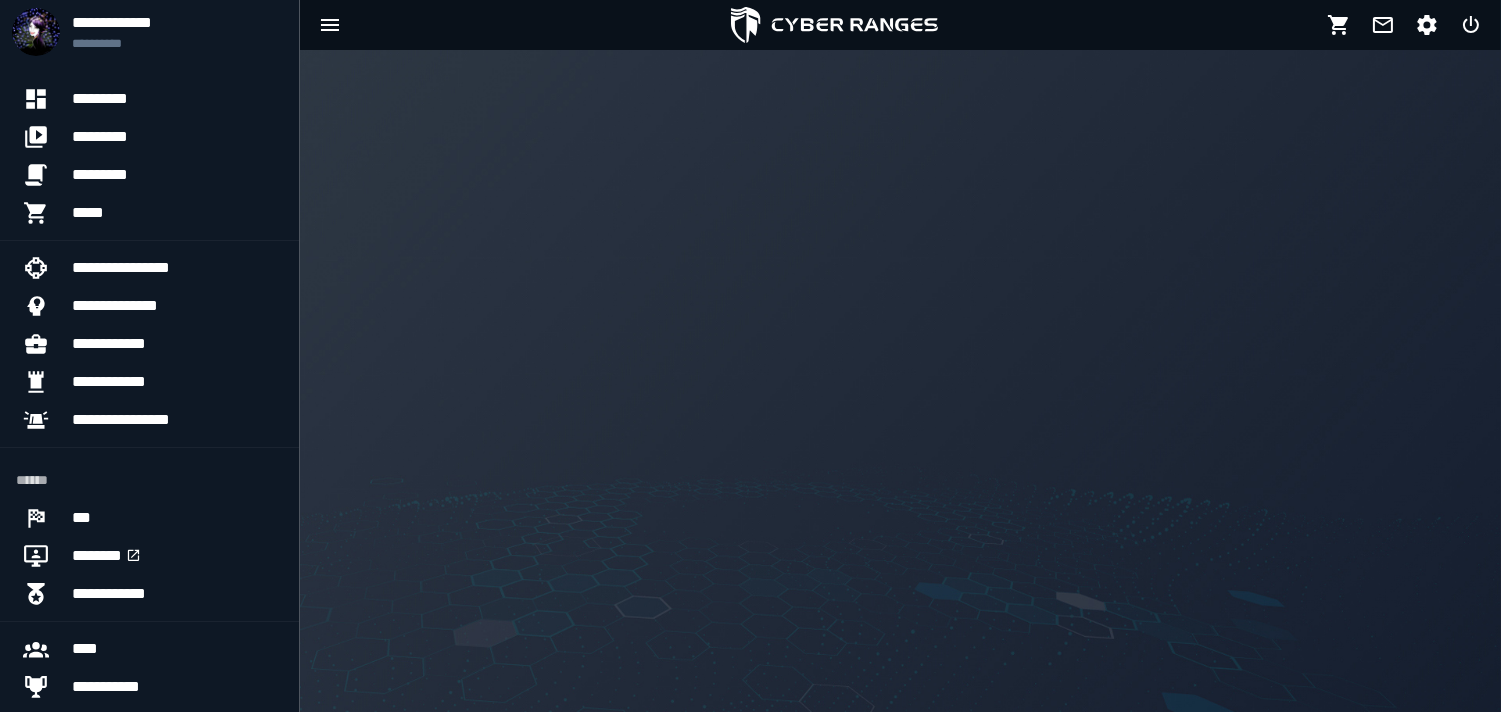 scroll, scrollTop: 1100, scrollLeft: 0, axis: vertical 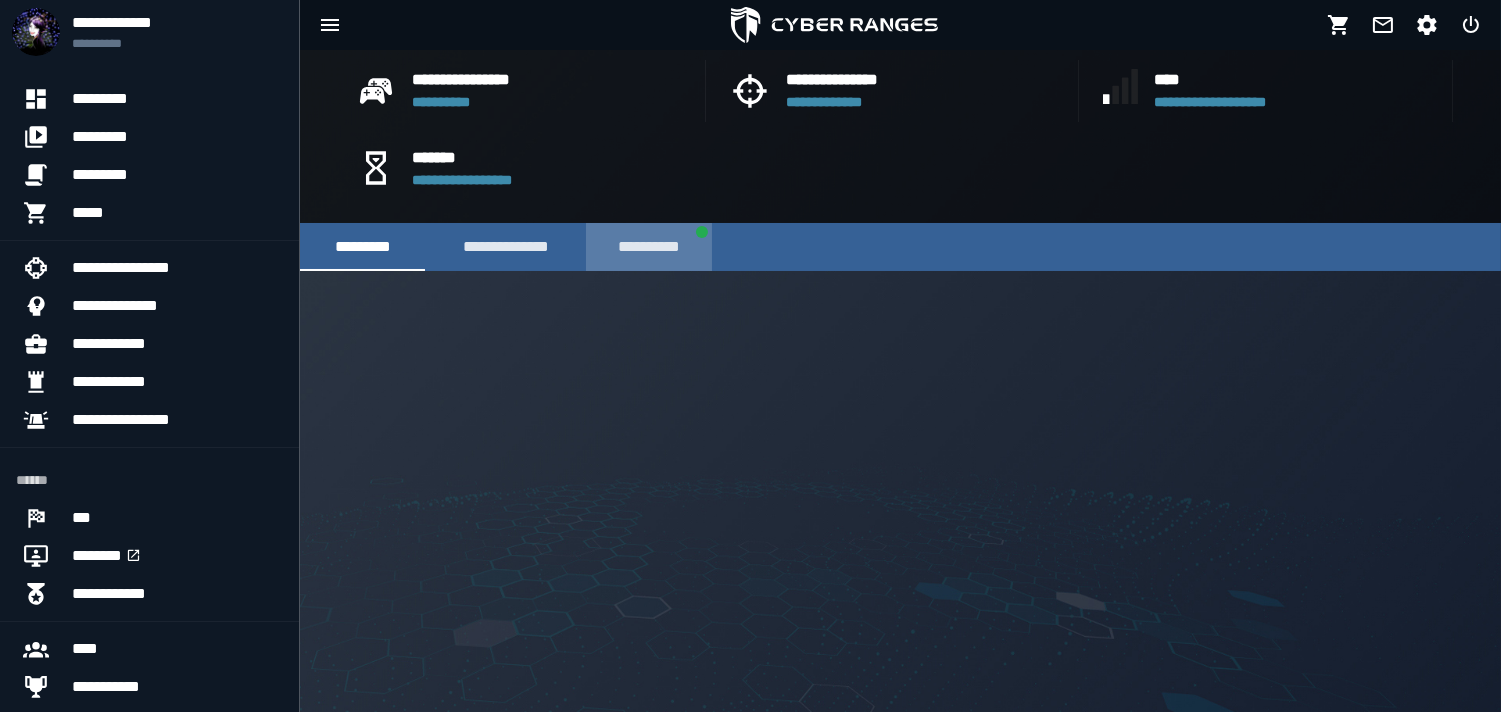 click on "**********" at bounding box center (649, 247) 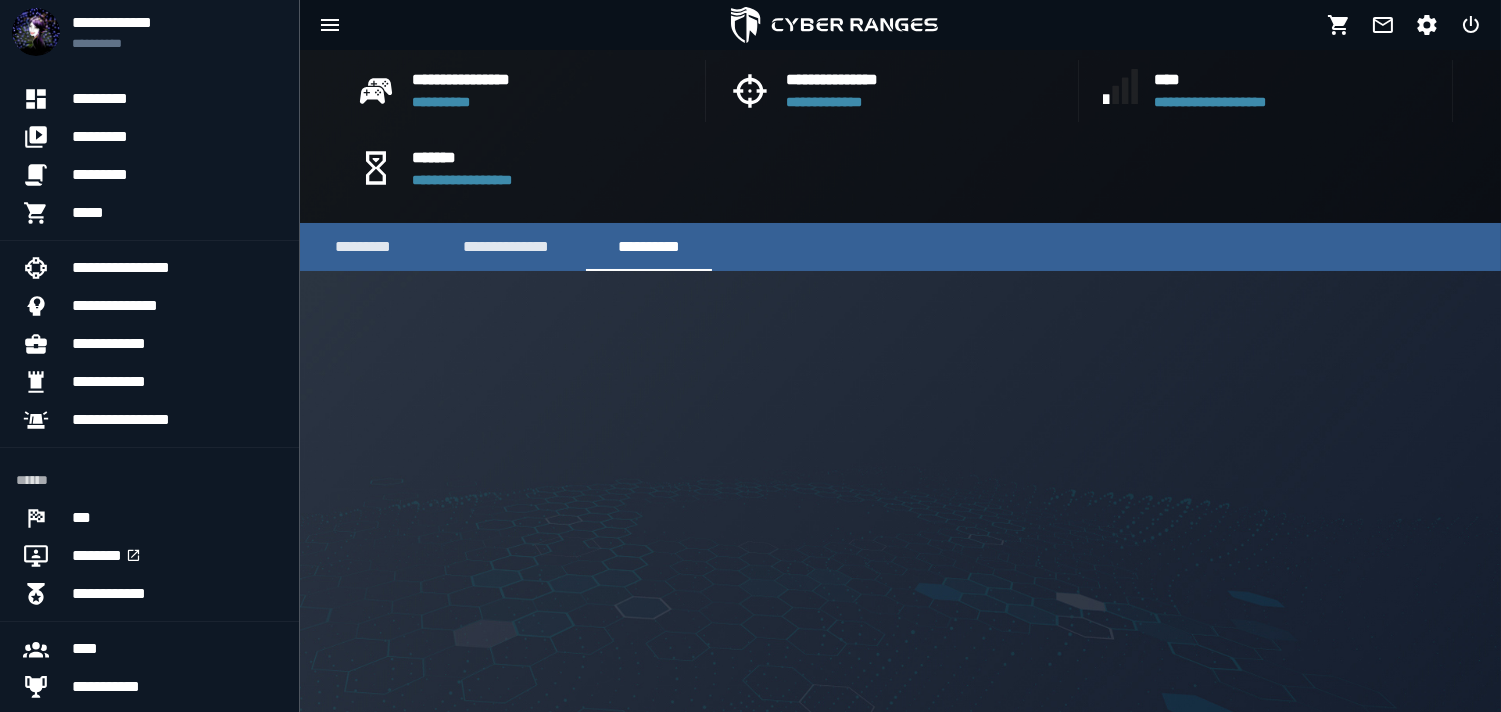 scroll, scrollTop: 1800, scrollLeft: 0, axis: vertical 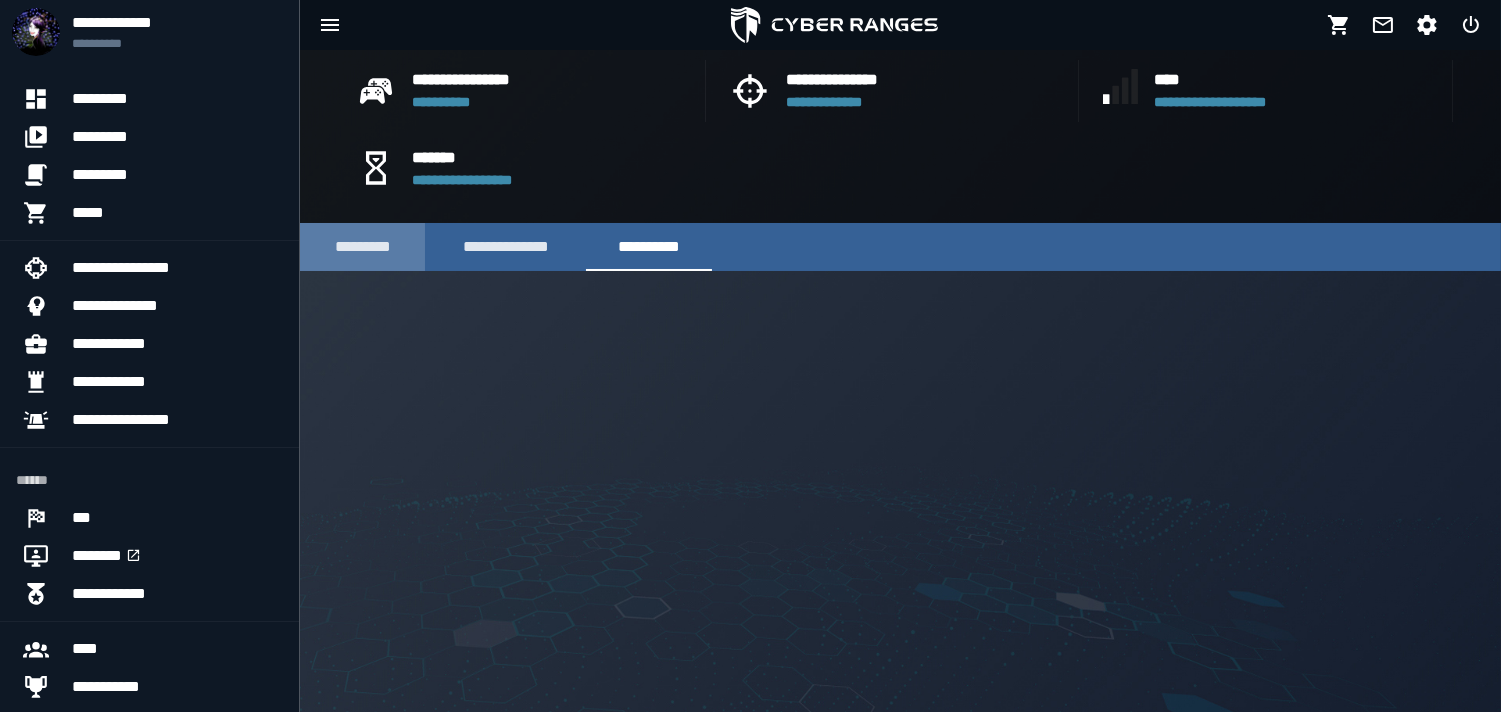 click on "*********" at bounding box center (362, 247) 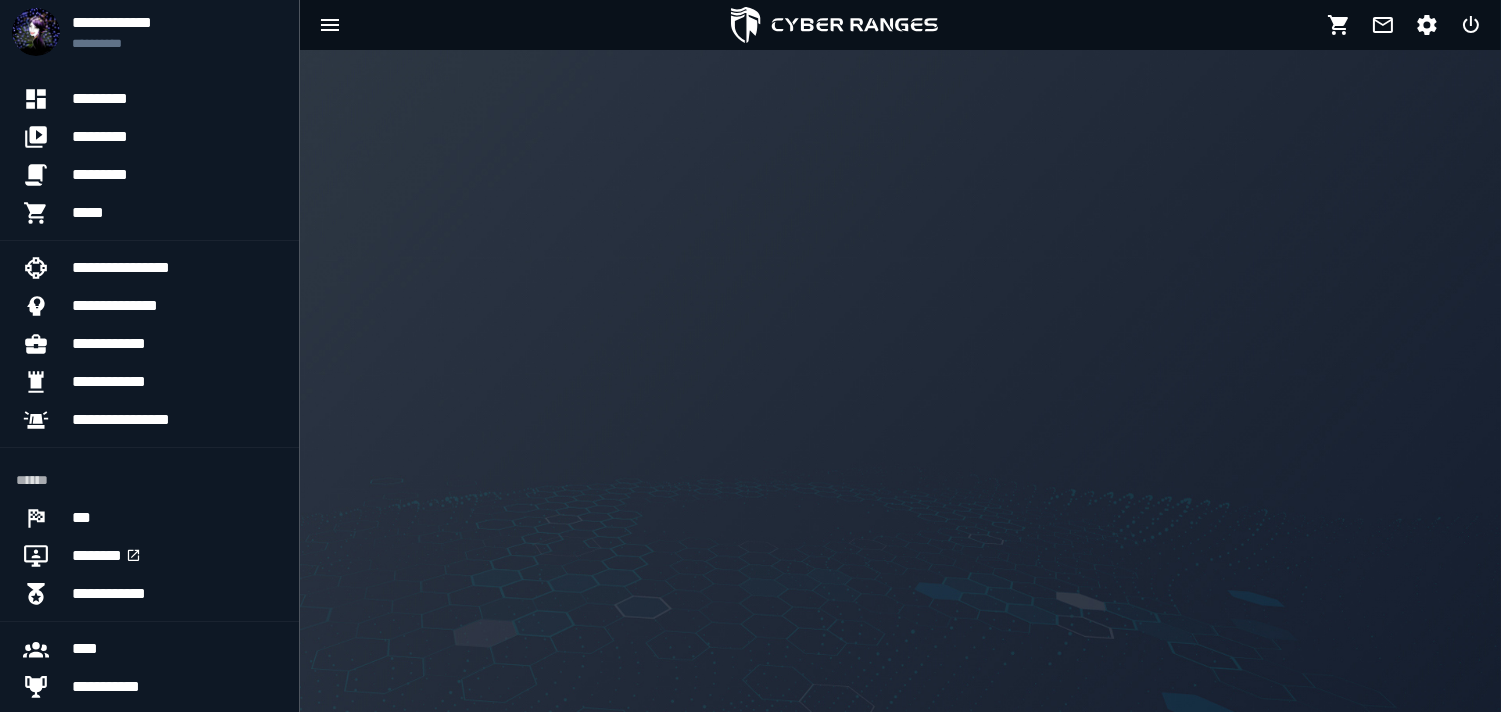 scroll, scrollTop: 142, scrollLeft: 0, axis: vertical 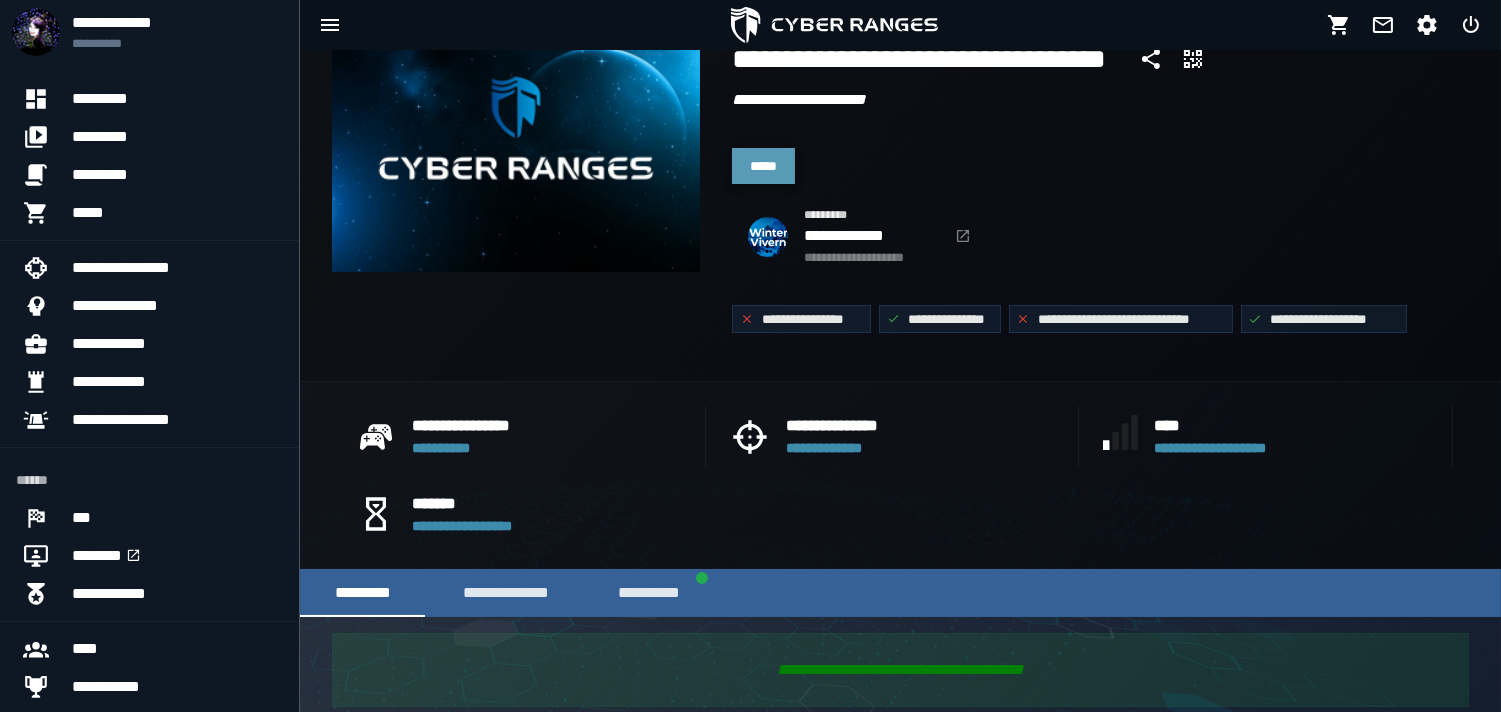 click on "*****" at bounding box center [763, 166] 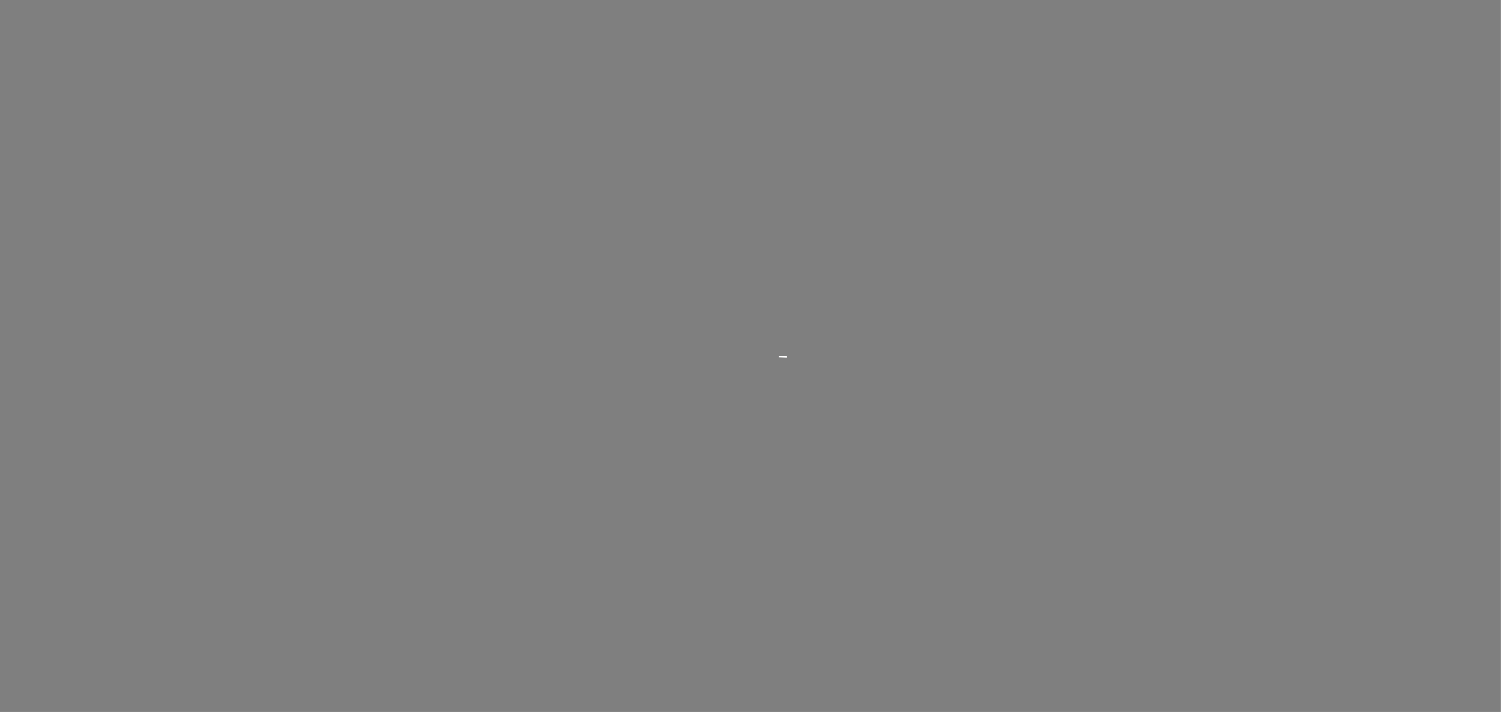 scroll, scrollTop: 0, scrollLeft: 0, axis: both 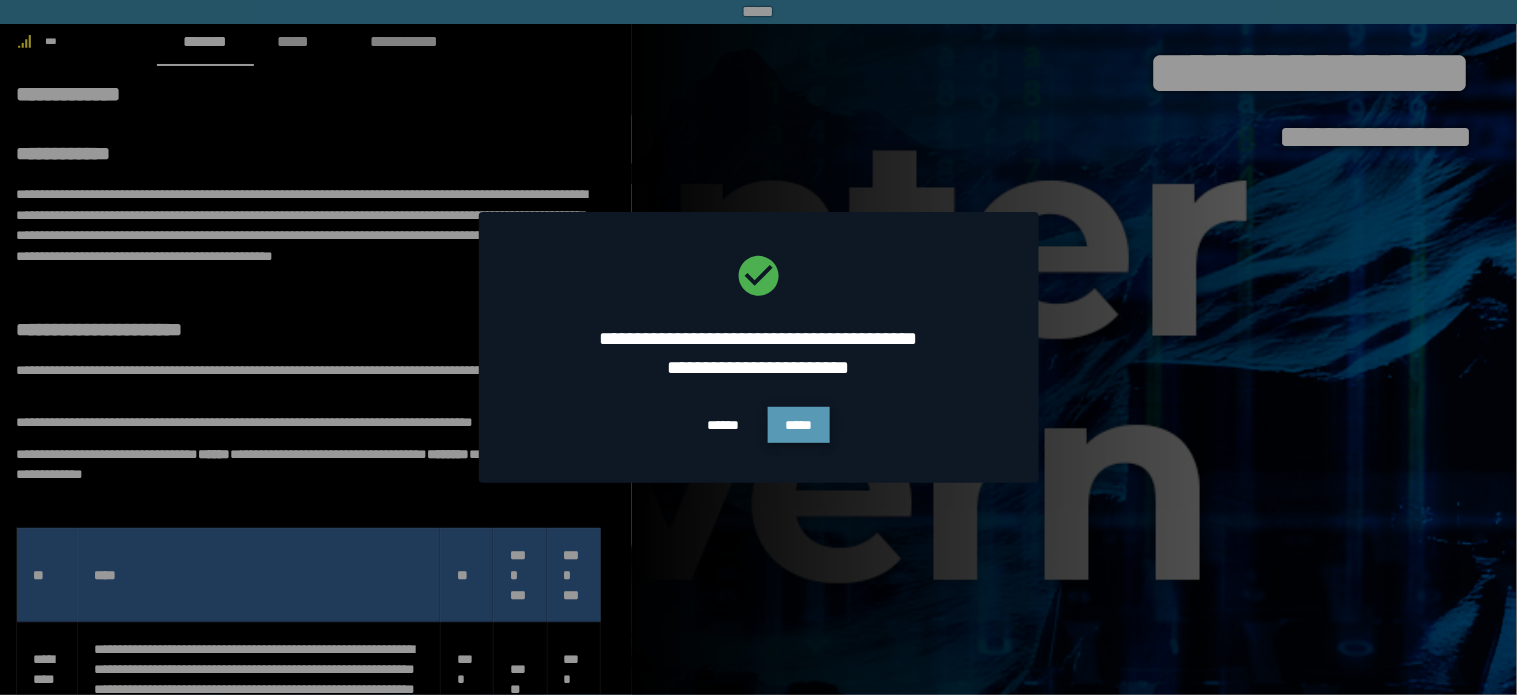 click on "*****" at bounding box center (799, 425) 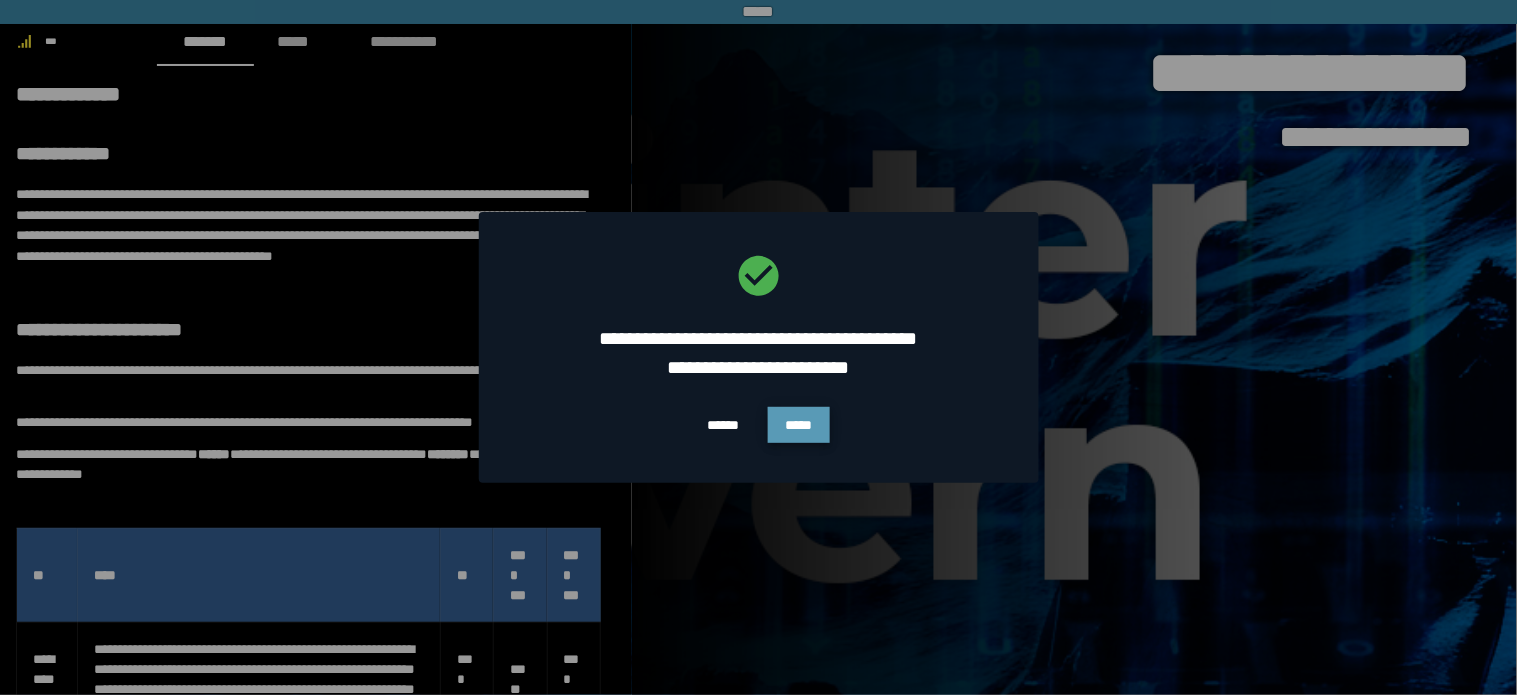 click on "*****" at bounding box center (799, 425) 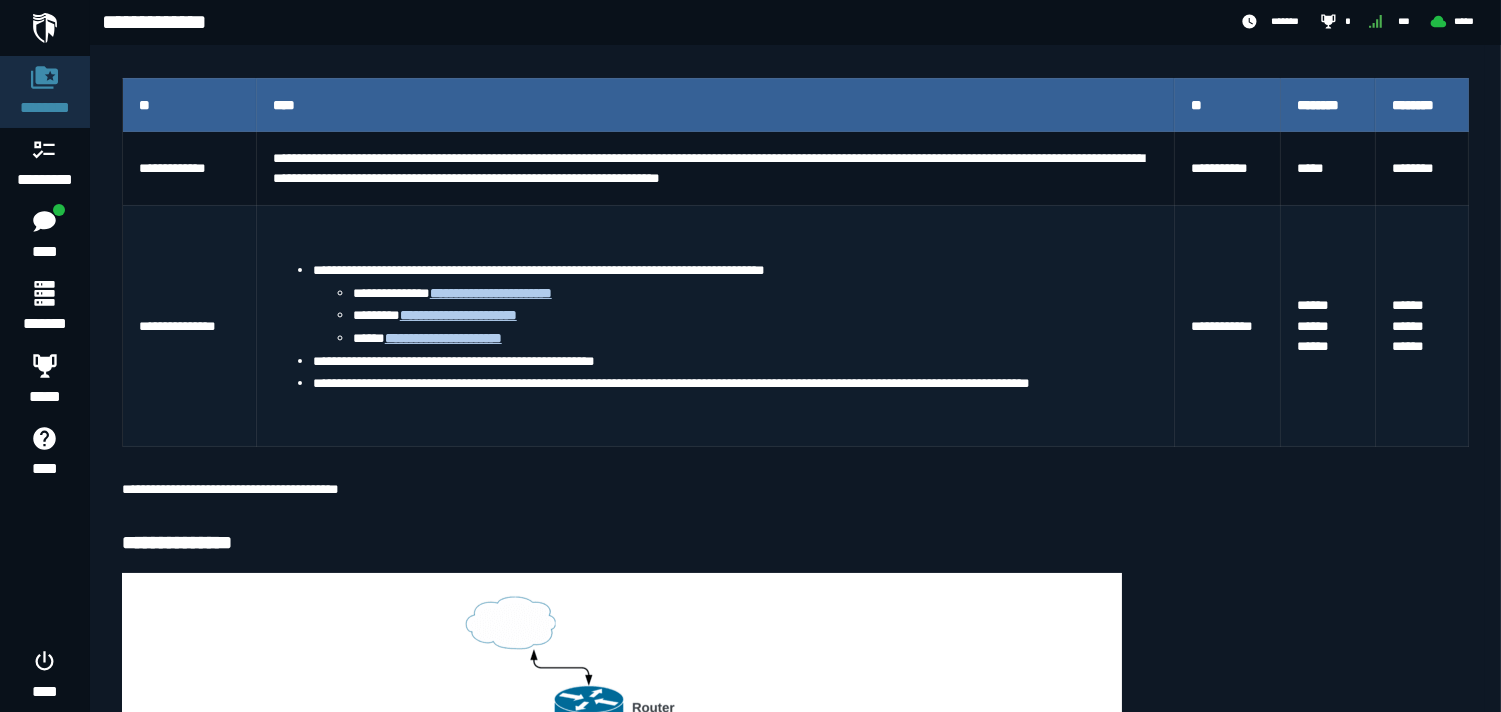 scroll, scrollTop: 407, scrollLeft: 0, axis: vertical 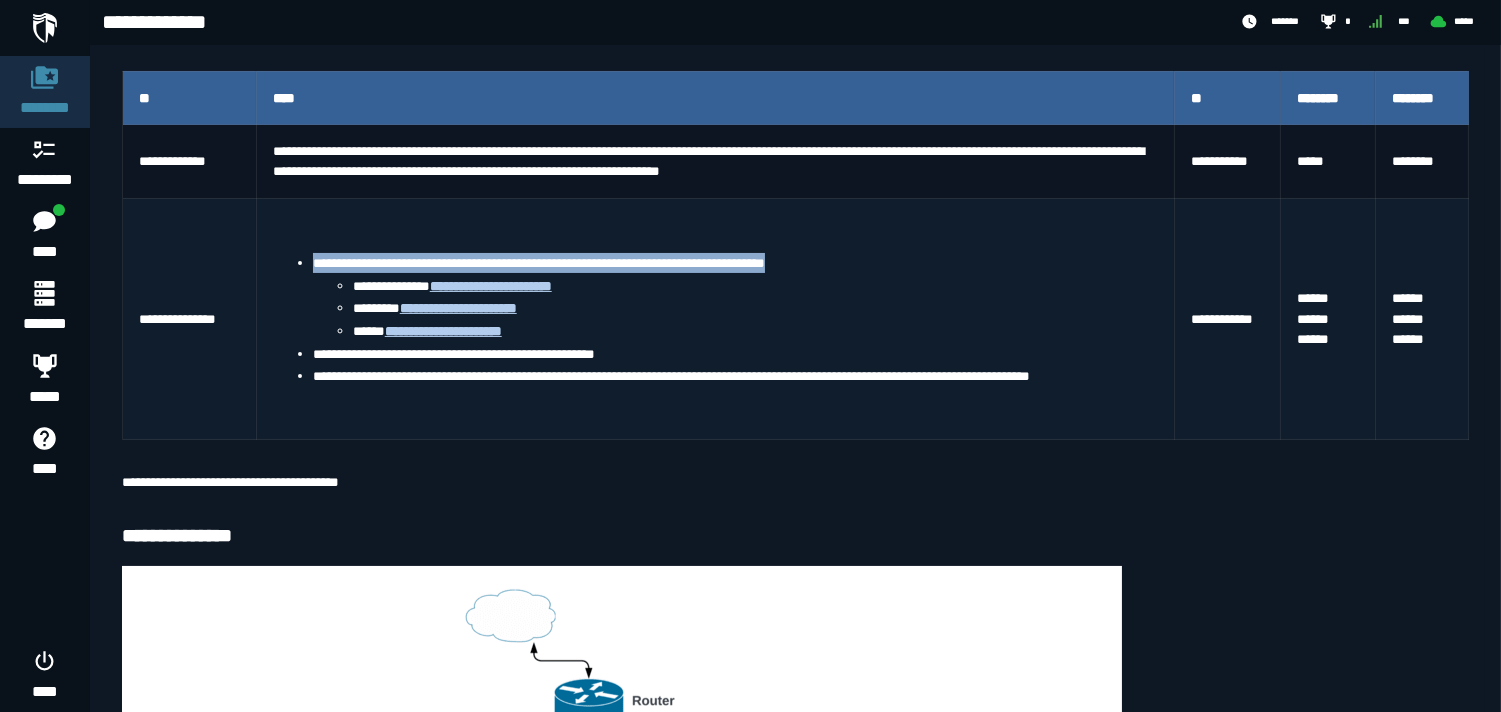 drag, startPoint x: 872, startPoint y: 260, endPoint x: 313, endPoint y: 241, distance: 559.3228 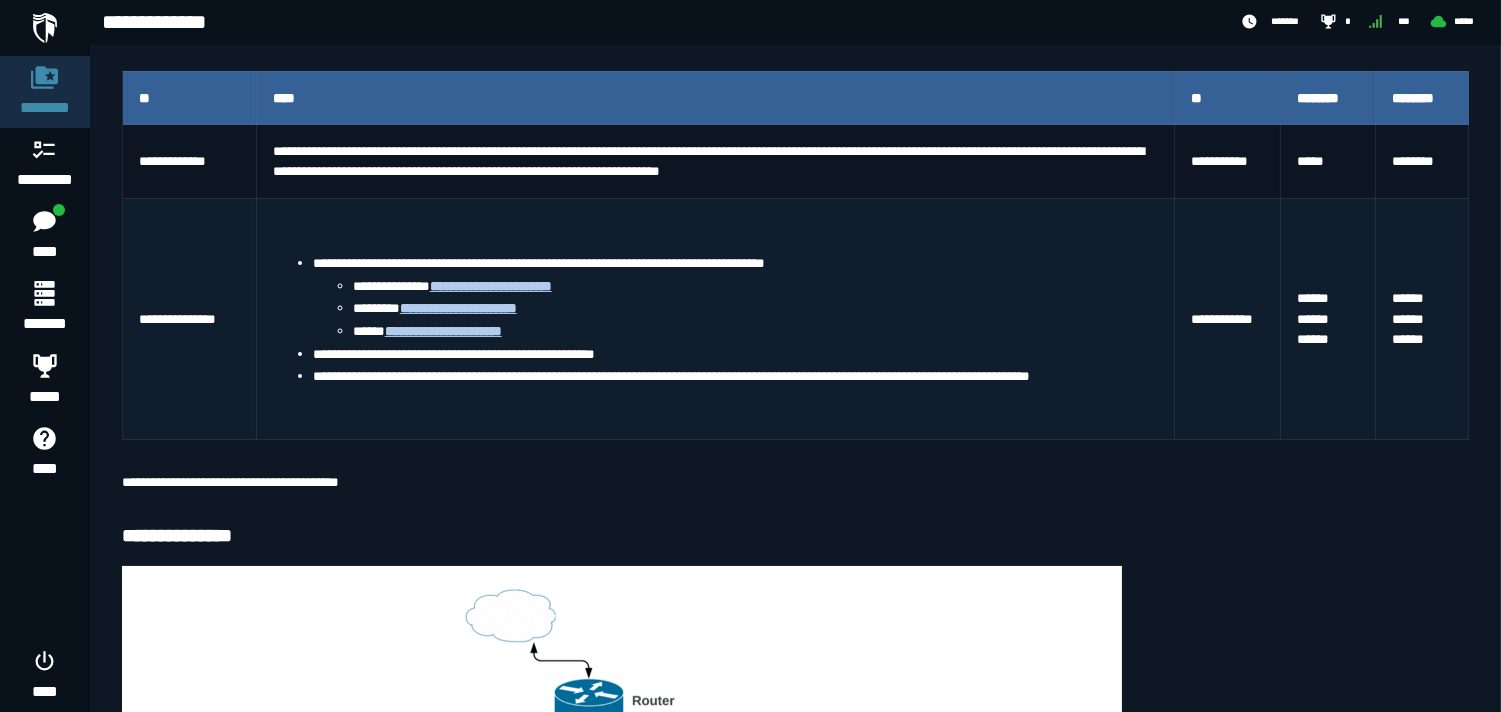 click on "**********" at bounding box center (735, 386) 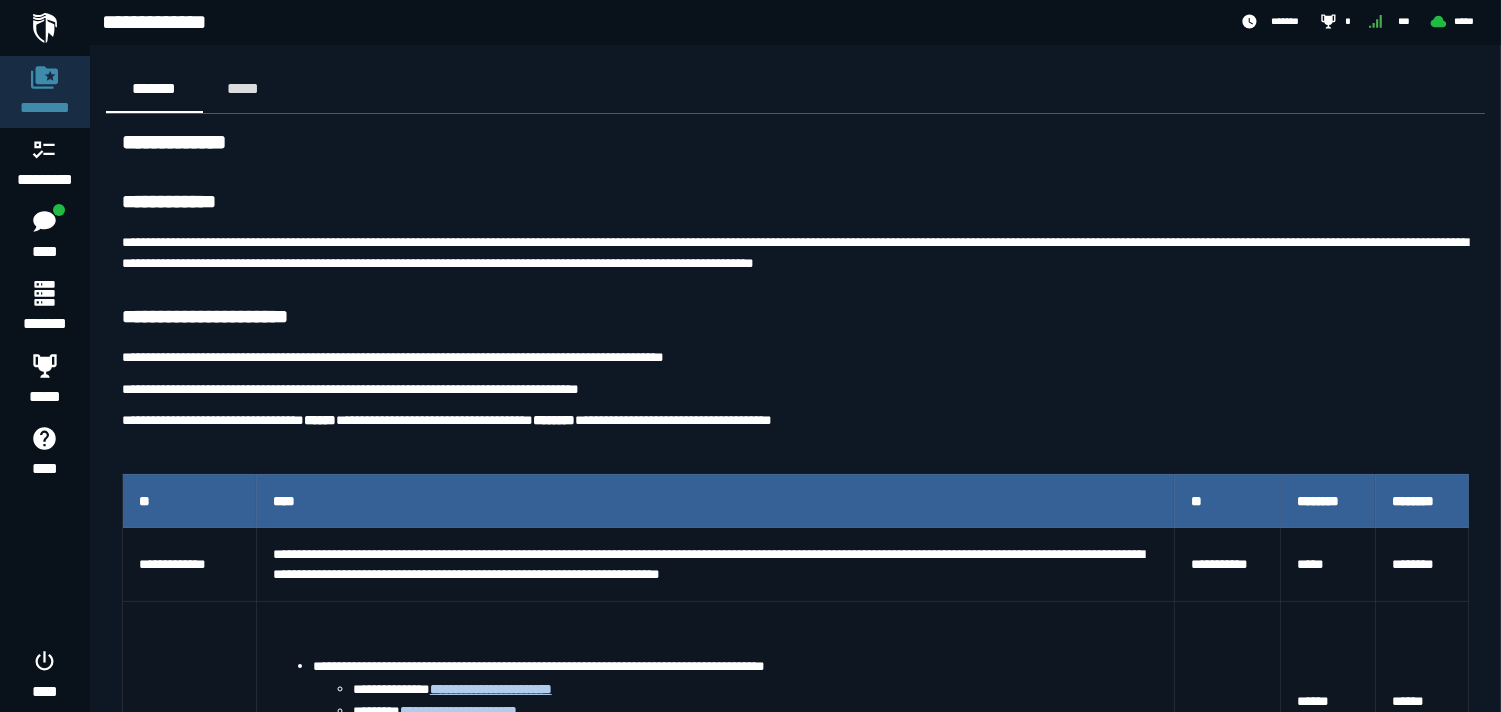 scroll, scrollTop: 0, scrollLeft: 0, axis: both 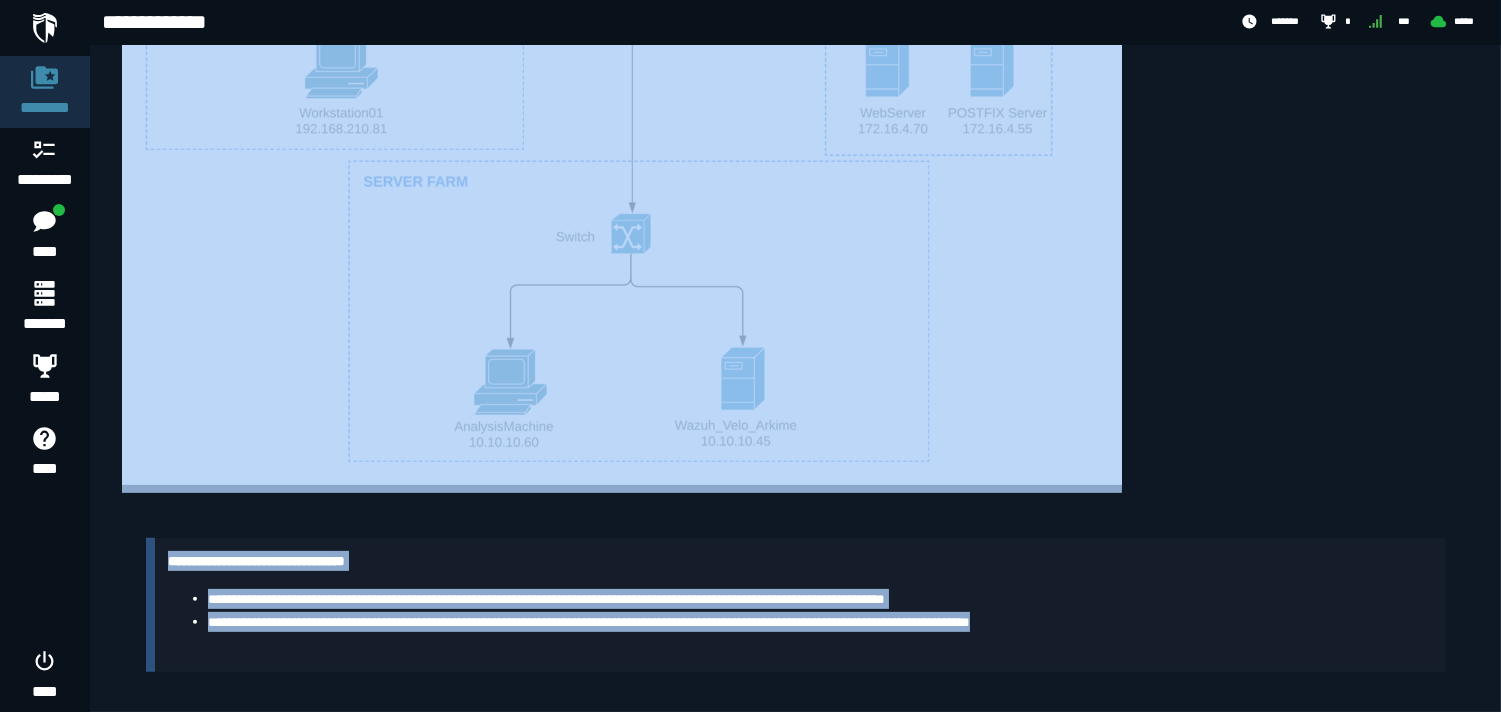 drag, startPoint x: 116, startPoint y: 234, endPoint x: 1154, endPoint y: 670, distance: 1125.8508 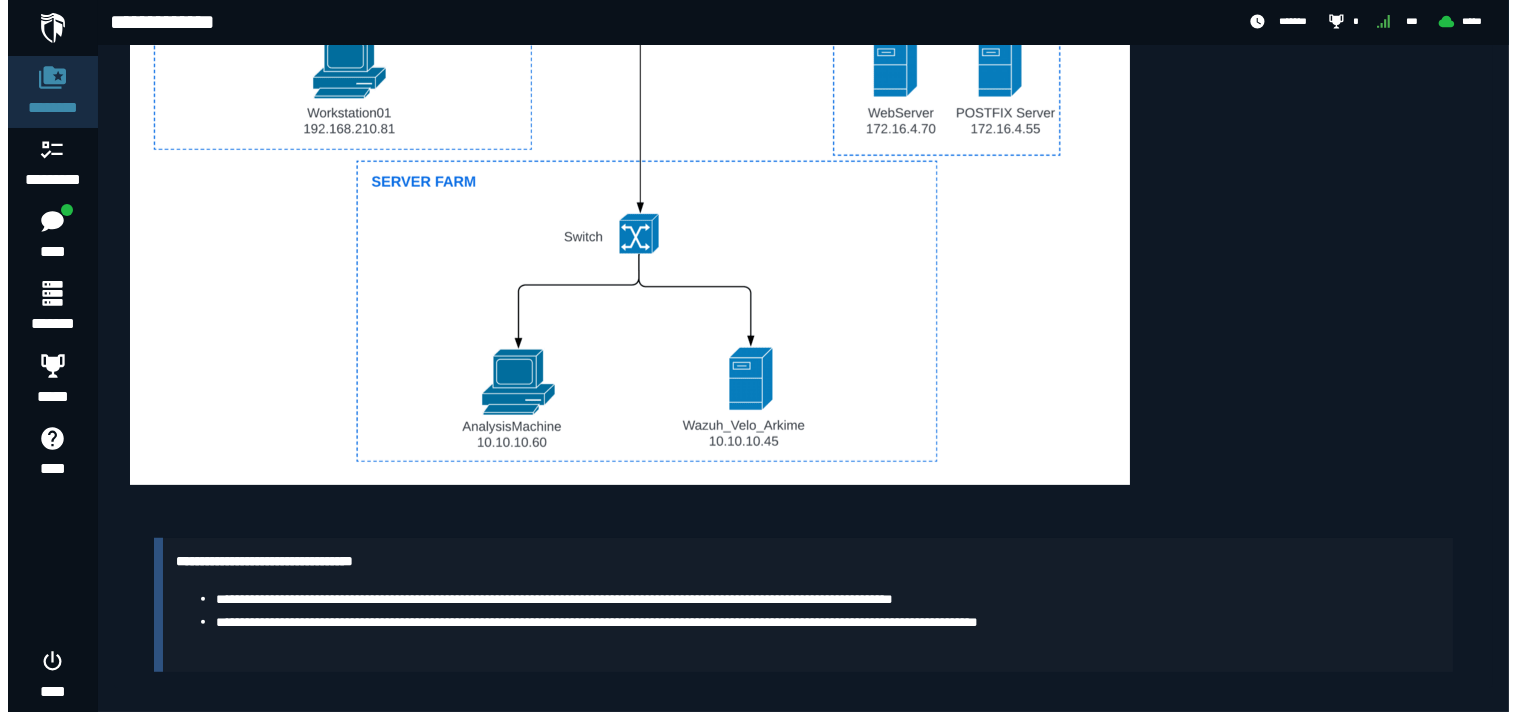 scroll, scrollTop: 0, scrollLeft: 0, axis: both 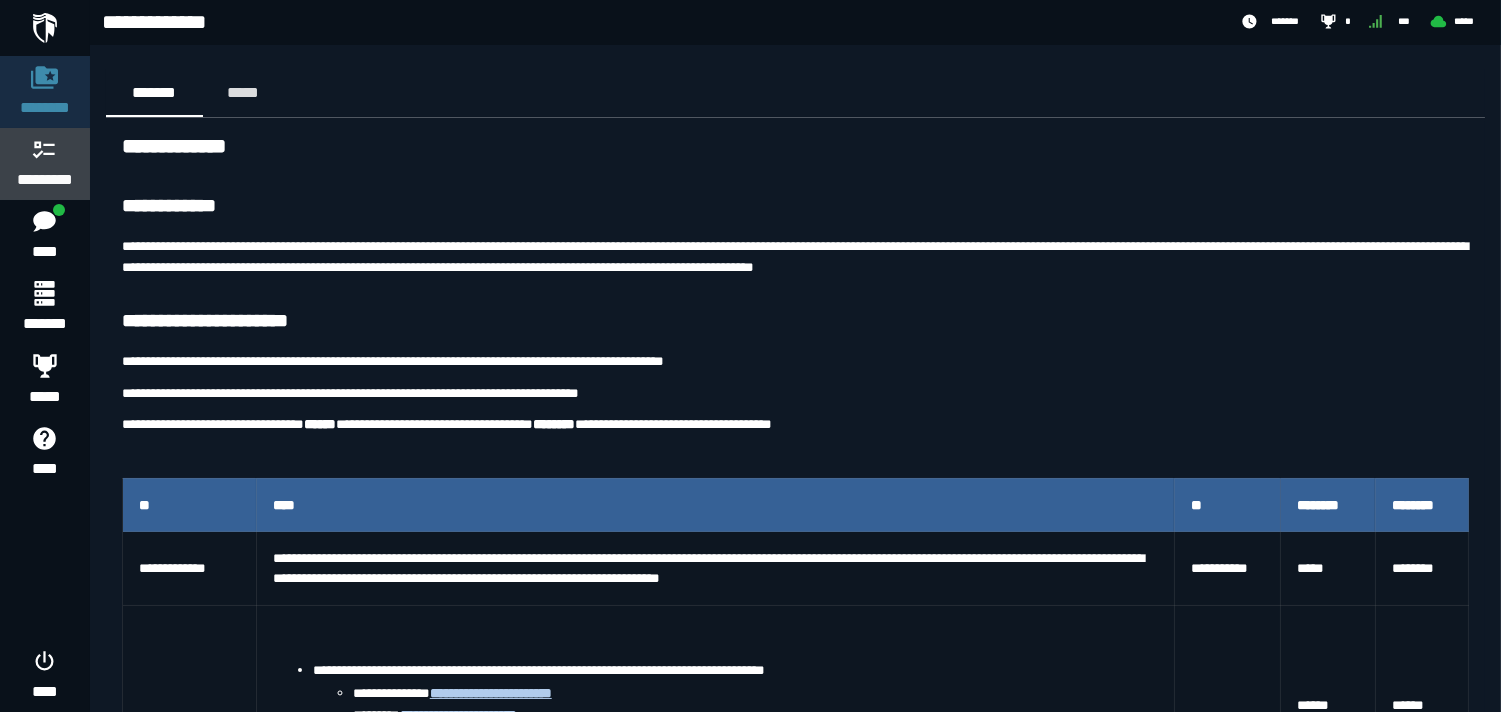 click 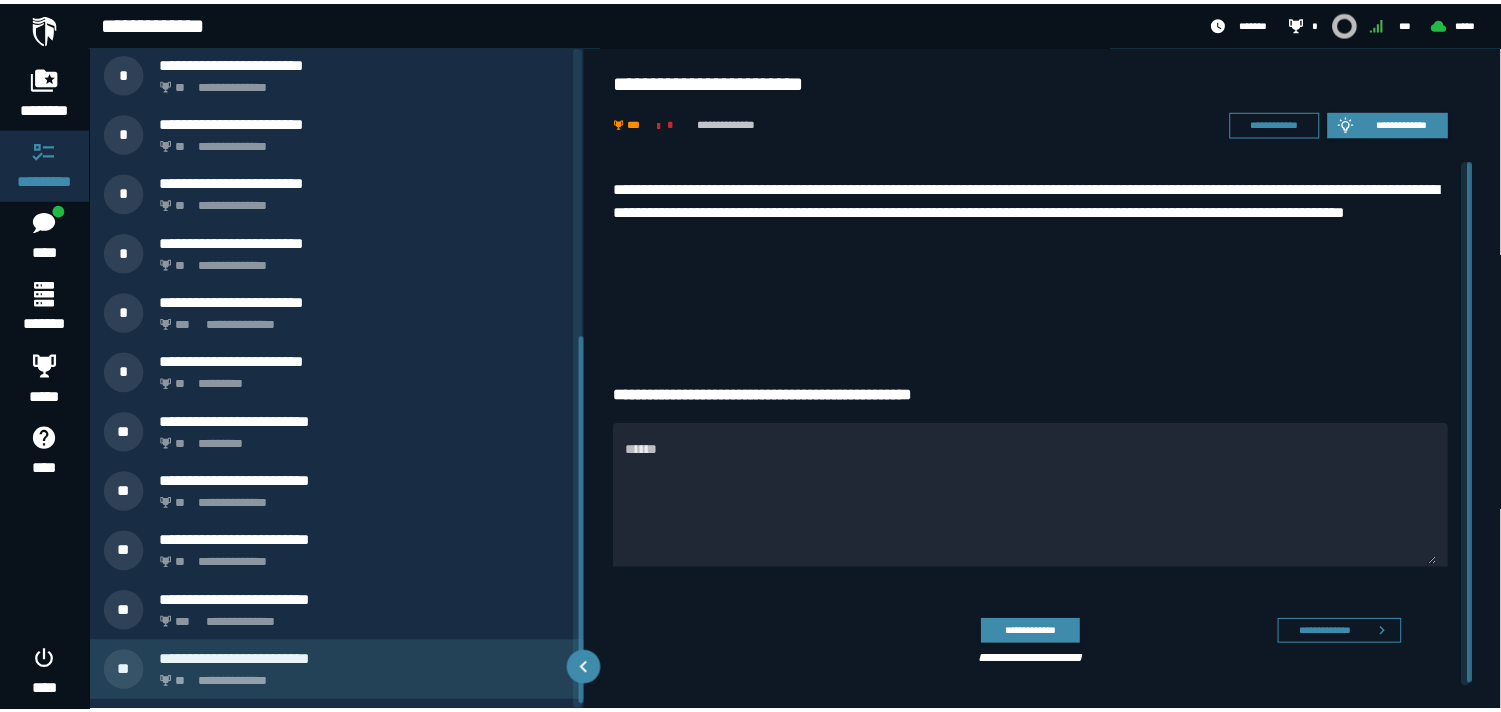 scroll, scrollTop: 0, scrollLeft: 0, axis: both 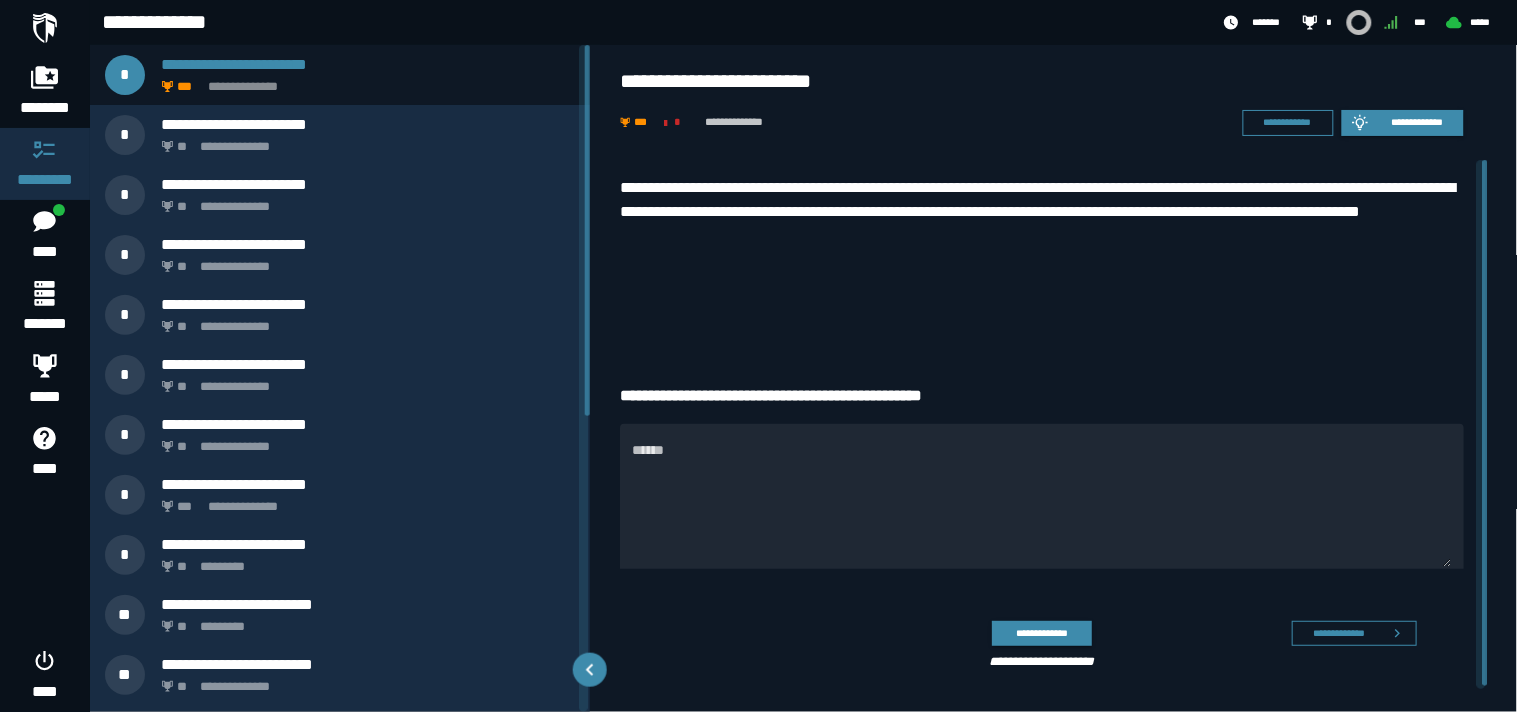 click on "**********" at bounding box center (1042, 212) 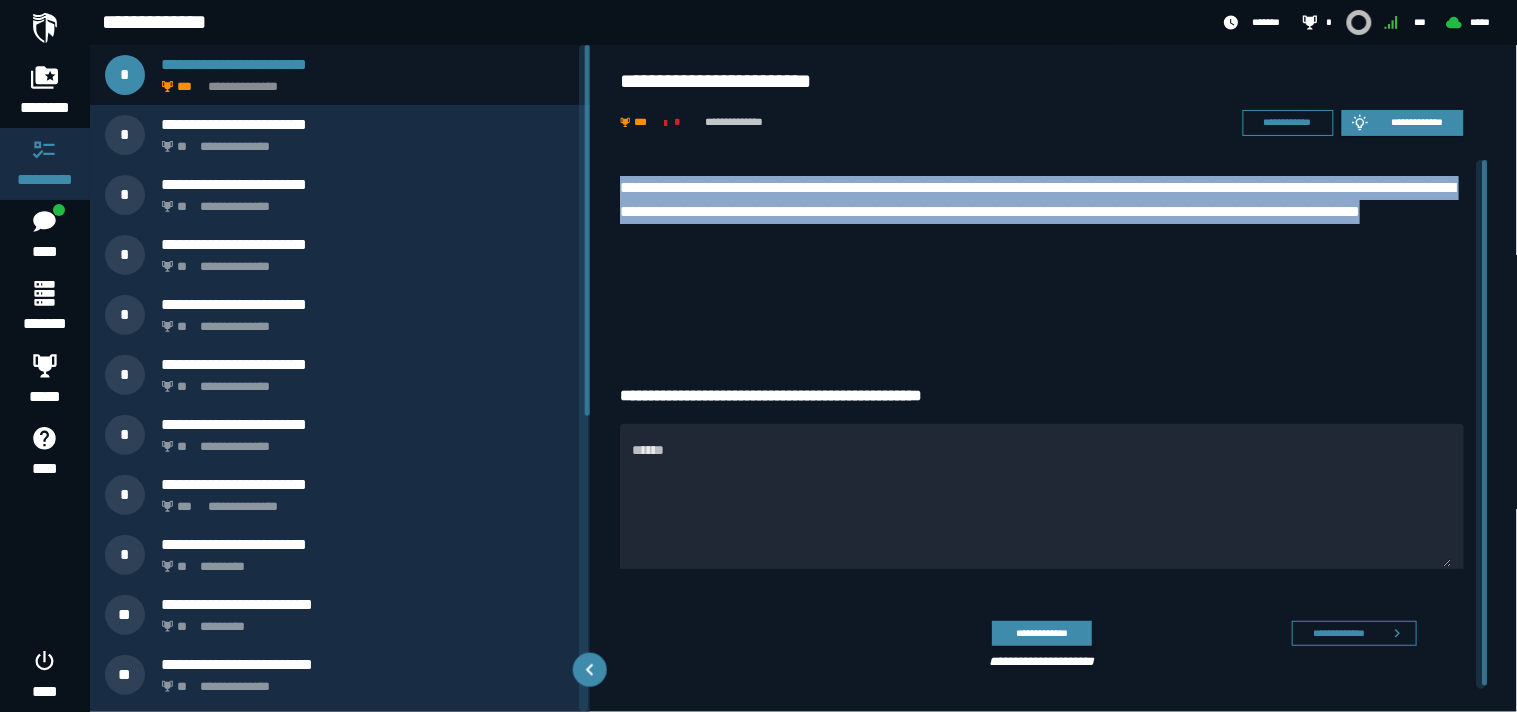 drag, startPoint x: 623, startPoint y: 174, endPoint x: 815, endPoint y: 247, distance: 205.40935 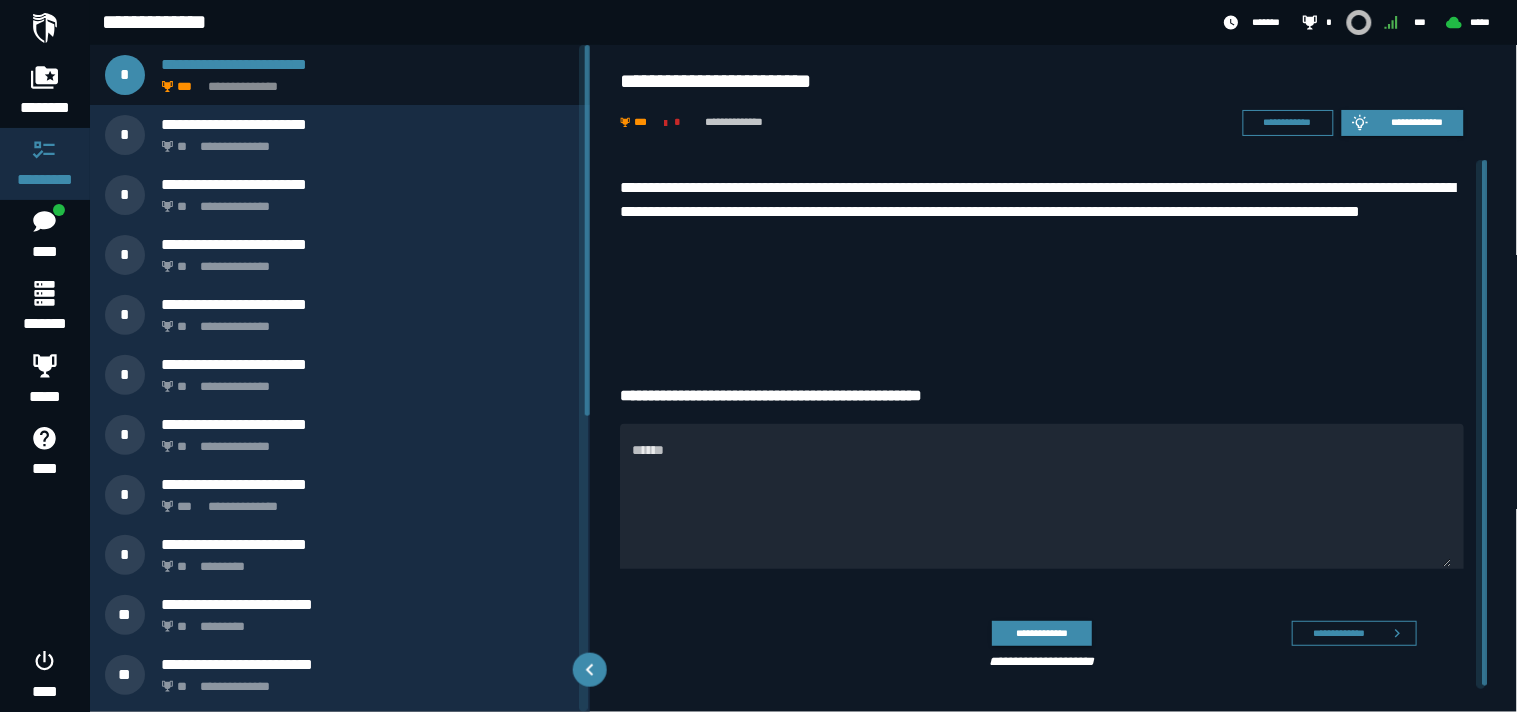 click on "**********" at bounding box center (1042, 256) 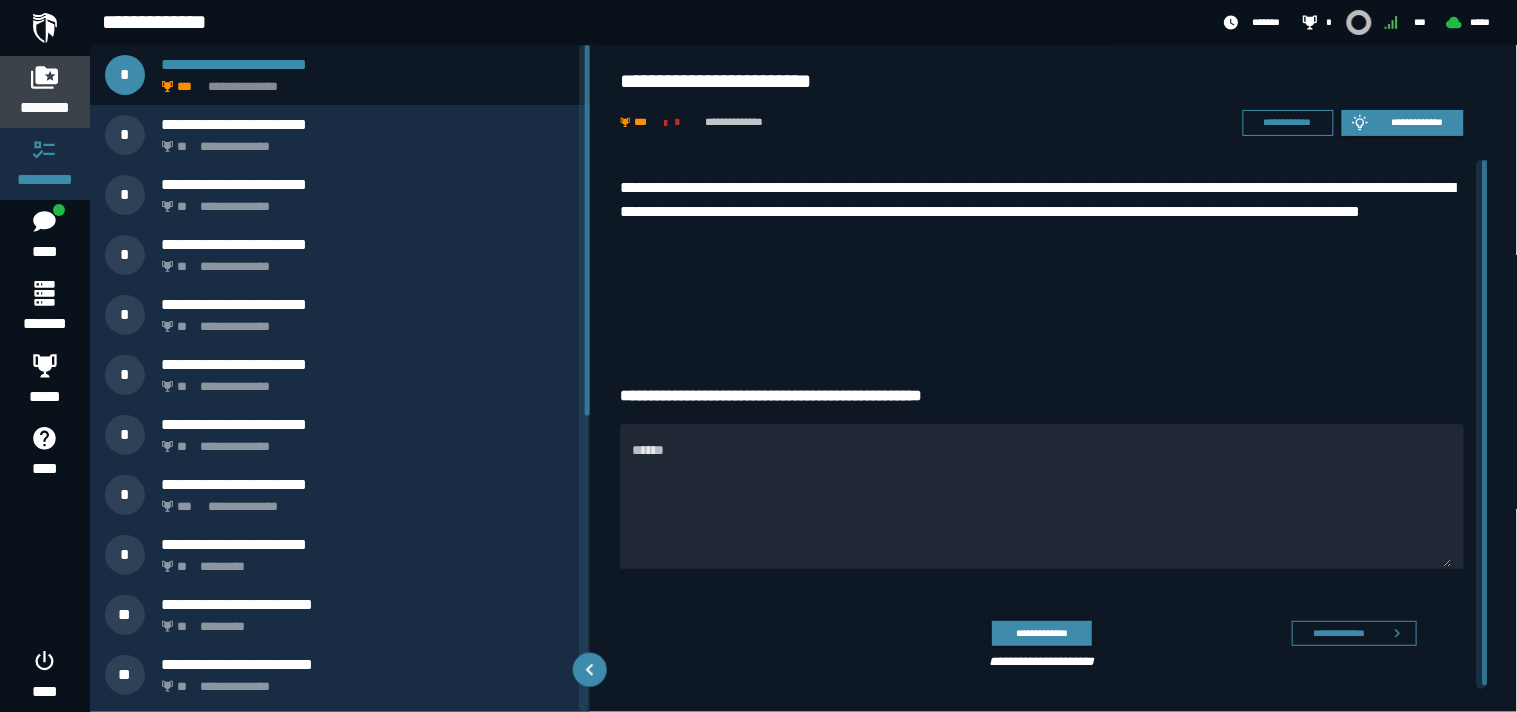 click at bounding box center (45, 77) 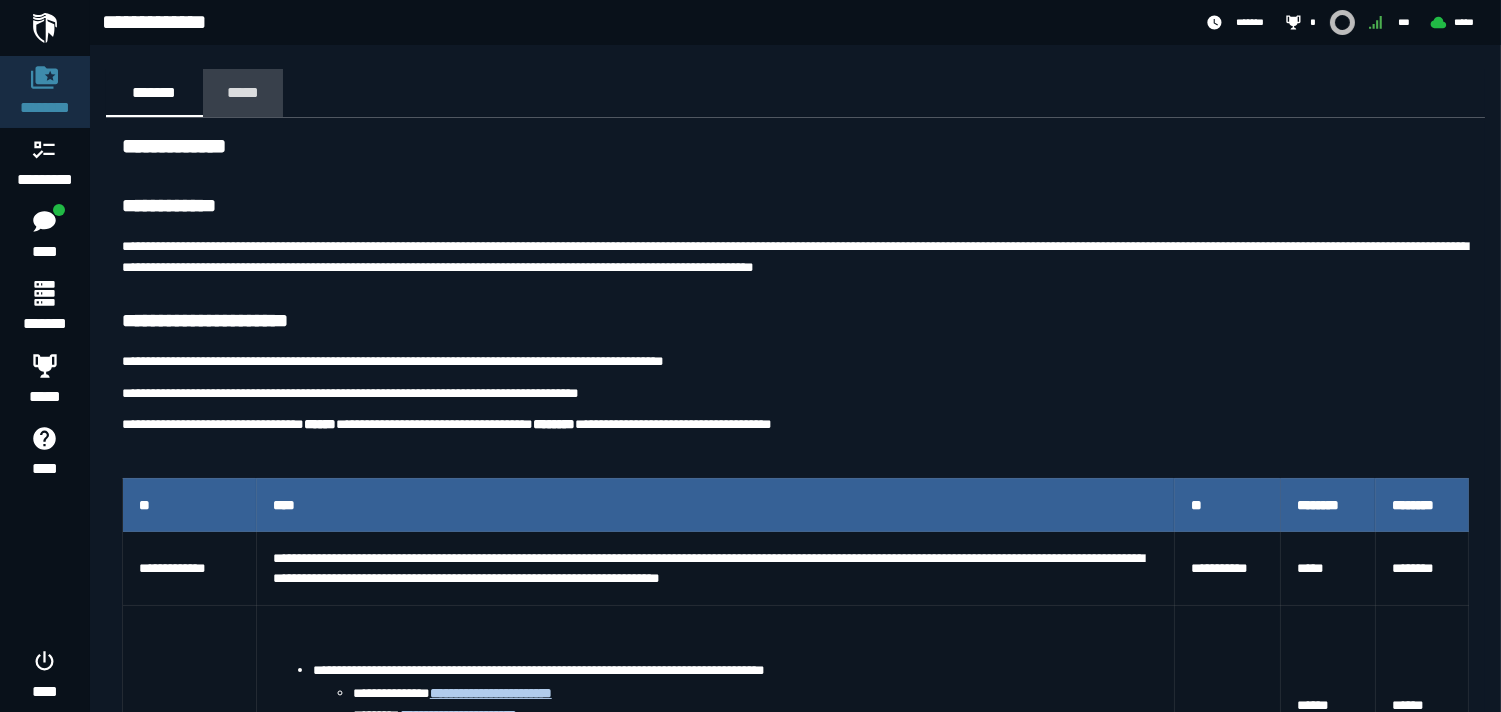 click on "*****" at bounding box center (243, 92) 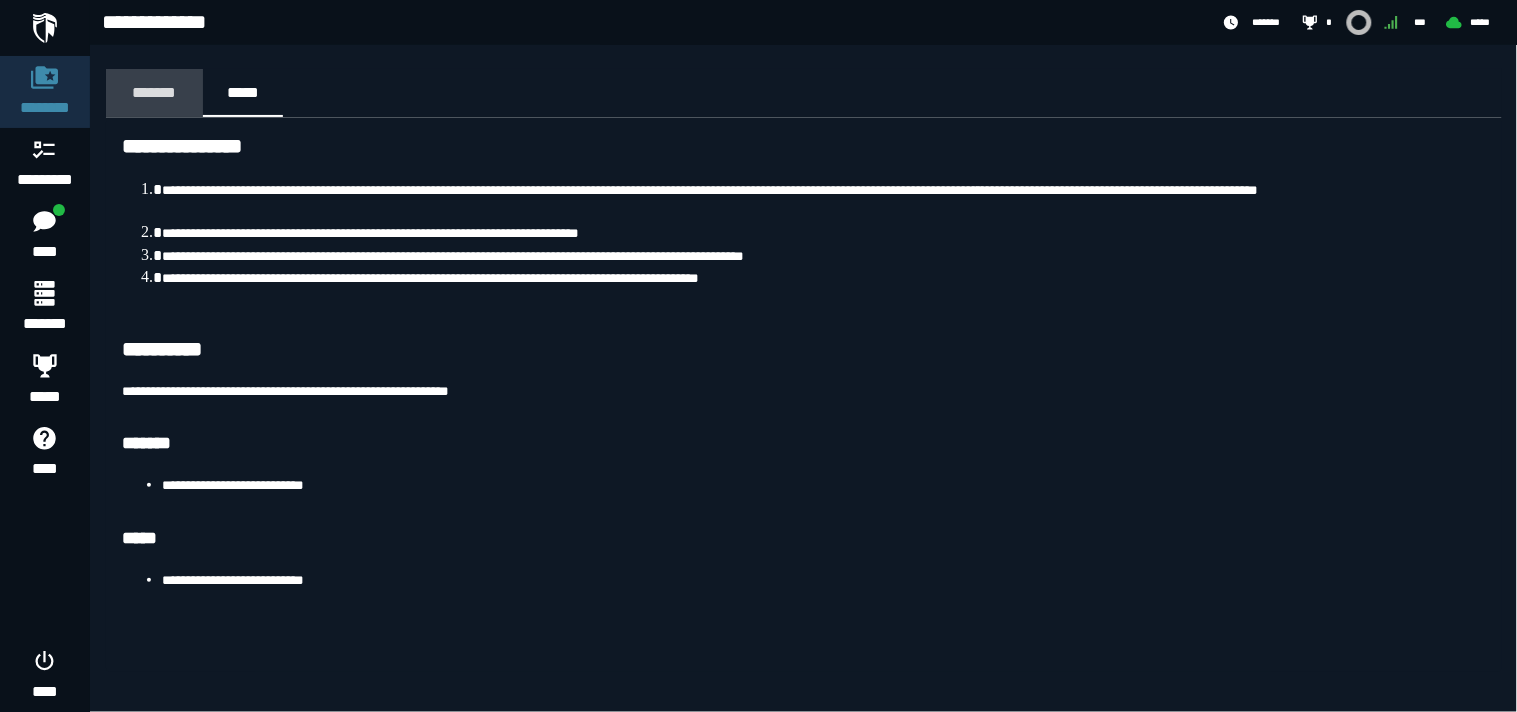 click on "*******" at bounding box center (154, 92) 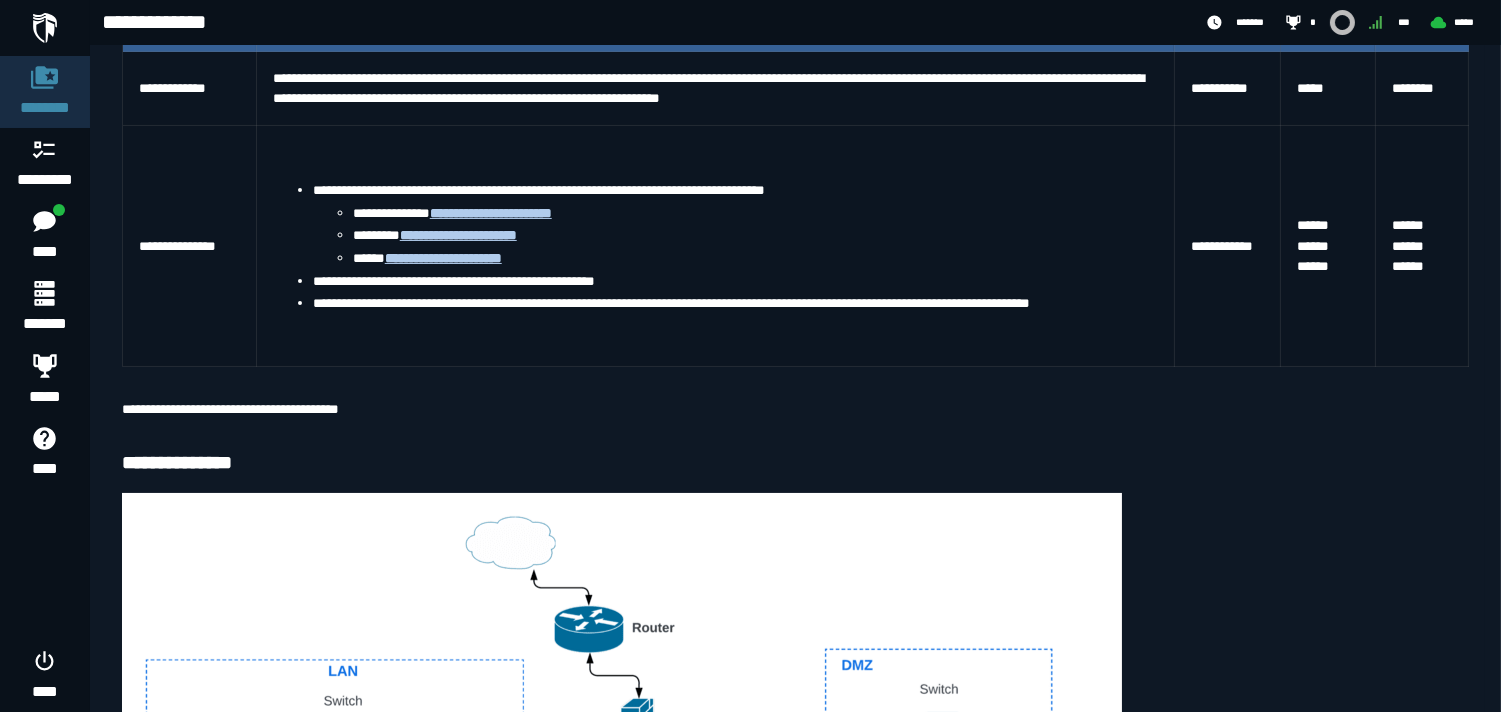scroll, scrollTop: 495, scrollLeft: 0, axis: vertical 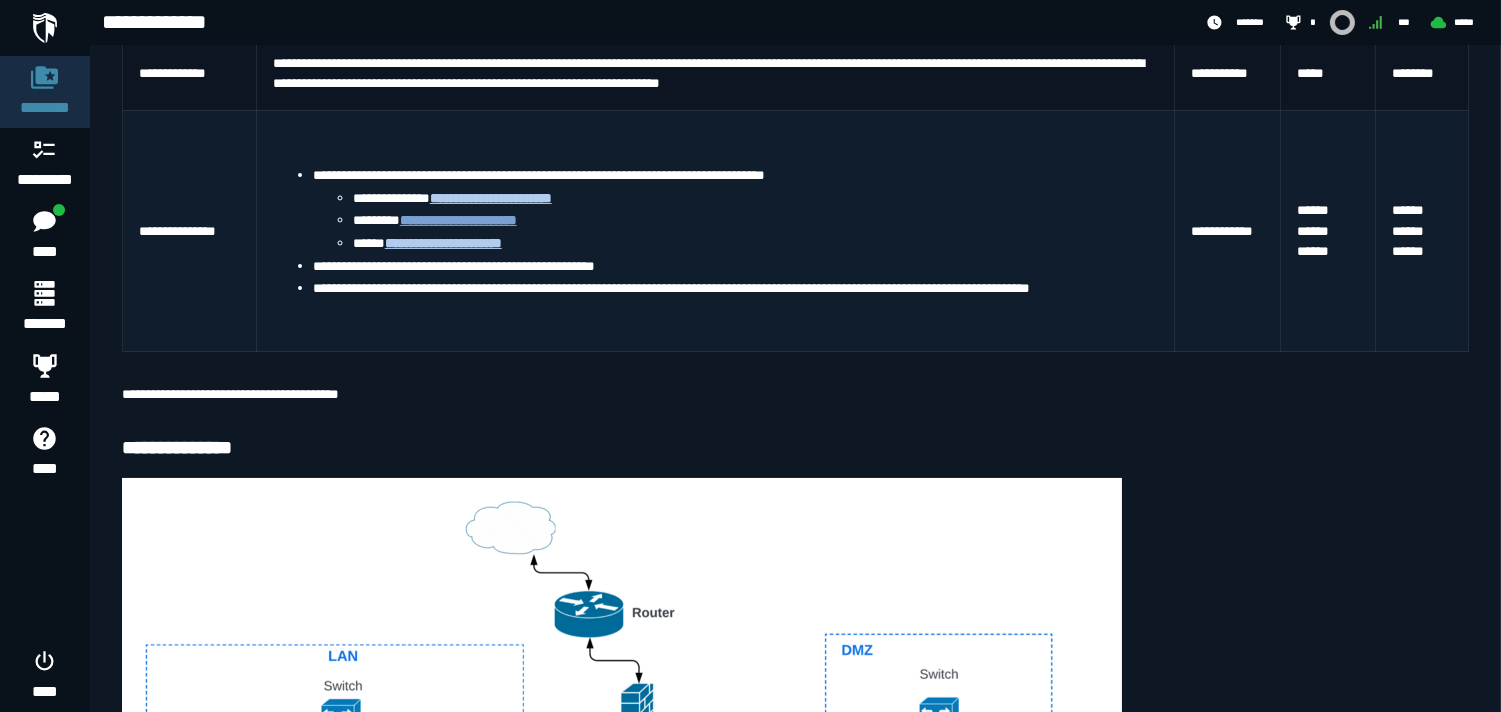 click on "**********" at bounding box center (458, 220) 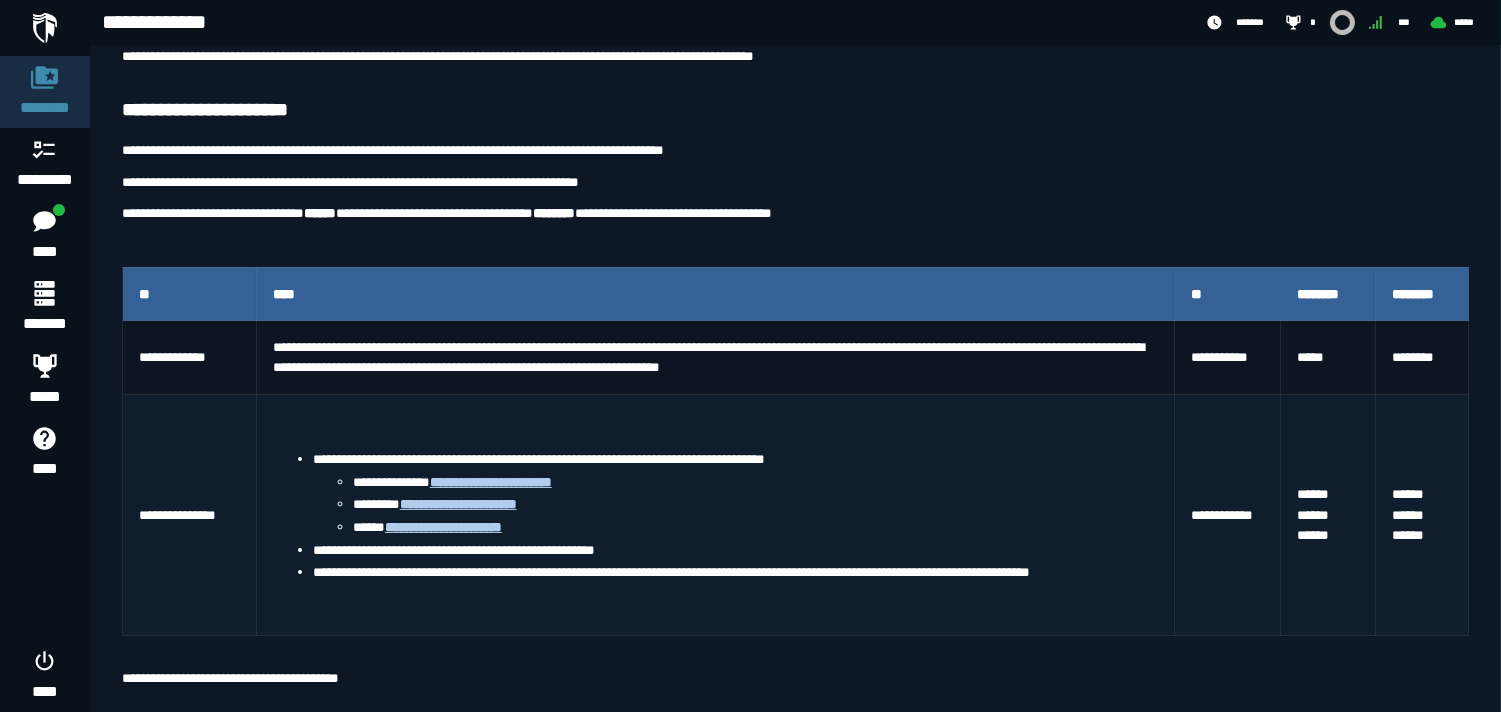 scroll, scrollTop: 210, scrollLeft: 0, axis: vertical 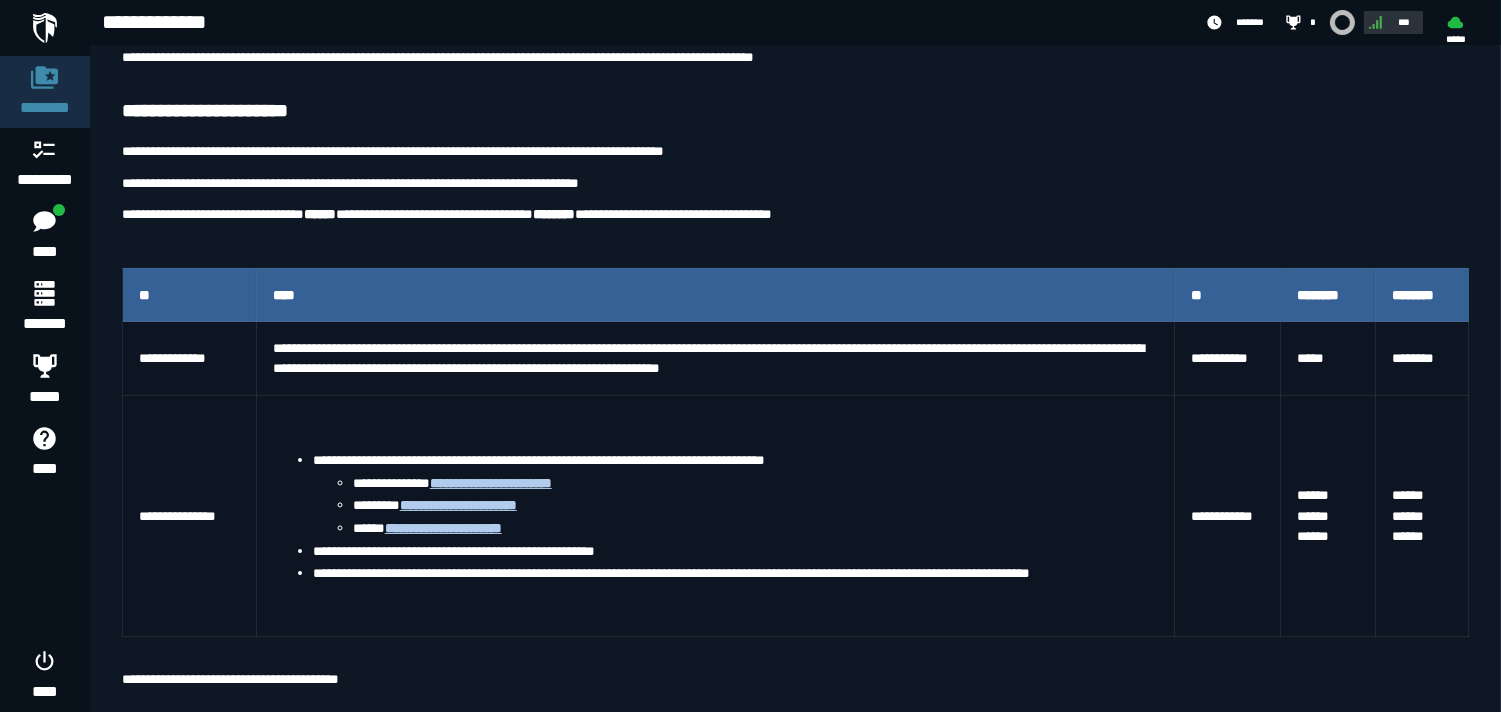 click 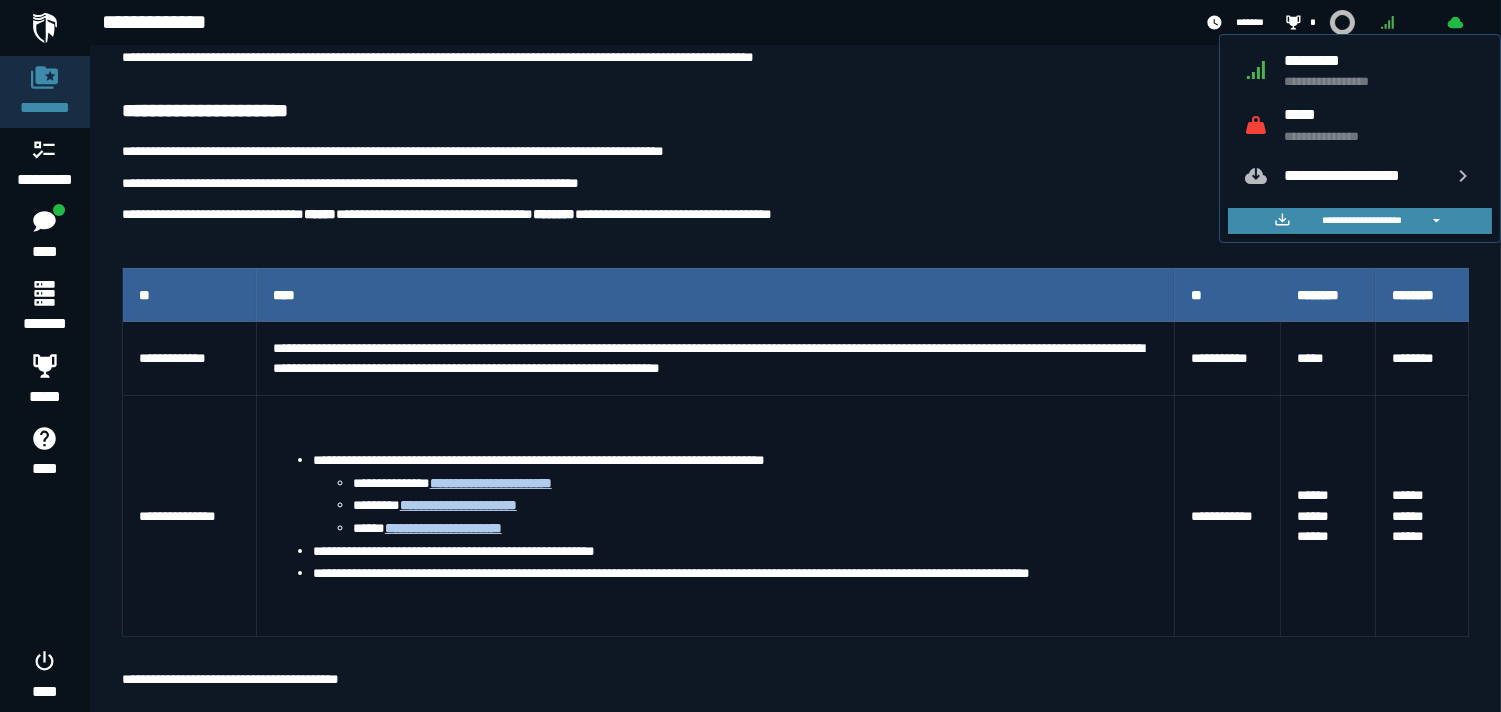 click on "*********" at bounding box center [1380, 60] 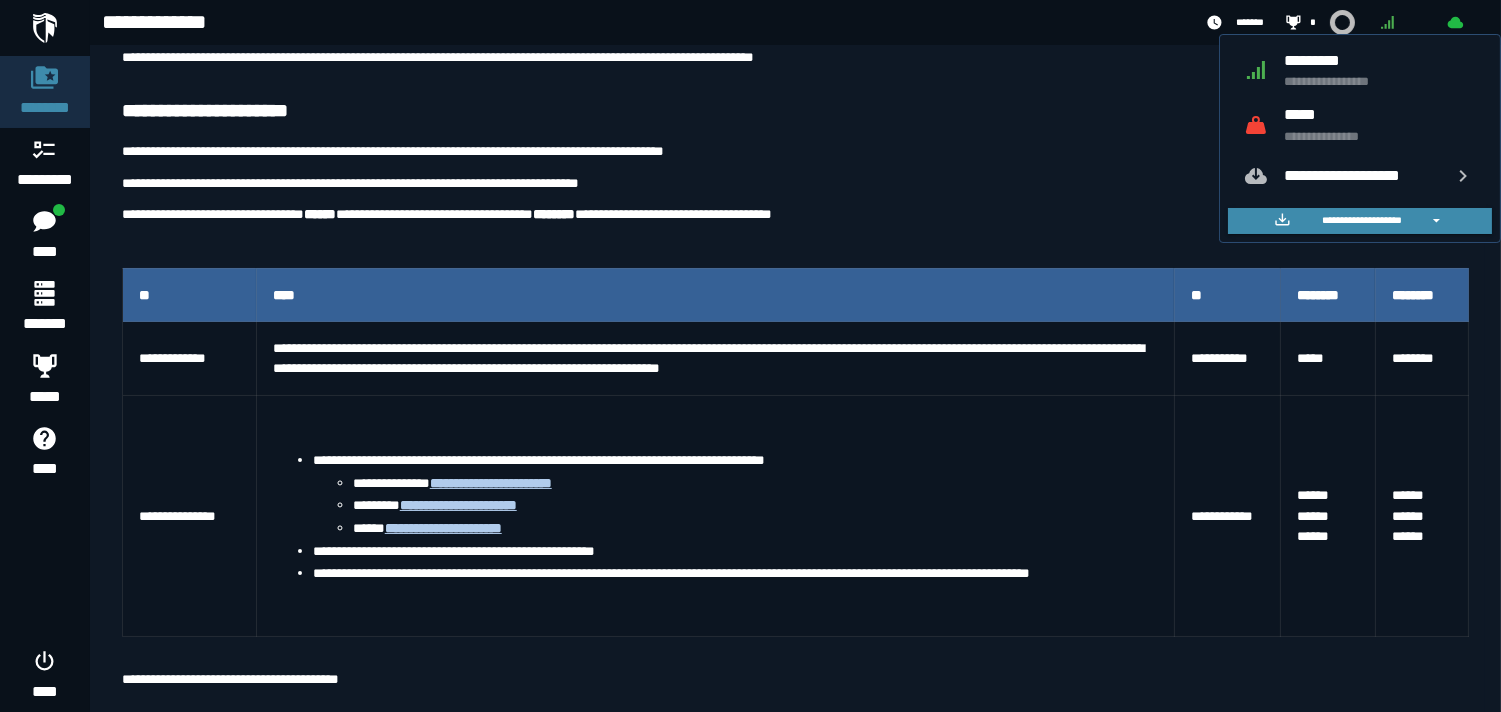click on "**********" at bounding box center (795, 823) 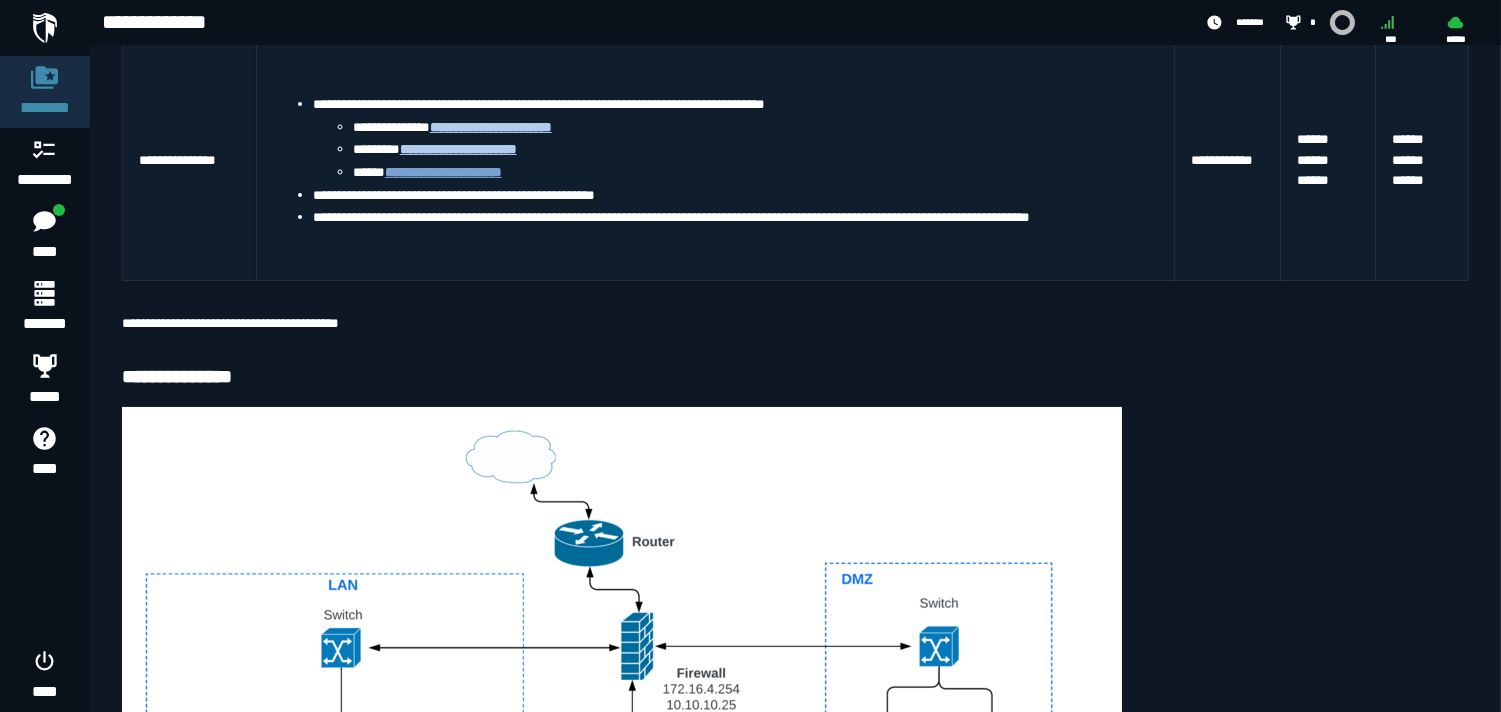 scroll, scrollTop: 556, scrollLeft: 0, axis: vertical 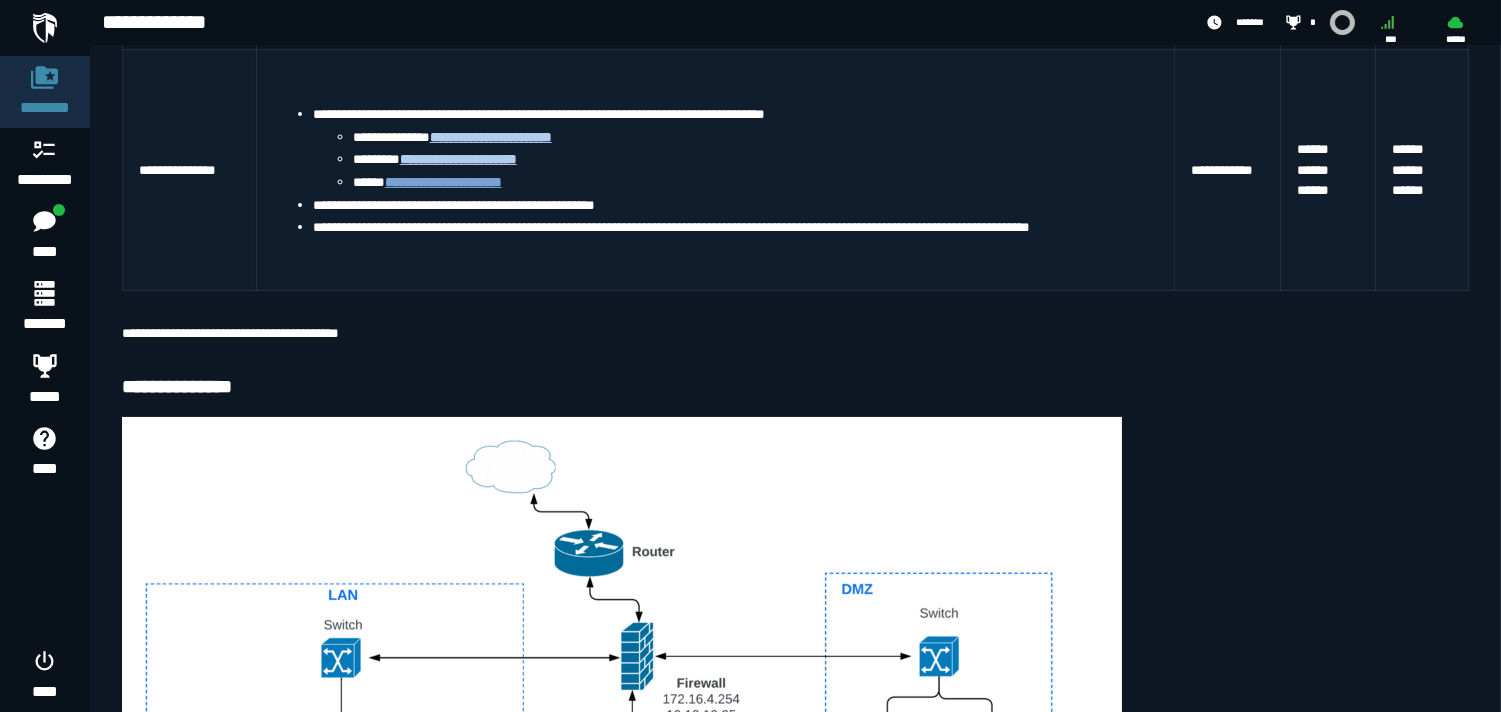 click on "**********" at bounding box center [443, 182] 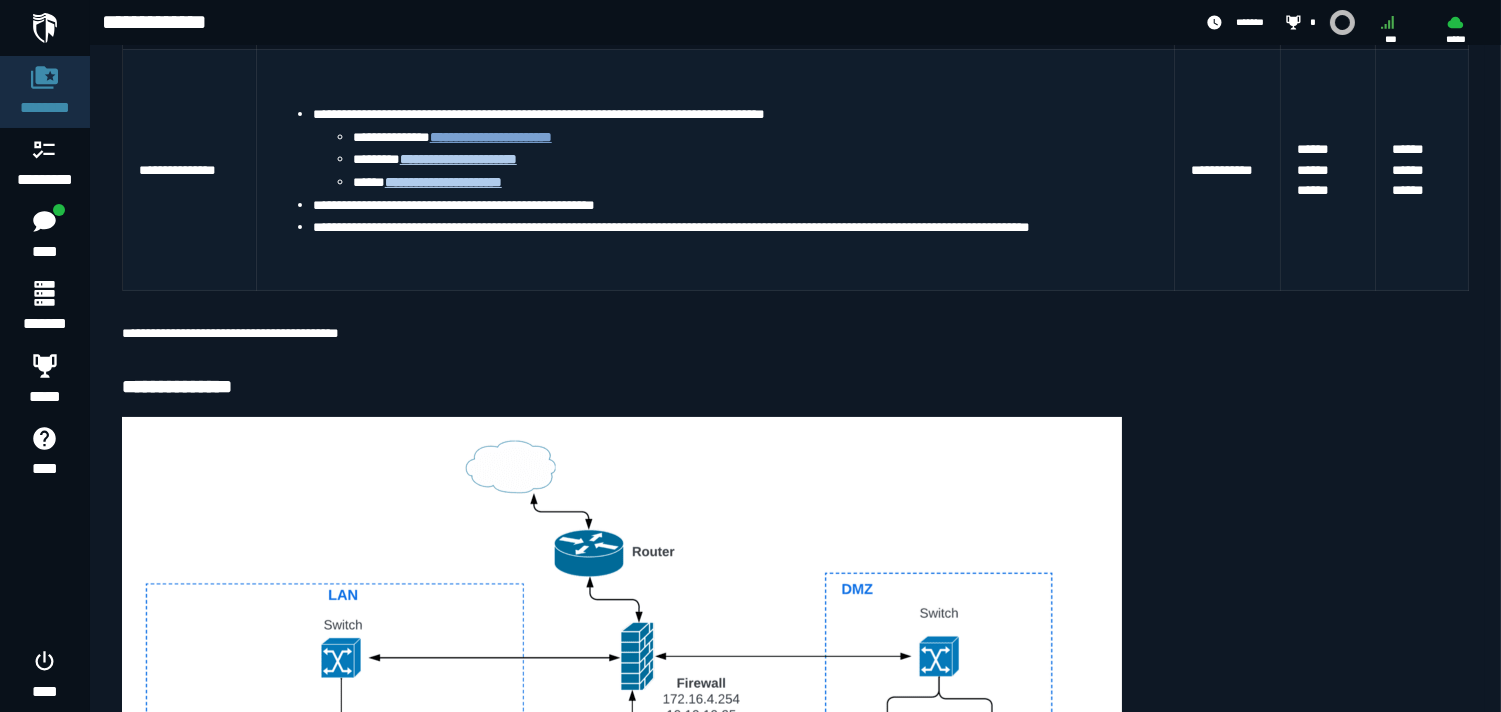 click on "**********" at bounding box center (491, 137) 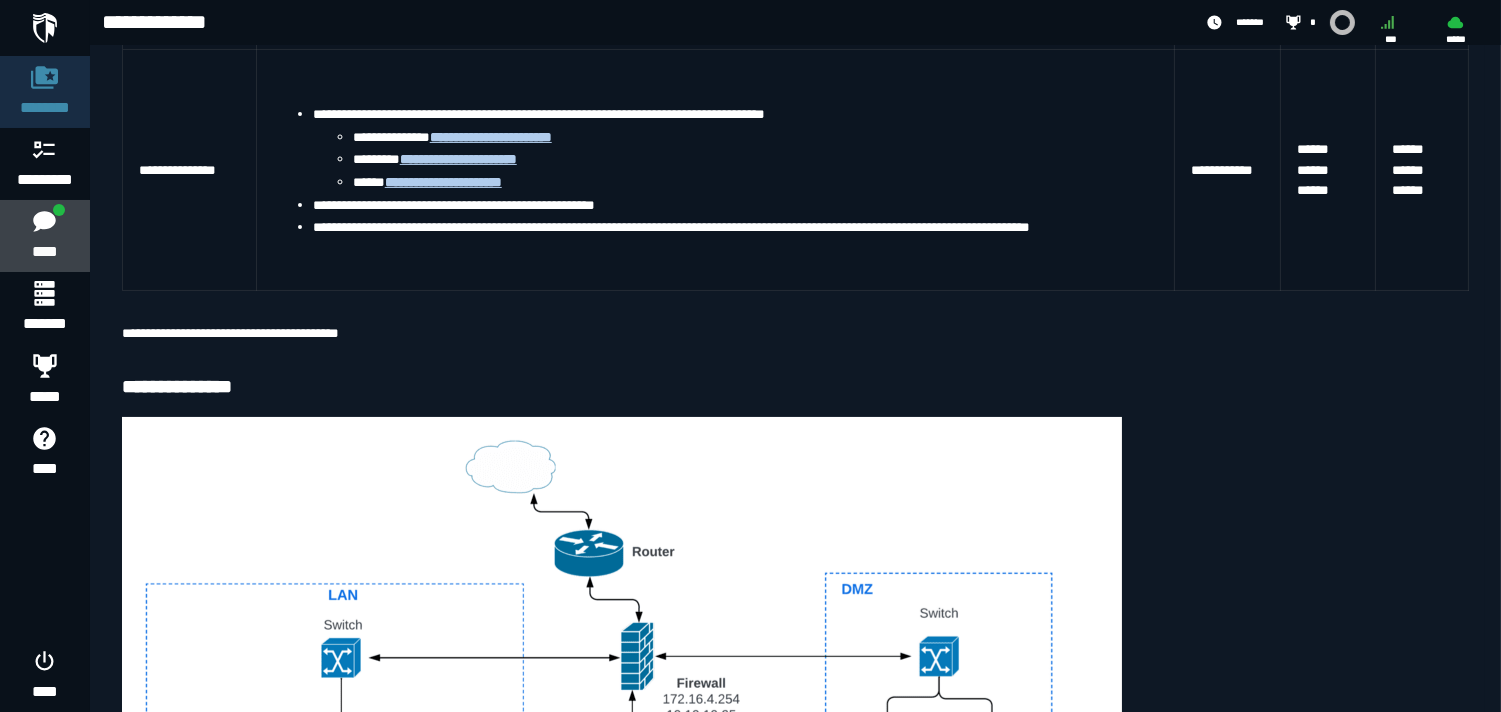 click 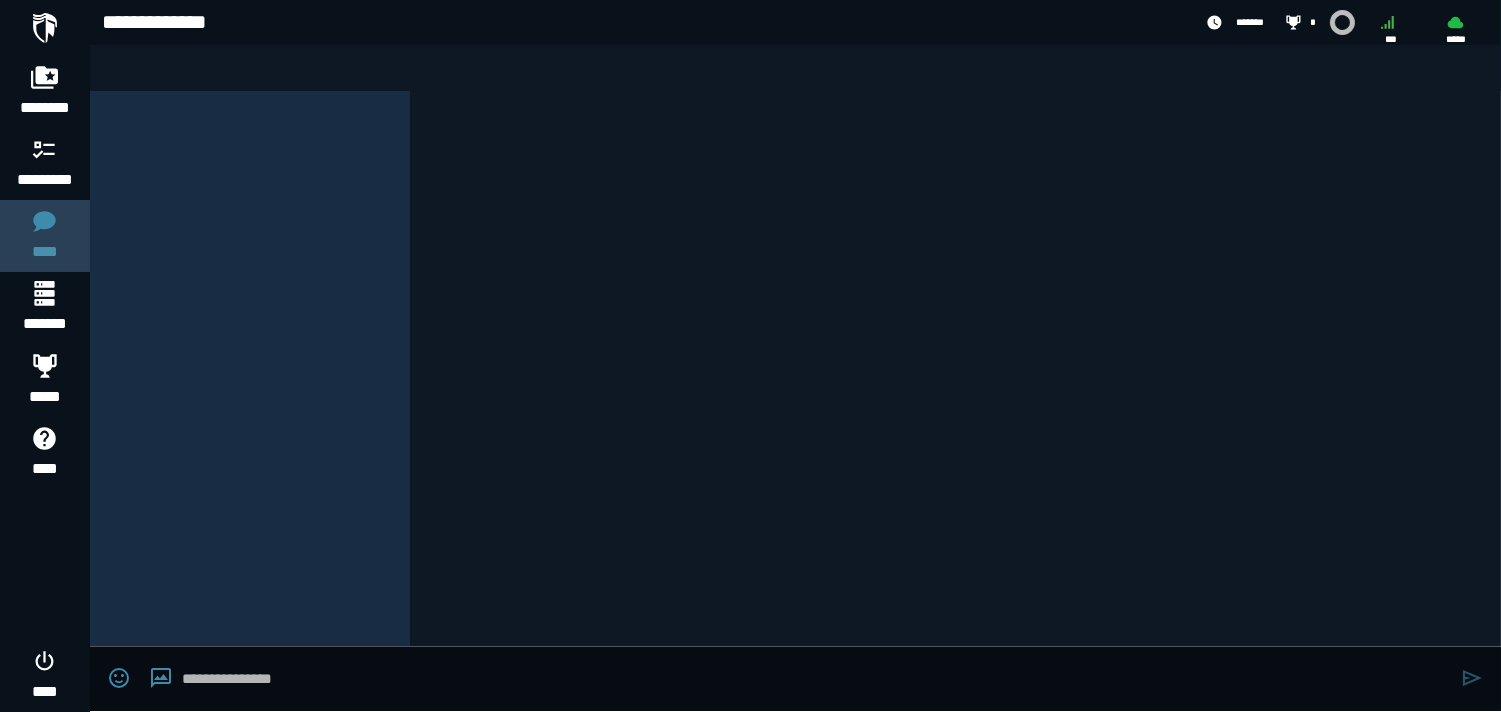 scroll, scrollTop: 0, scrollLeft: 0, axis: both 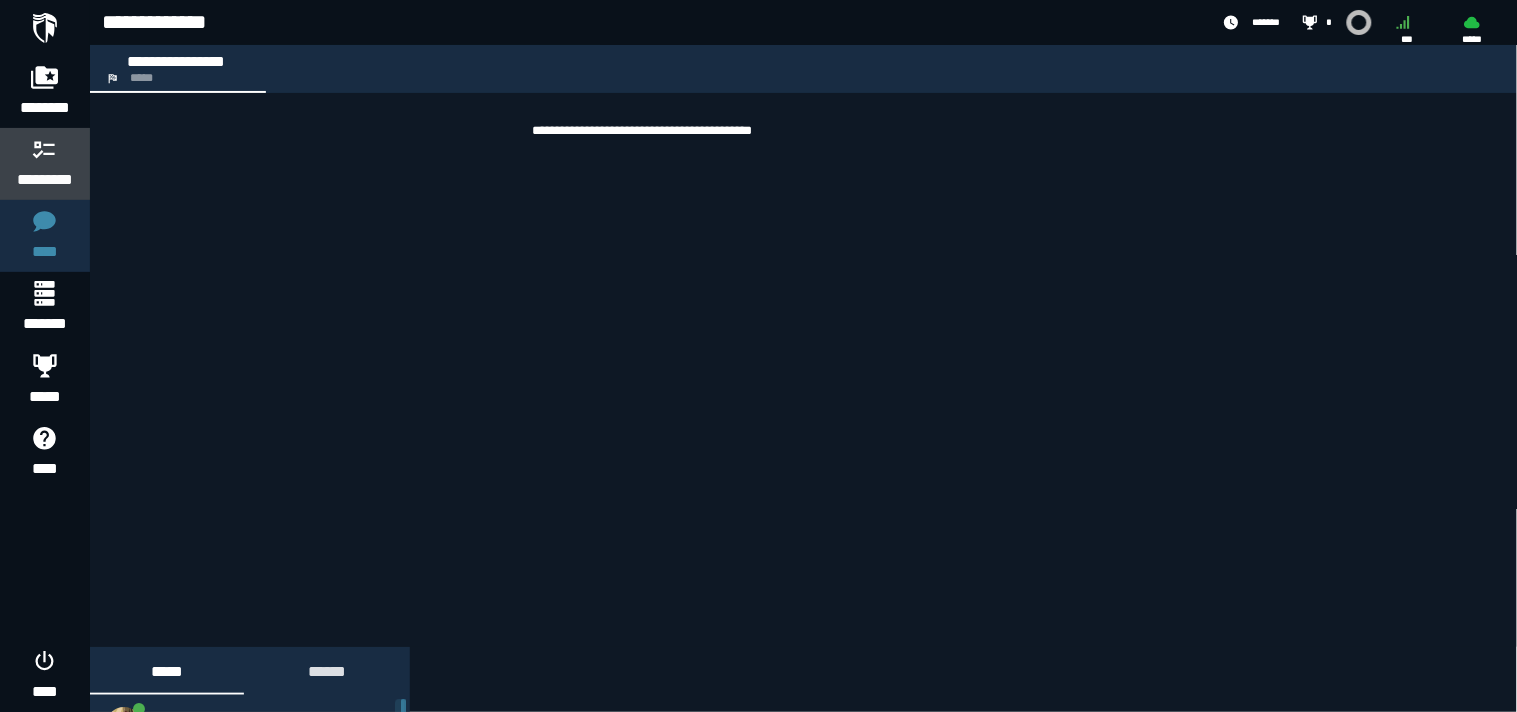 click 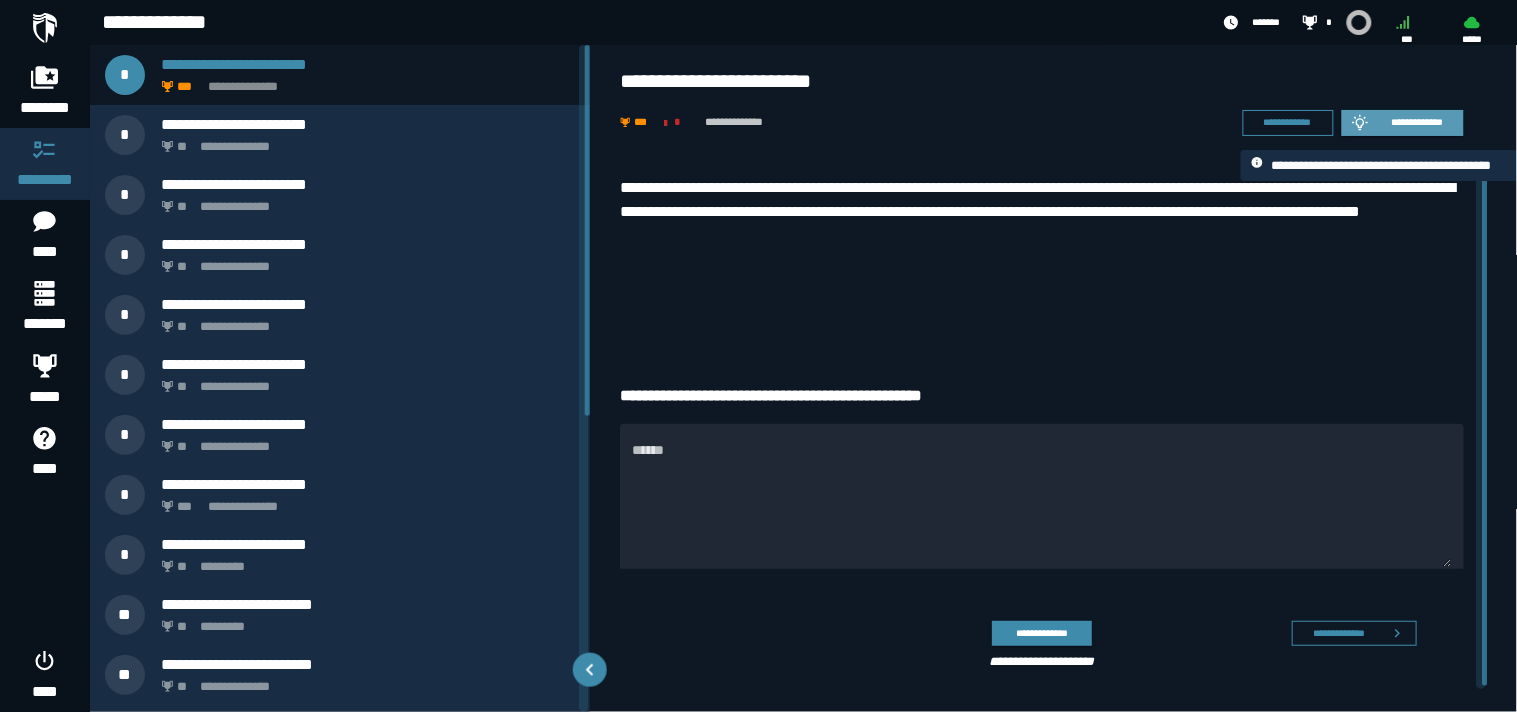 click on "**********" at bounding box center (1403, 123) 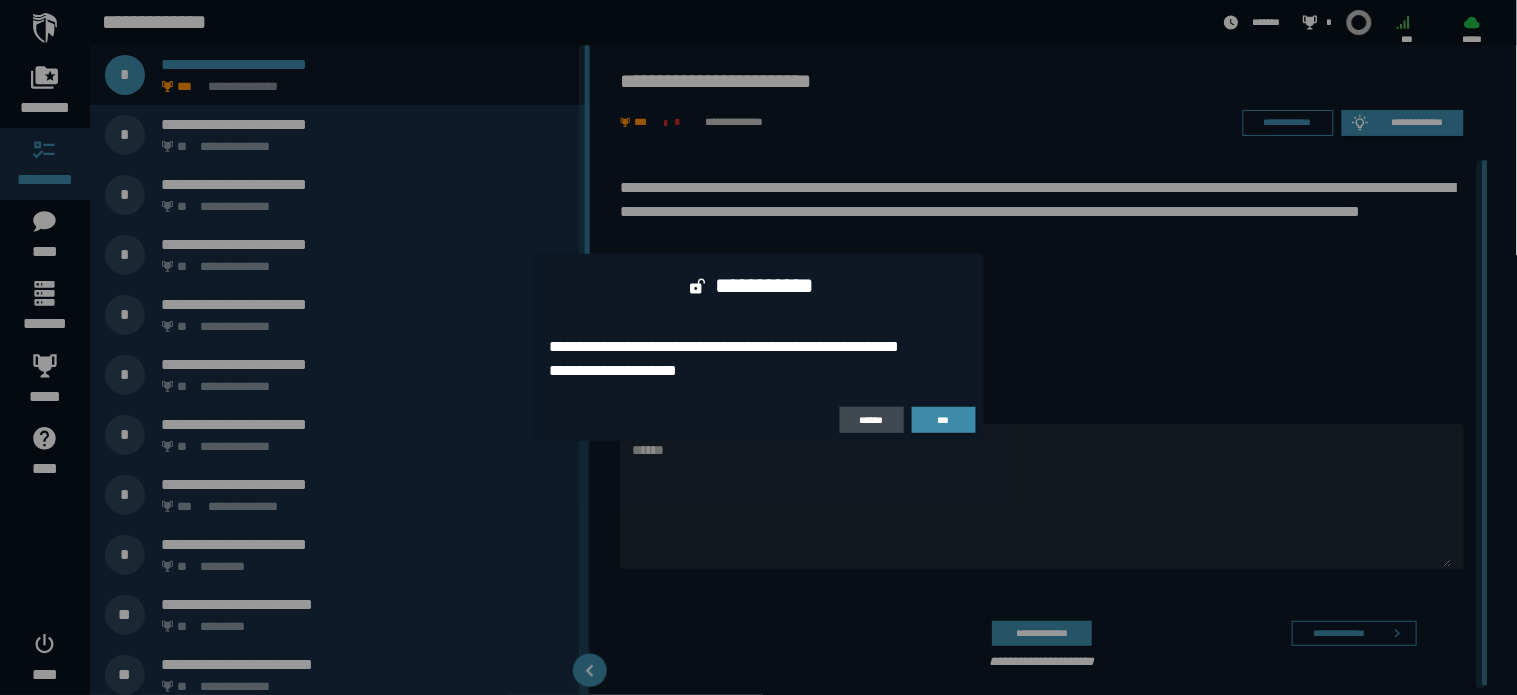 click at bounding box center [758, 347] 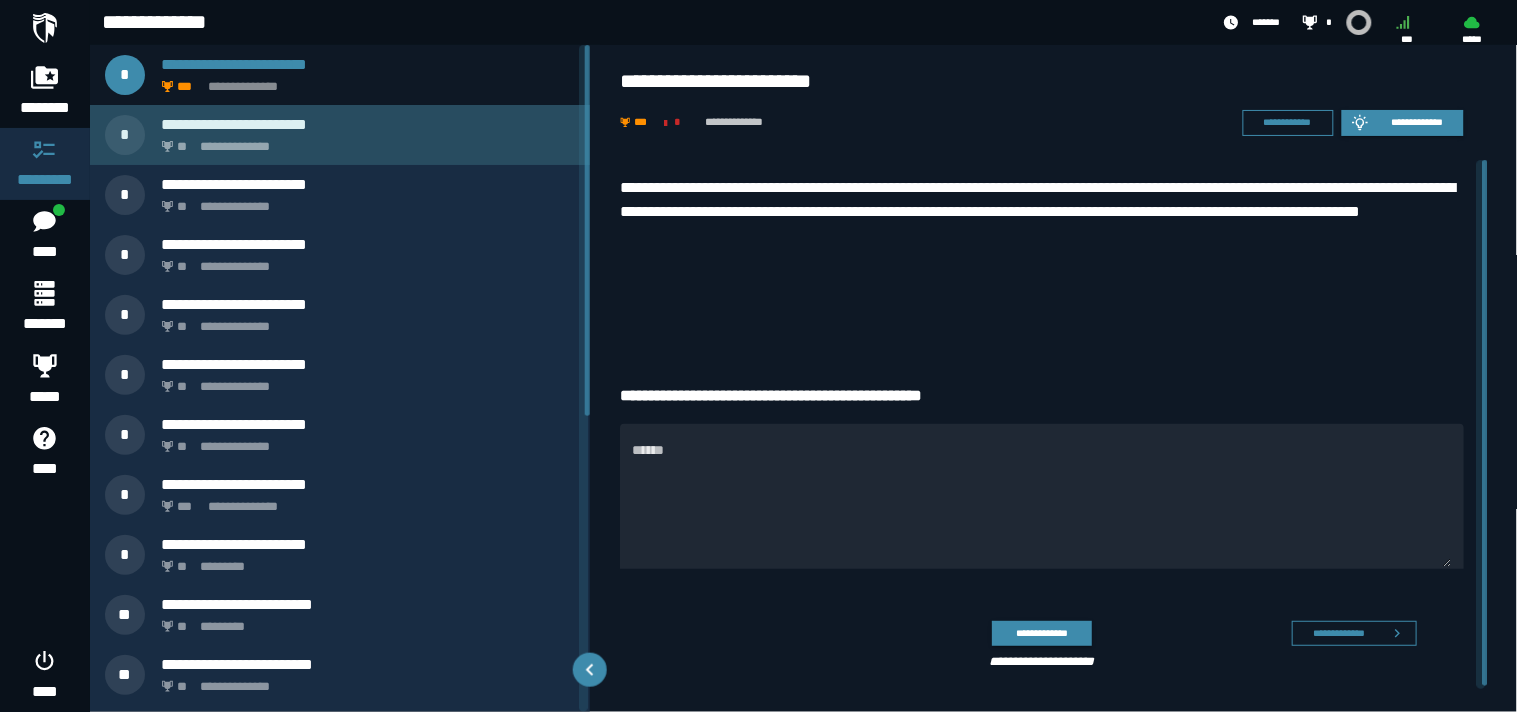 click on "**********" at bounding box center (368, 124) 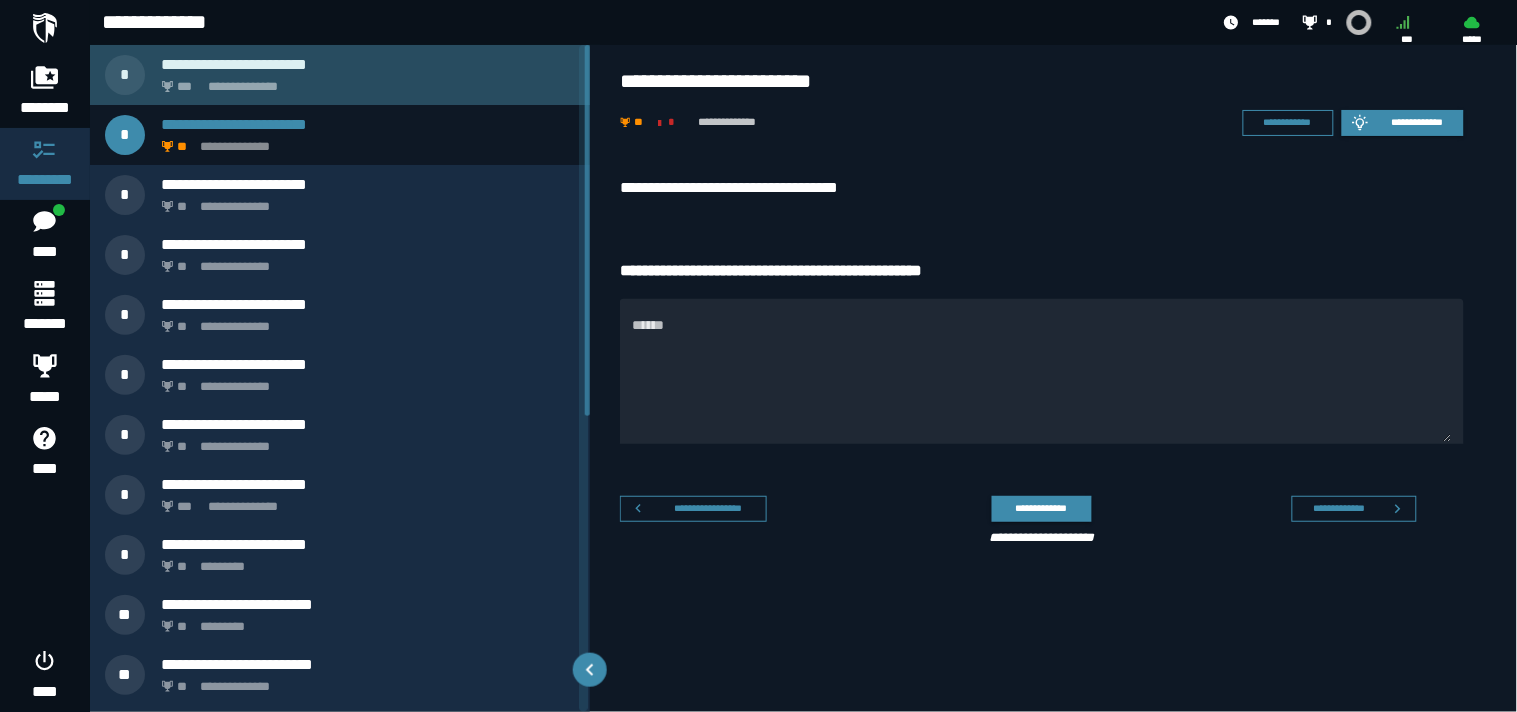 click on "**********" at bounding box center (364, 81) 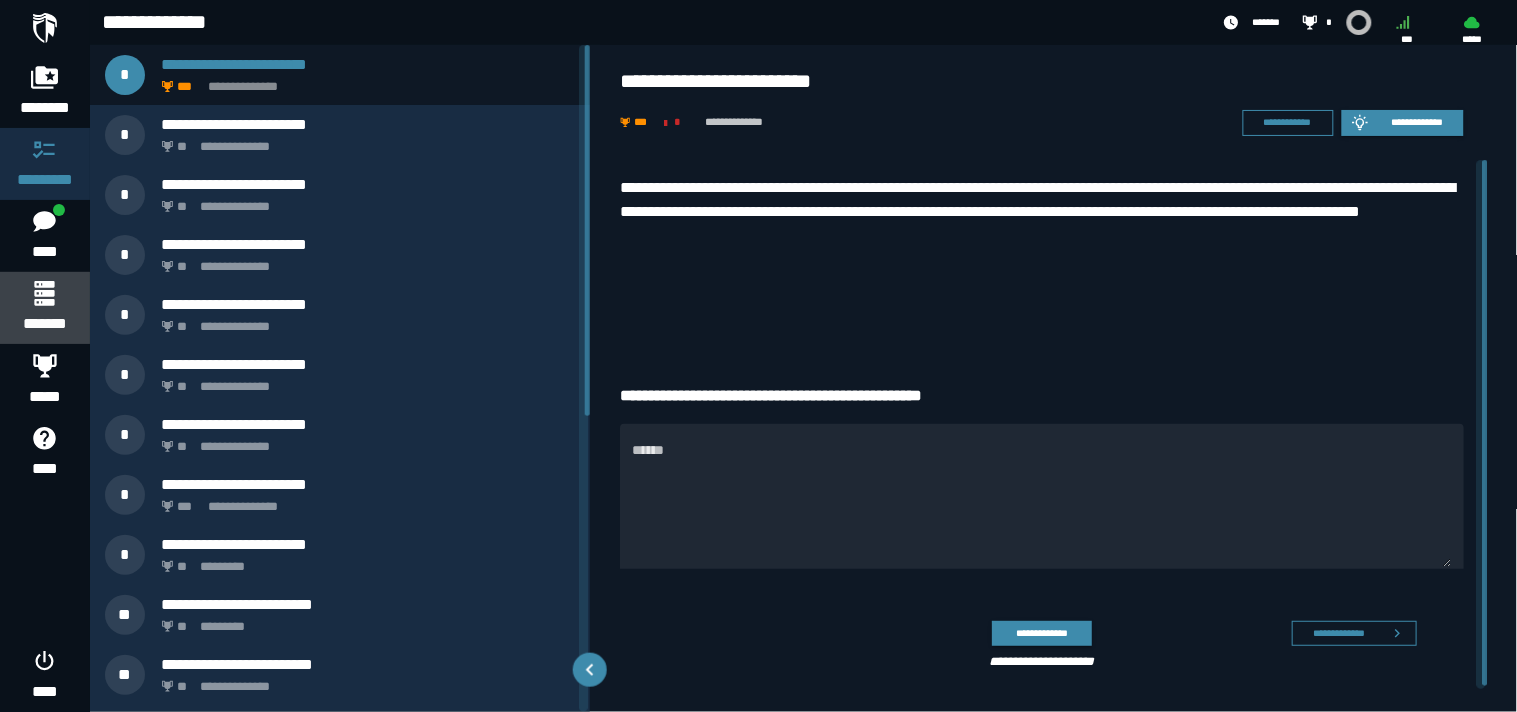 click 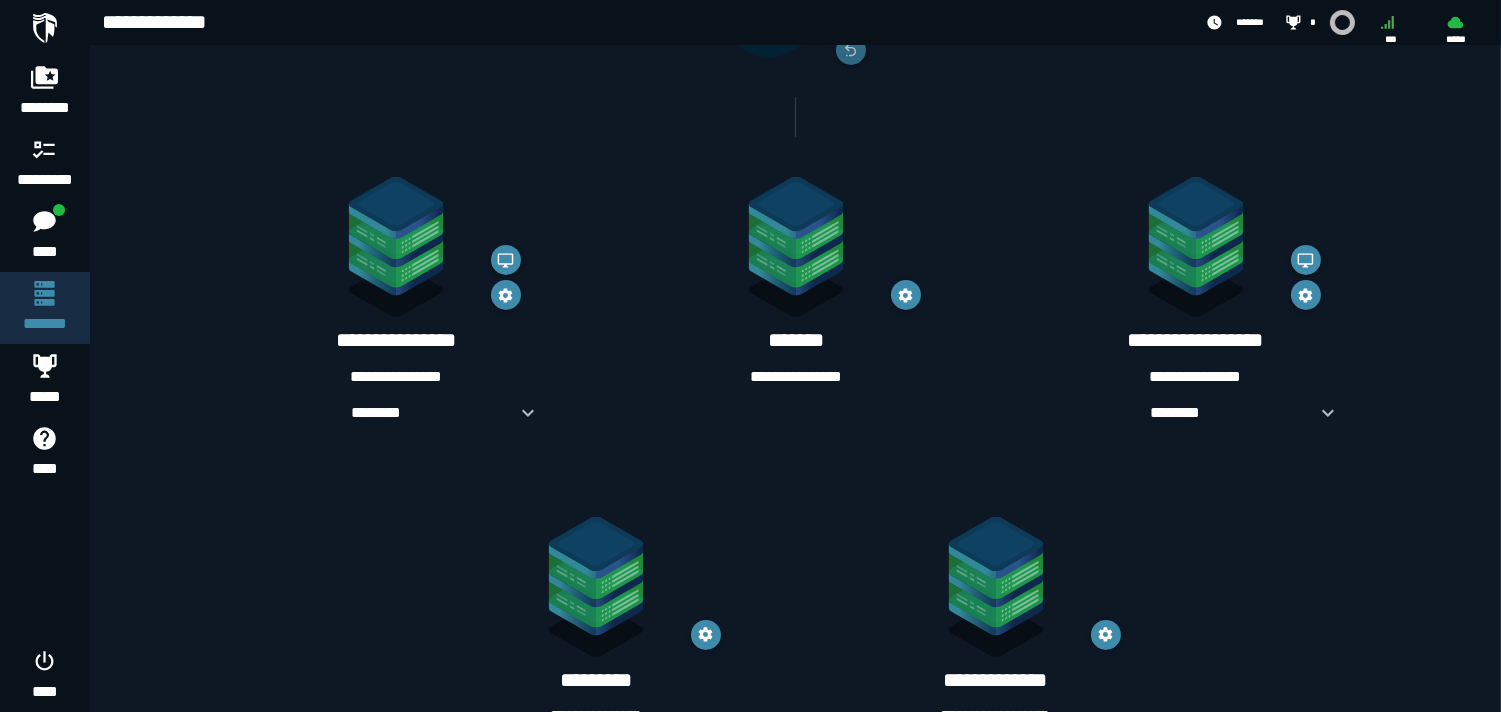 scroll, scrollTop: 271, scrollLeft: 0, axis: vertical 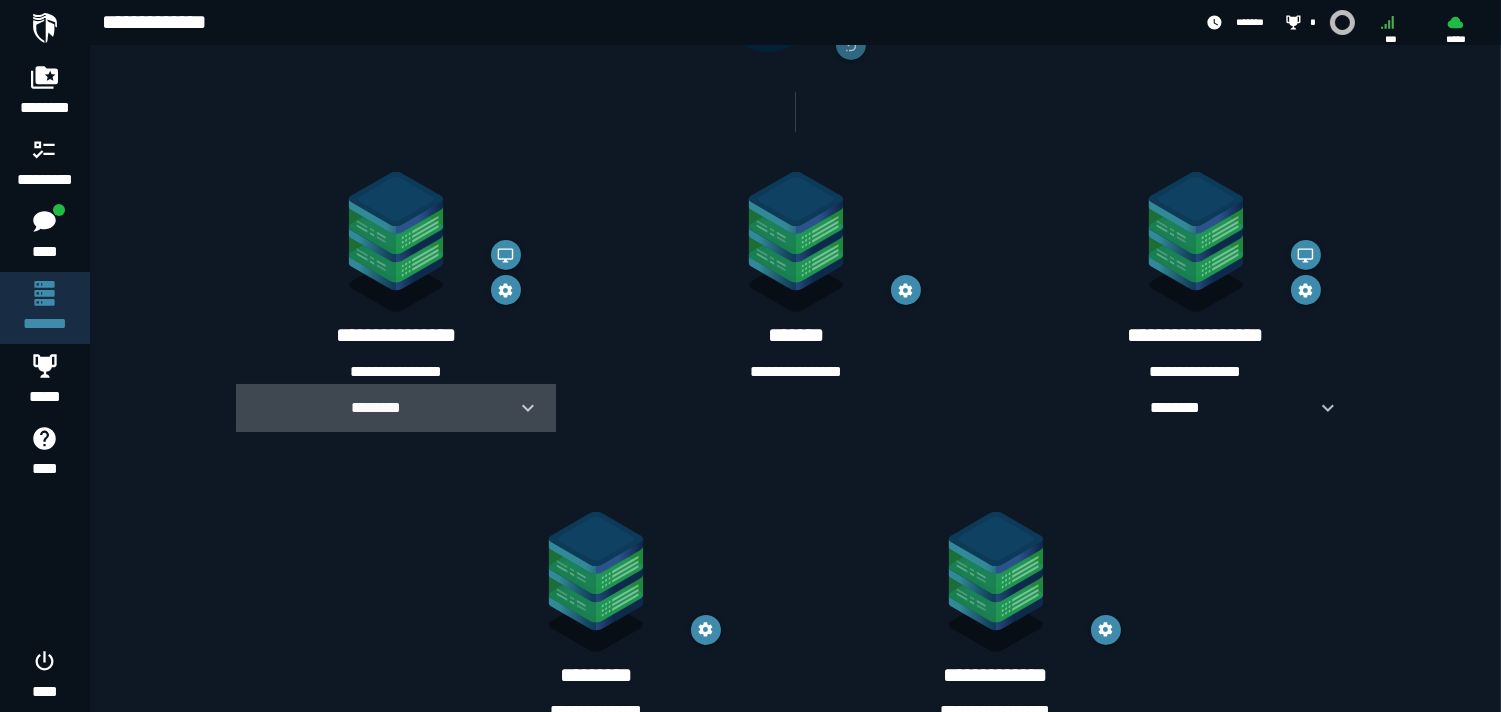 click at bounding box center [520, 408] 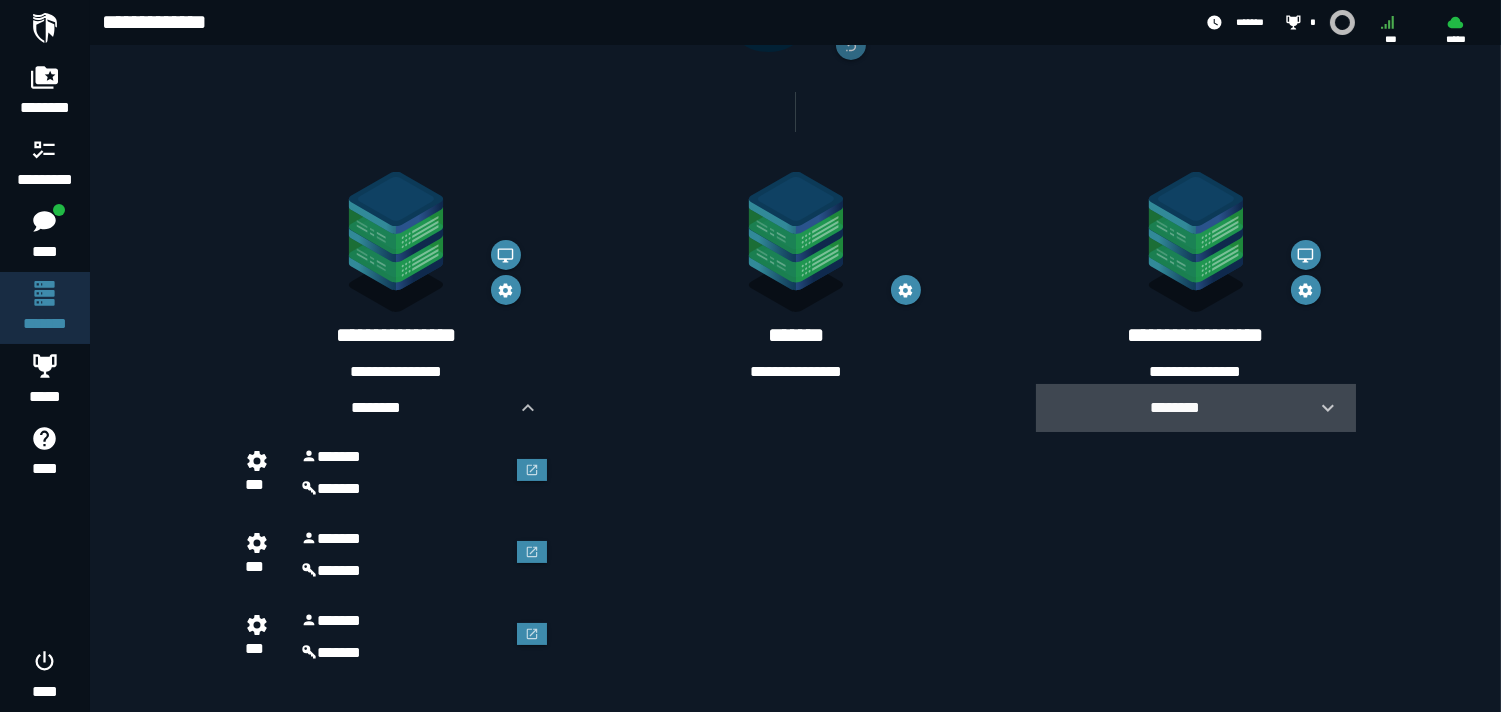 click 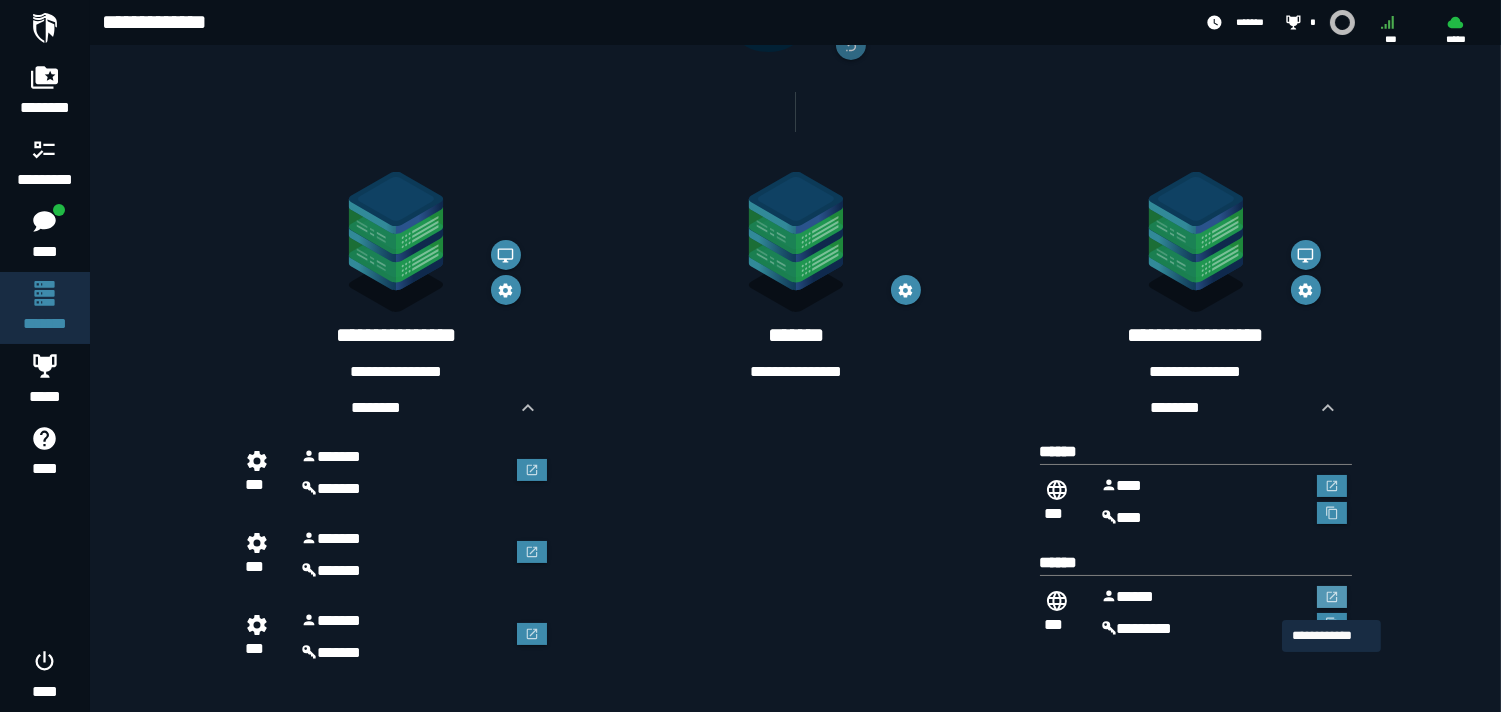 click 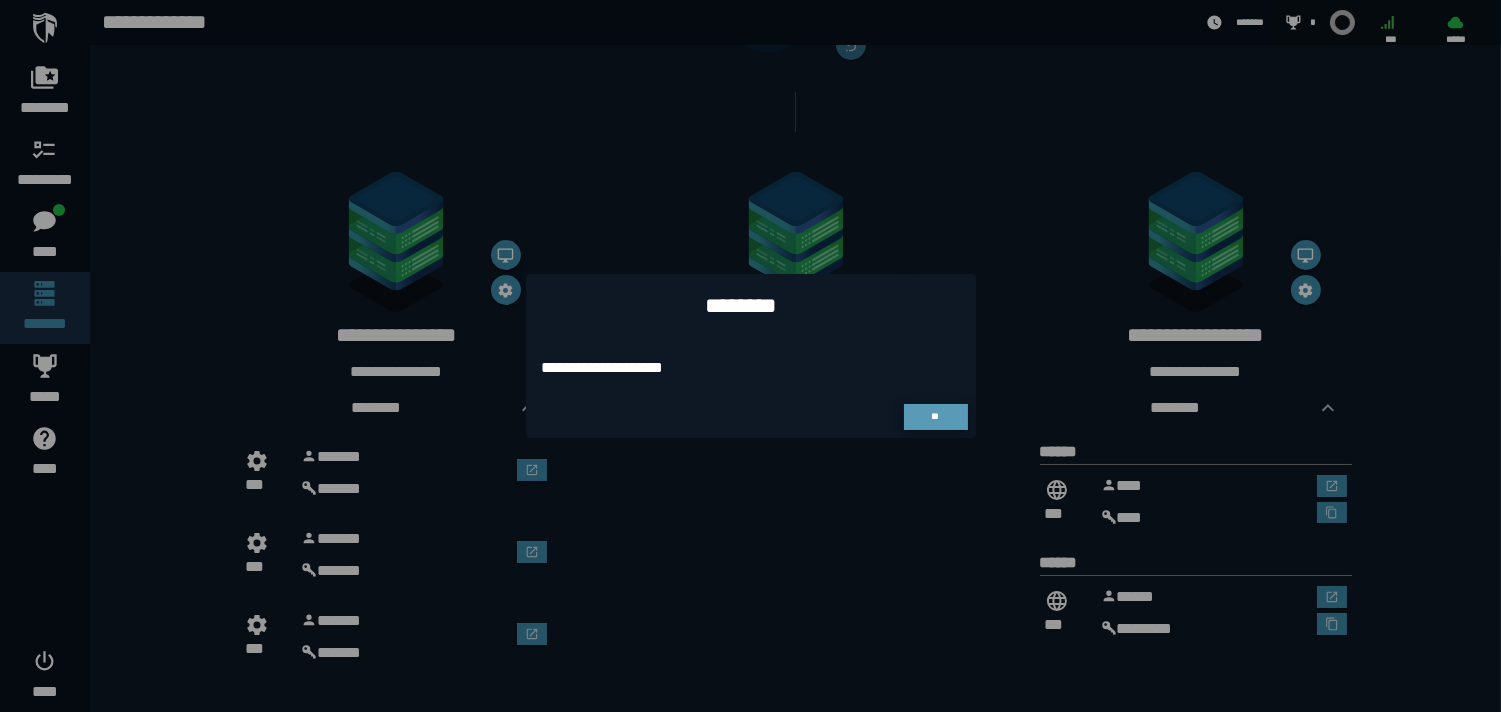 click on "**" at bounding box center [936, 417] 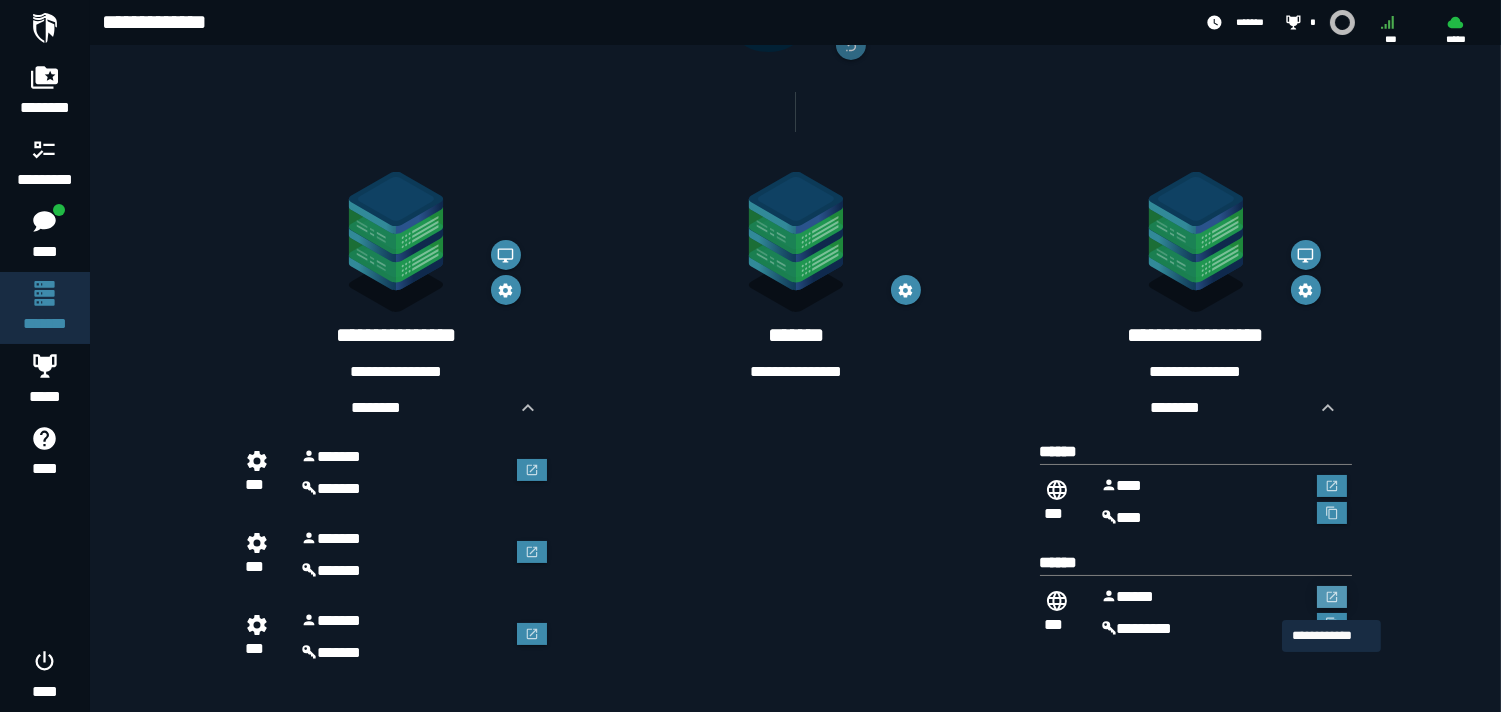 click 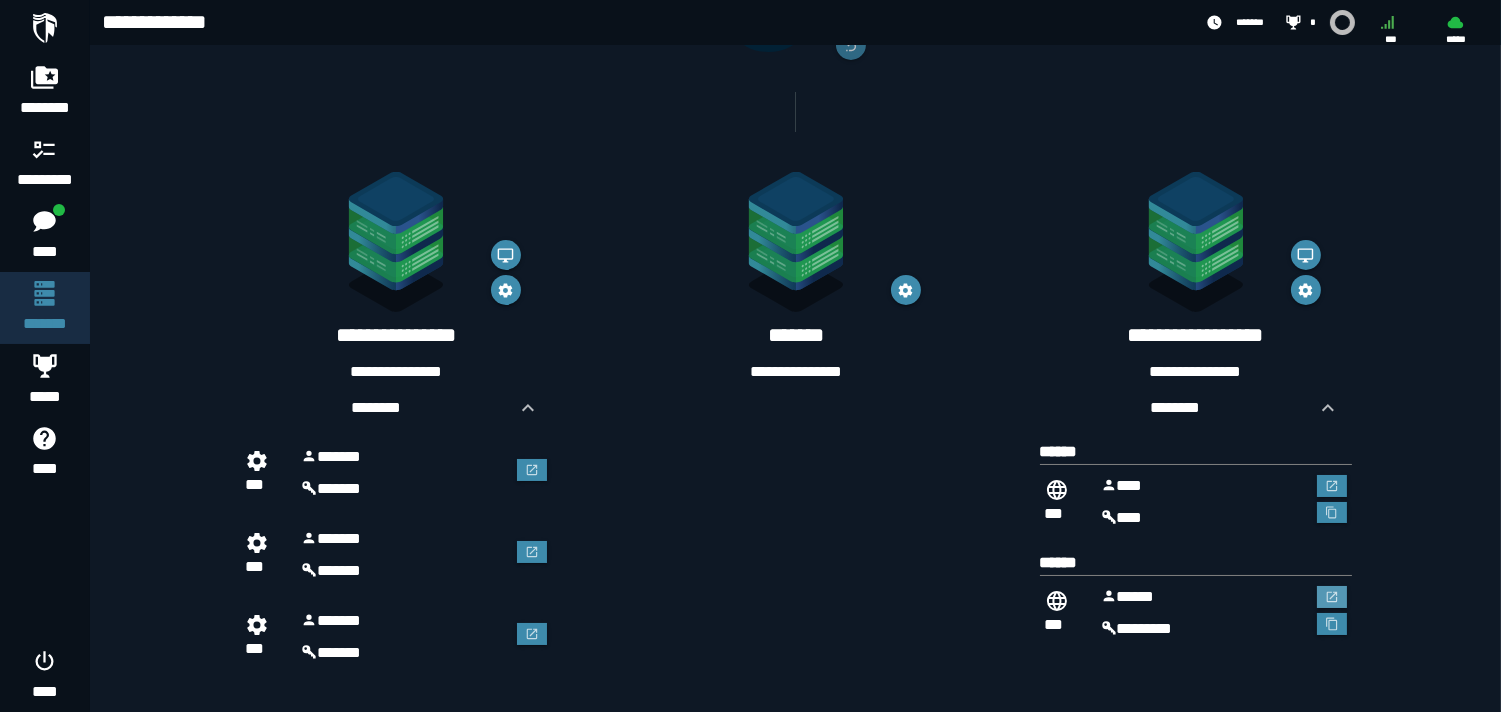 scroll, scrollTop: 271, scrollLeft: 0, axis: vertical 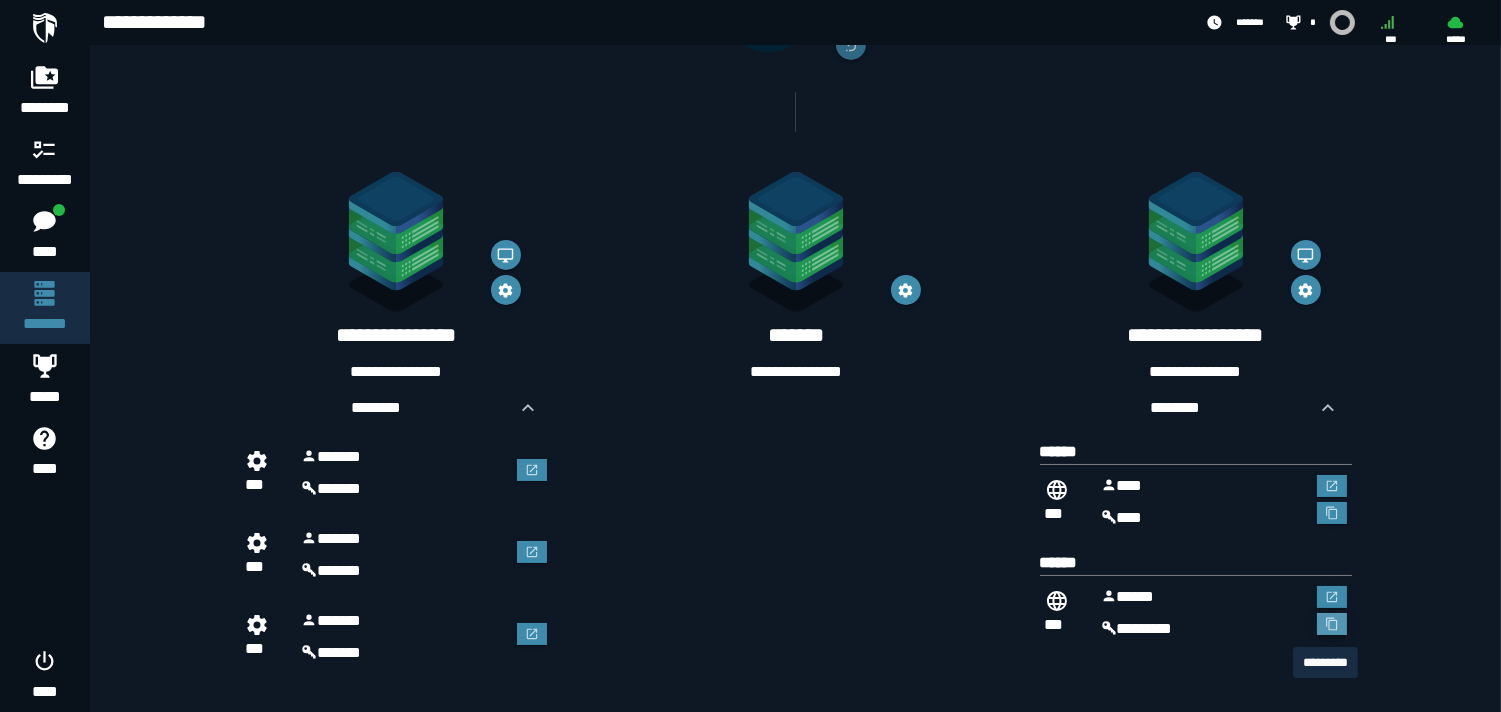 click 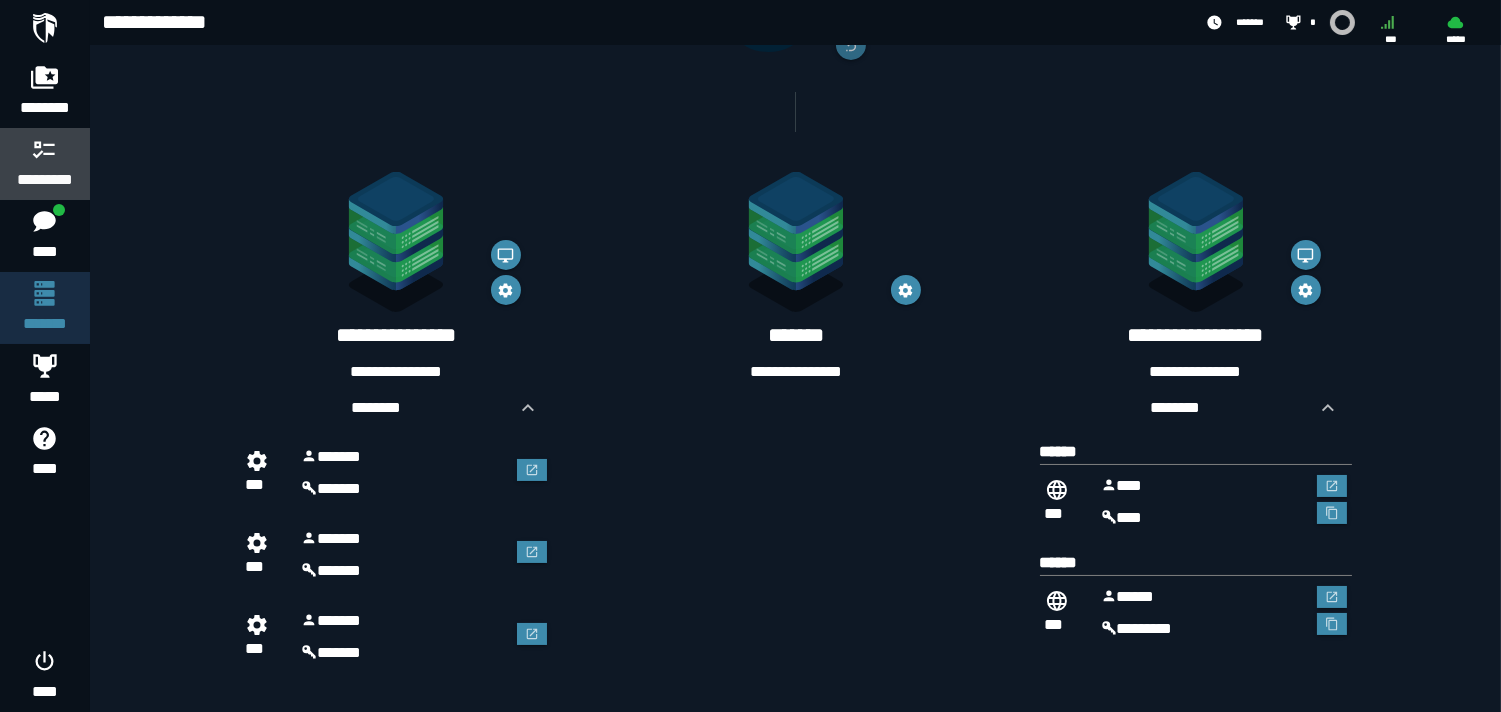 click on "*********" at bounding box center [45, 180] 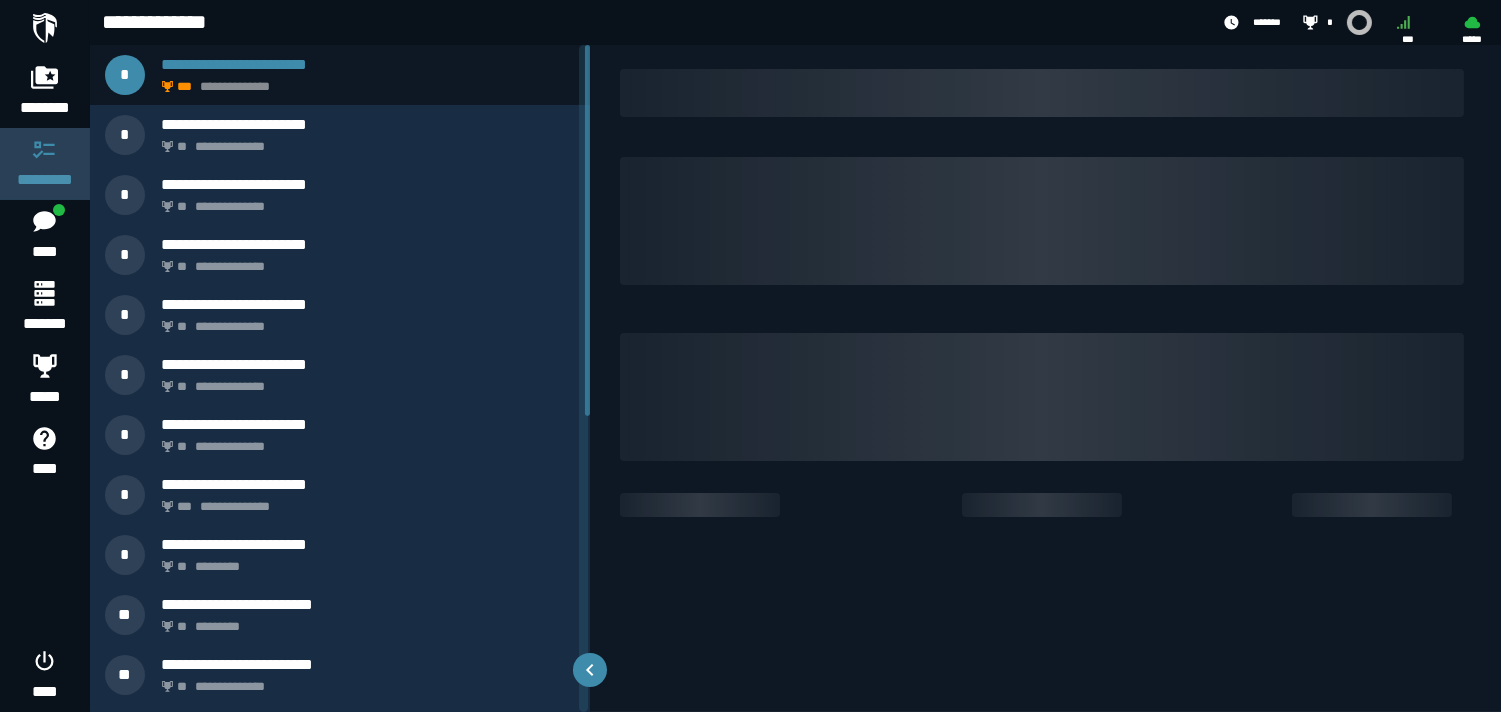 scroll, scrollTop: 0, scrollLeft: 0, axis: both 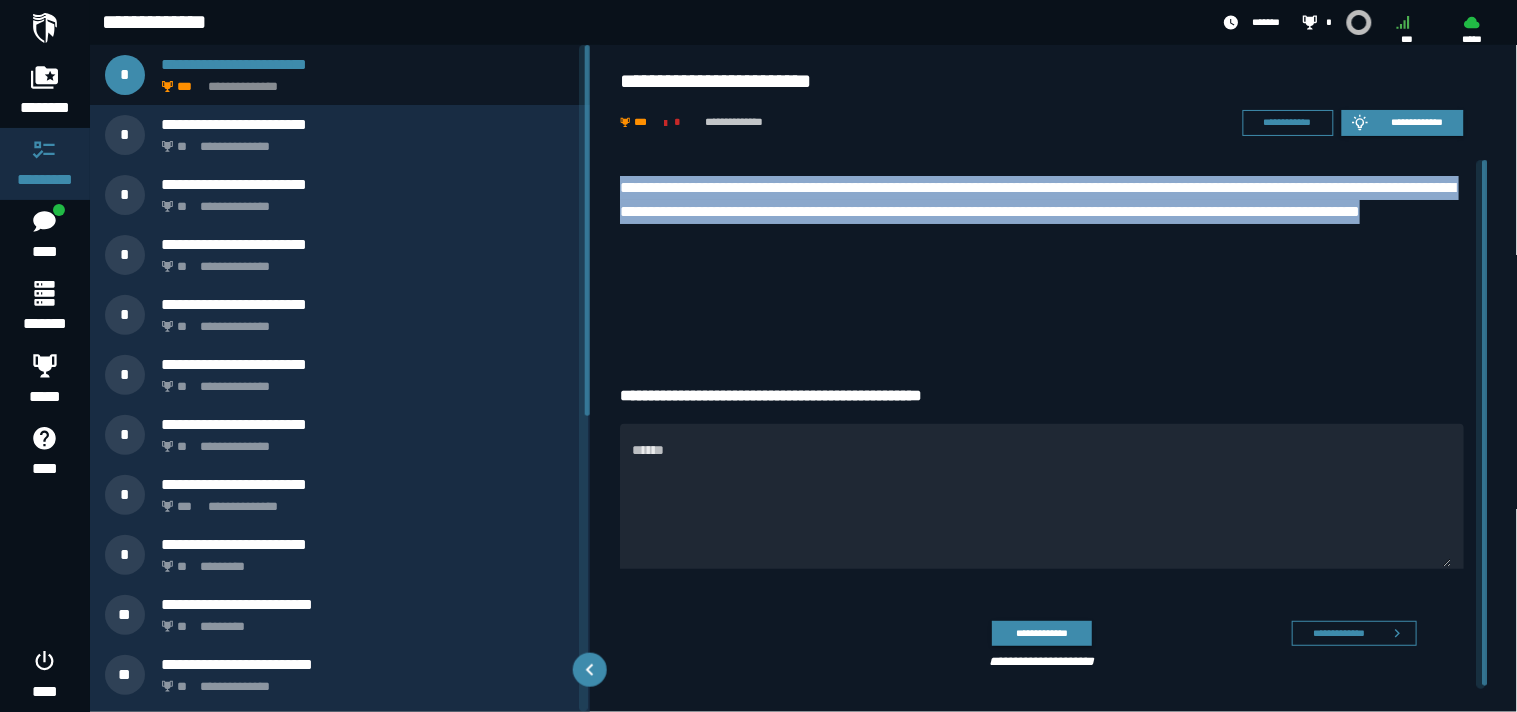 drag, startPoint x: 812, startPoint y: 254, endPoint x: 608, endPoint y: 190, distance: 213.80365 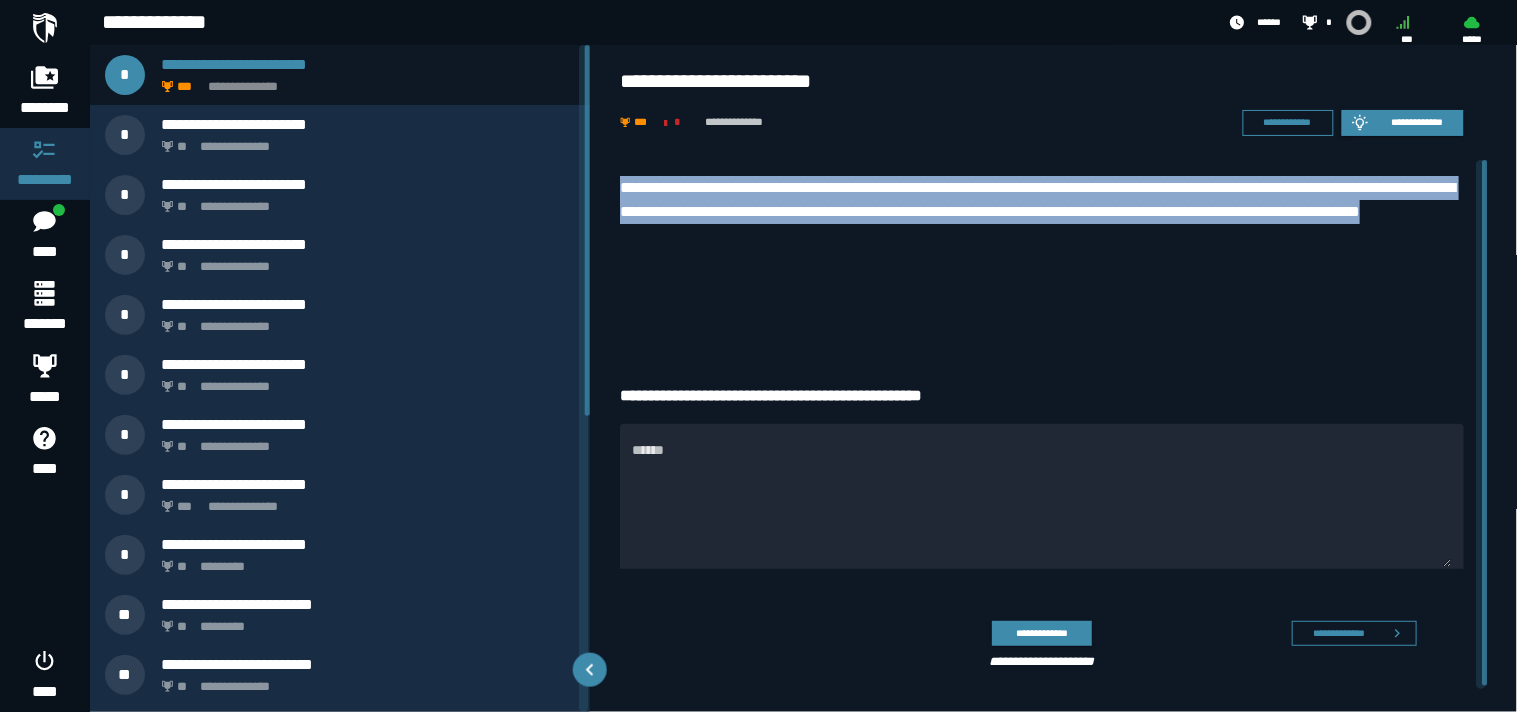 click on "**********" at bounding box center [1042, 212] 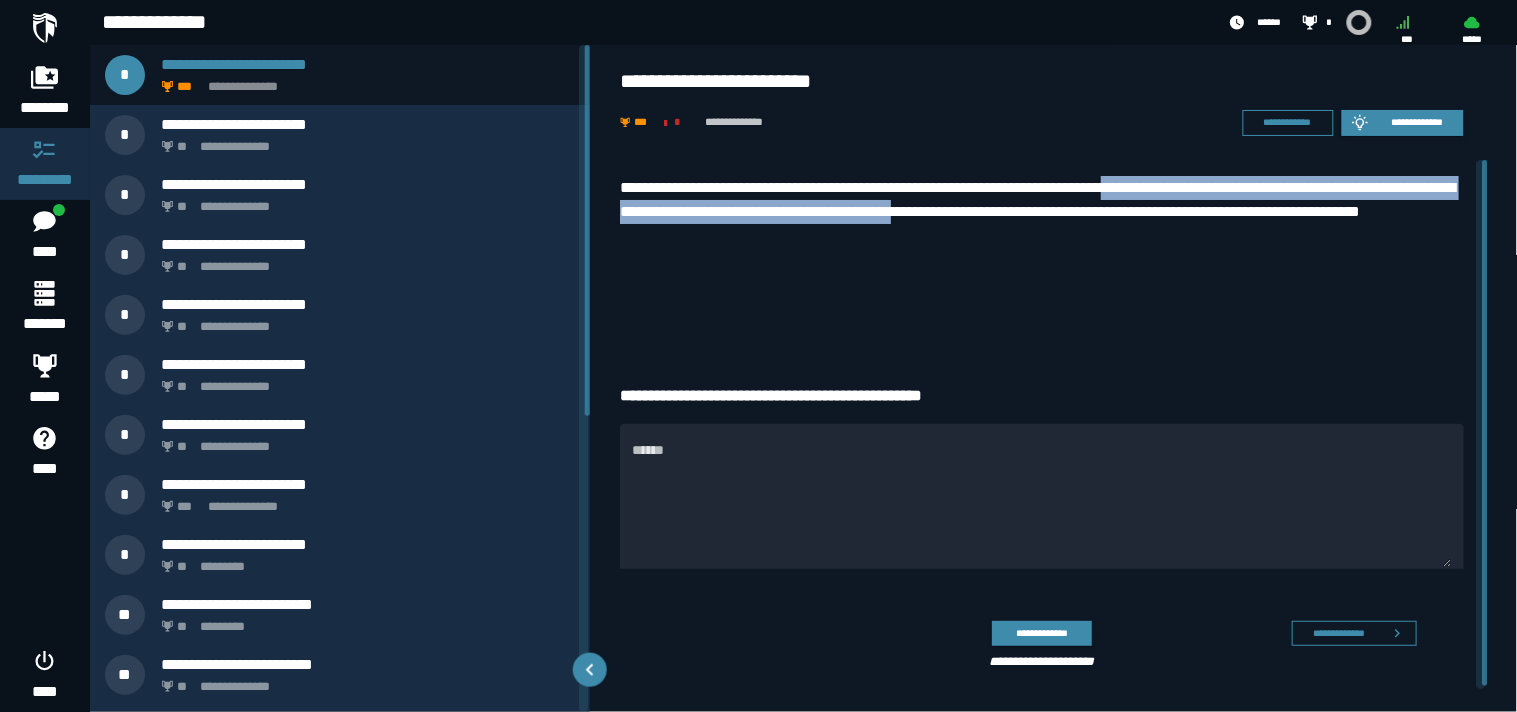 drag, startPoint x: 1073, startPoint y: 213, endPoint x: 1166, endPoint y: 166, distance: 104.20173 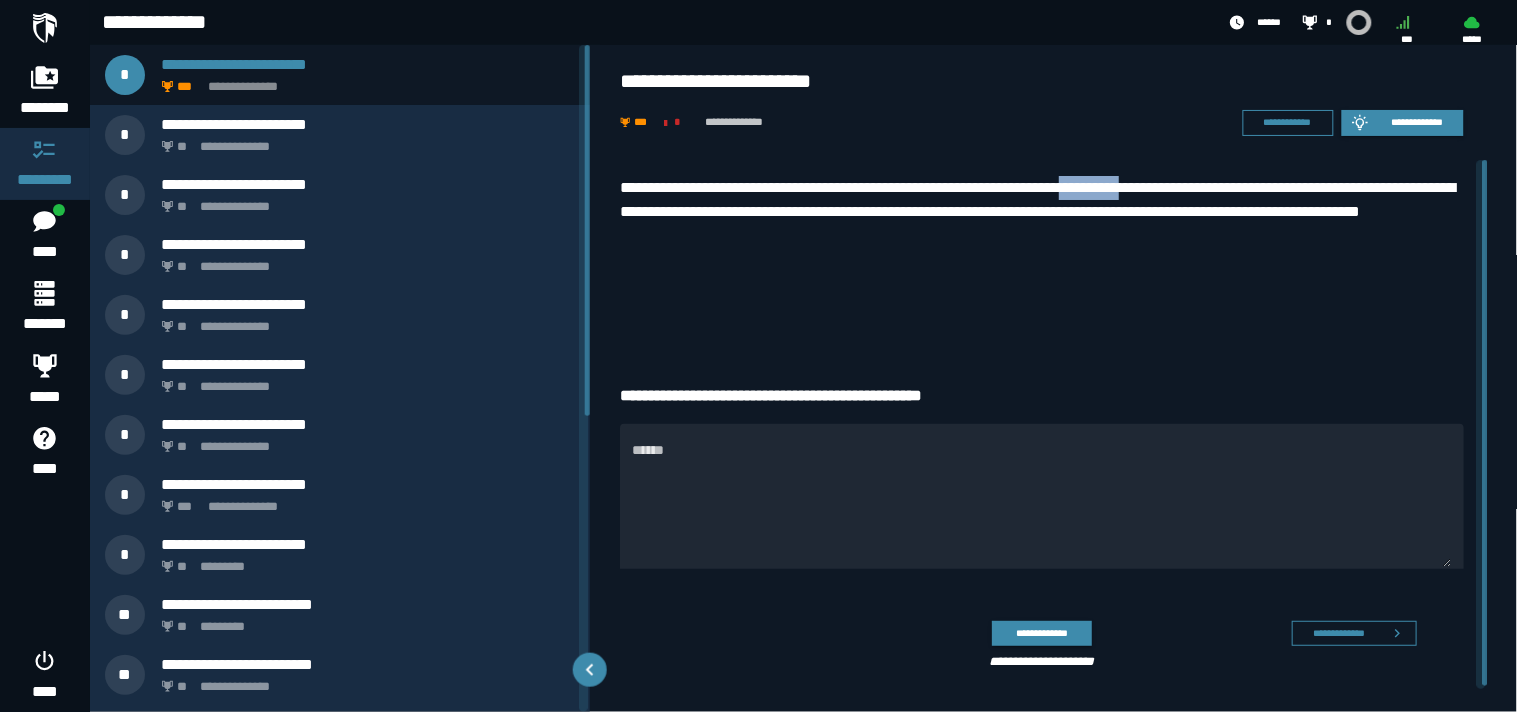 drag, startPoint x: 1125, startPoint y: 183, endPoint x: 1192, endPoint y: 188, distance: 67.18631 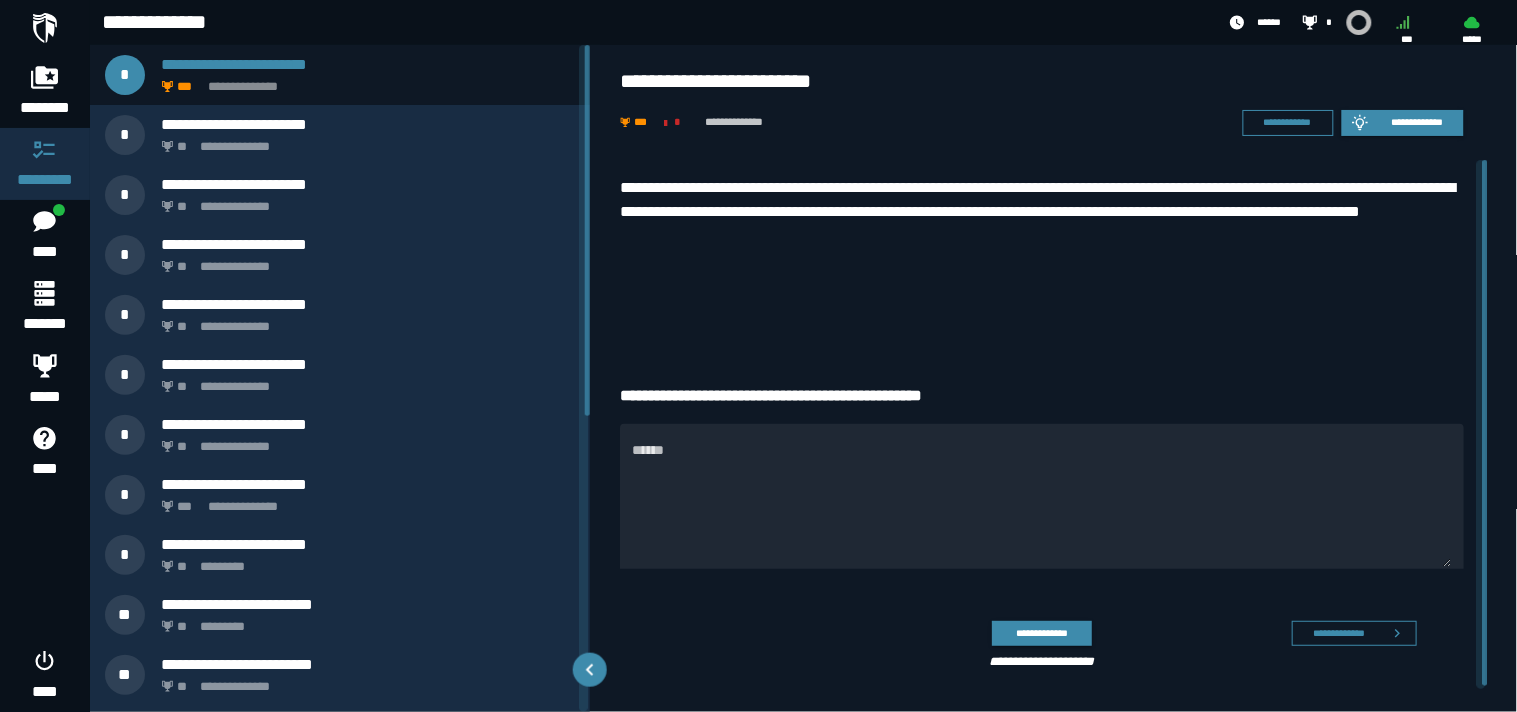 click on "**********" at bounding box center (1042, 212) 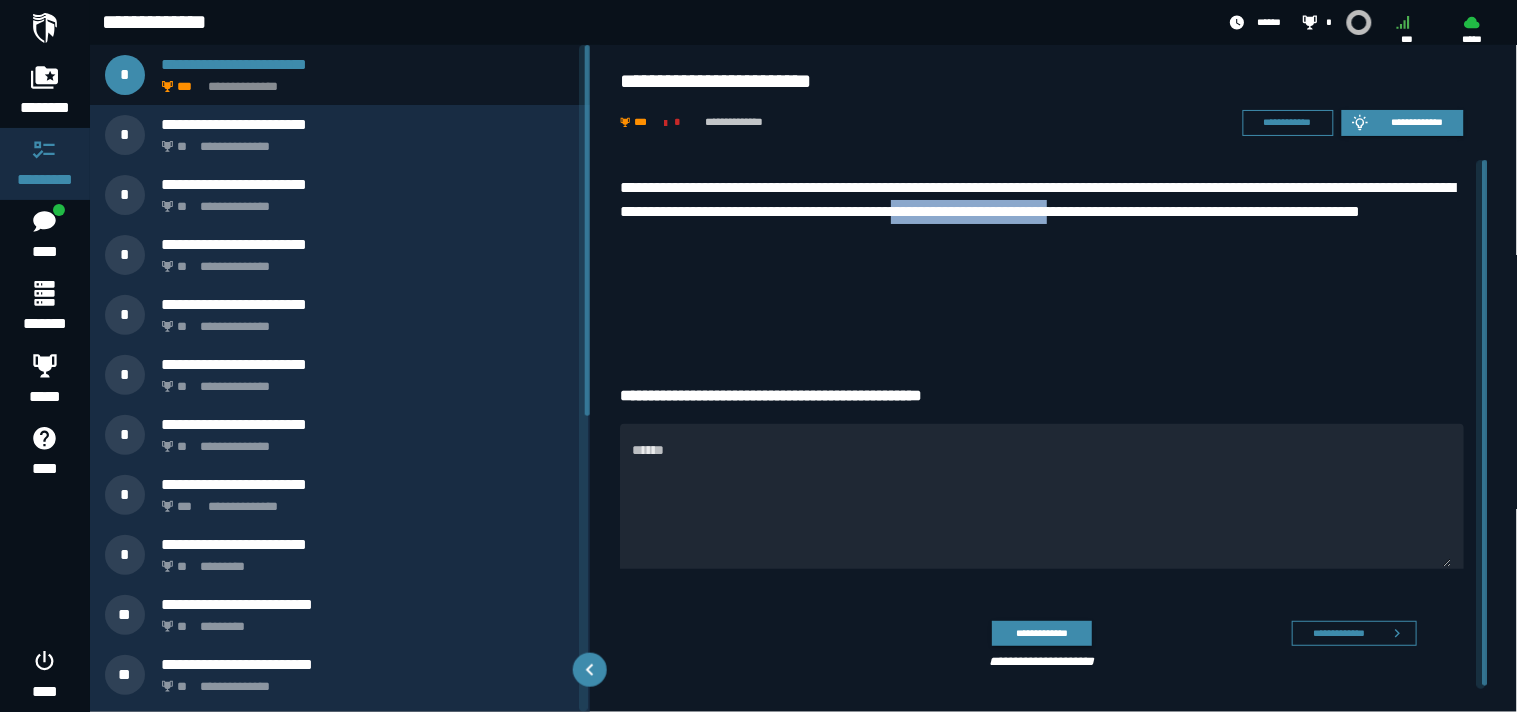 drag, startPoint x: 1077, startPoint y: 211, endPoint x: 1272, endPoint y: 220, distance: 195.20758 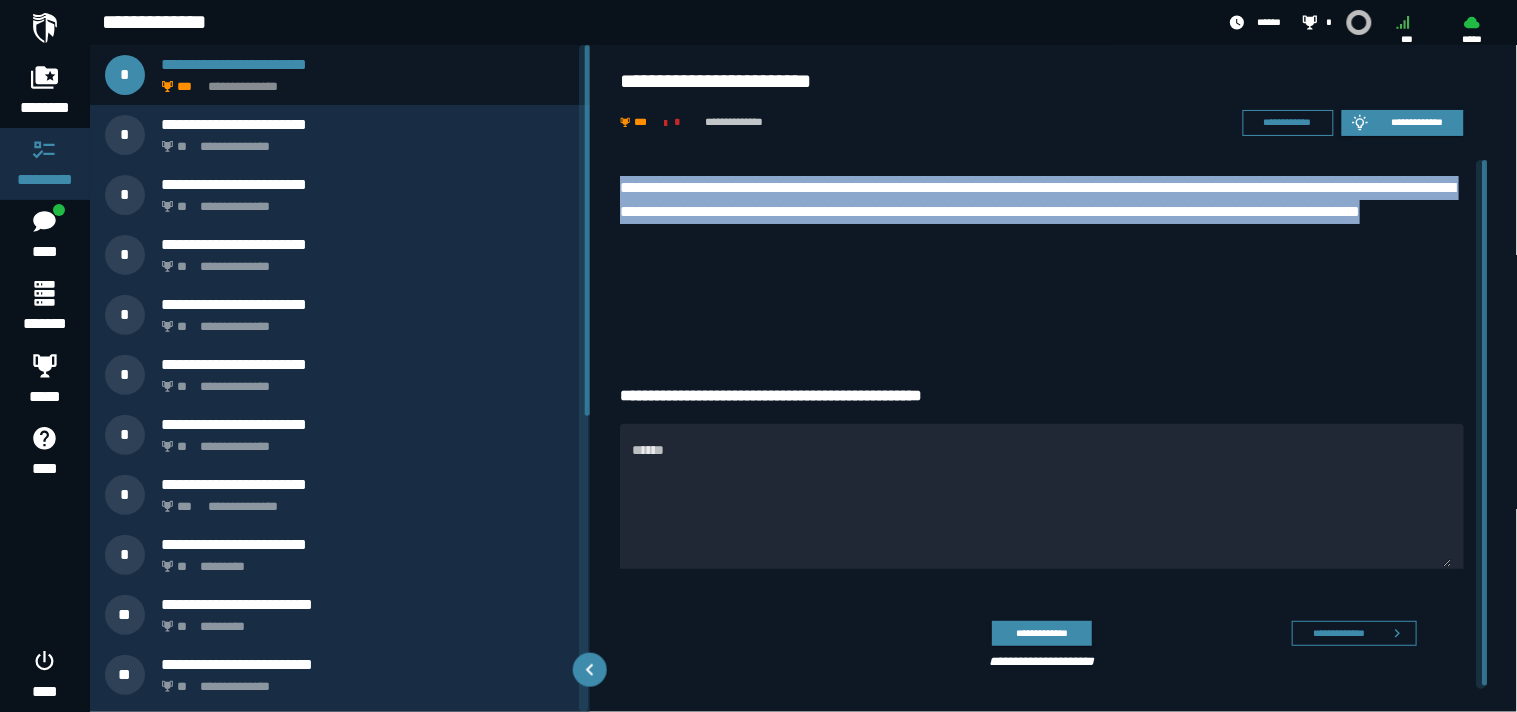 drag, startPoint x: 854, startPoint y: 258, endPoint x: 617, endPoint y: 191, distance: 246.28845 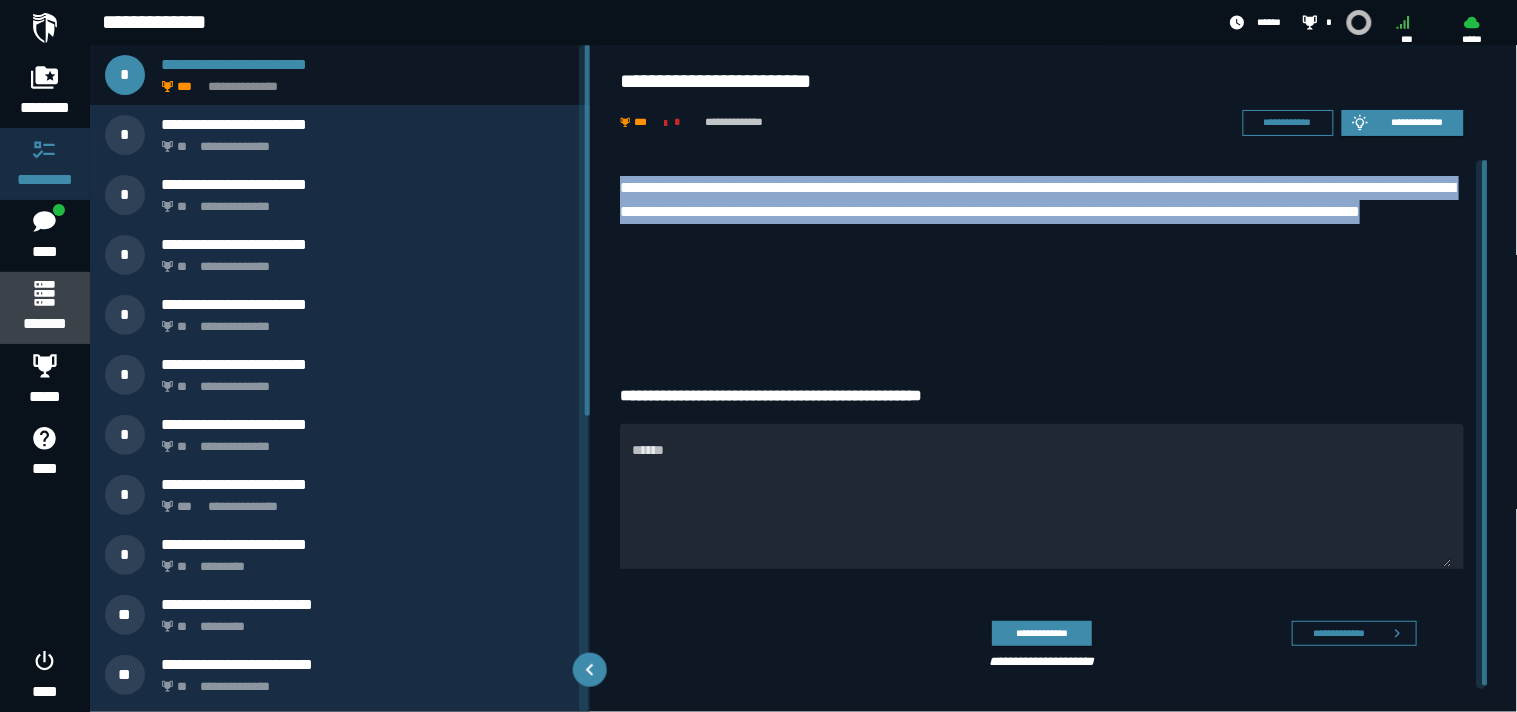 click on "*******" at bounding box center [44, 324] 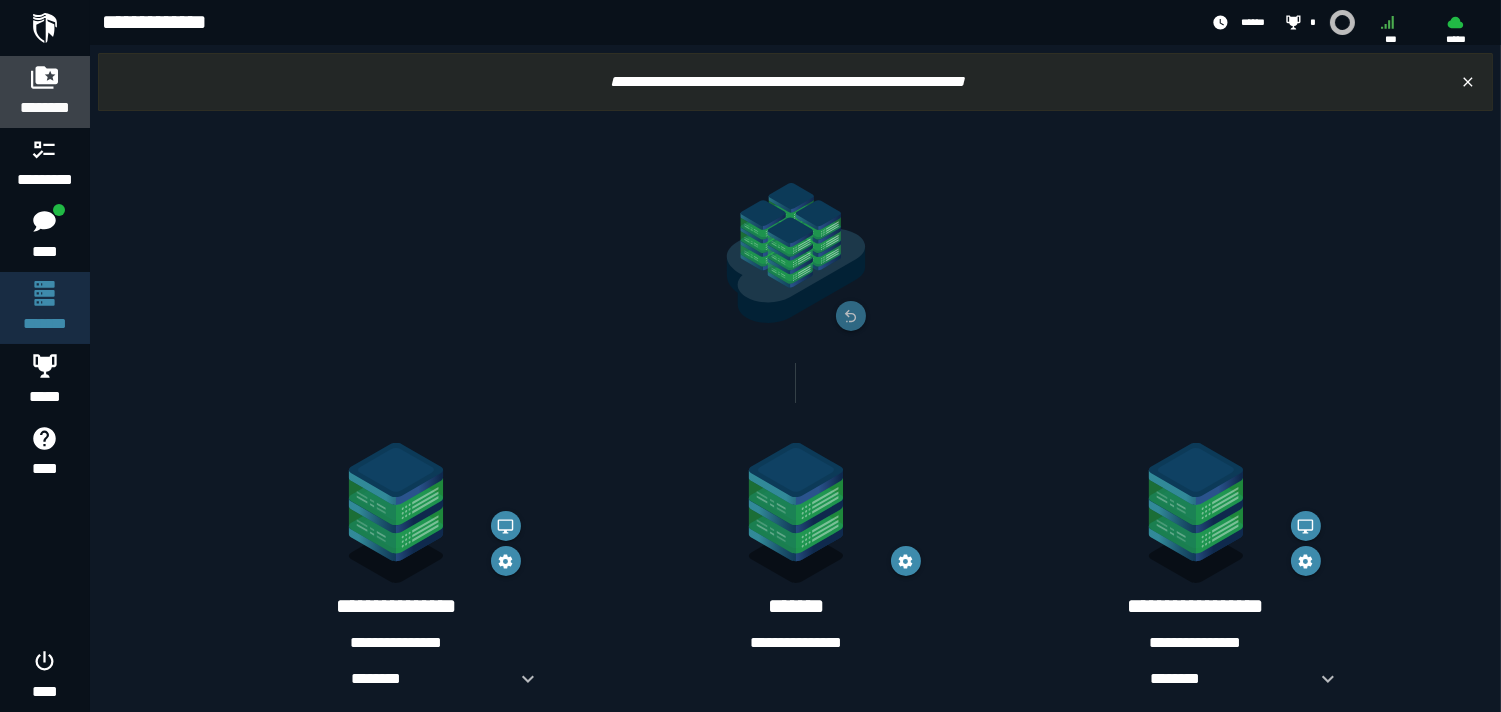 click 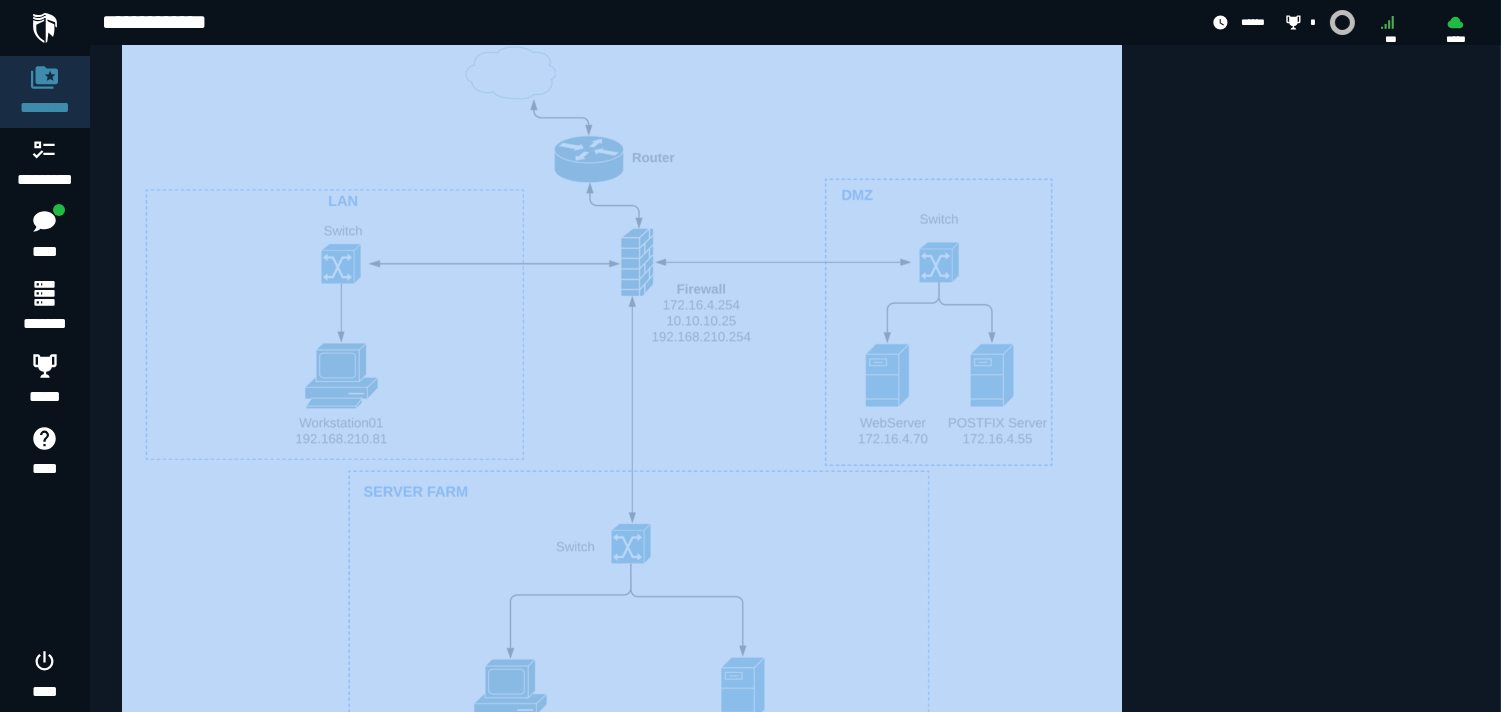 scroll, scrollTop: 1260, scrollLeft: 0, axis: vertical 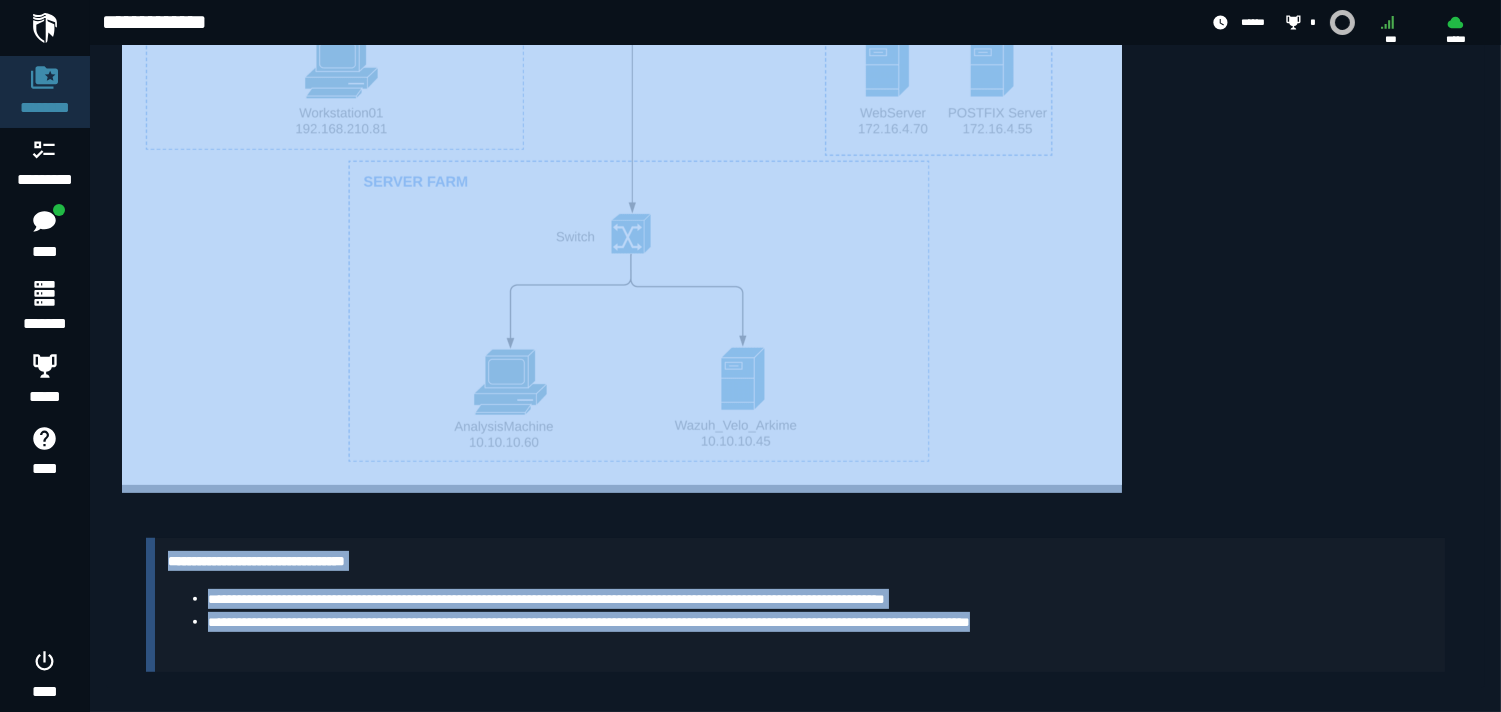 drag, startPoint x: 118, startPoint y: 236, endPoint x: 1126, endPoint y: 645, distance: 1087.8167 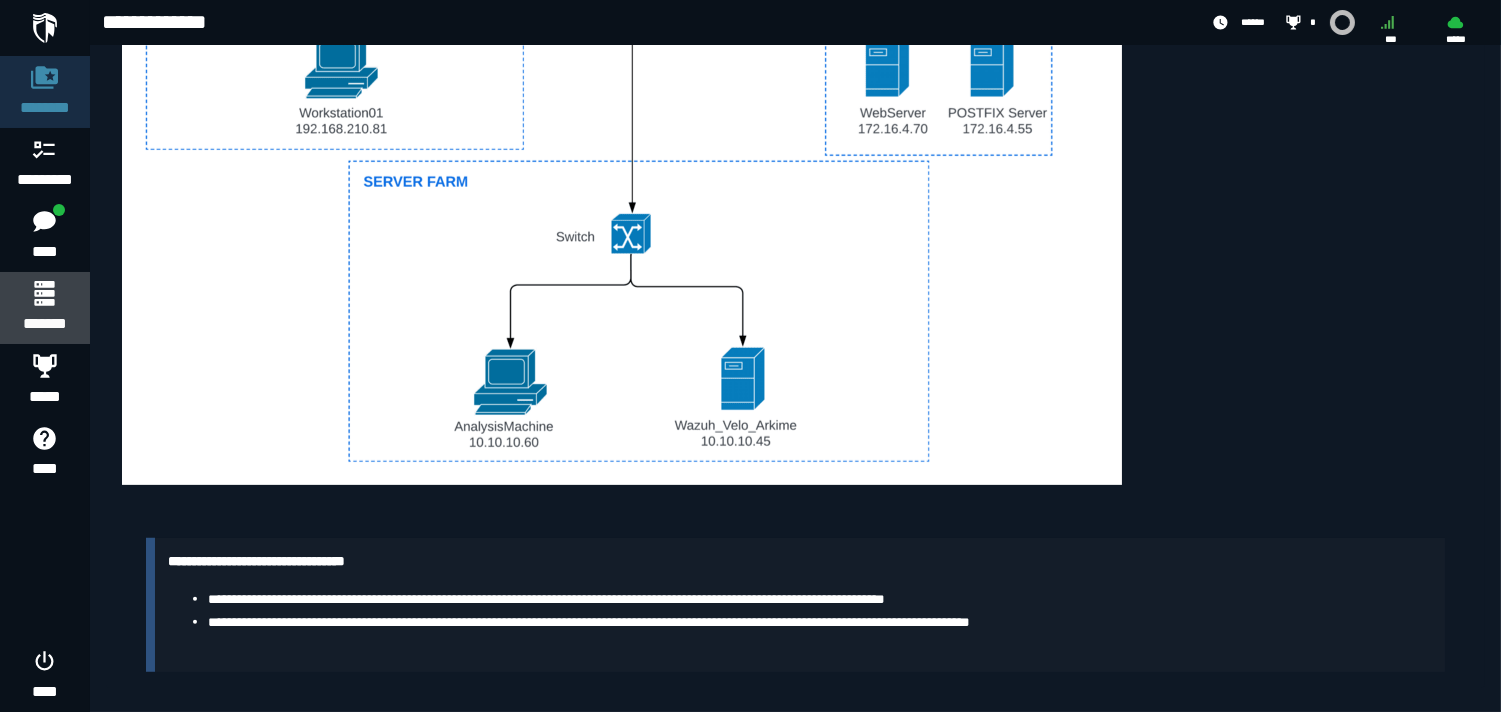 click 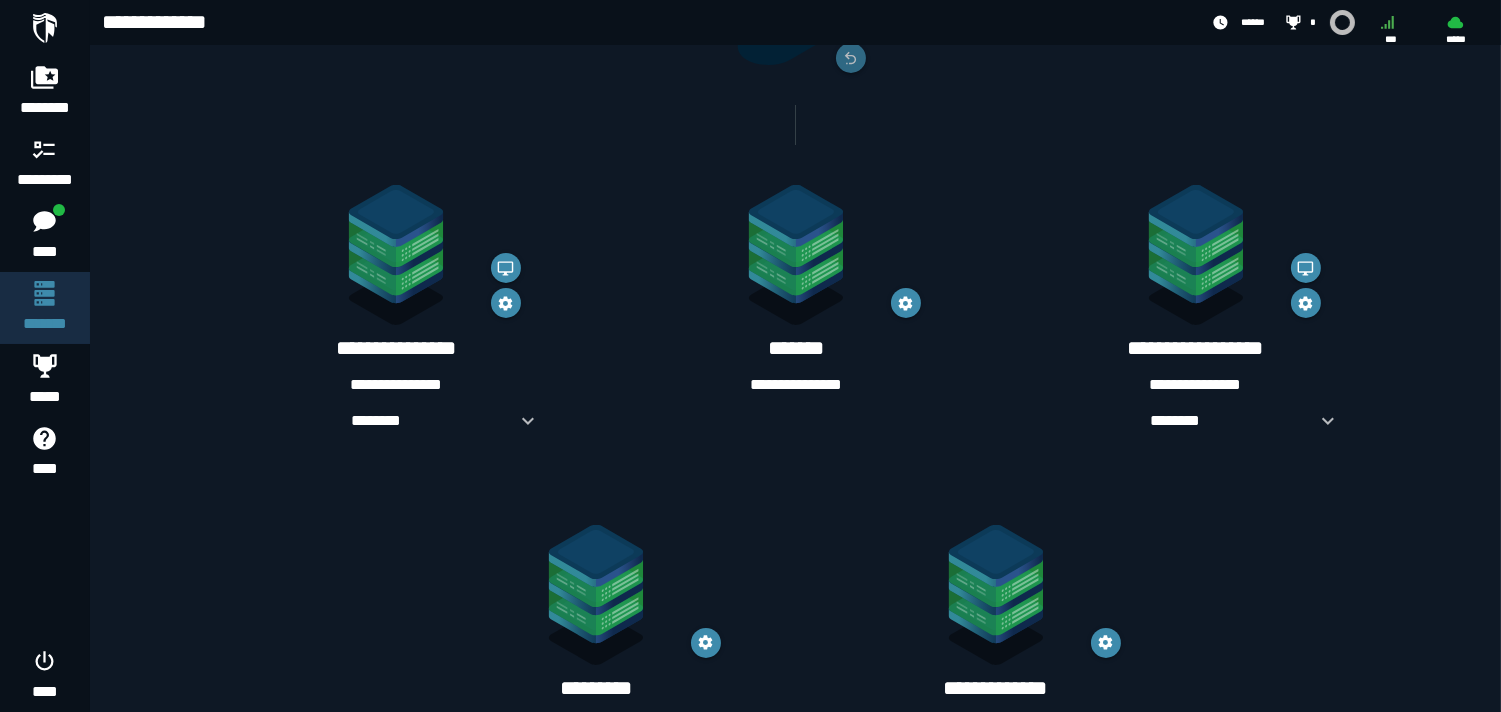 scroll, scrollTop: 327, scrollLeft: 0, axis: vertical 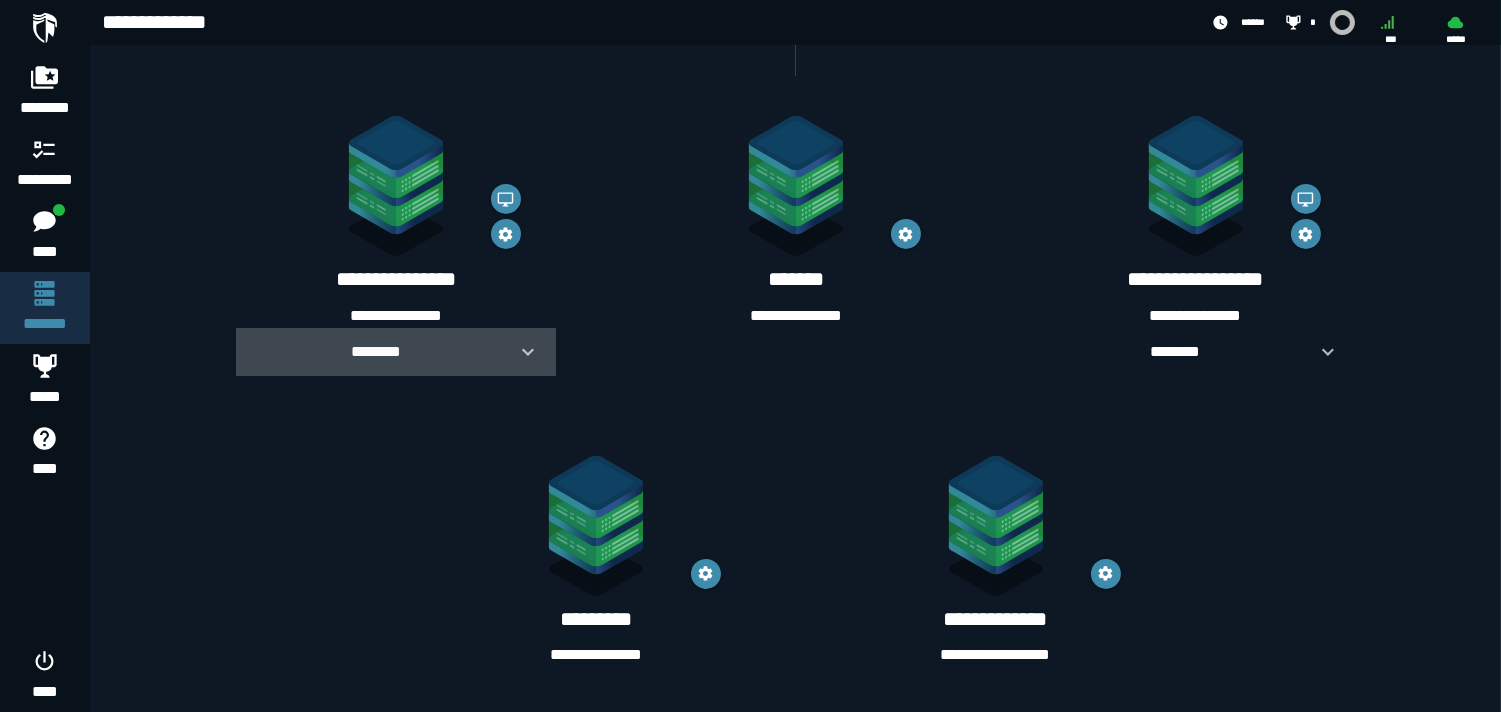 click 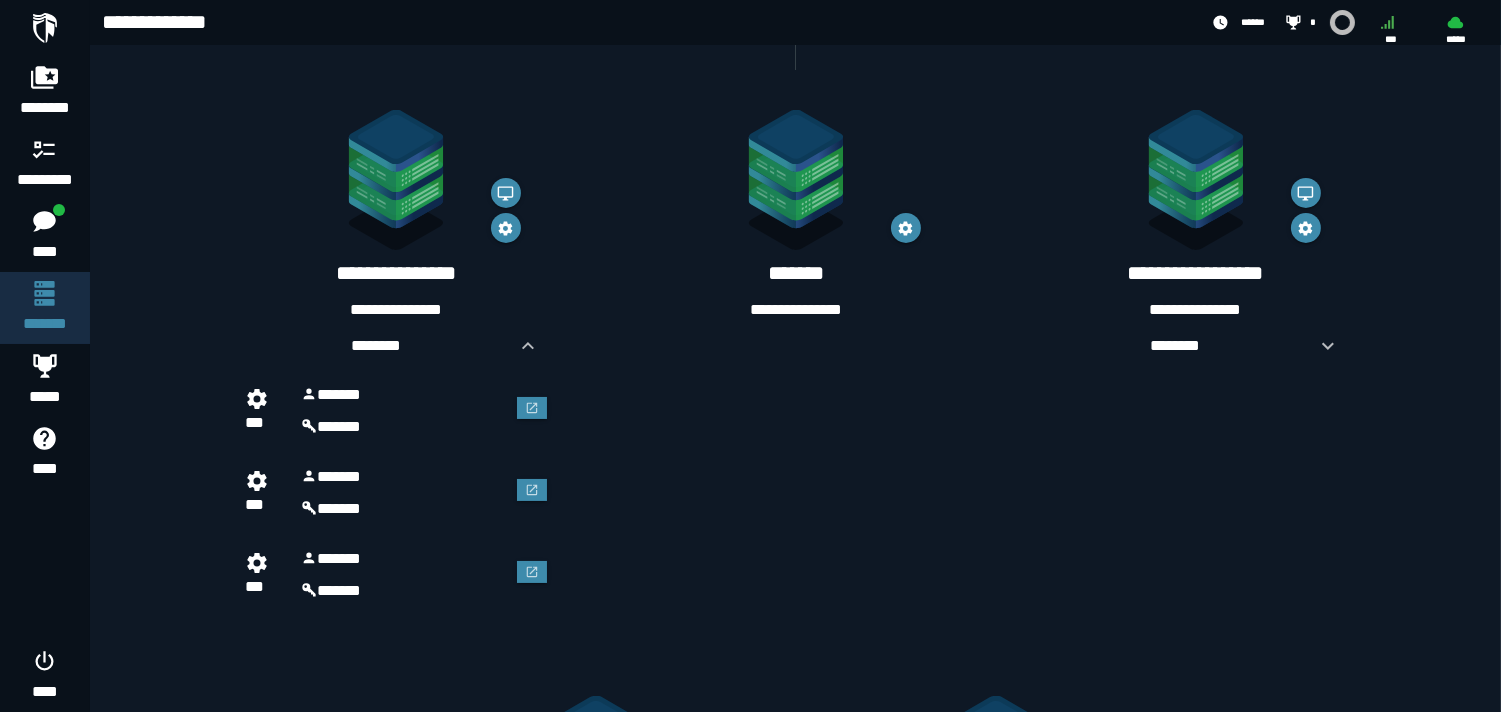 scroll, scrollTop: 302, scrollLeft: 0, axis: vertical 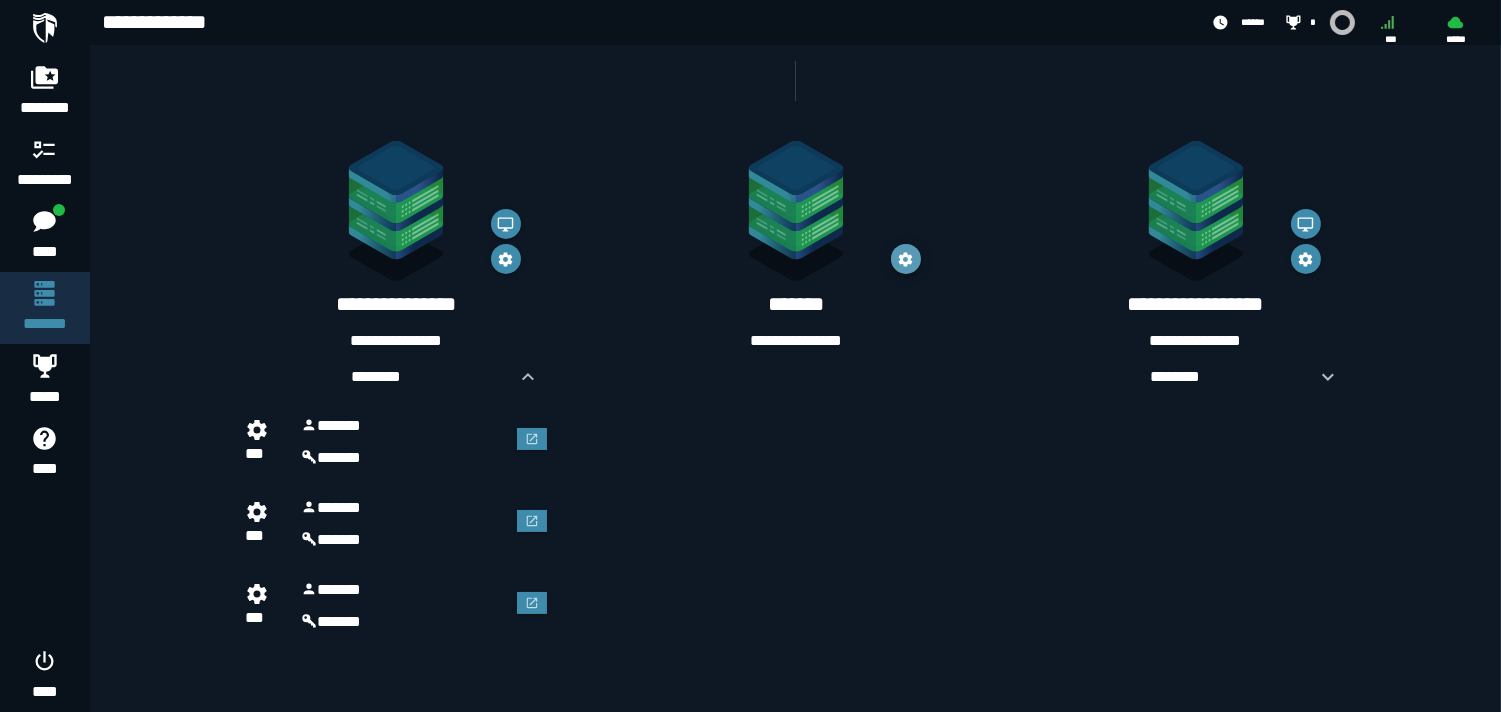 click 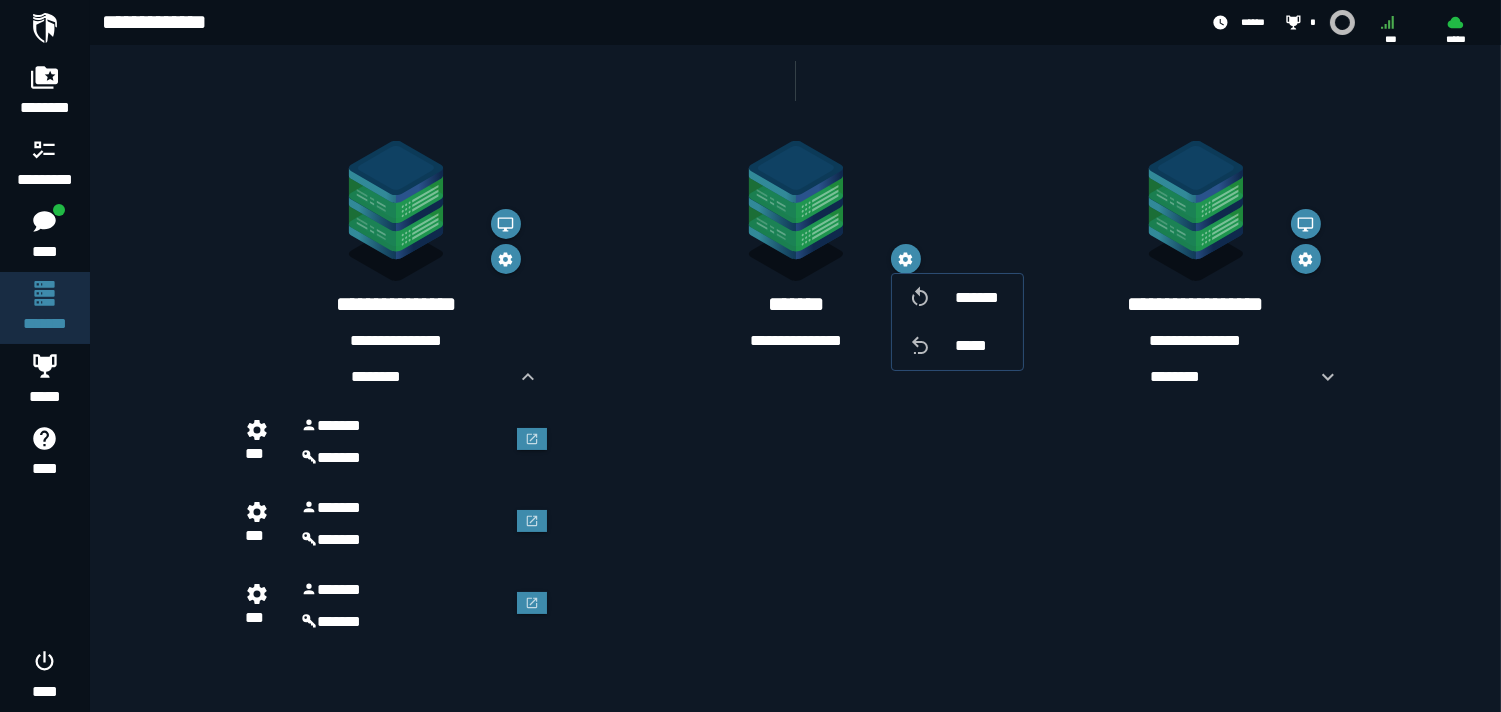 click on "**********" at bounding box center (796, 247) 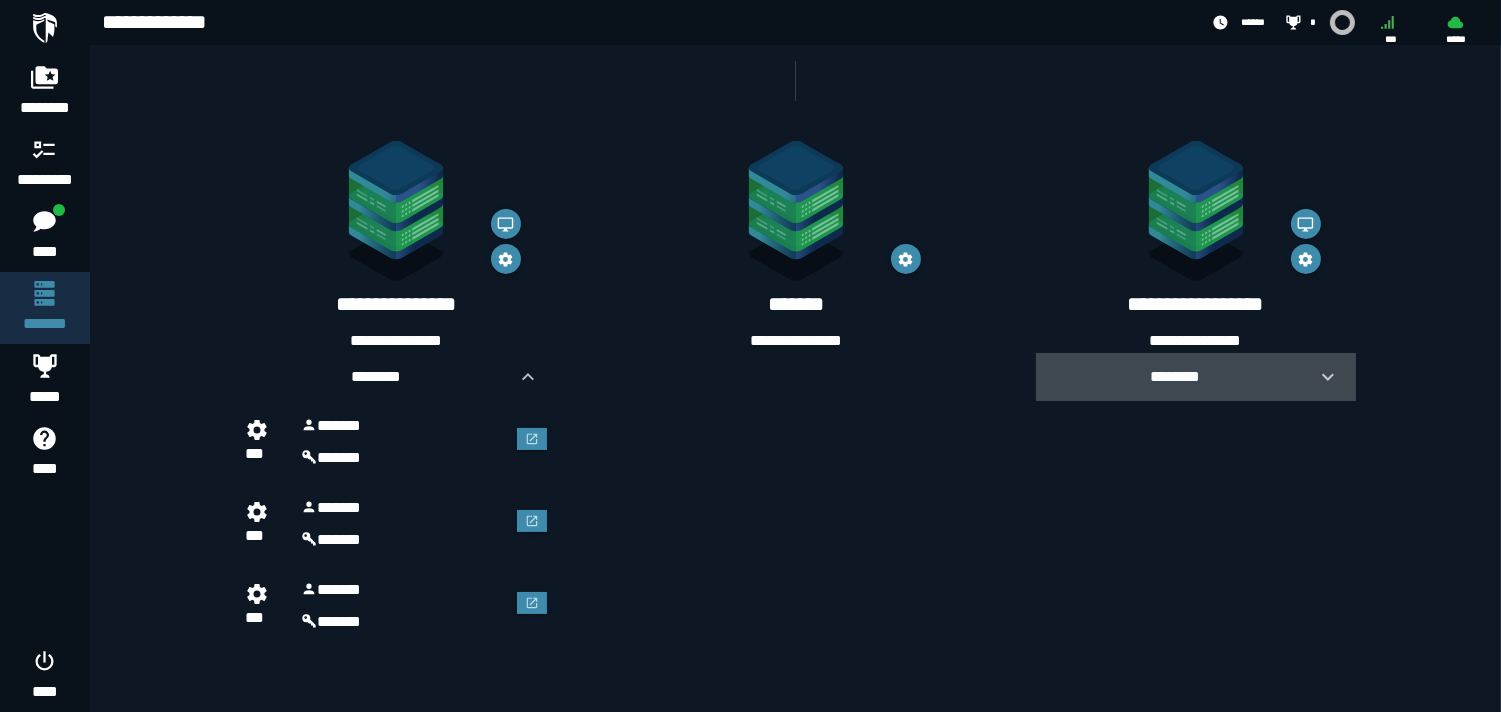 click on "********" at bounding box center [1176, 376] 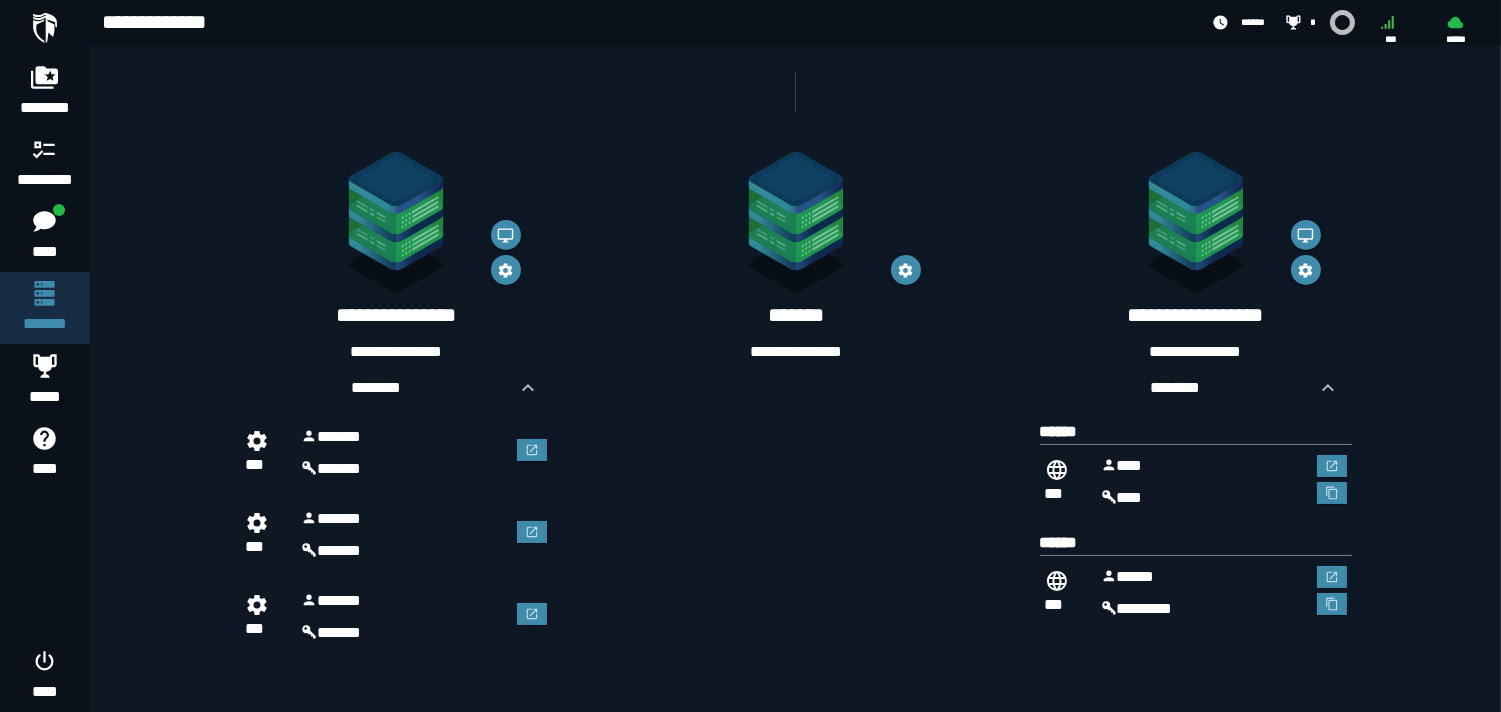 scroll, scrollTop: 287, scrollLeft: 0, axis: vertical 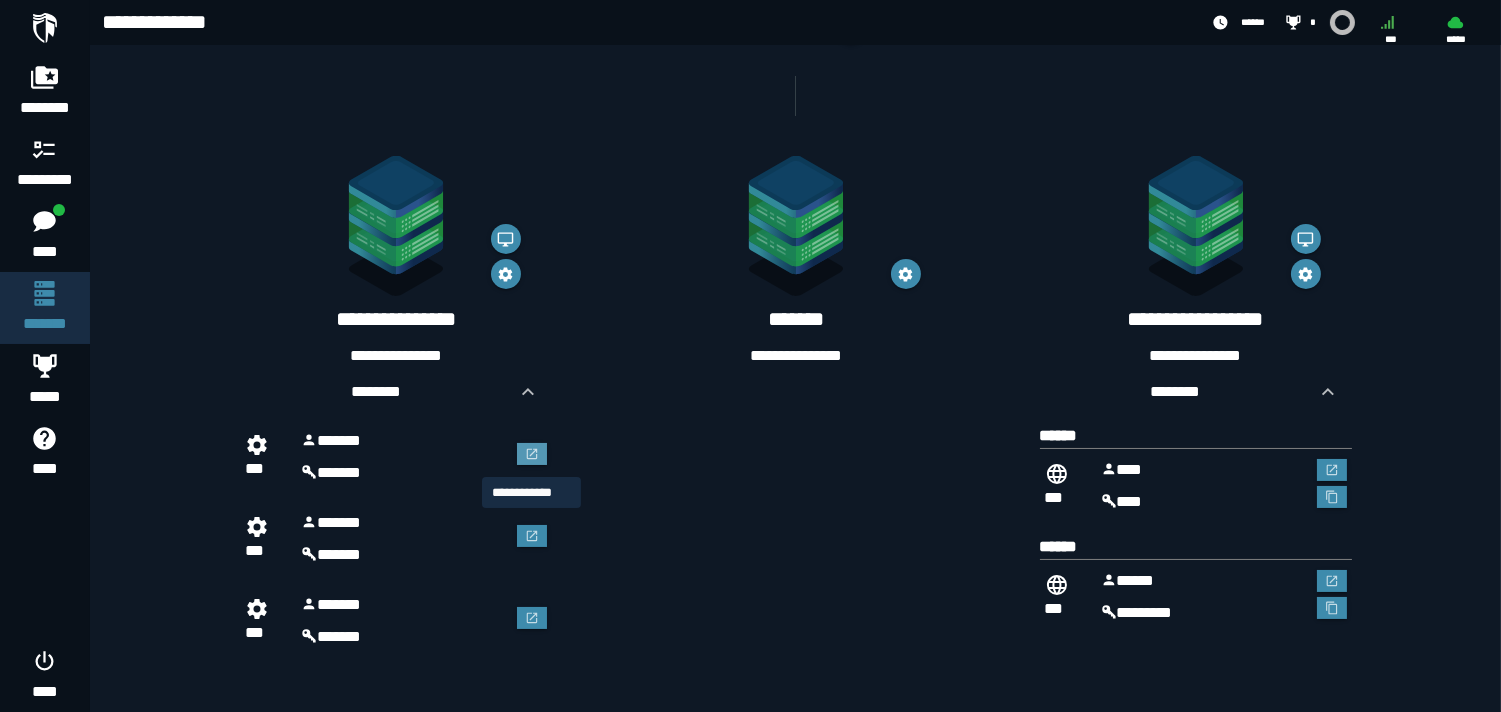 click at bounding box center [532, 454] 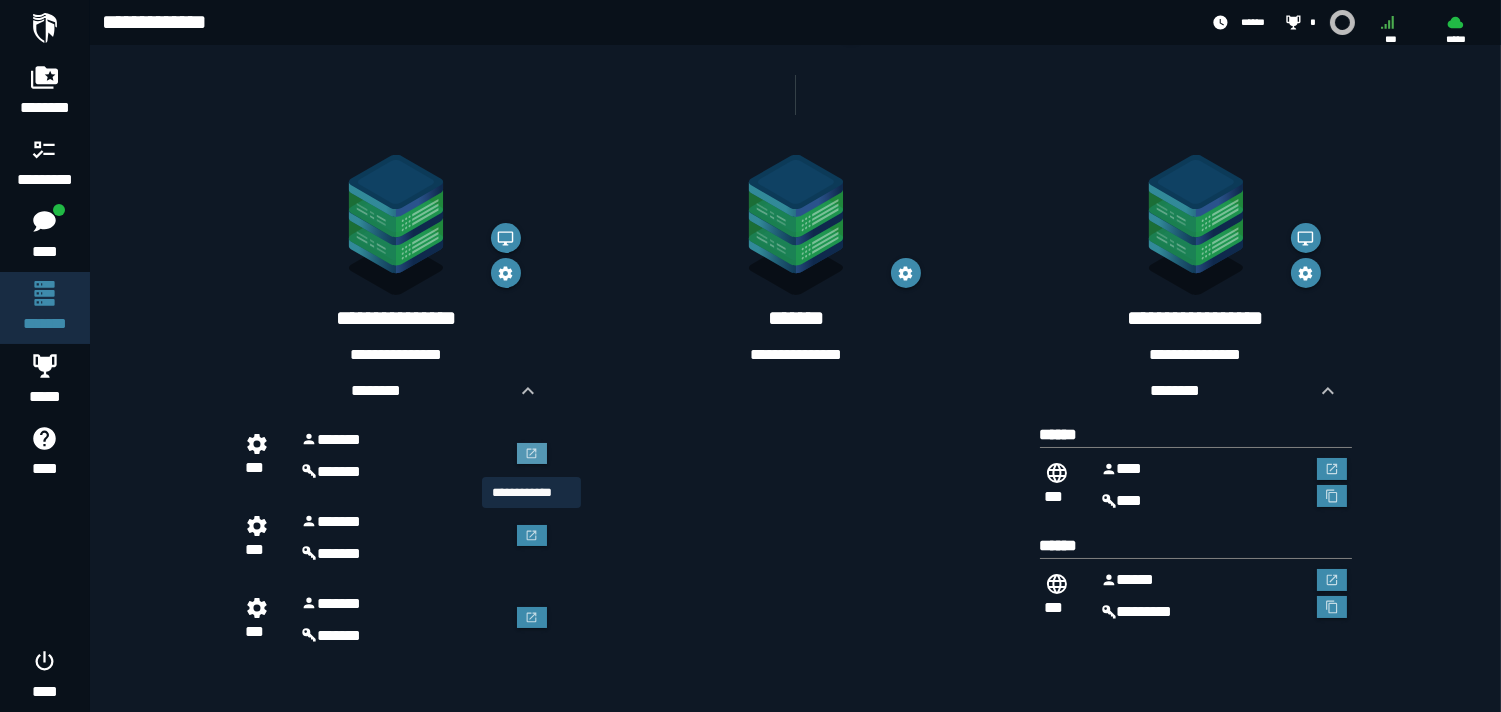 scroll, scrollTop: 0, scrollLeft: 0, axis: both 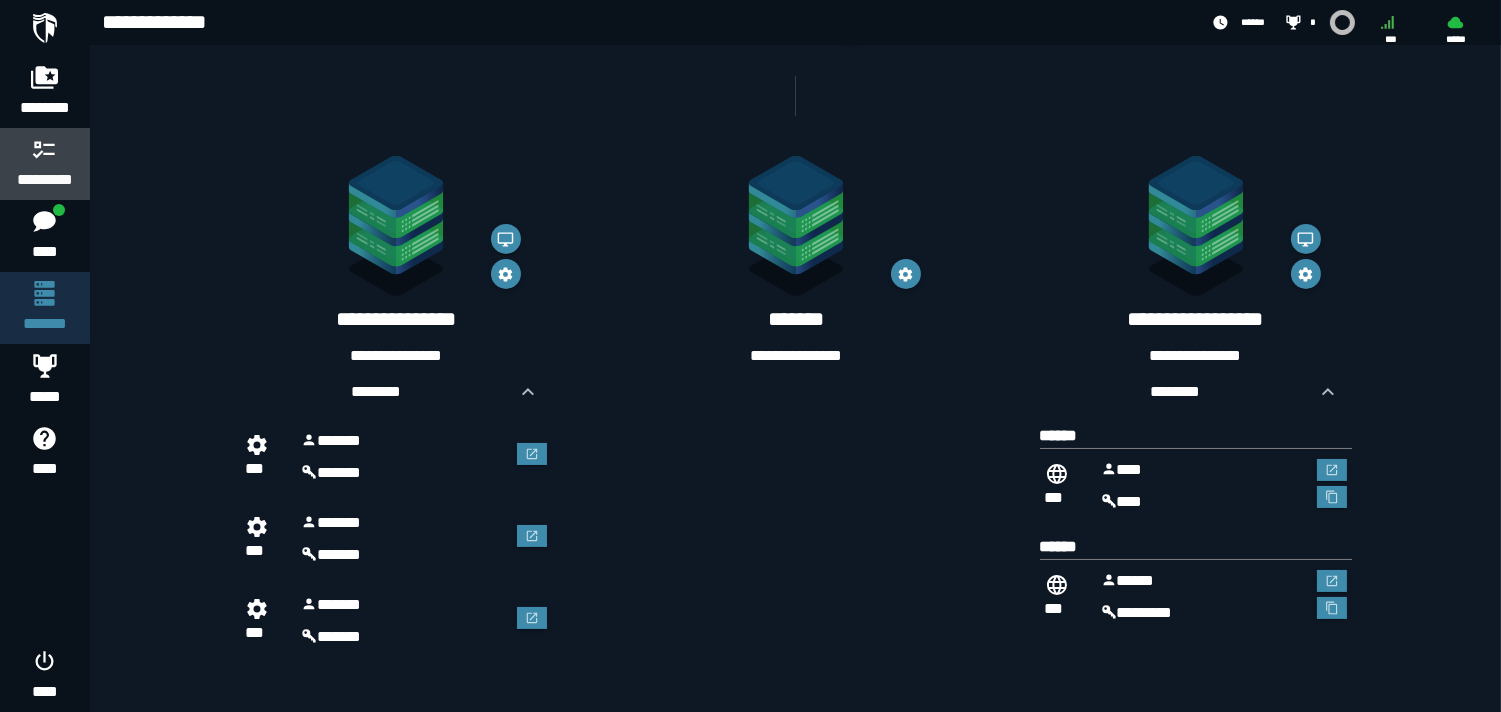 click 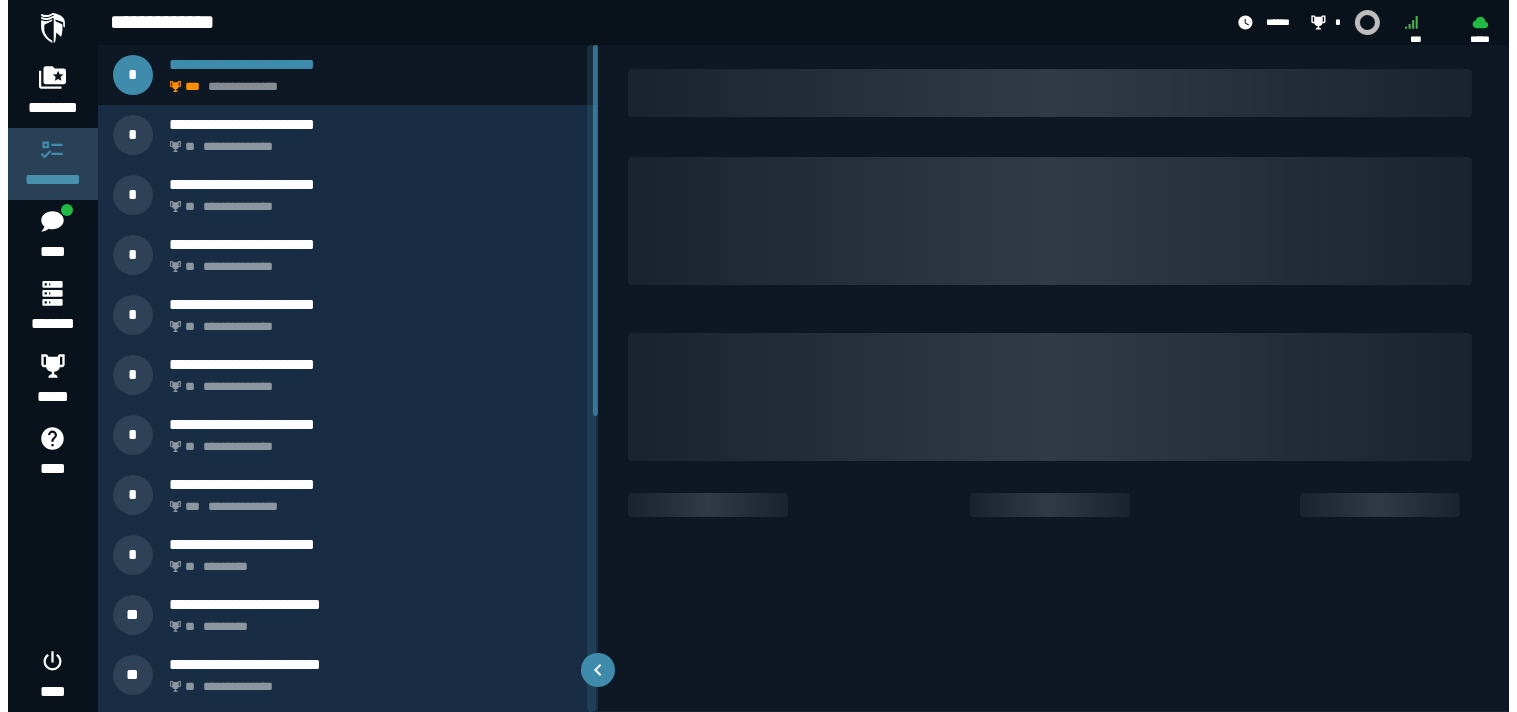 scroll, scrollTop: 0, scrollLeft: 0, axis: both 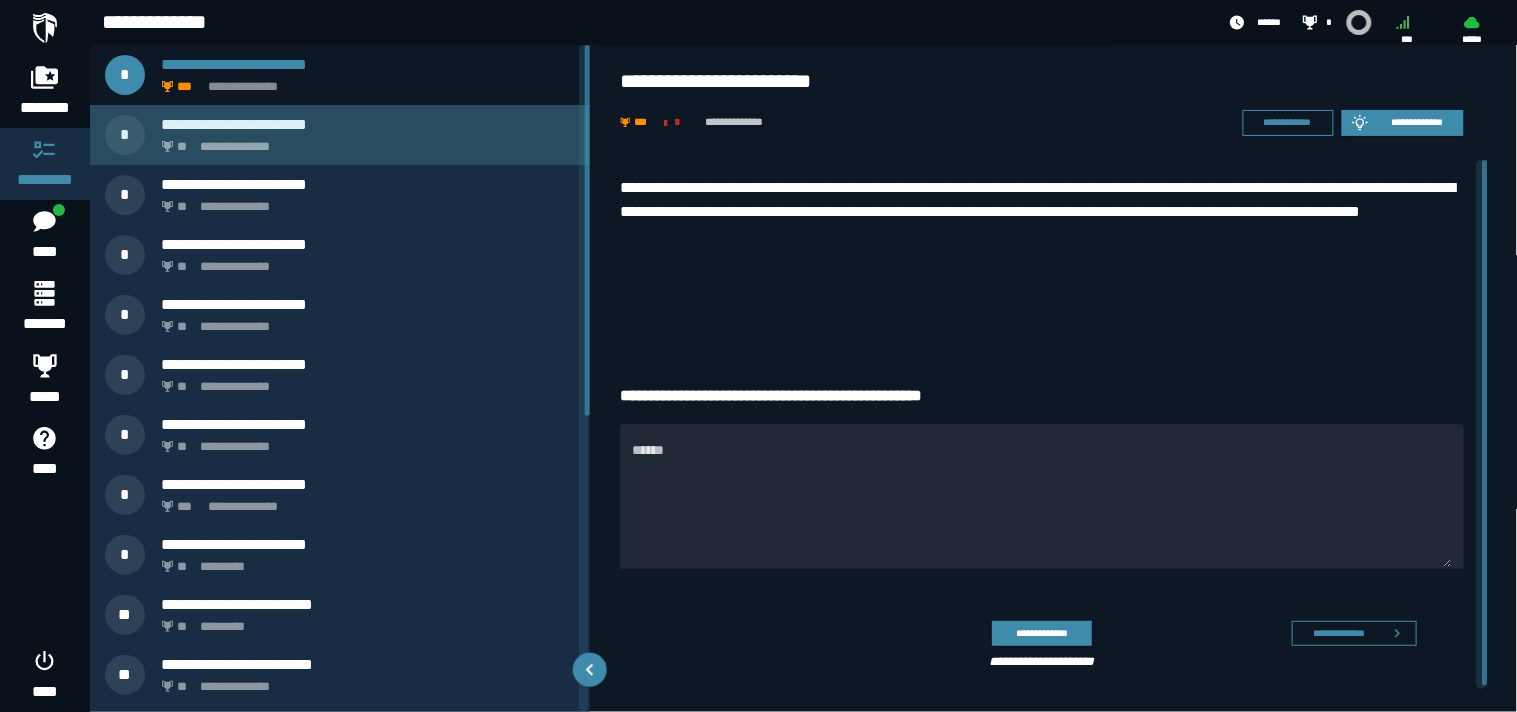 click on "**********" at bounding box center [368, 124] 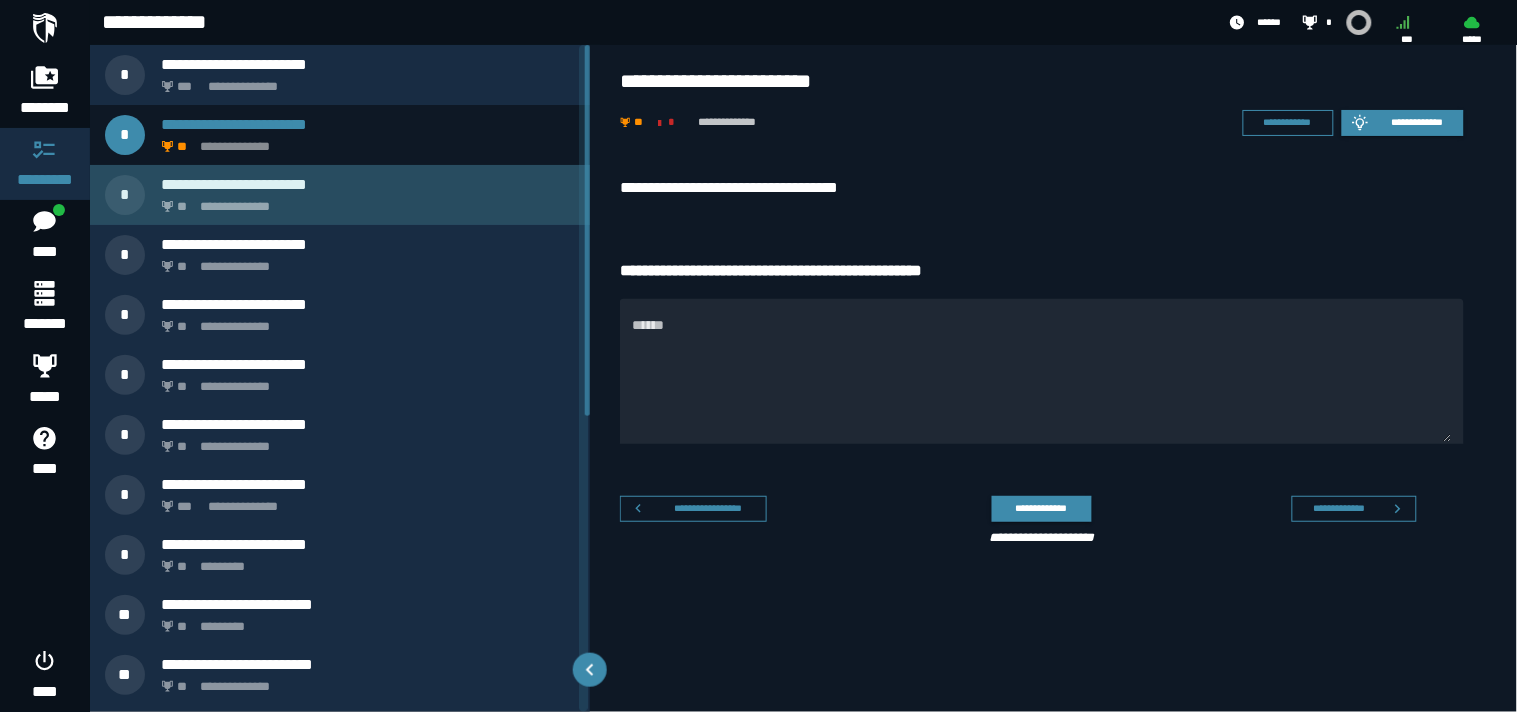 click on "**********" at bounding box center [364, 201] 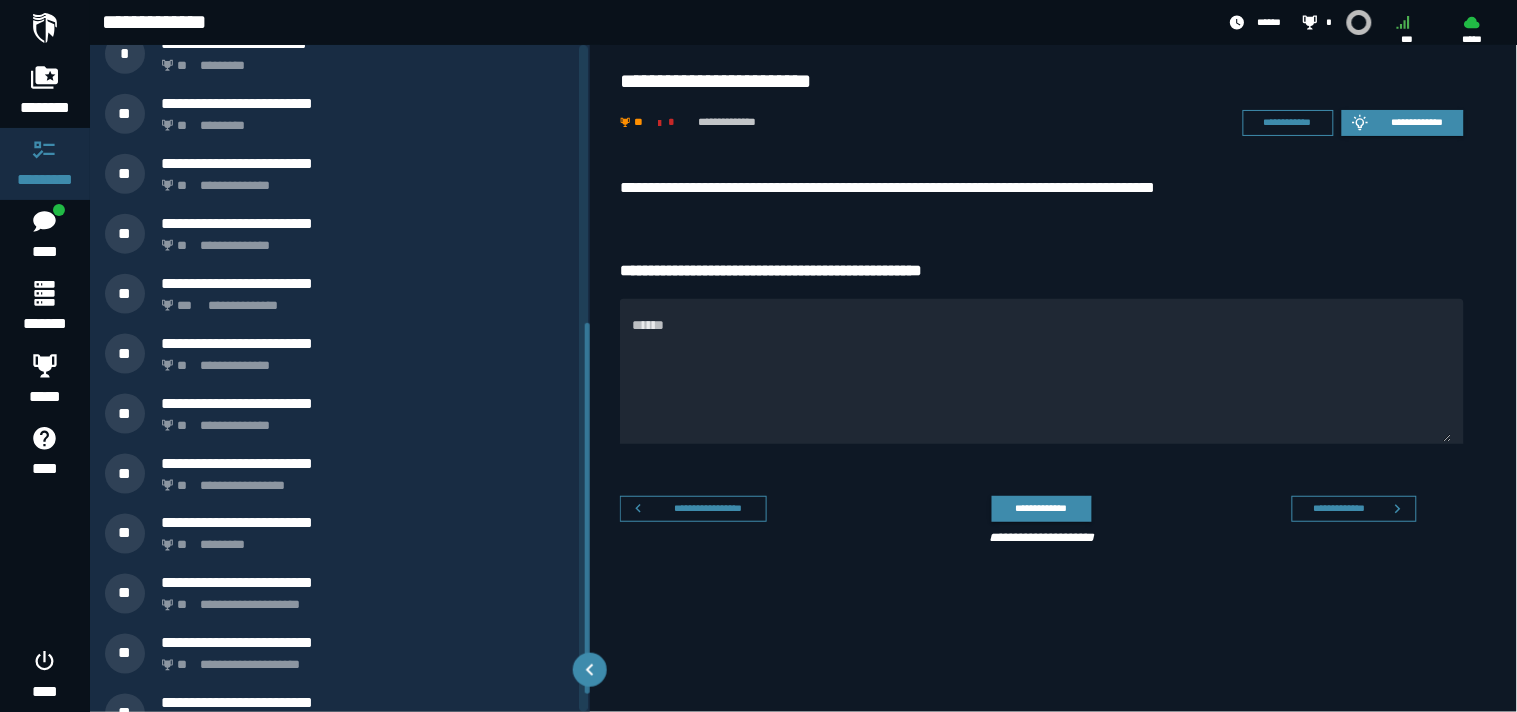 scroll, scrollTop: 532, scrollLeft: 0, axis: vertical 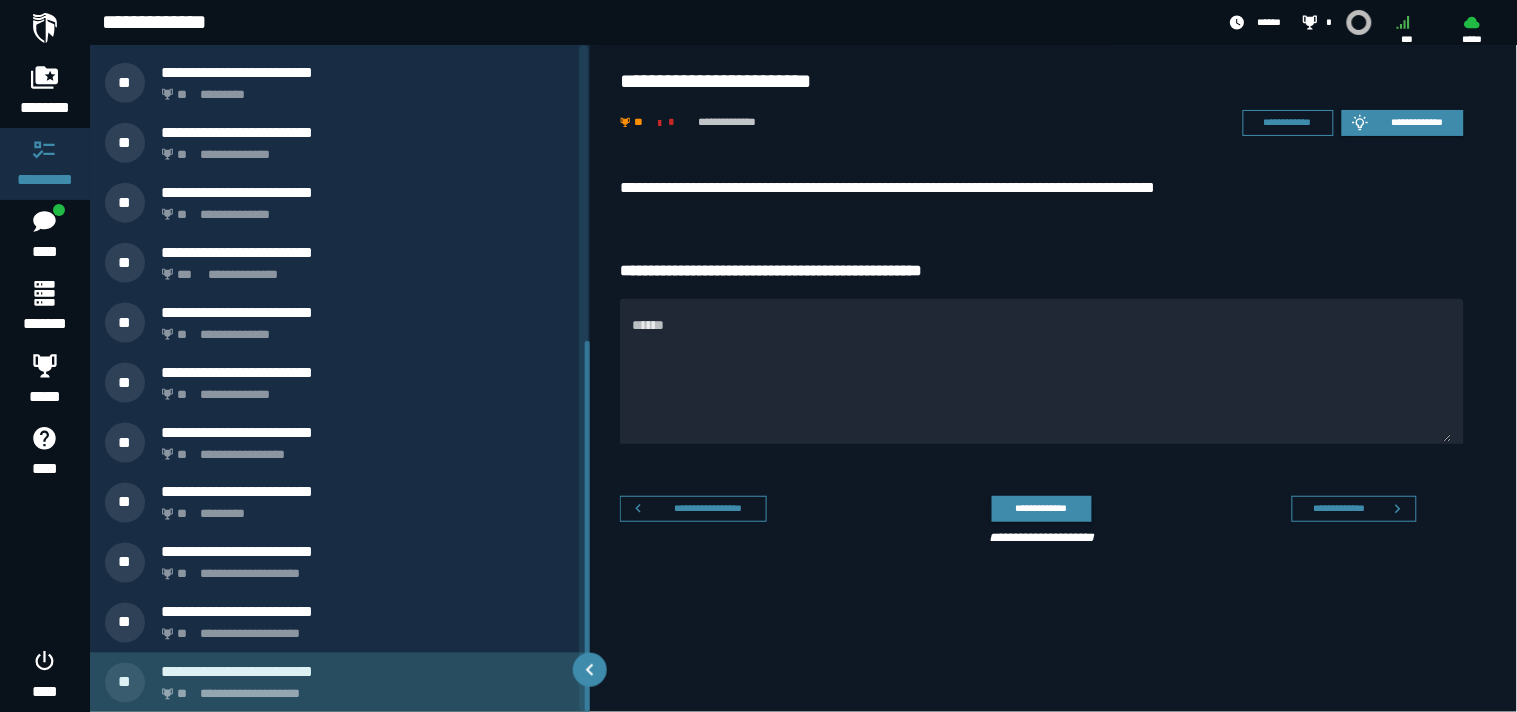 click on "**********" at bounding box center [340, 683] 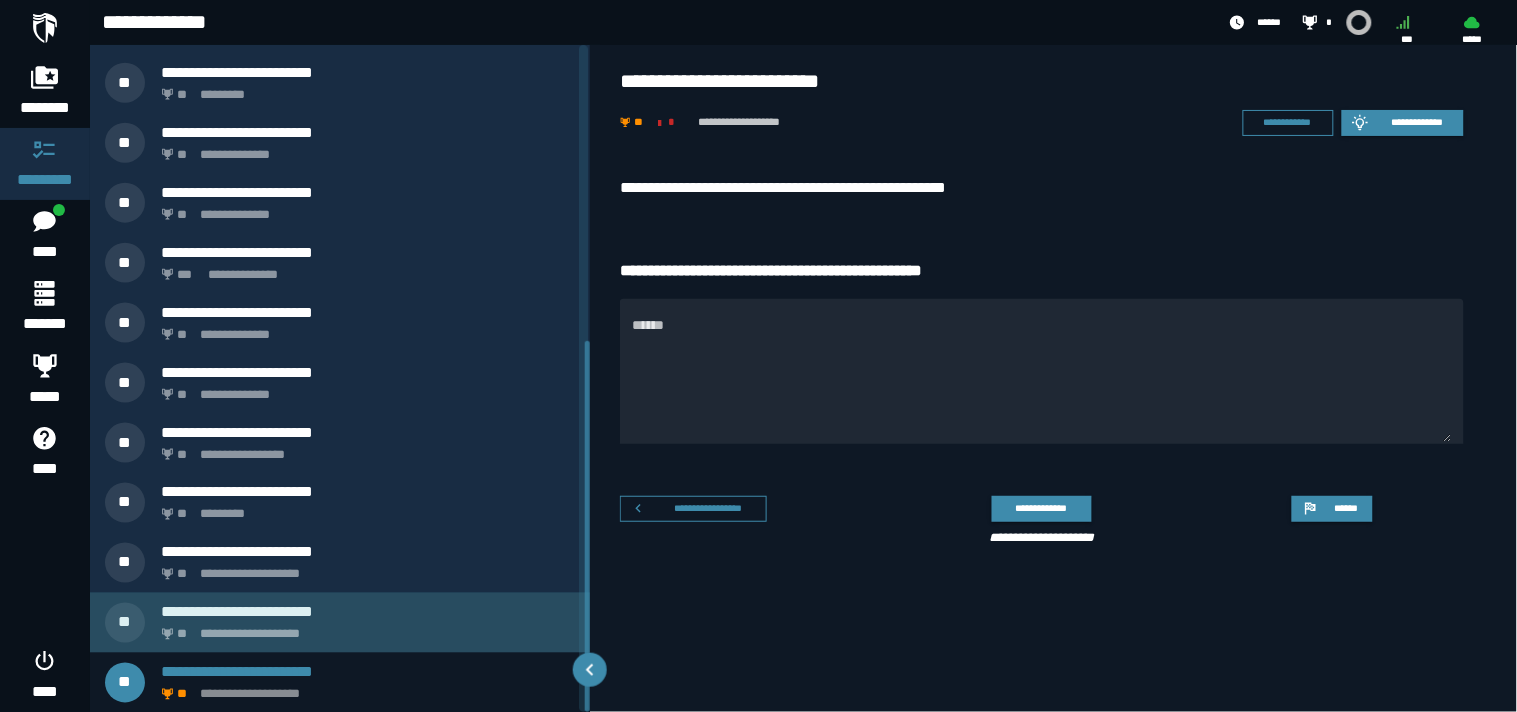 click on "**********" at bounding box center (368, 612) 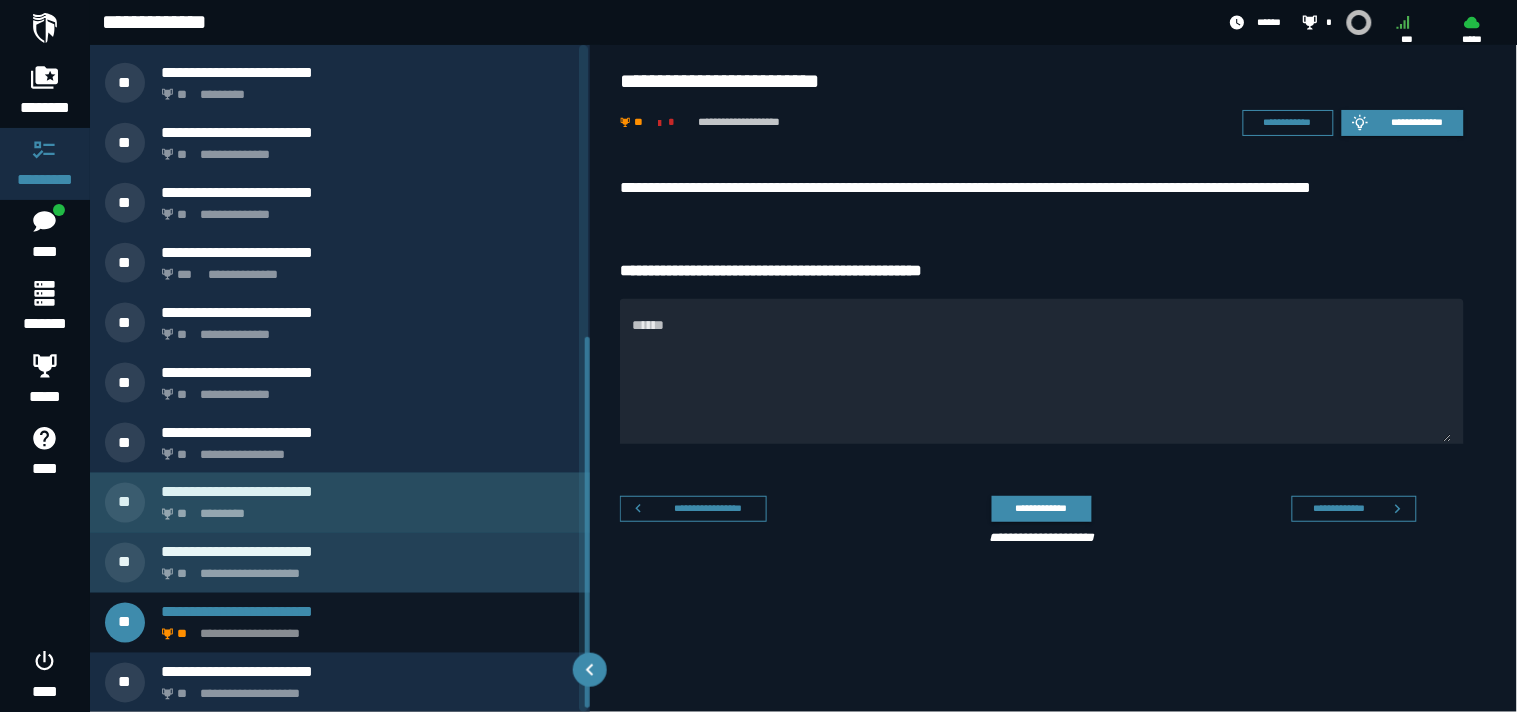 scroll, scrollTop: 473, scrollLeft: 0, axis: vertical 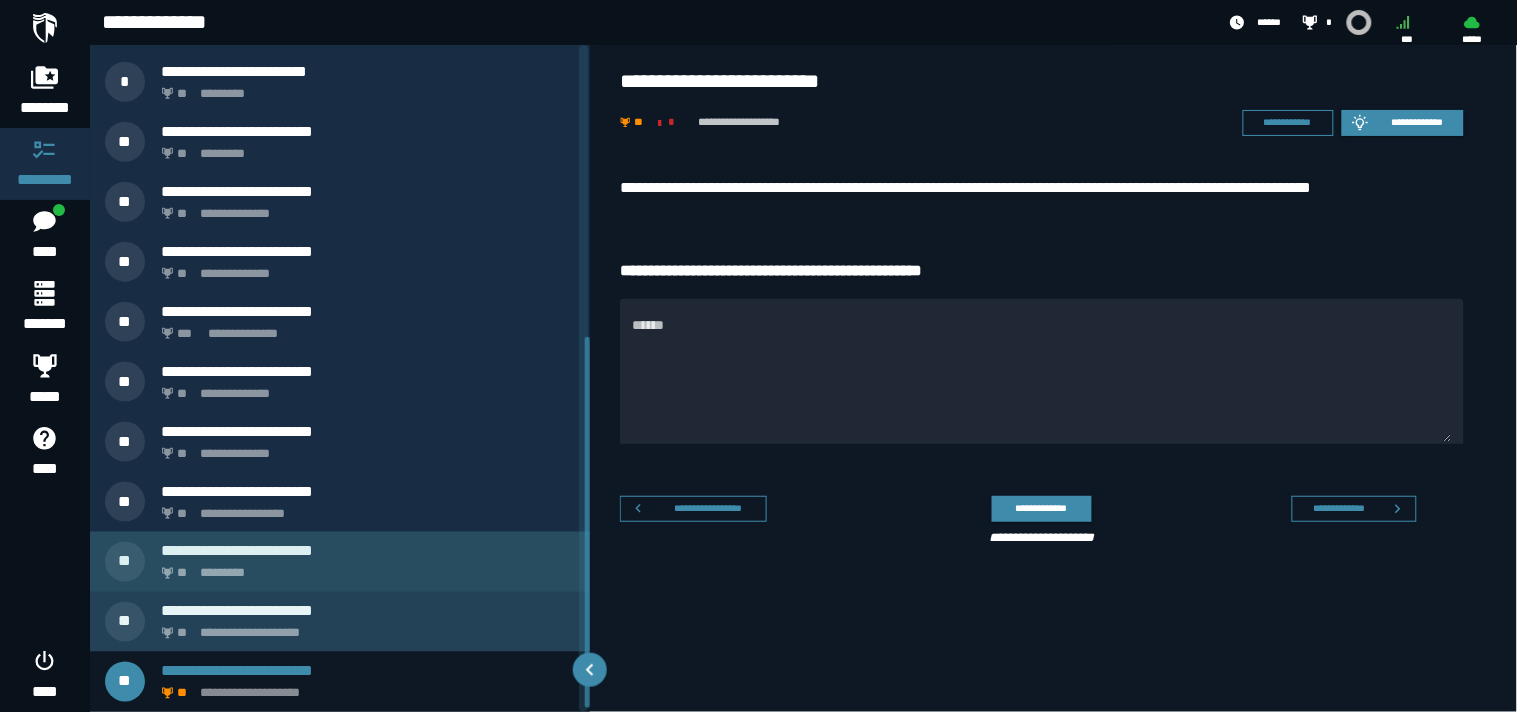 click on "** *********" at bounding box center [364, 568] 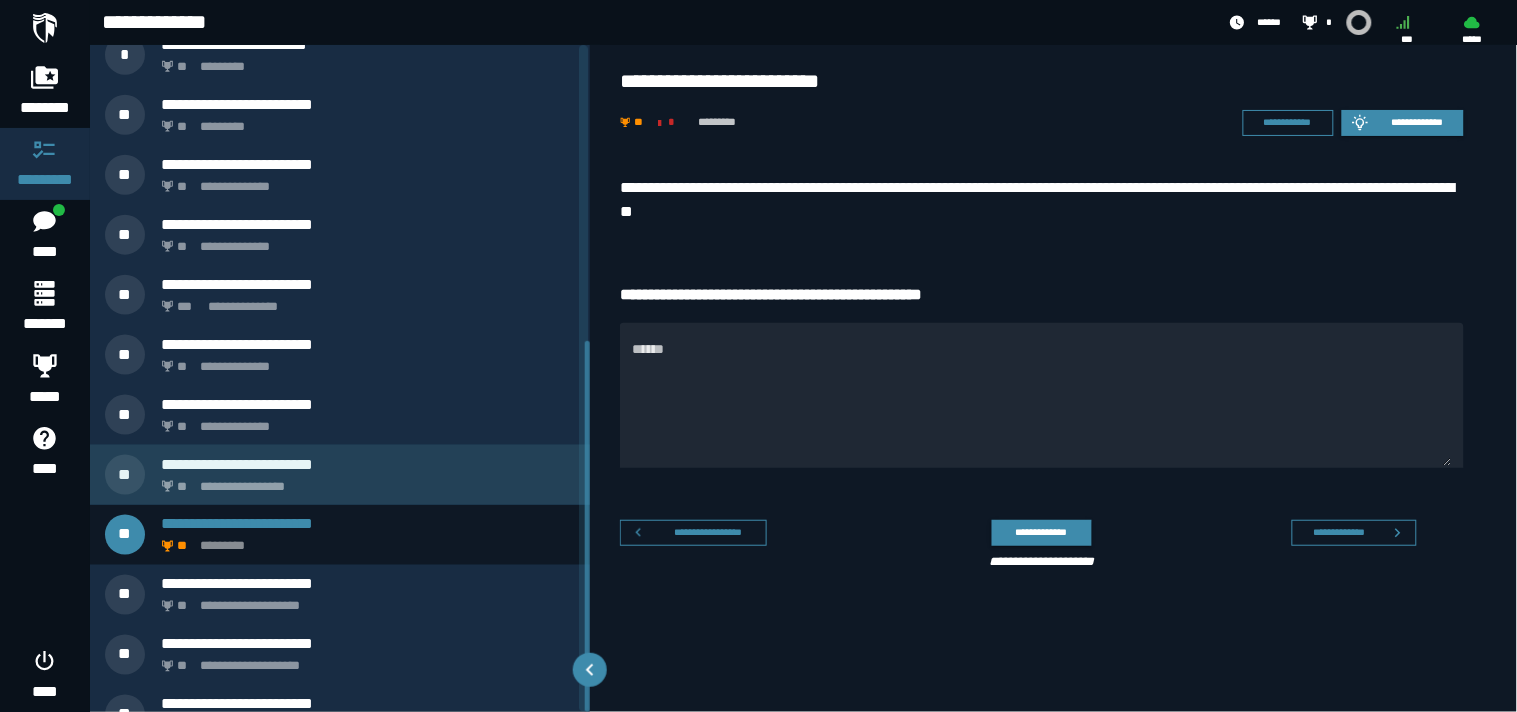 scroll, scrollTop: 532, scrollLeft: 0, axis: vertical 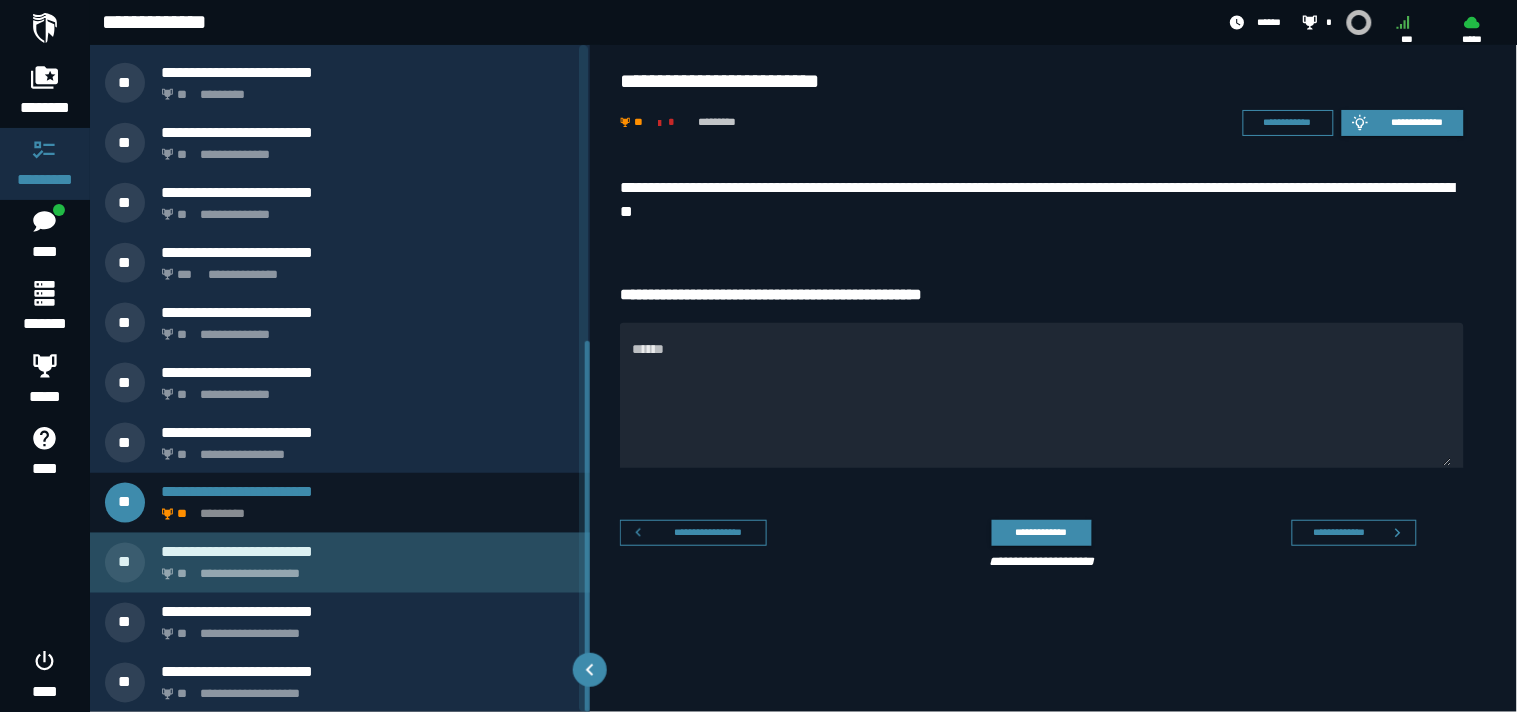click on "**********" 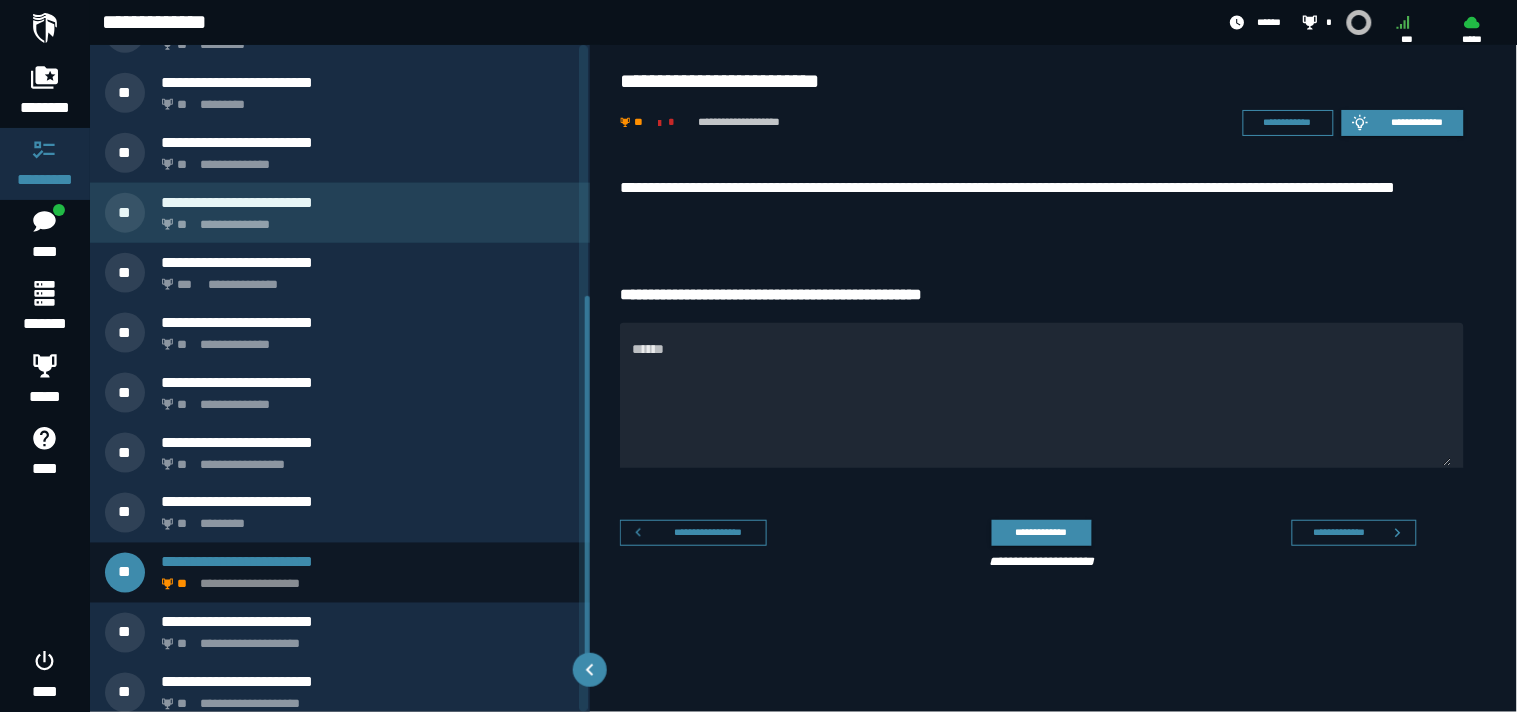 scroll, scrollTop: 532, scrollLeft: 0, axis: vertical 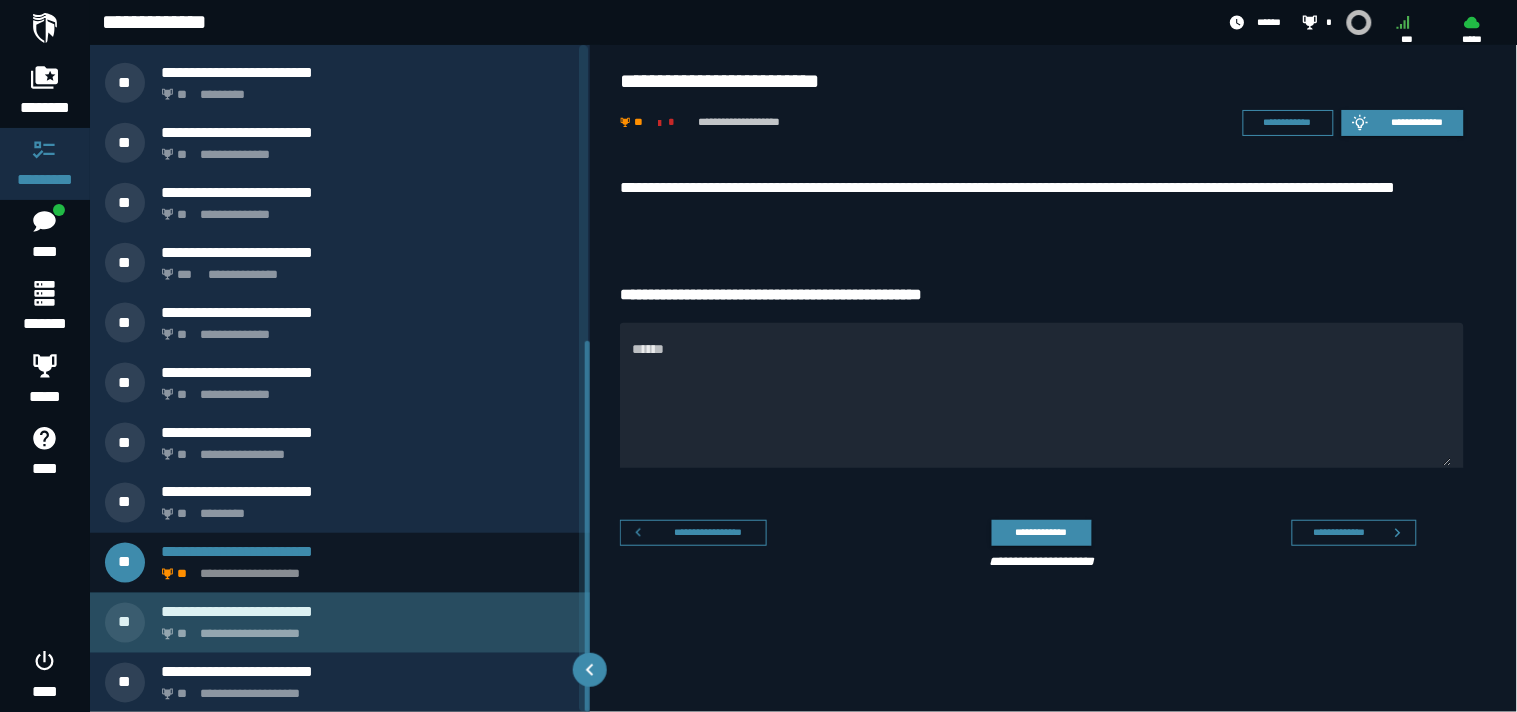 click on "**********" at bounding box center [364, 629] 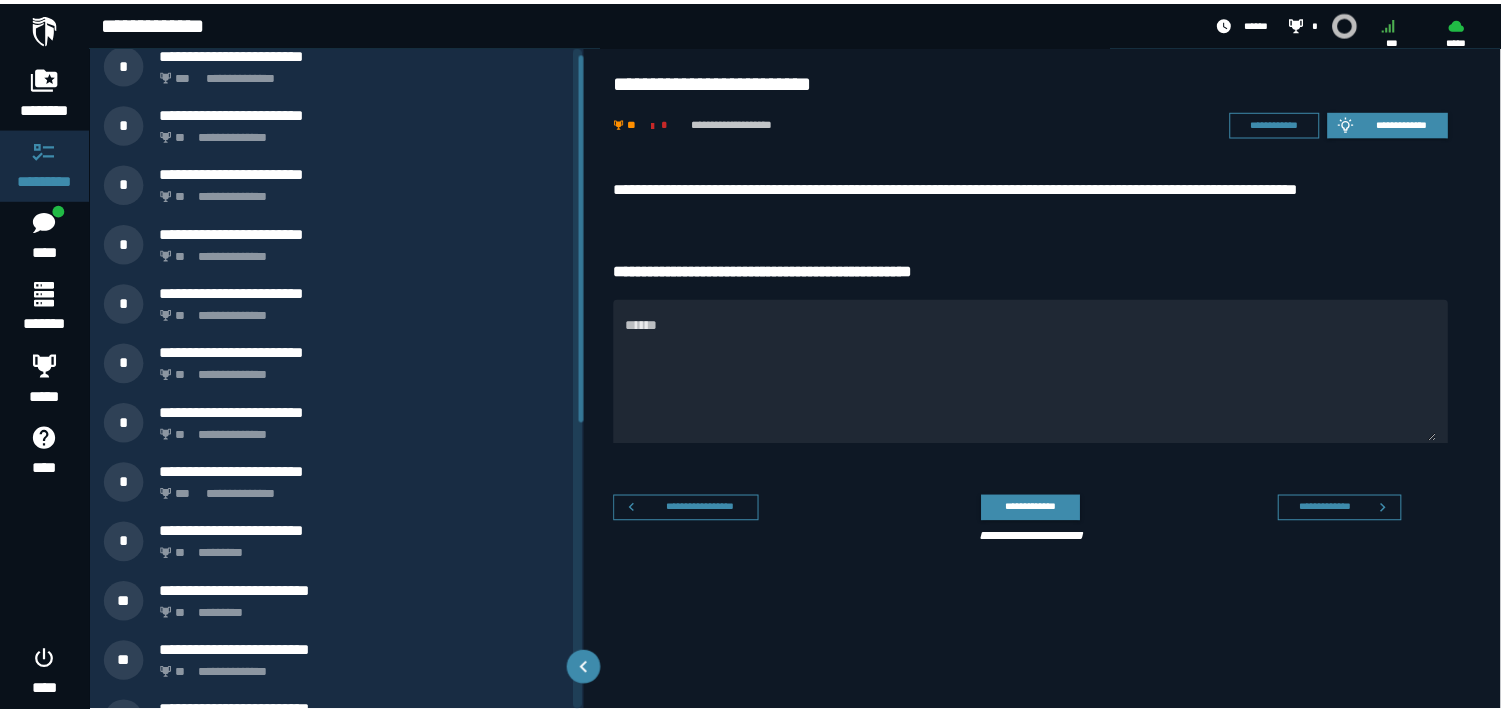 scroll, scrollTop: 0, scrollLeft: 0, axis: both 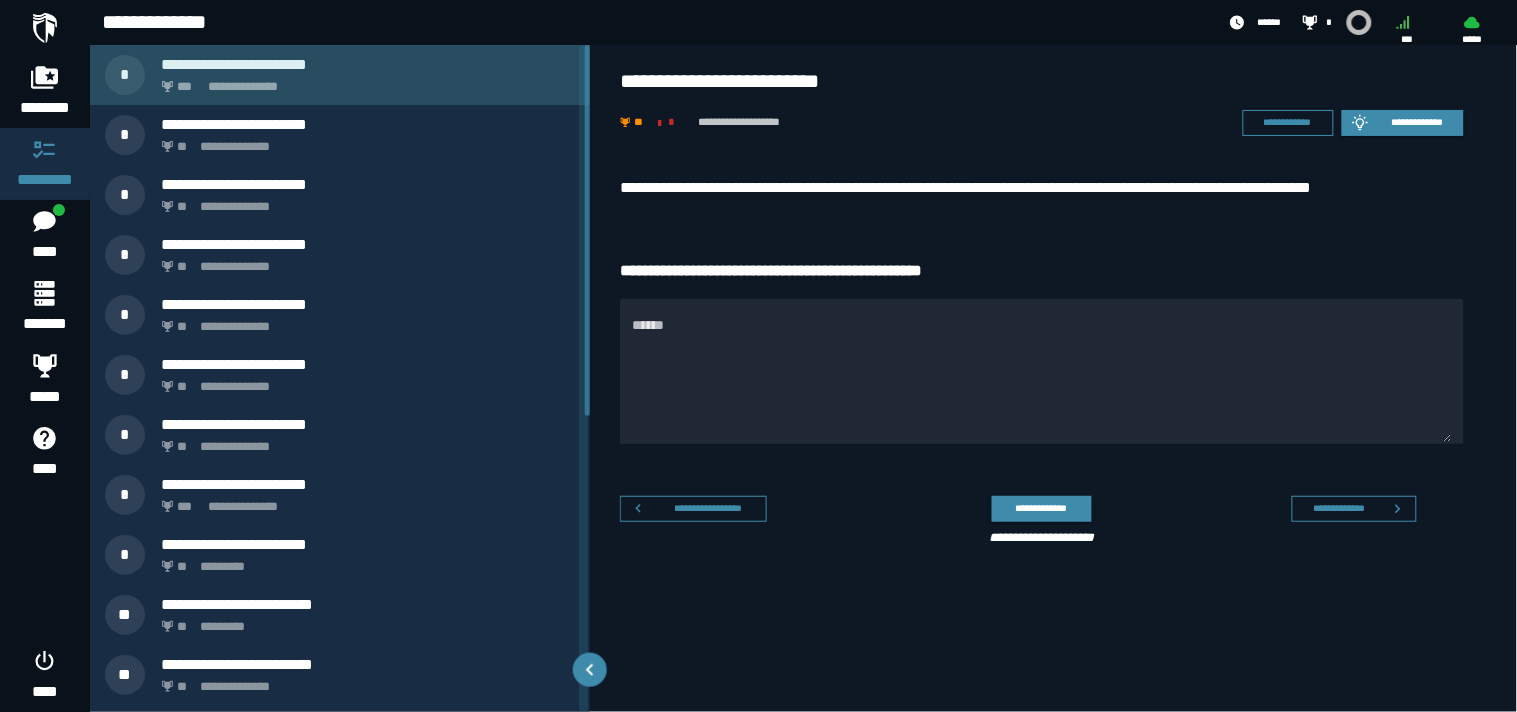 click on "**********" at bounding box center [364, 81] 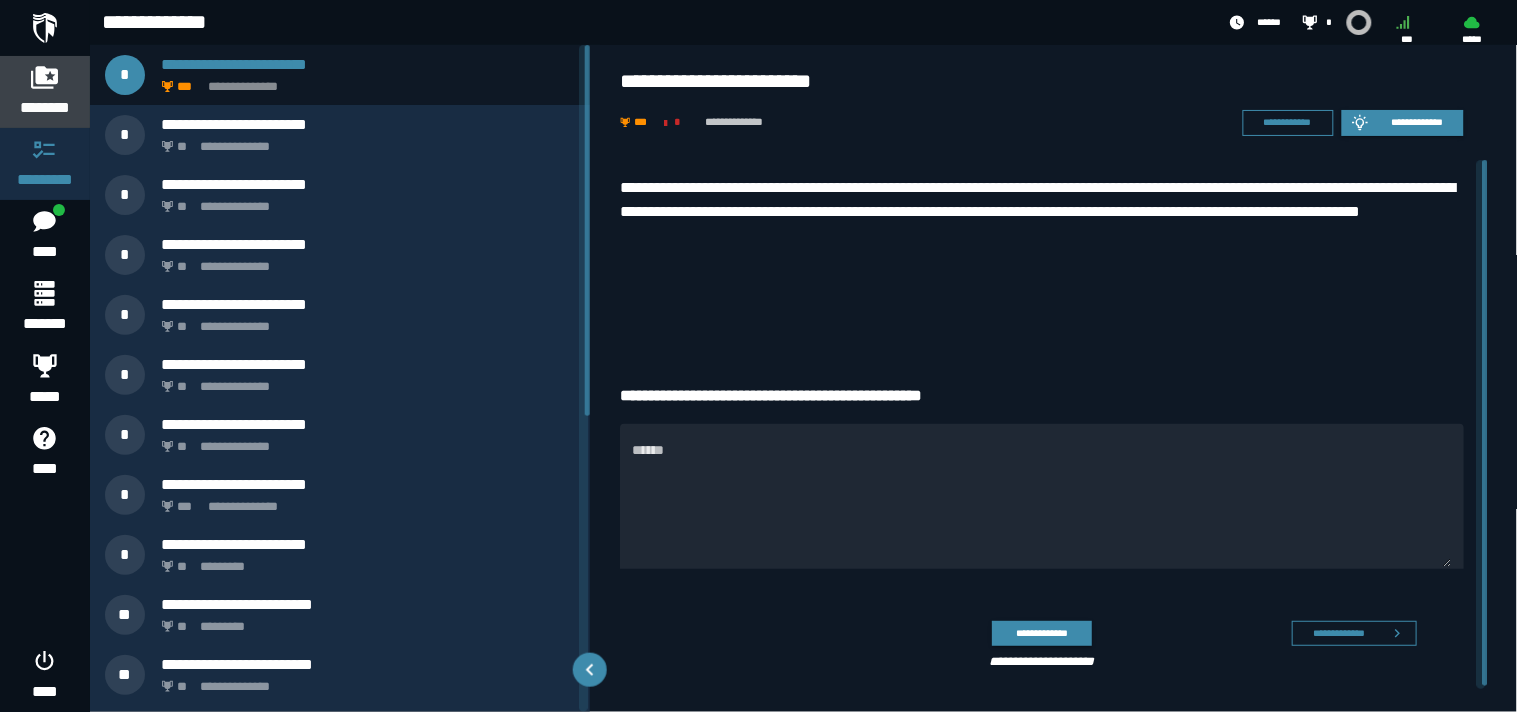 click on "********" at bounding box center (45, 92) 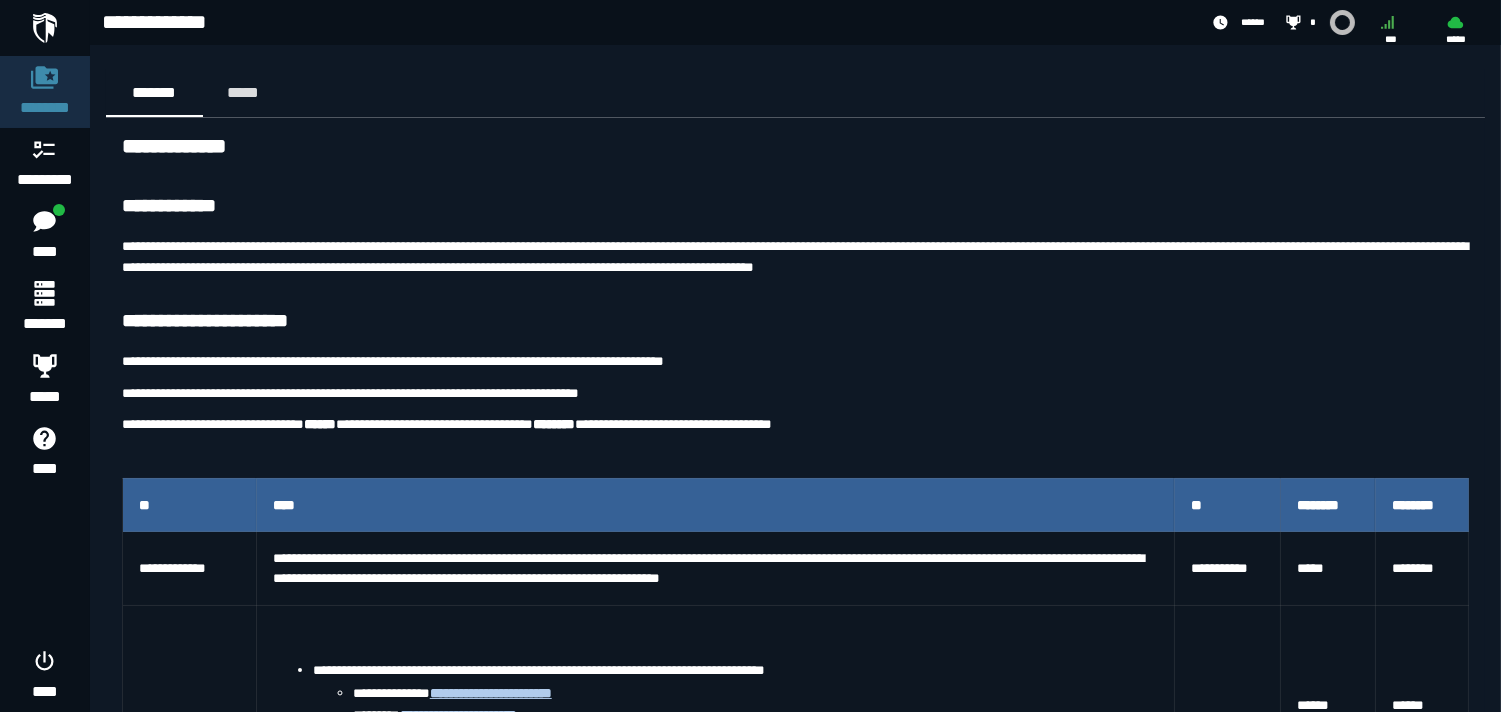 click at bounding box center [795, 456] 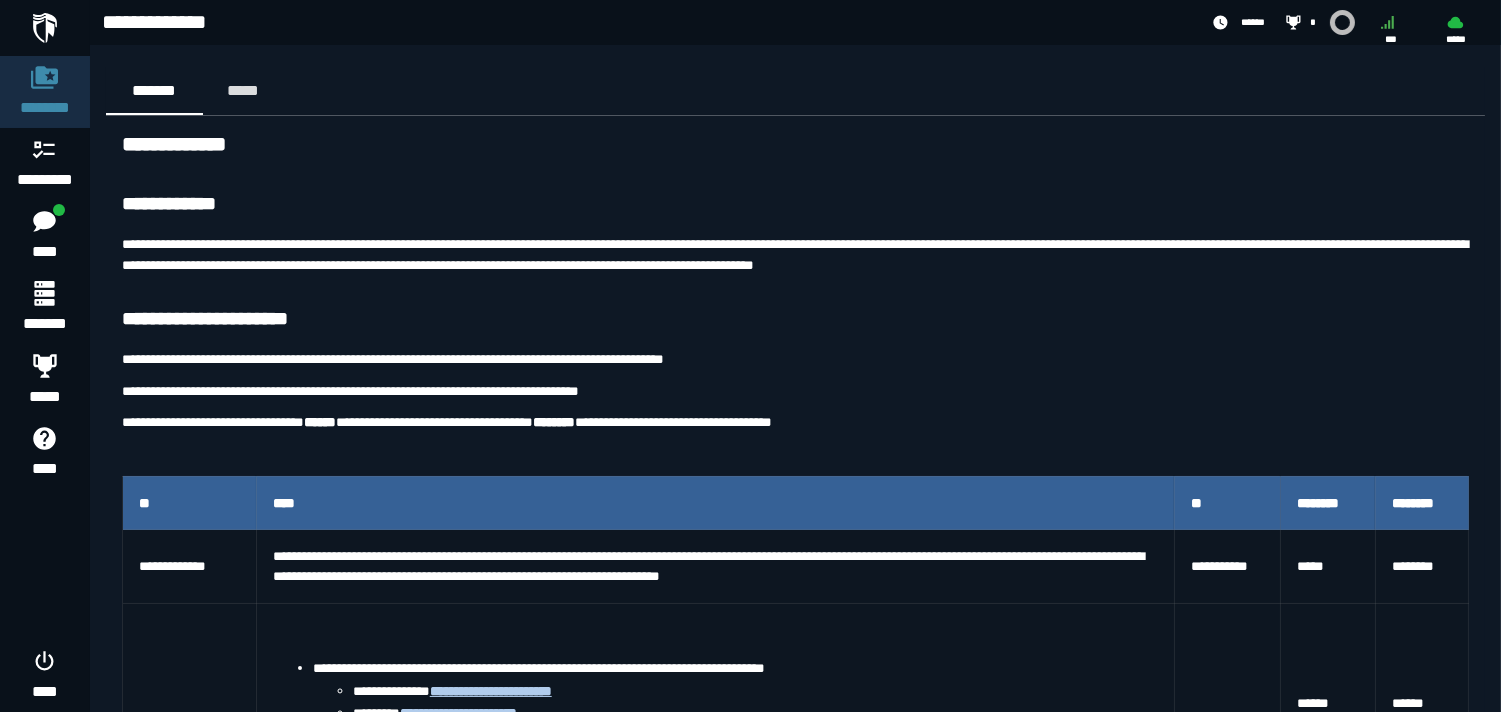 scroll, scrollTop: 0, scrollLeft: 0, axis: both 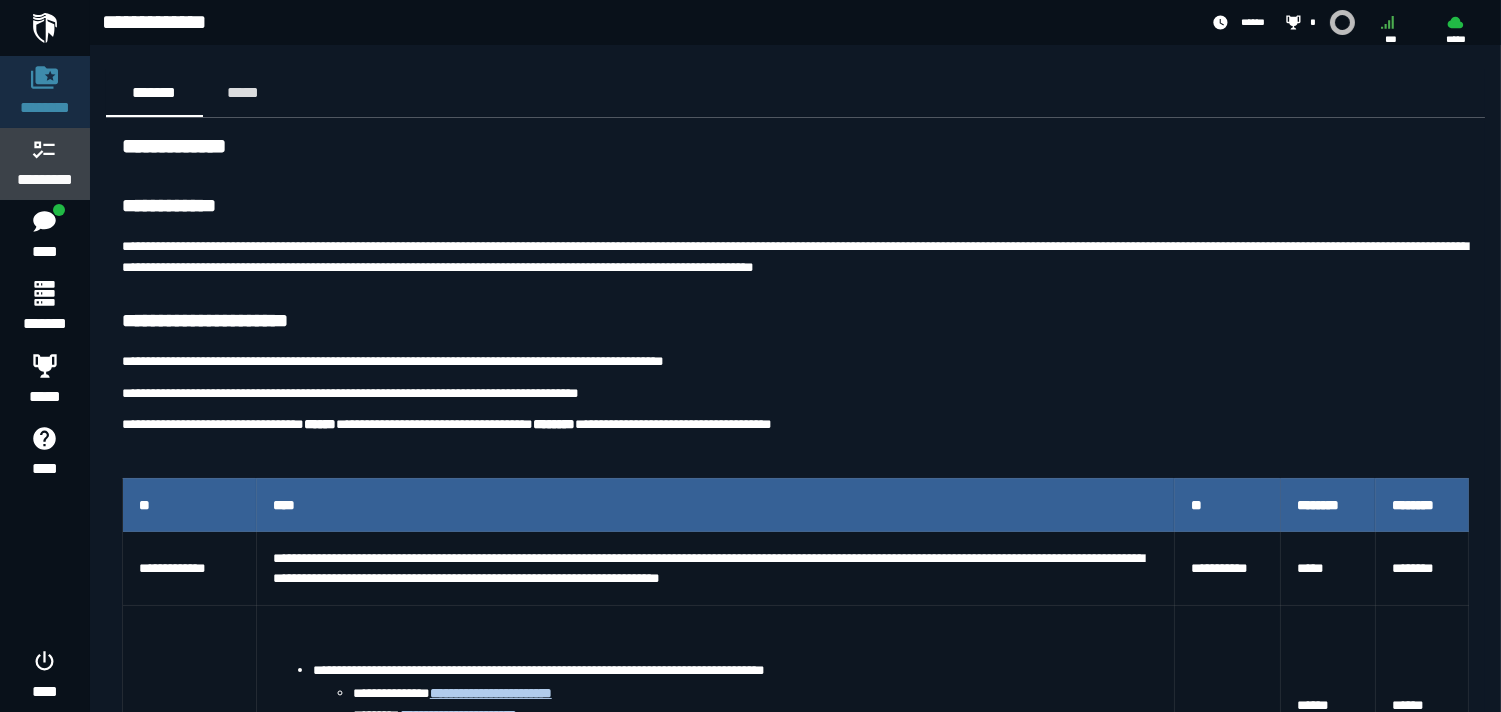 click at bounding box center (45, 149) 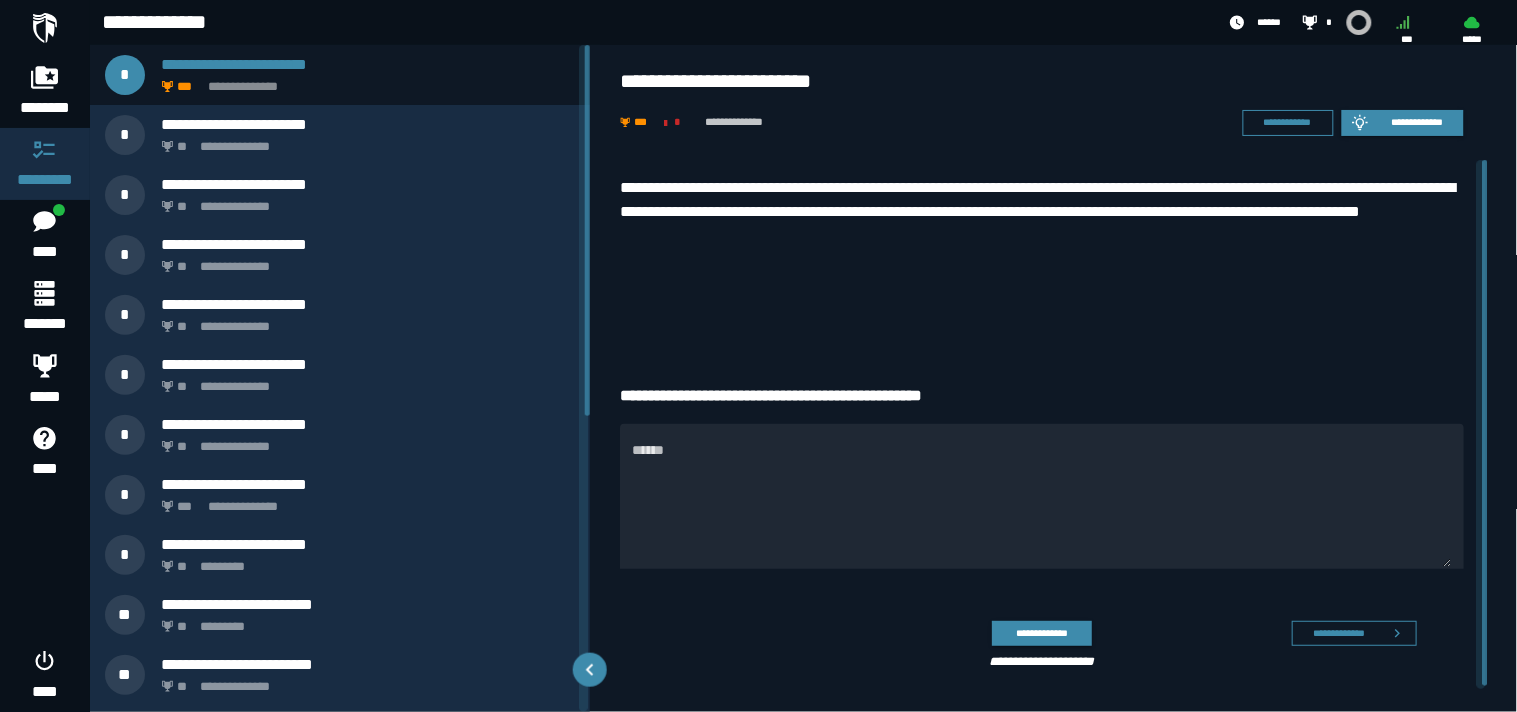 click on "**********" at bounding box center [1042, 212] 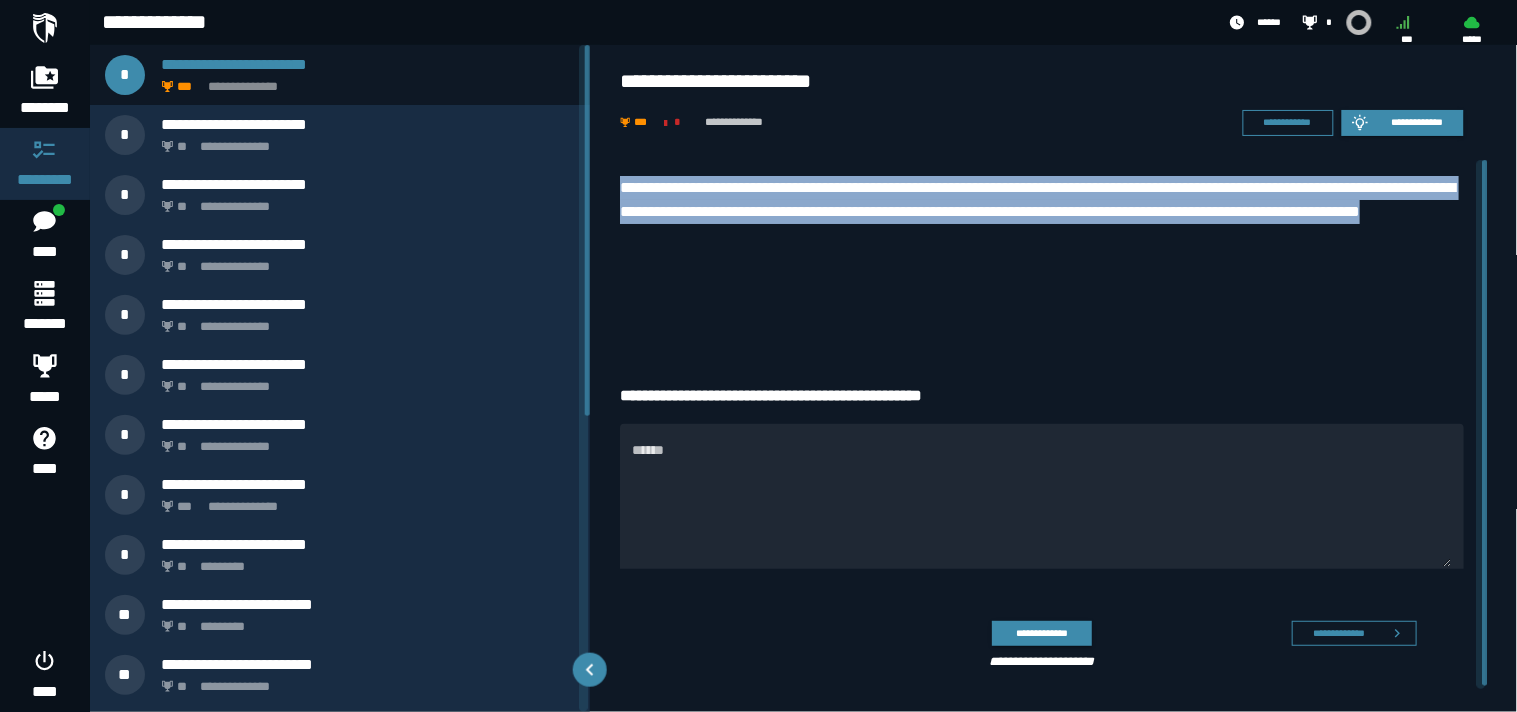 click on "**********" at bounding box center [1042, 212] 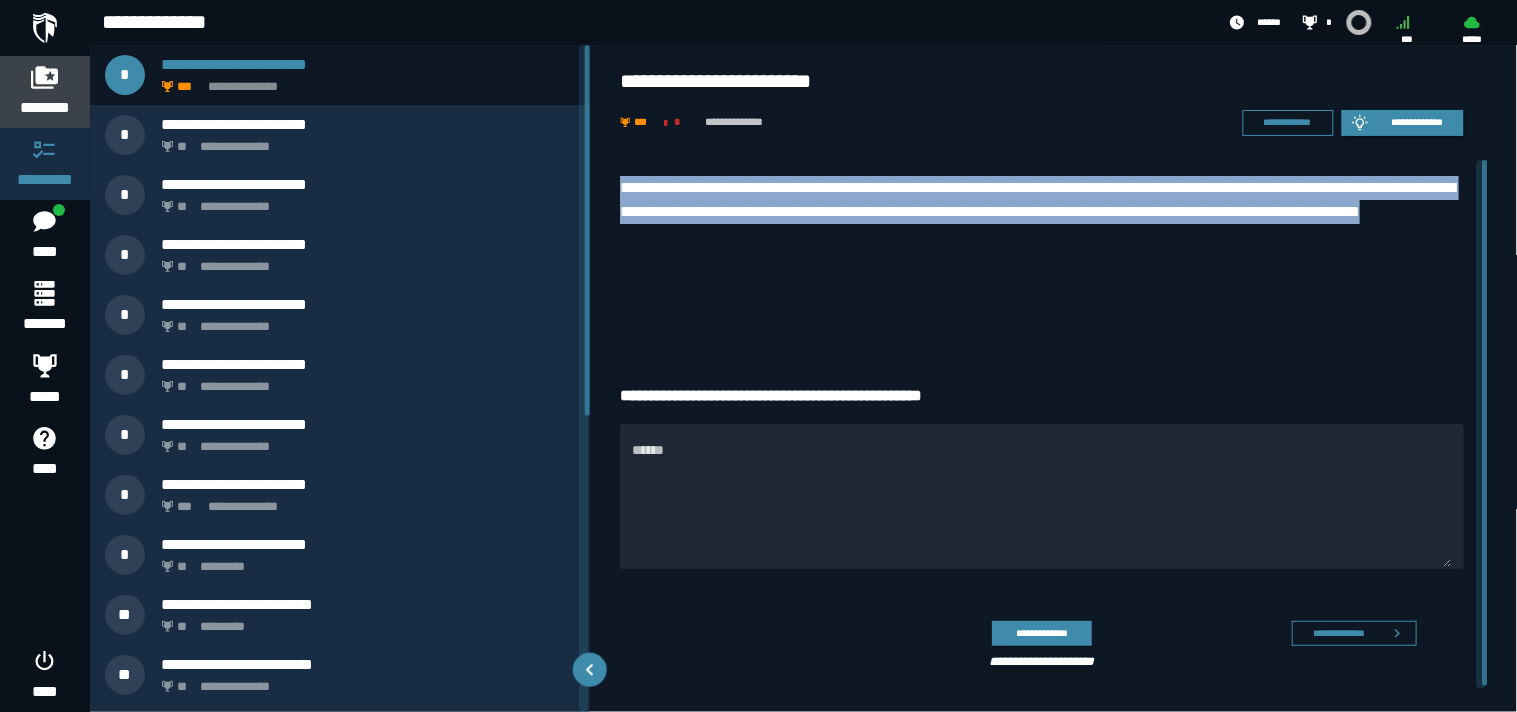 click on "********" at bounding box center (45, 92) 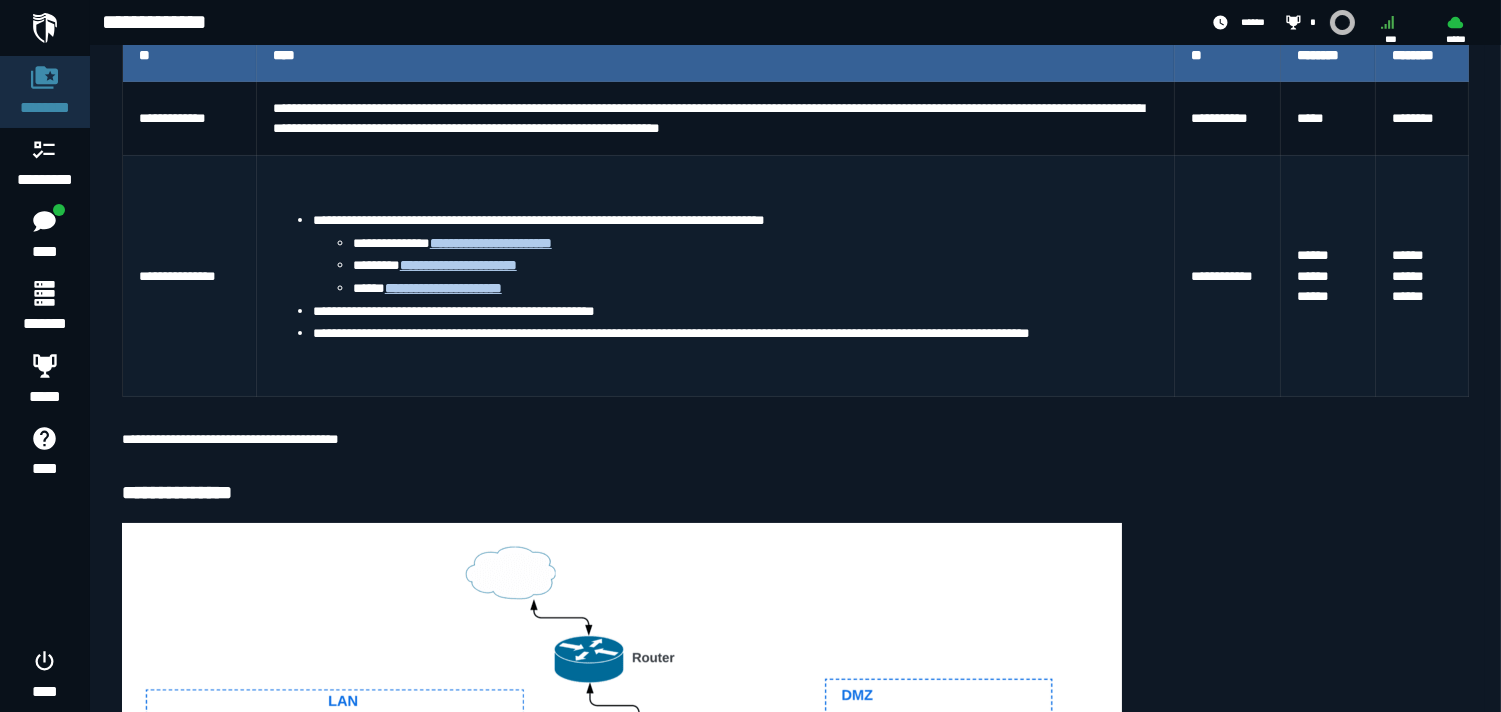 scroll, scrollTop: 454, scrollLeft: 0, axis: vertical 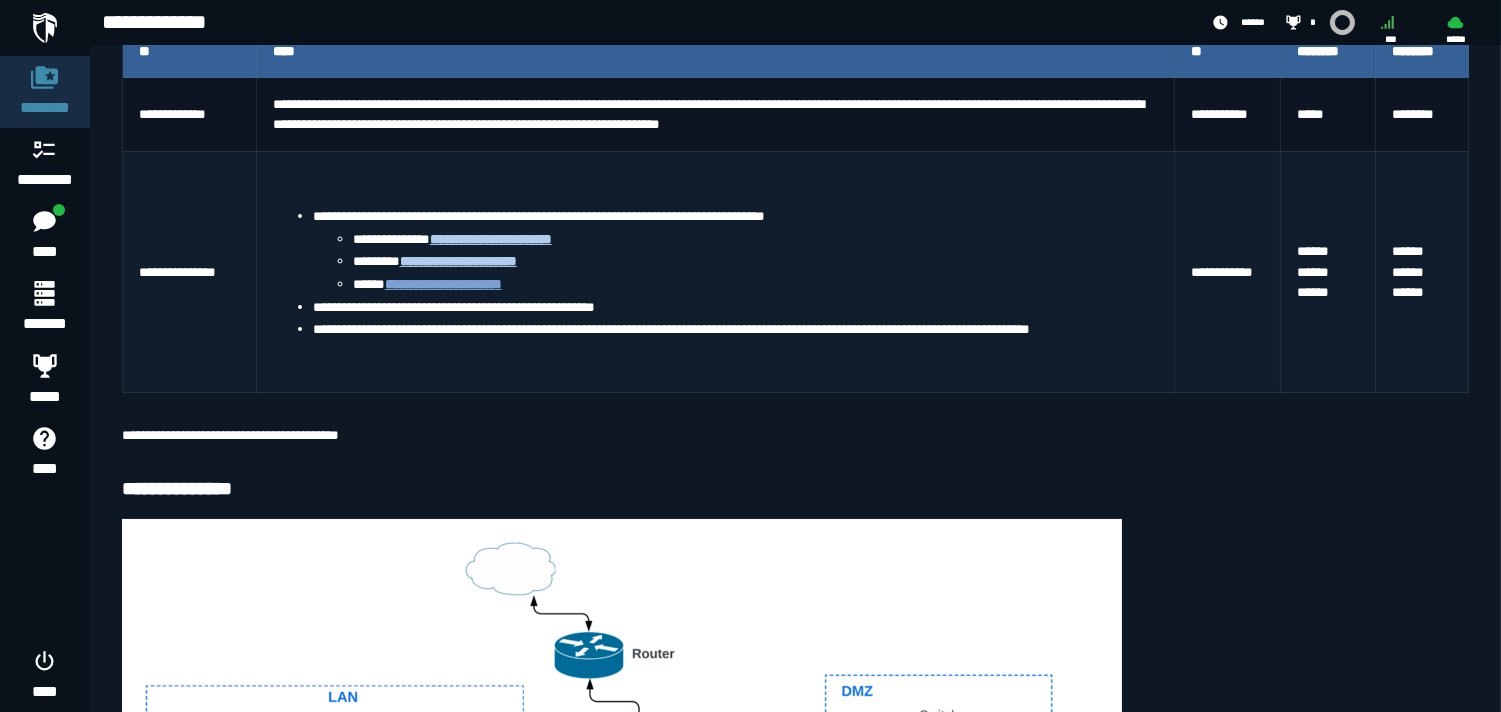 click on "**********" at bounding box center (443, 284) 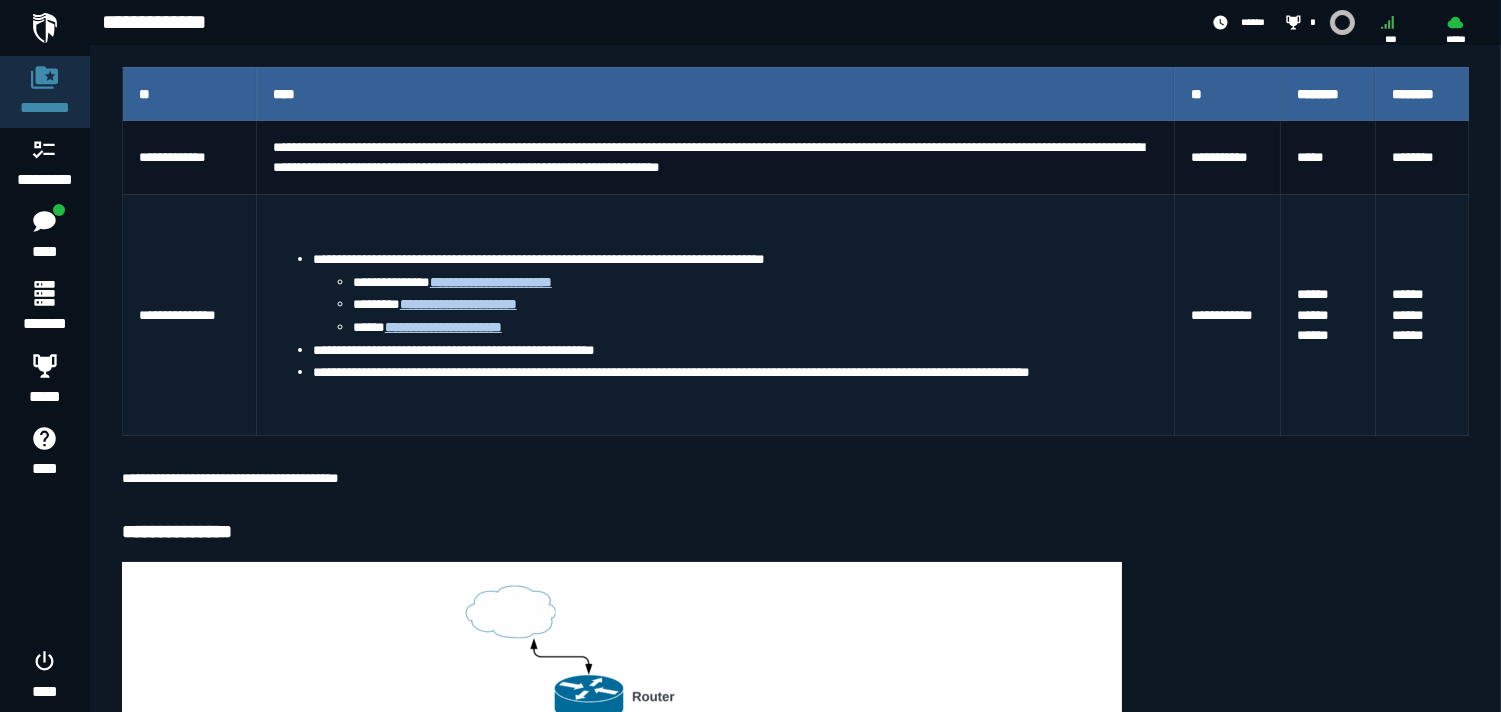 scroll, scrollTop: 380, scrollLeft: 0, axis: vertical 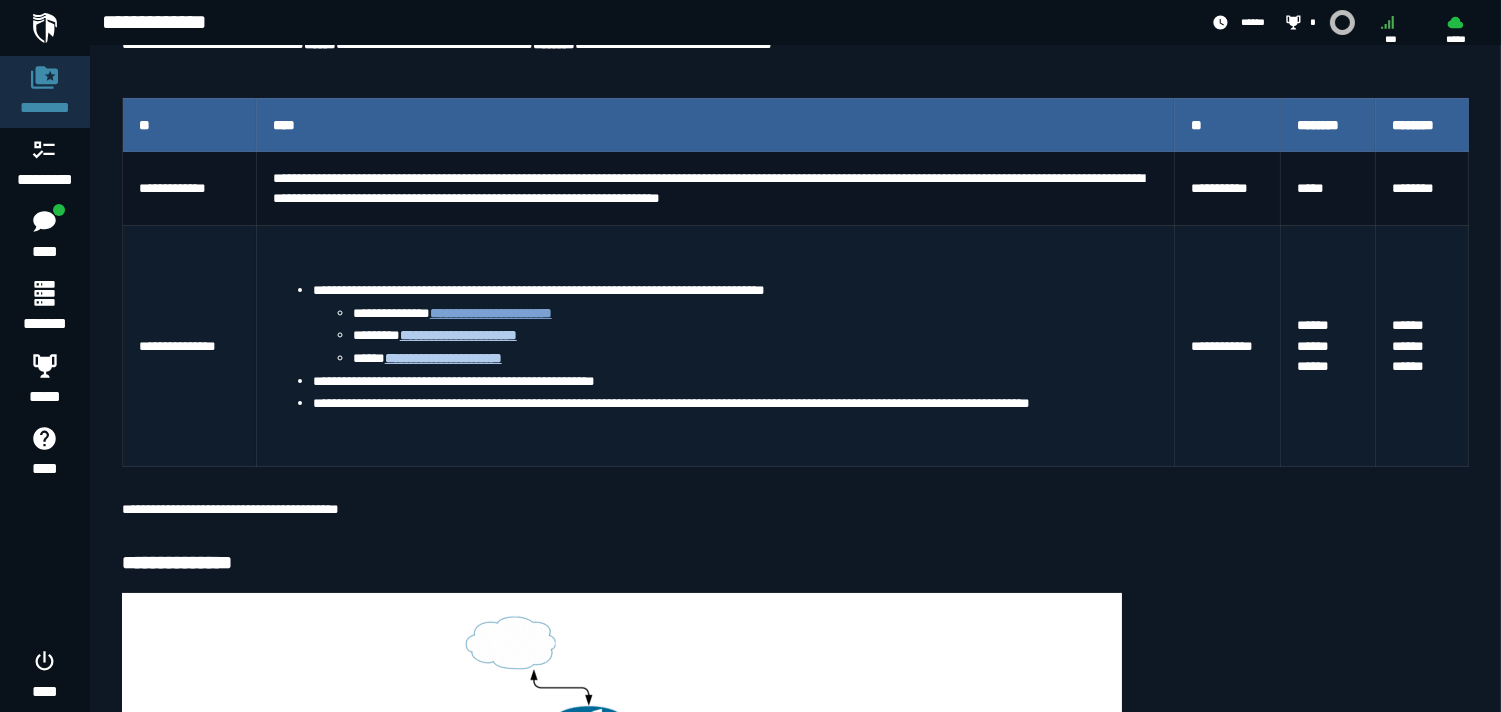 click on "**********" at bounding box center [491, 313] 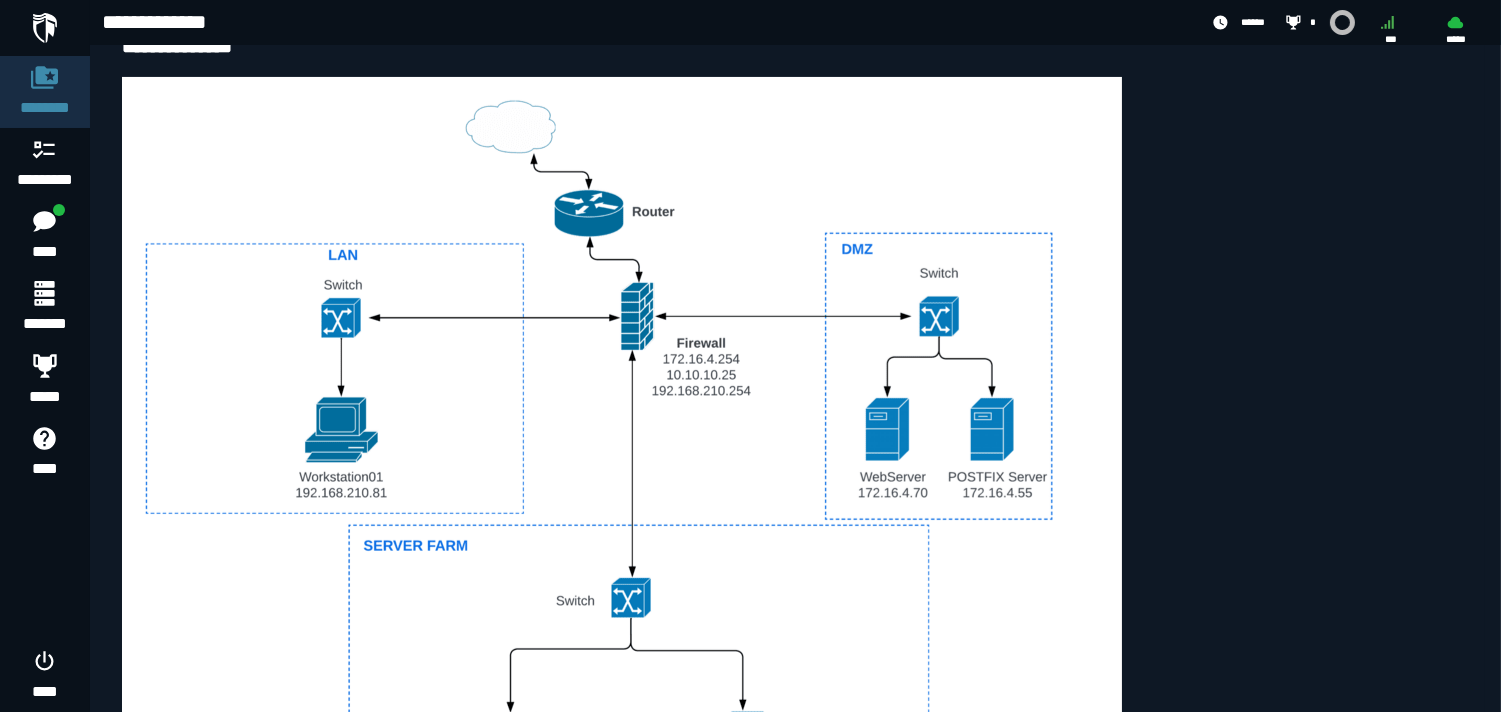 scroll, scrollTop: 0, scrollLeft: 0, axis: both 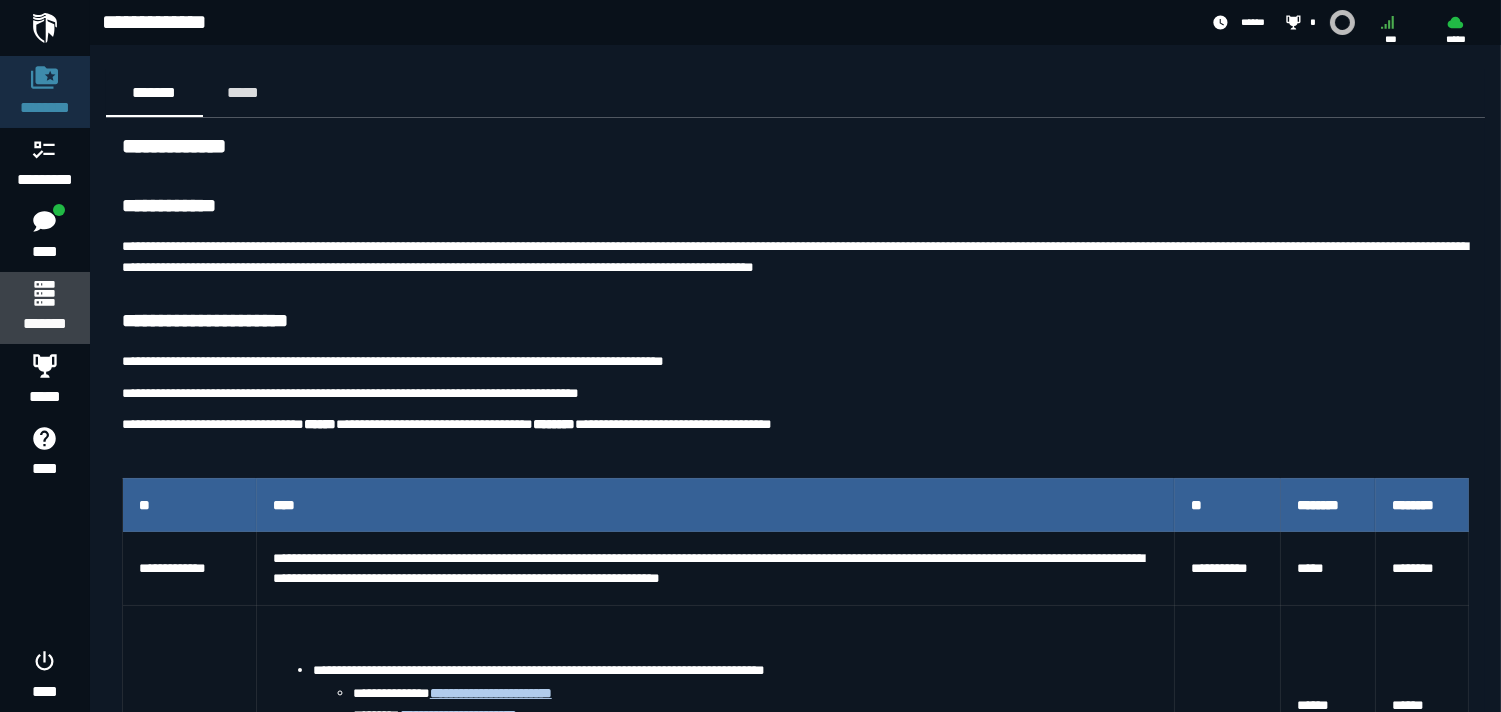 click at bounding box center [44, 293] 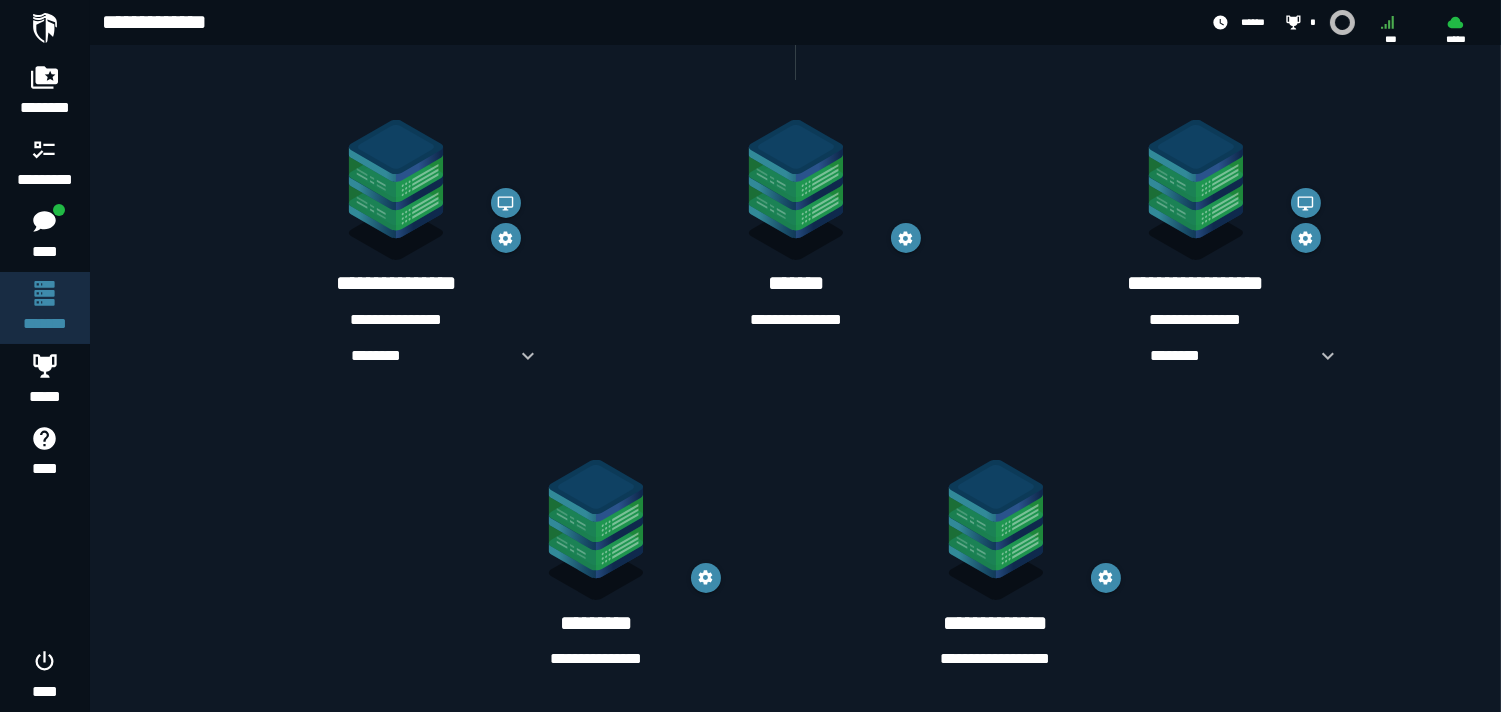 scroll, scrollTop: 327, scrollLeft: 0, axis: vertical 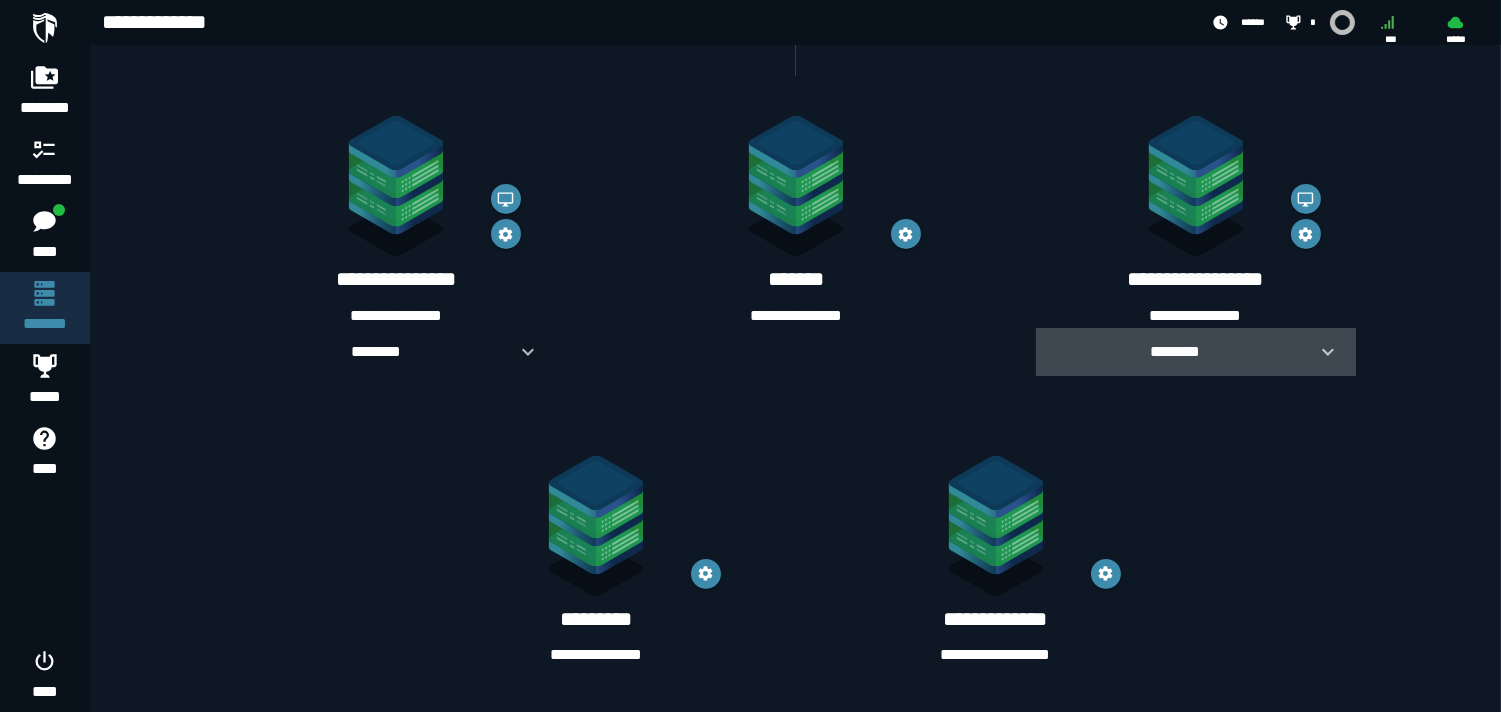 click on "********" at bounding box center (1176, 351) 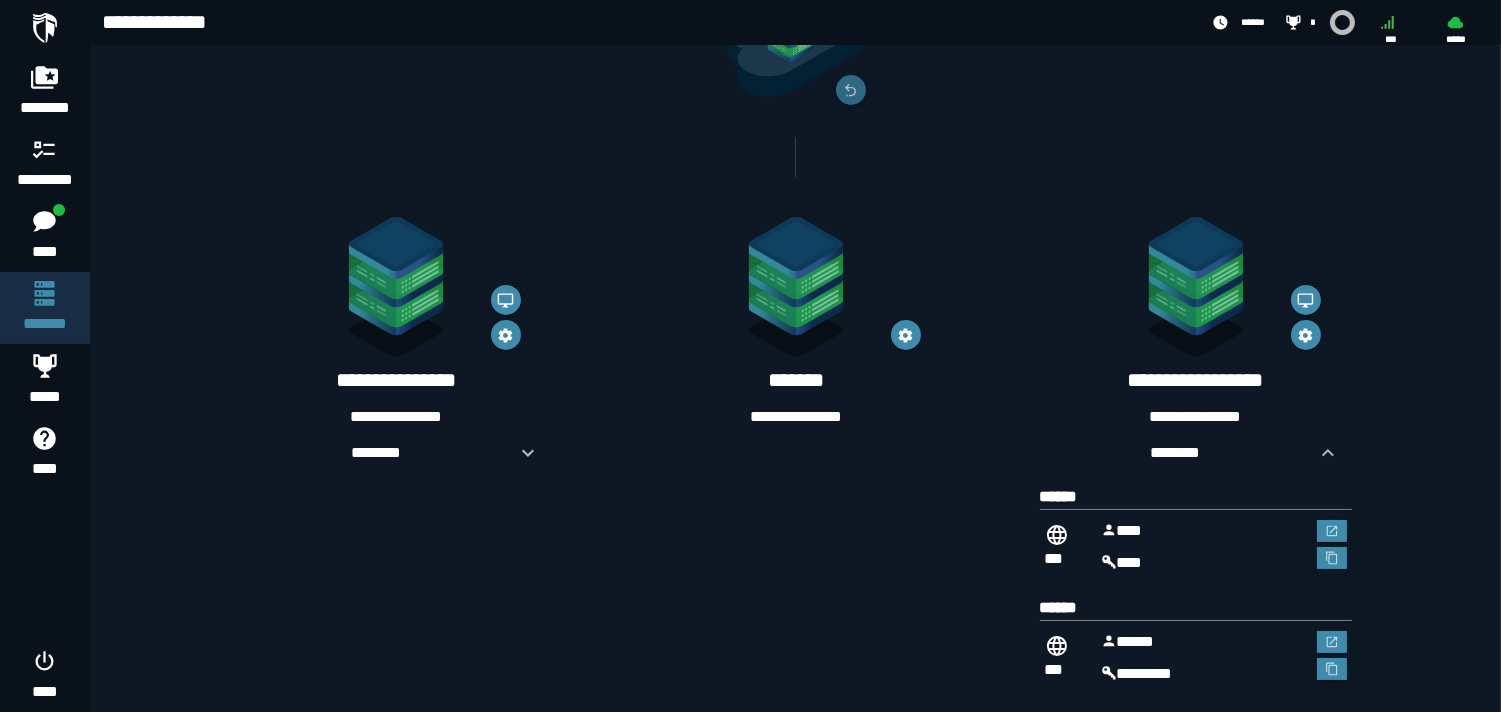 scroll, scrollTop: 190, scrollLeft: 0, axis: vertical 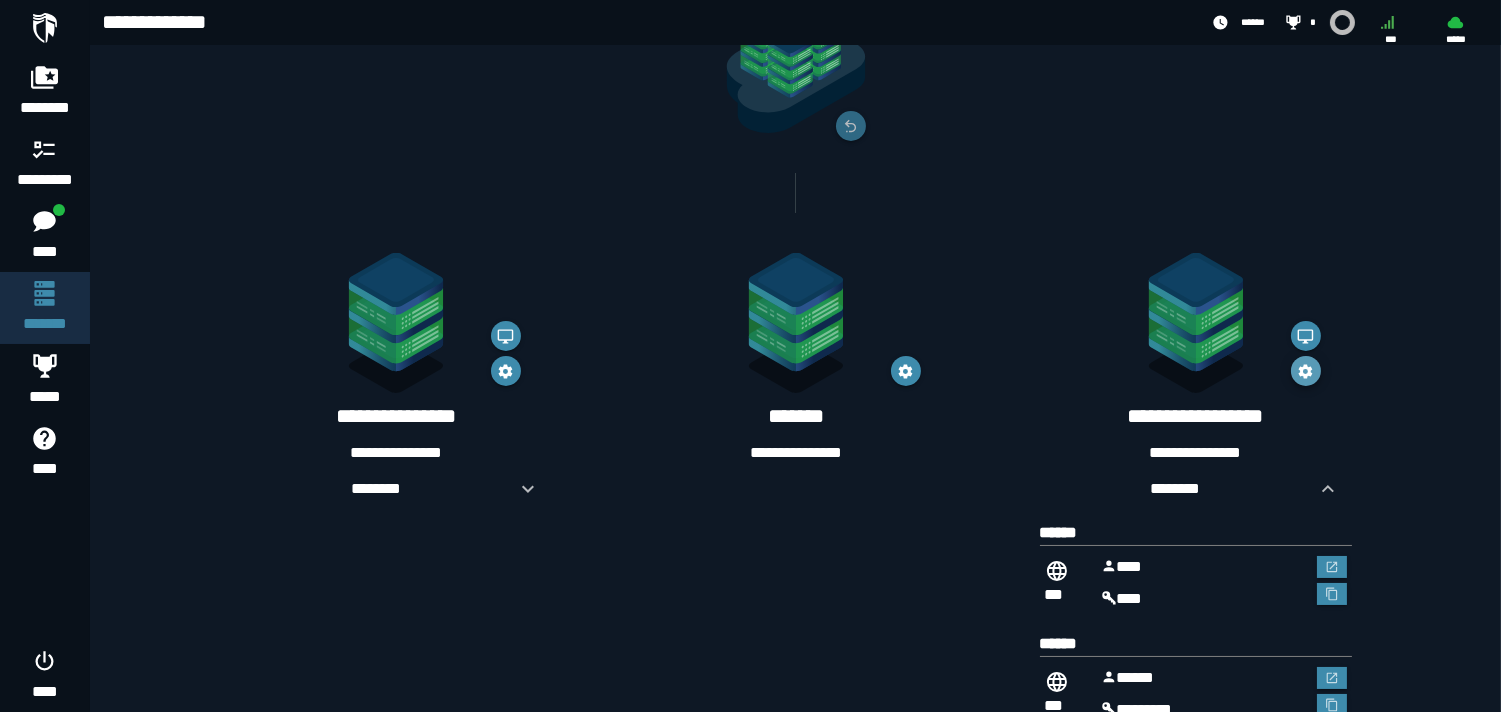 click 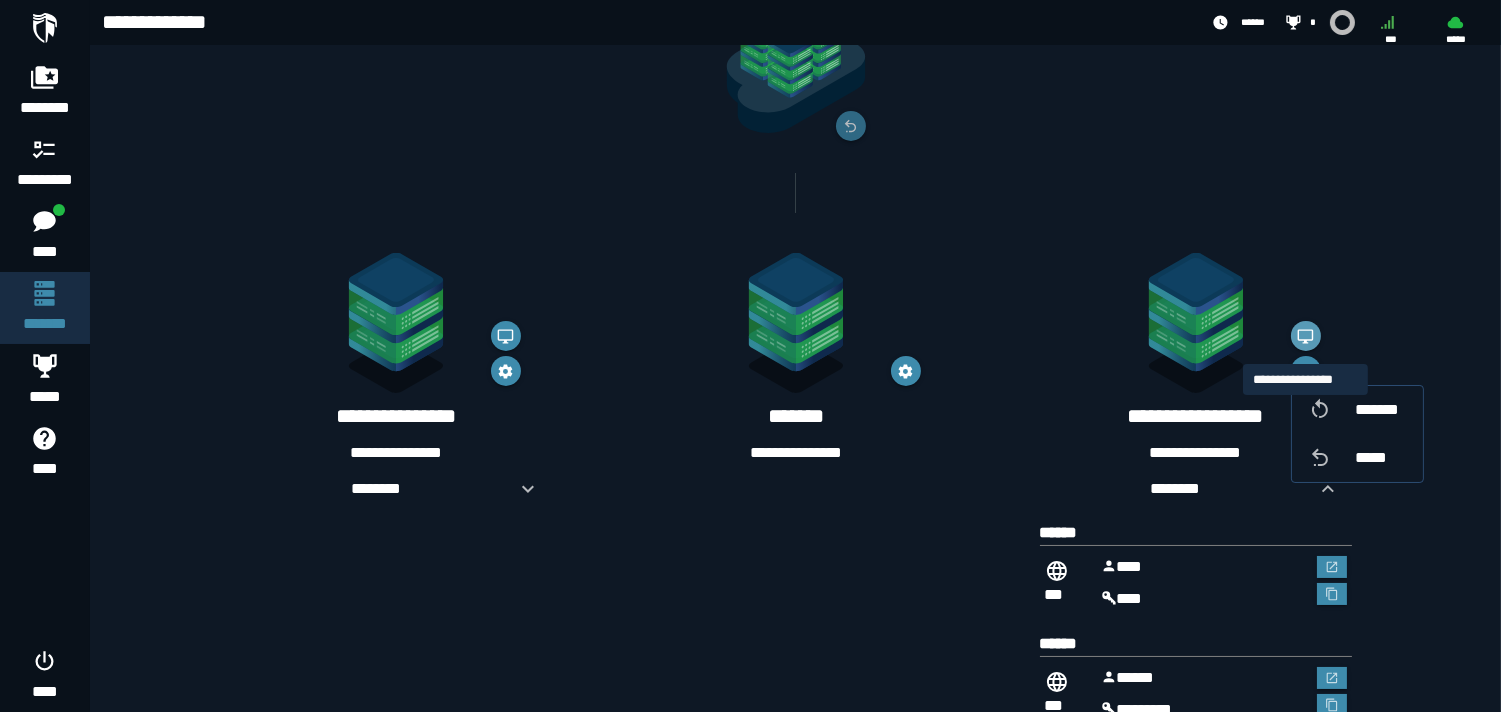 click 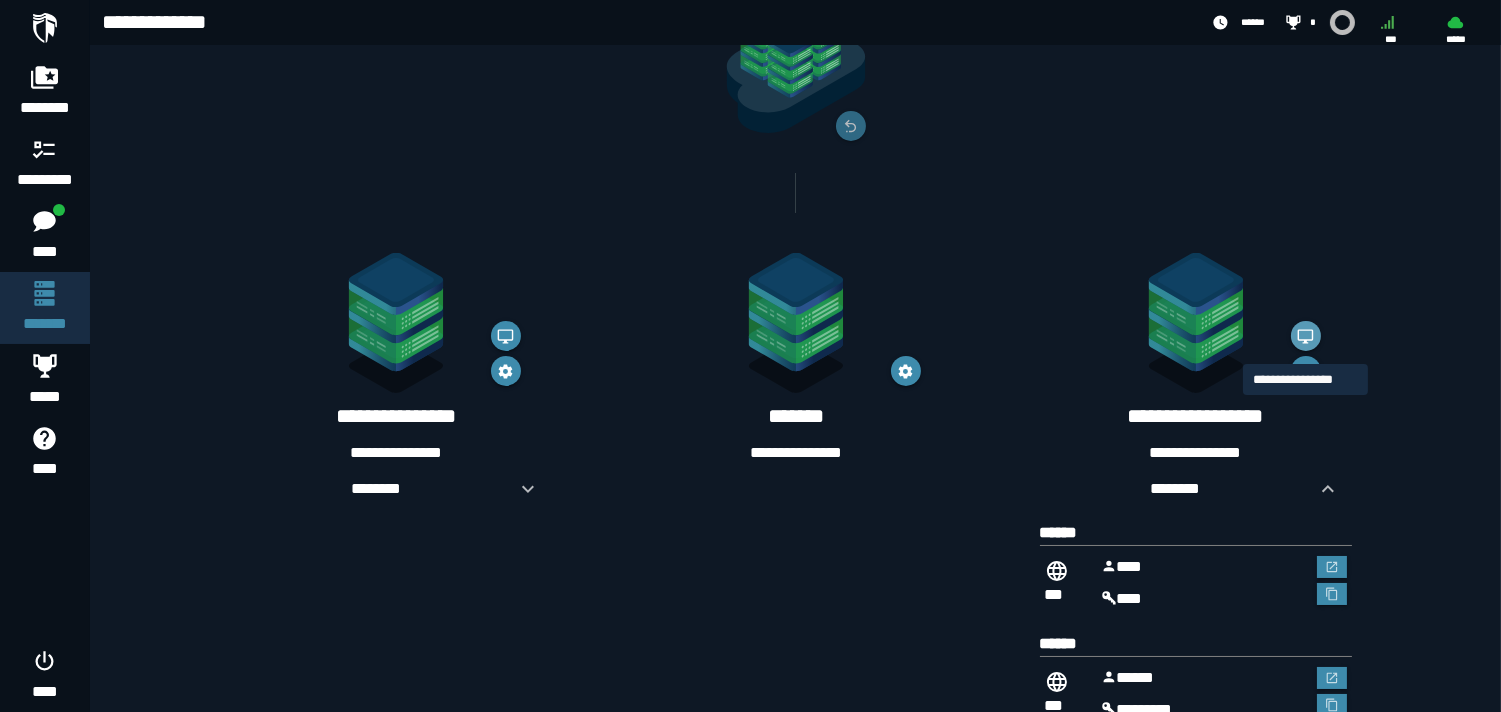 scroll, scrollTop: 0, scrollLeft: 0, axis: both 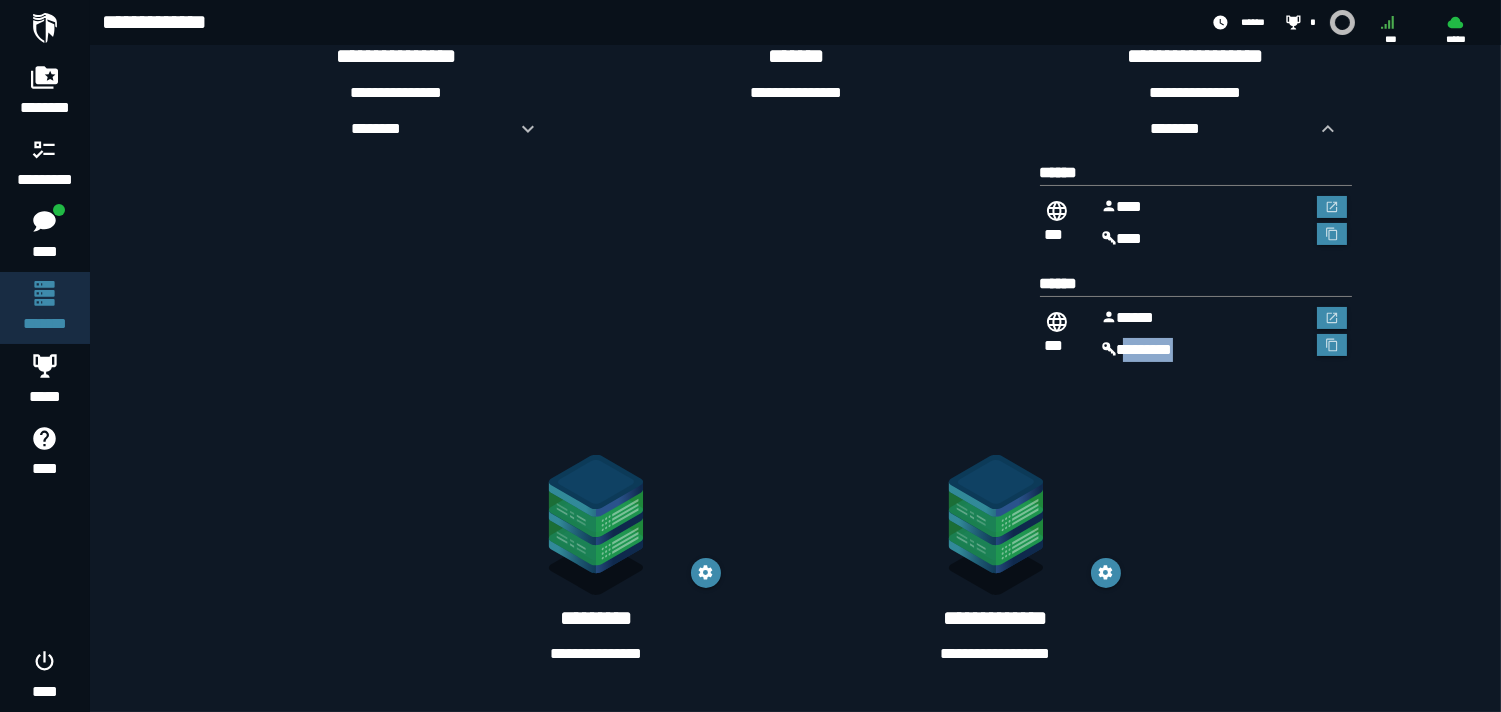 drag, startPoint x: 1200, startPoint y: 345, endPoint x: 1123, endPoint y: 355, distance: 77.64664 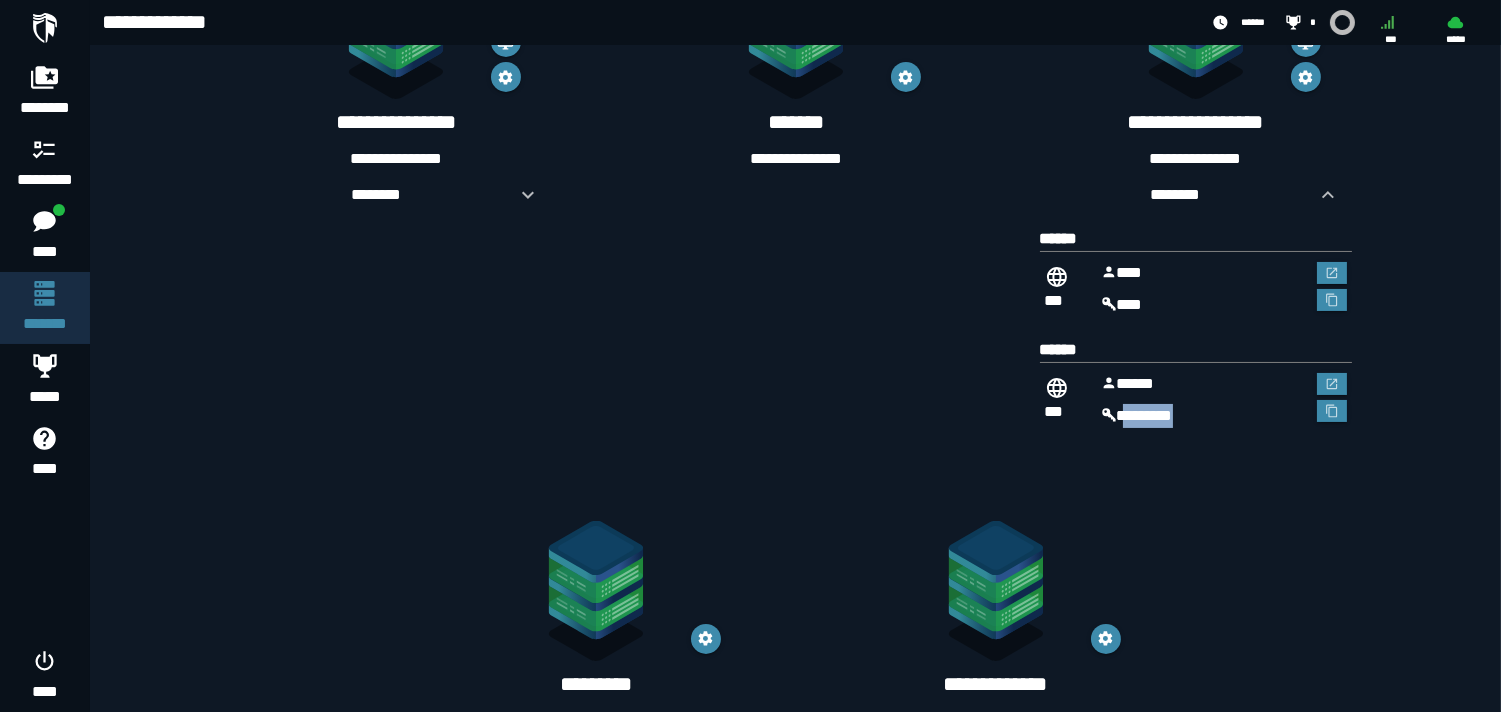 scroll, scrollTop: 550, scrollLeft: 0, axis: vertical 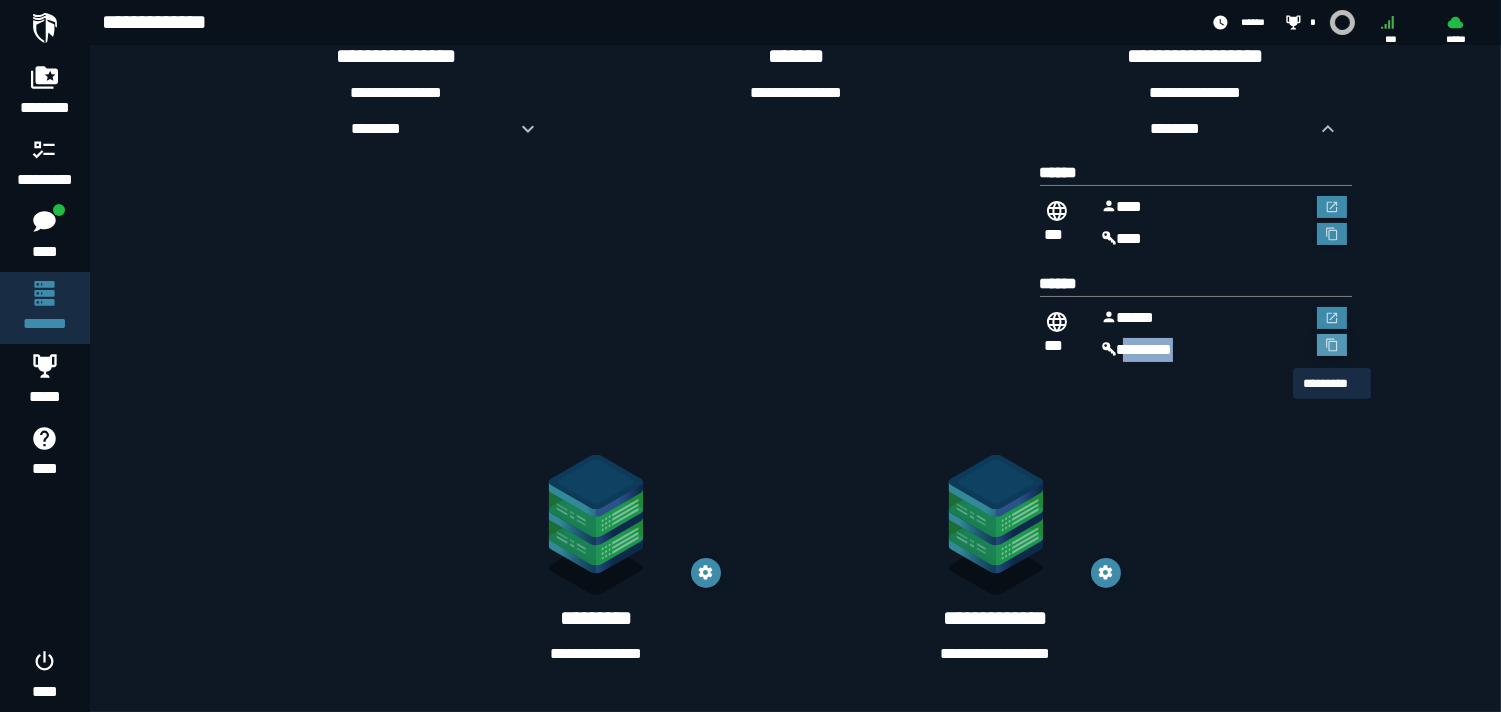 click 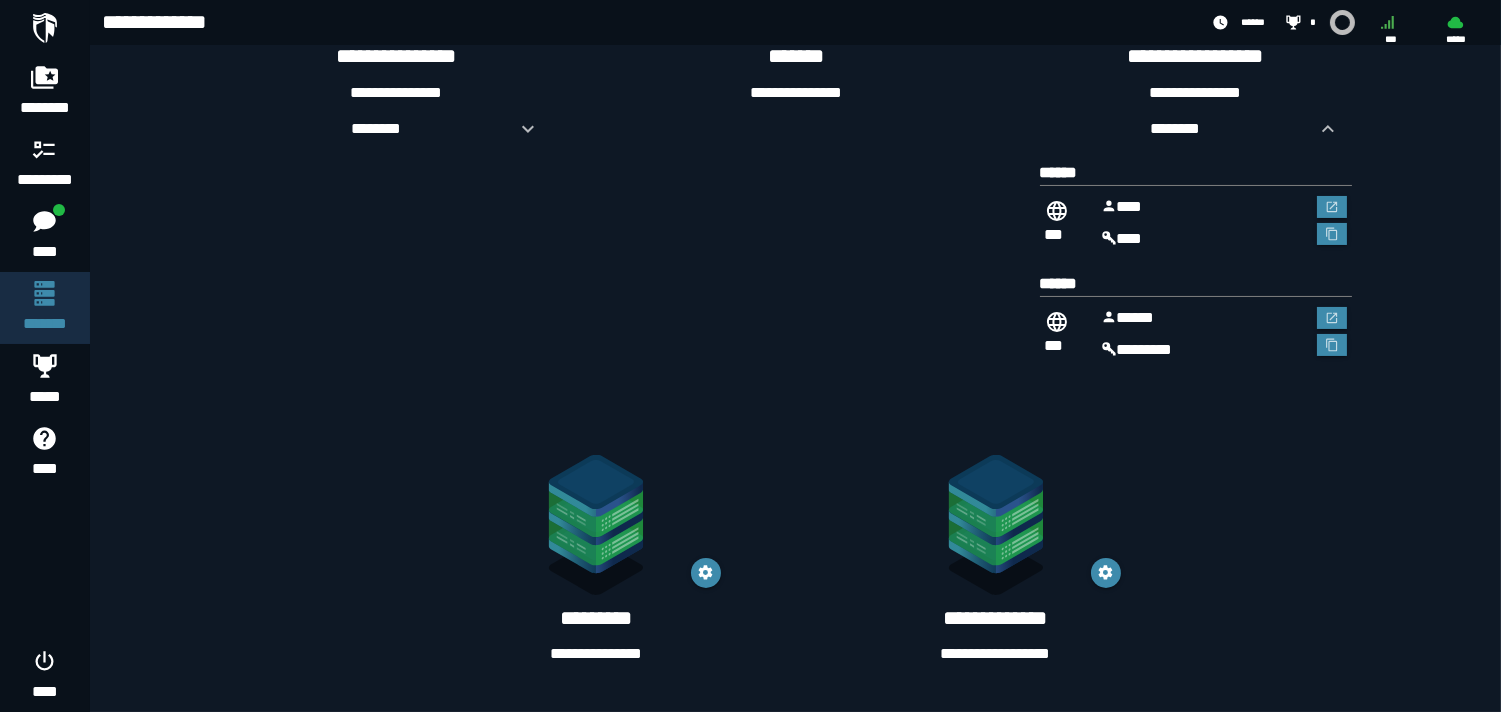 click on "**********" at bounding box center (596, 561) 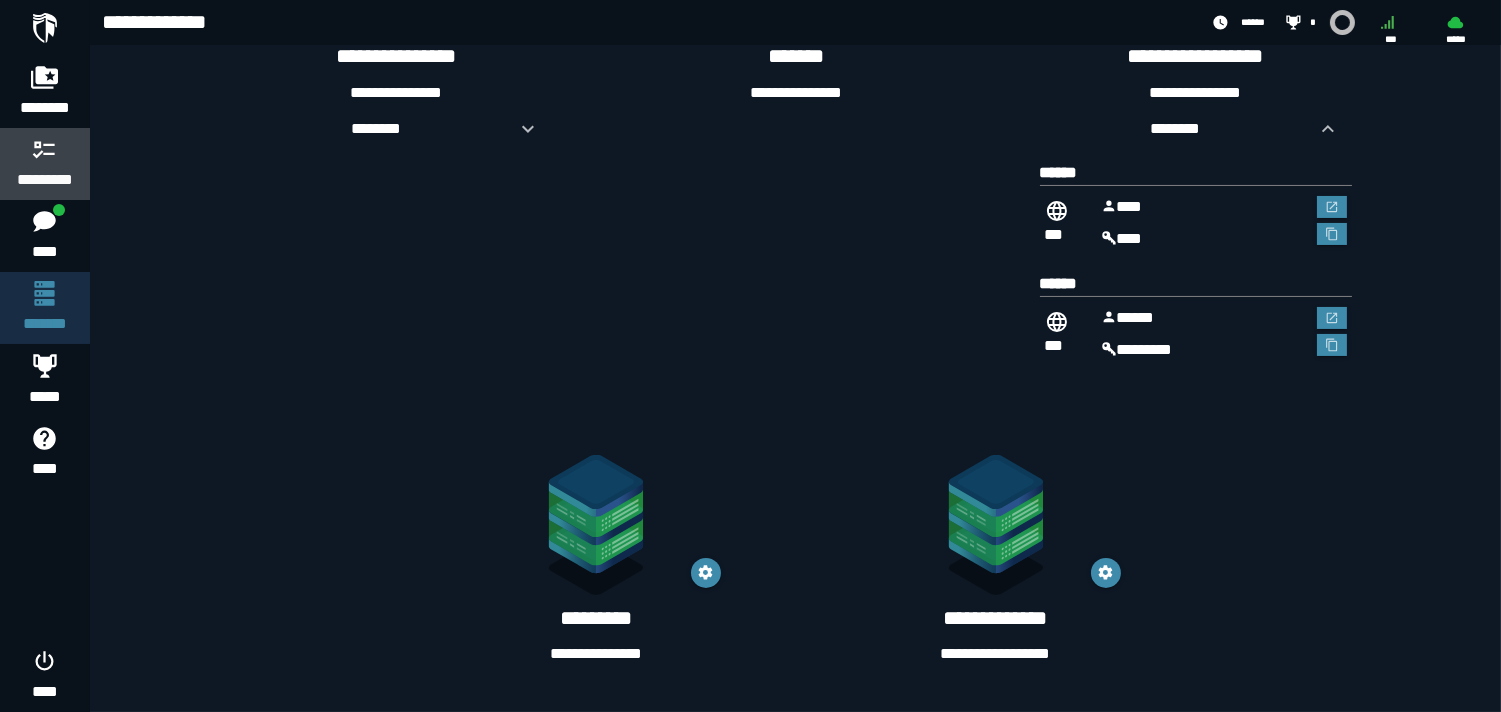 click at bounding box center (45, 149) 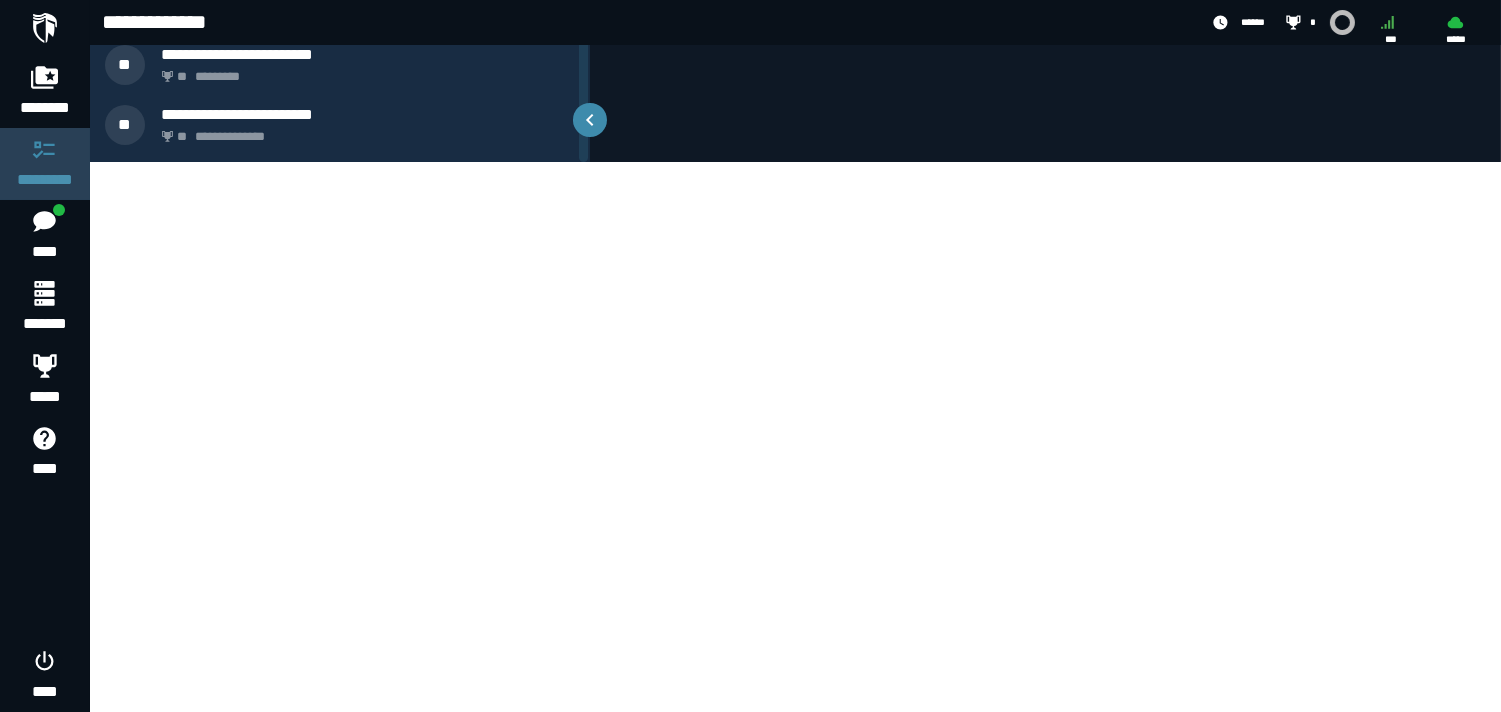 scroll, scrollTop: 0, scrollLeft: 0, axis: both 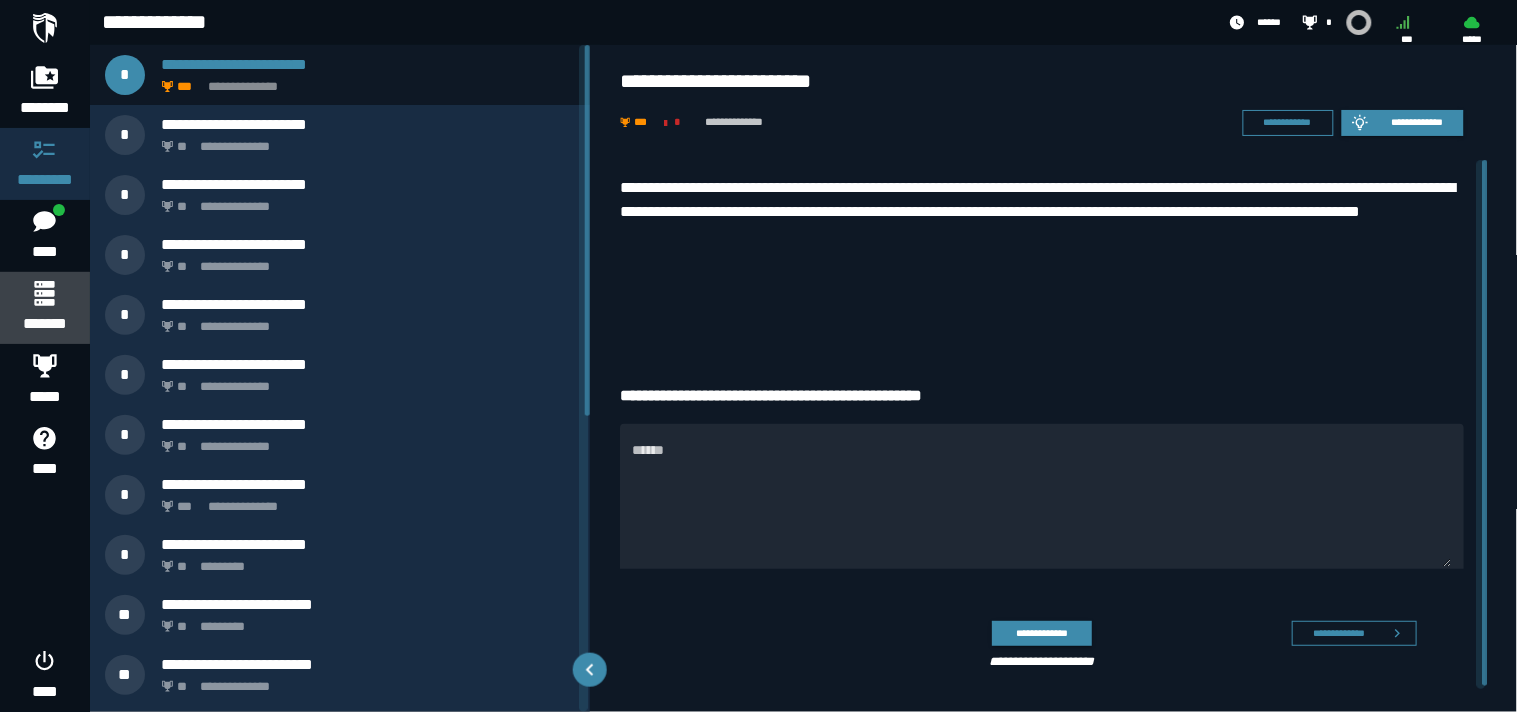 click 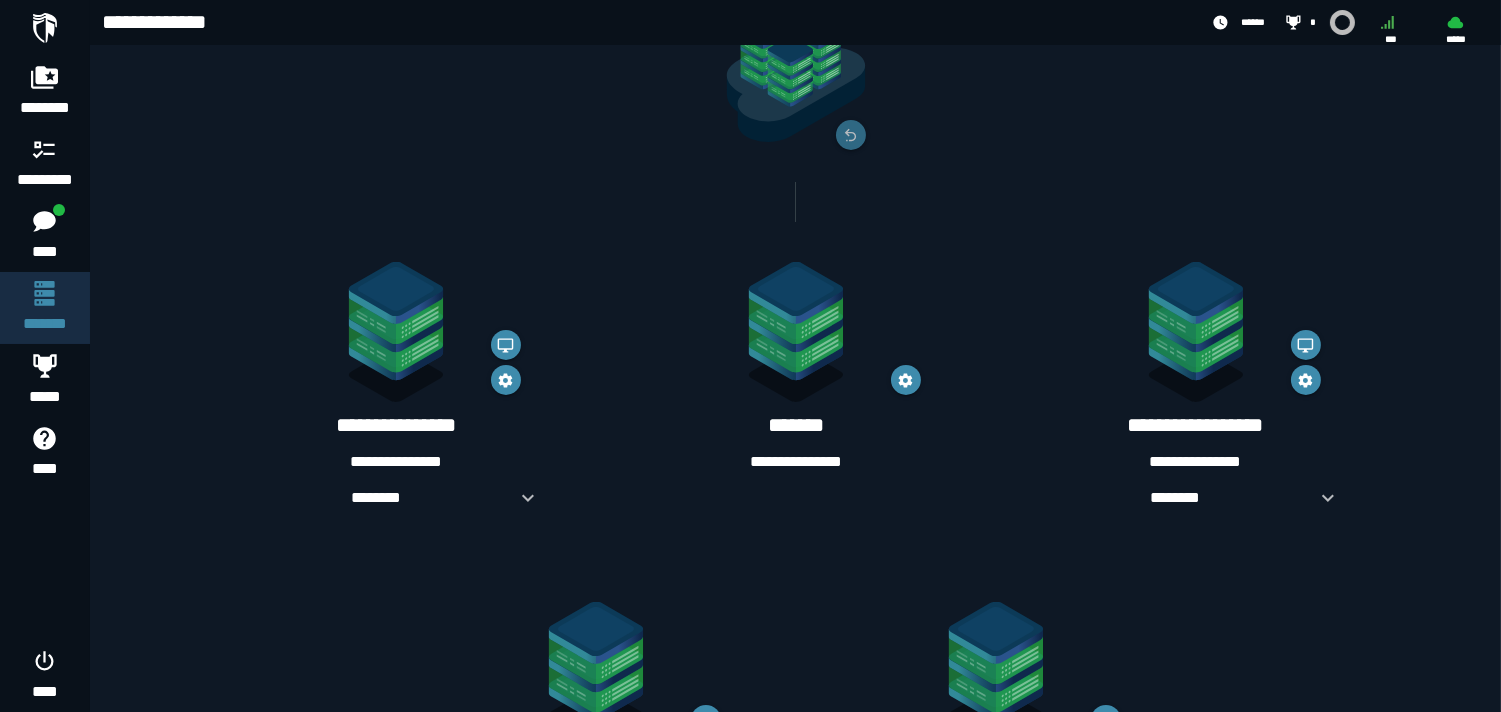 scroll, scrollTop: 124, scrollLeft: 0, axis: vertical 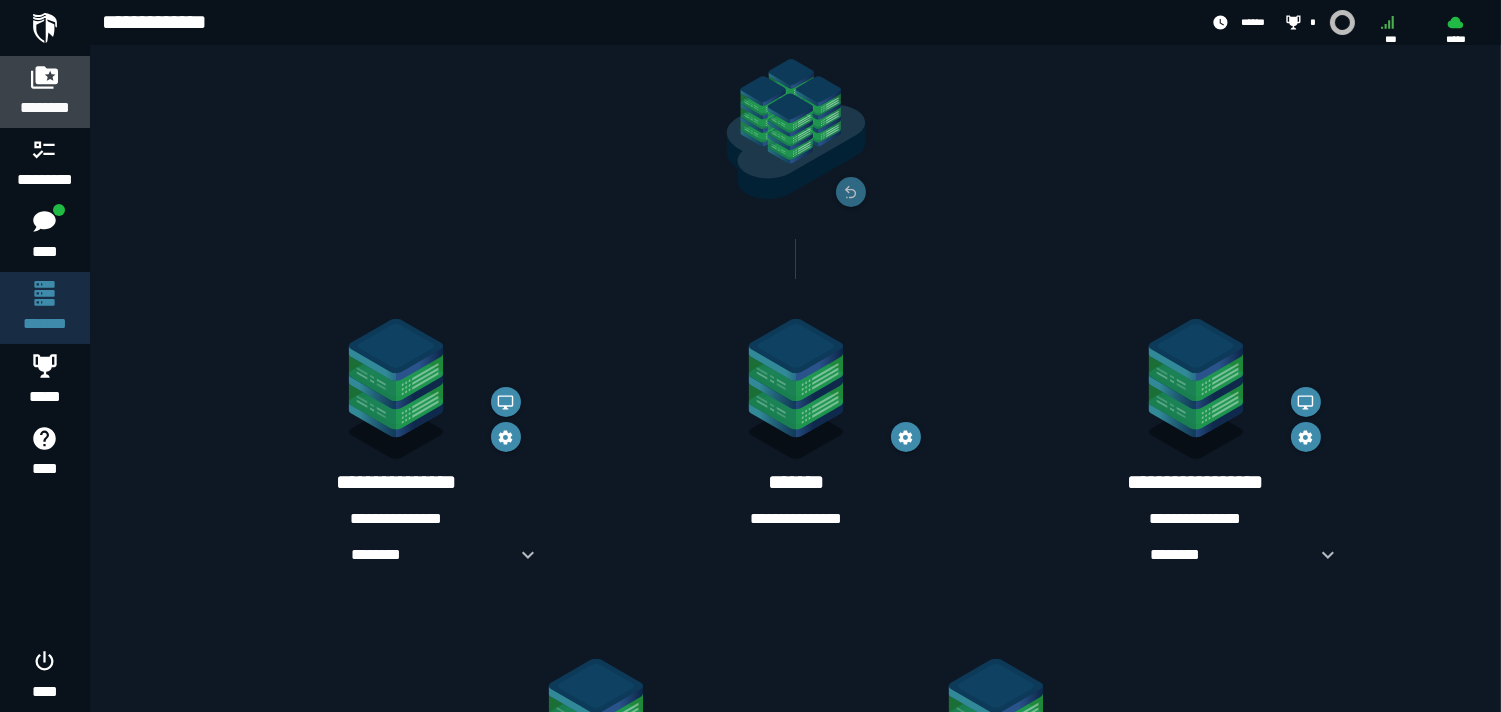 click at bounding box center [45, 77] 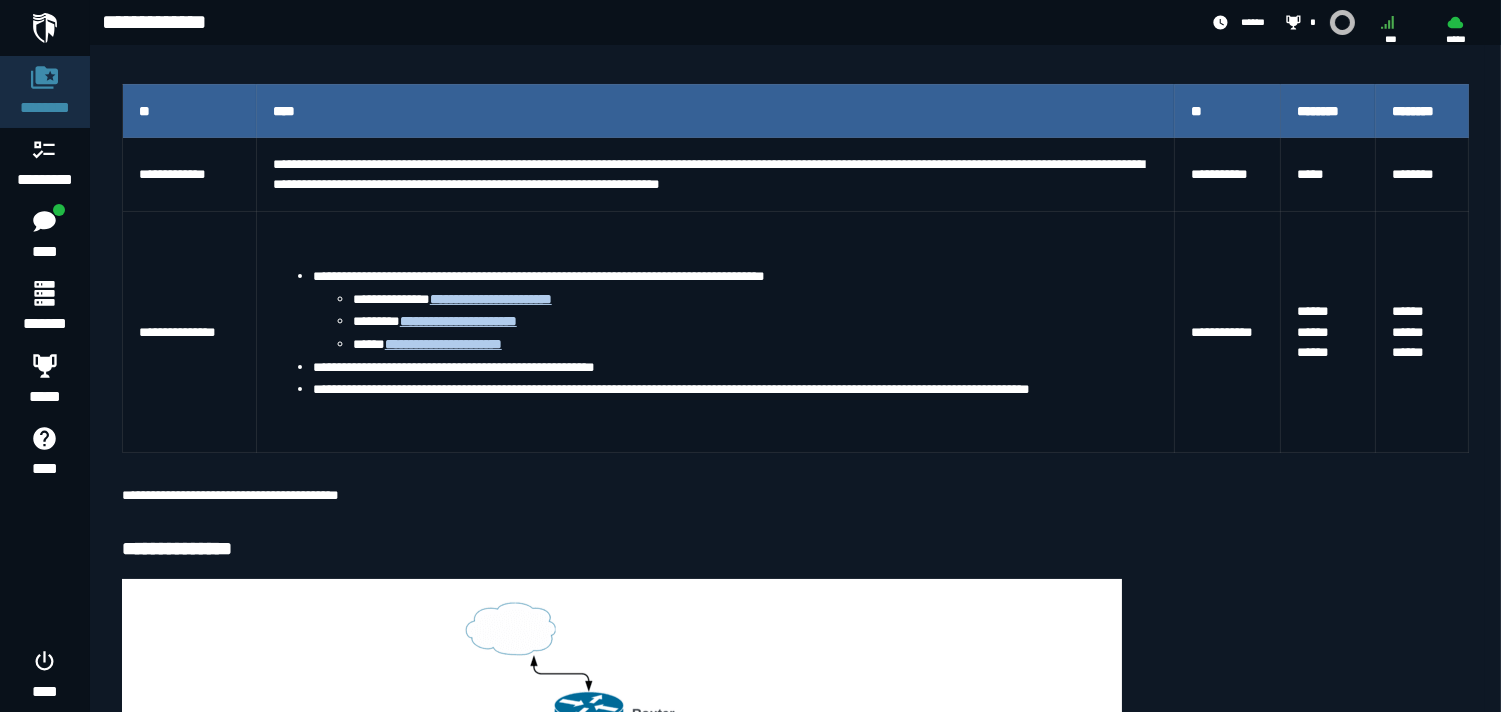 scroll, scrollTop: 401, scrollLeft: 0, axis: vertical 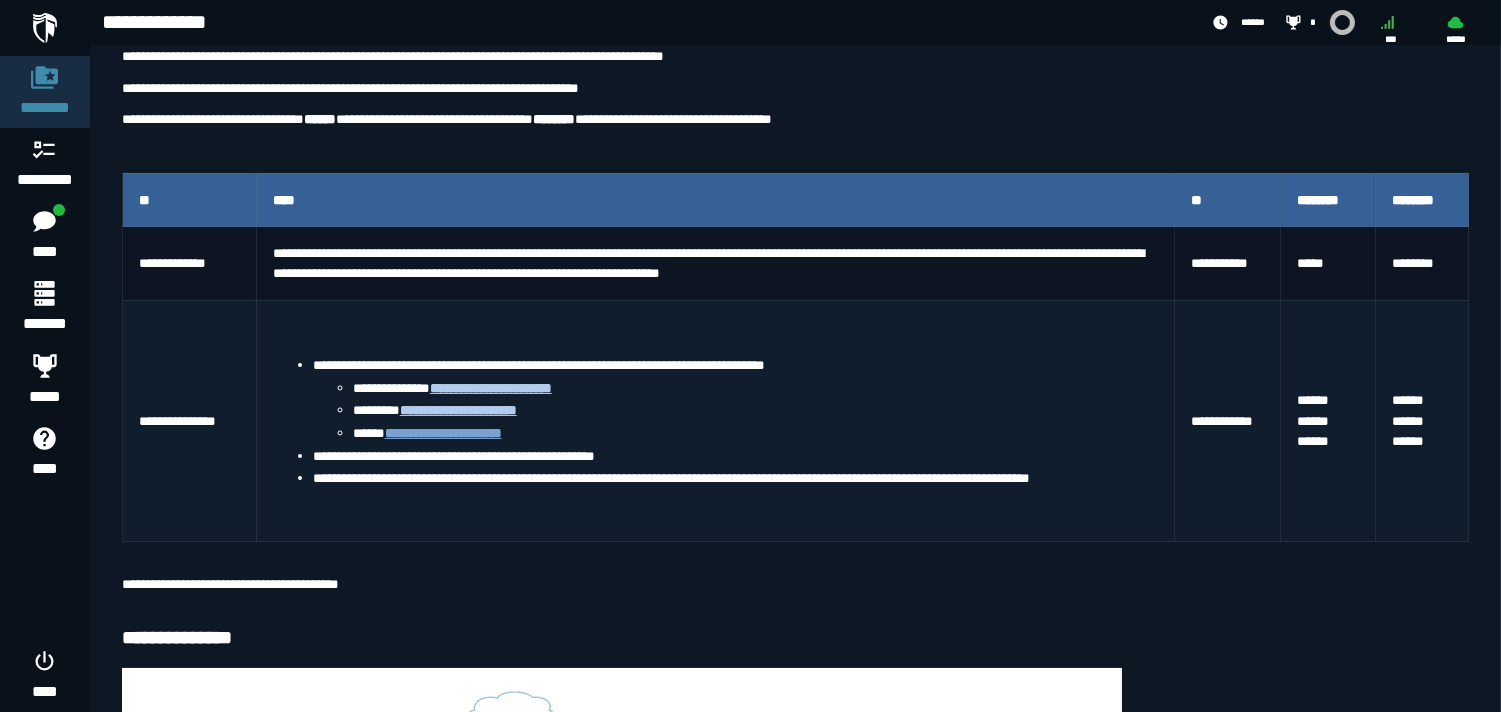 click on "**********" at bounding box center [443, 433] 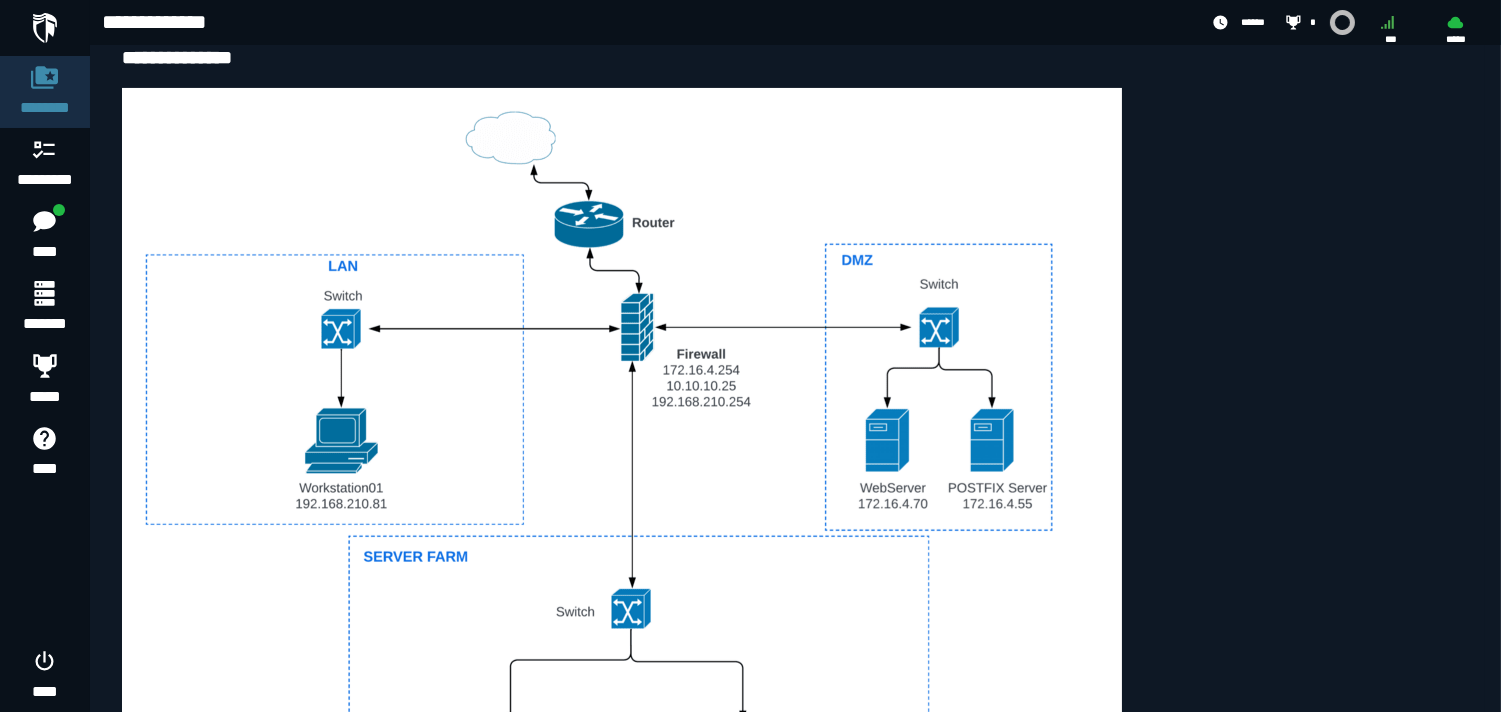 scroll, scrollTop: 173, scrollLeft: 0, axis: vertical 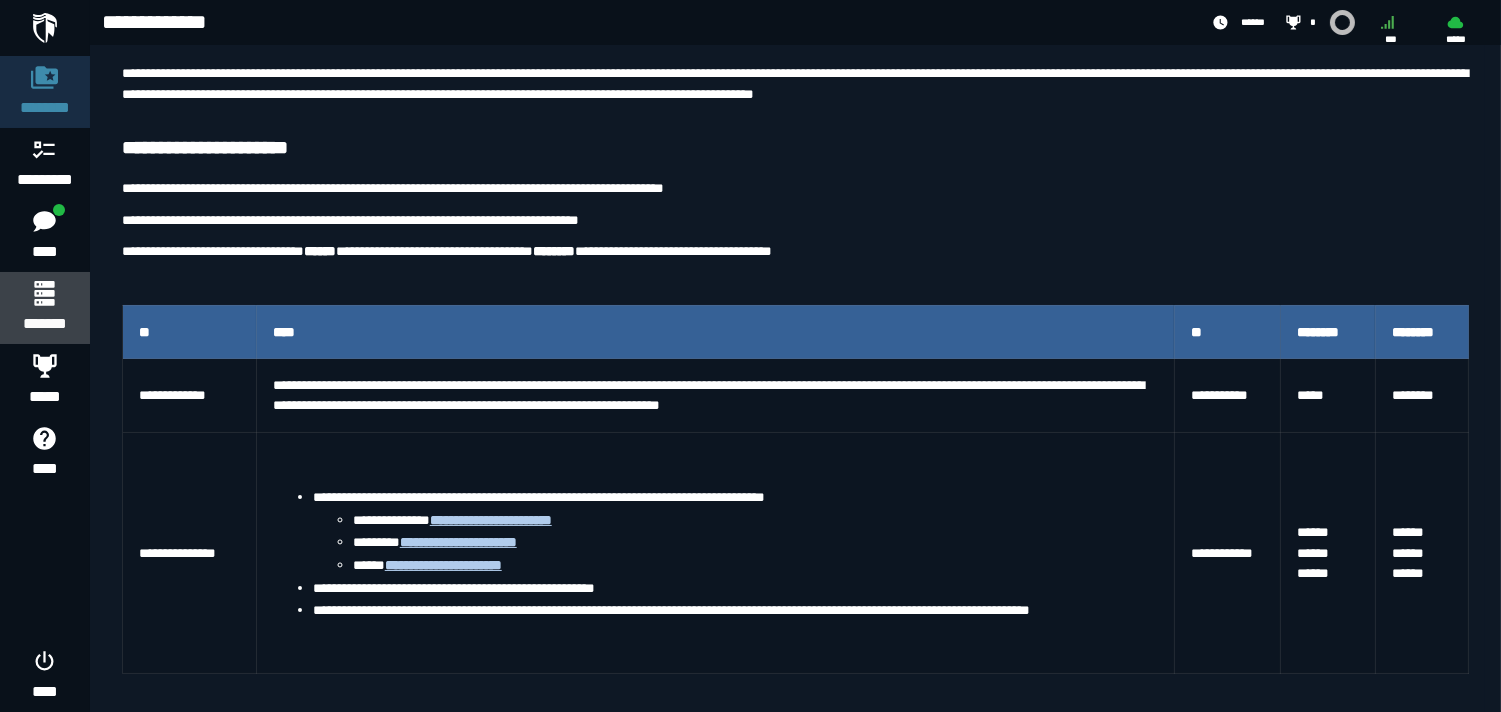 click 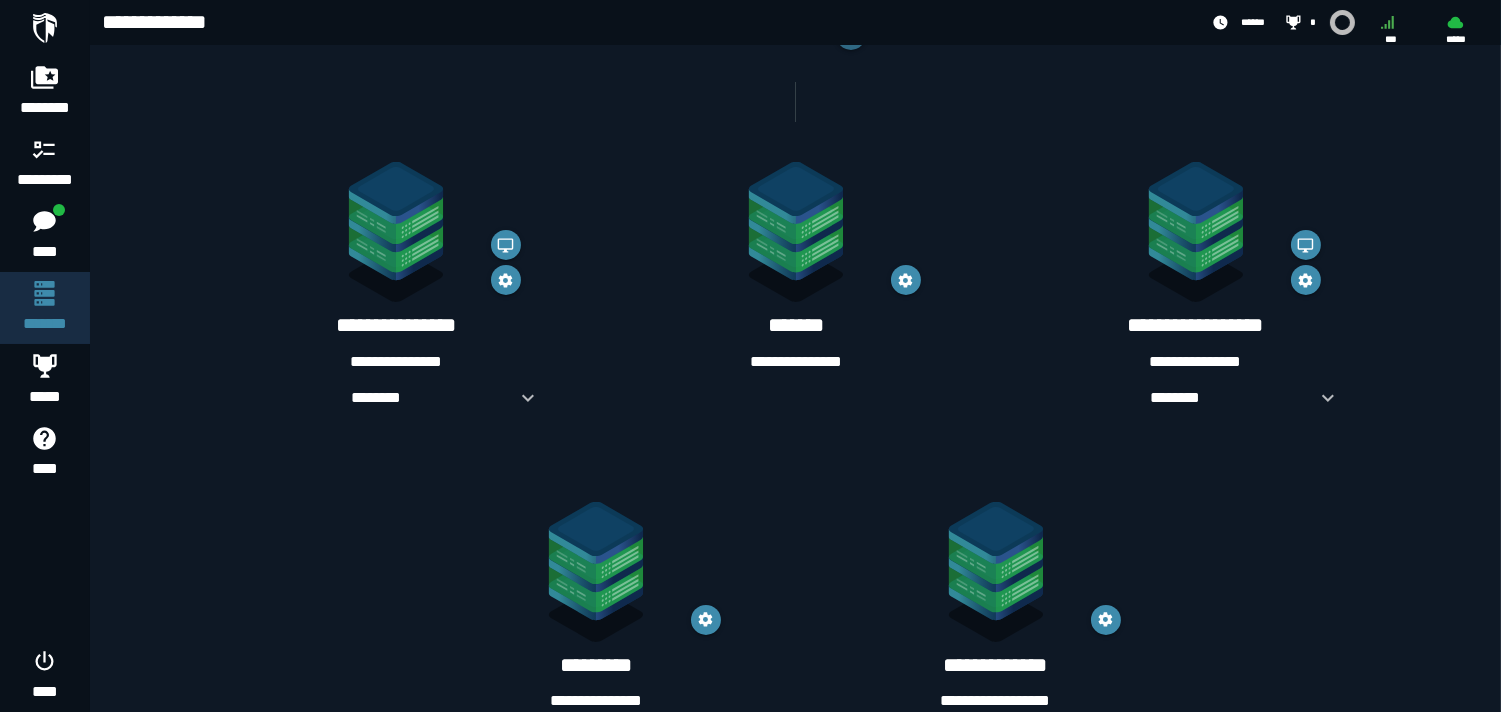 scroll, scrollTop: 327, scrollLeft: 0, axis: vertical 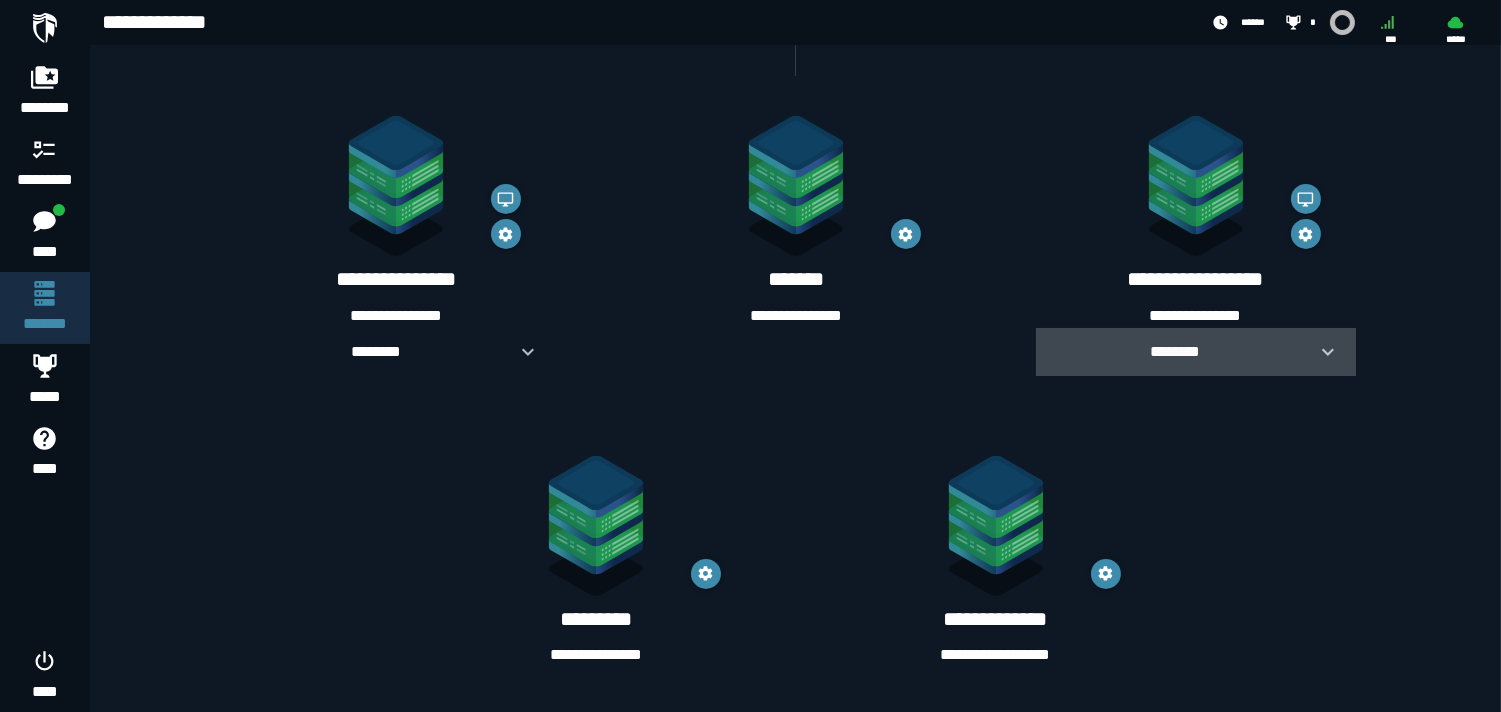 click at bounding box center (1320, 352) 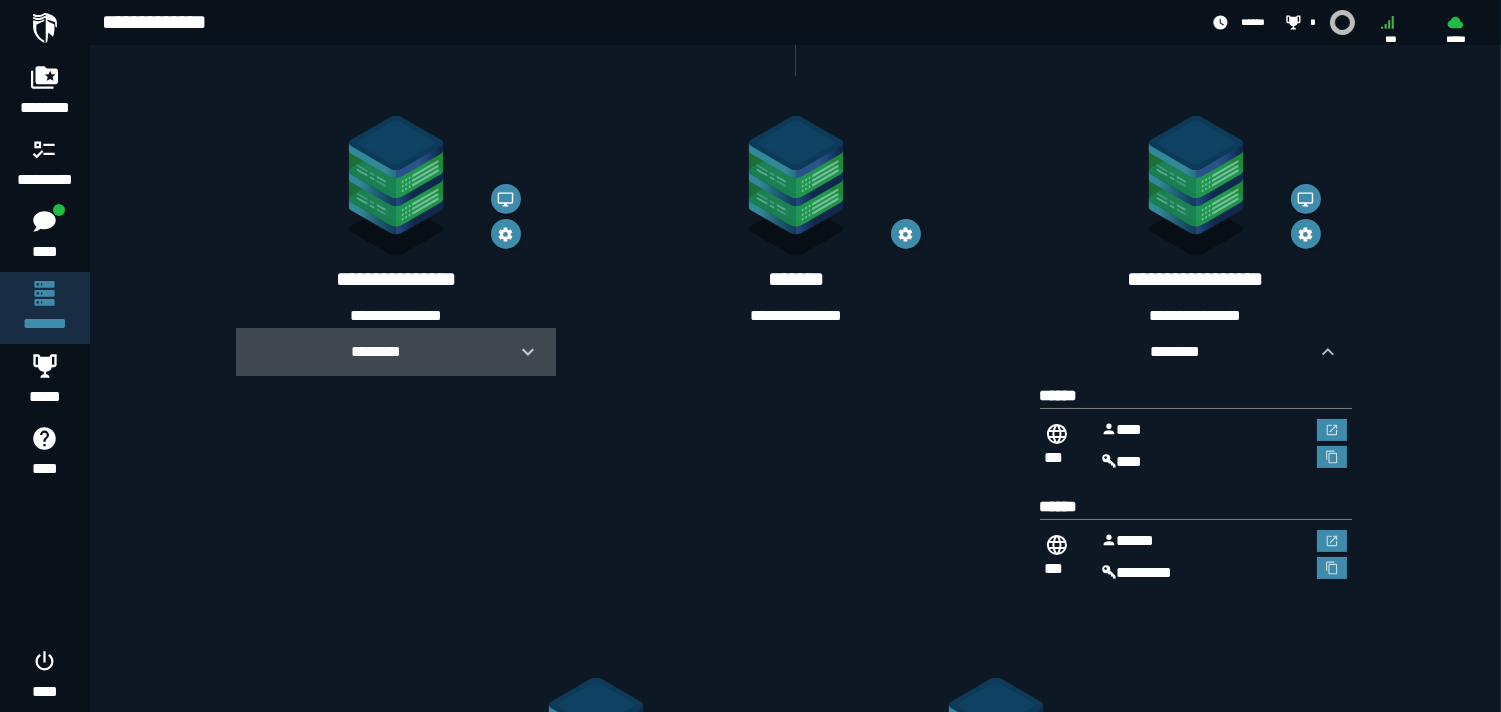 click 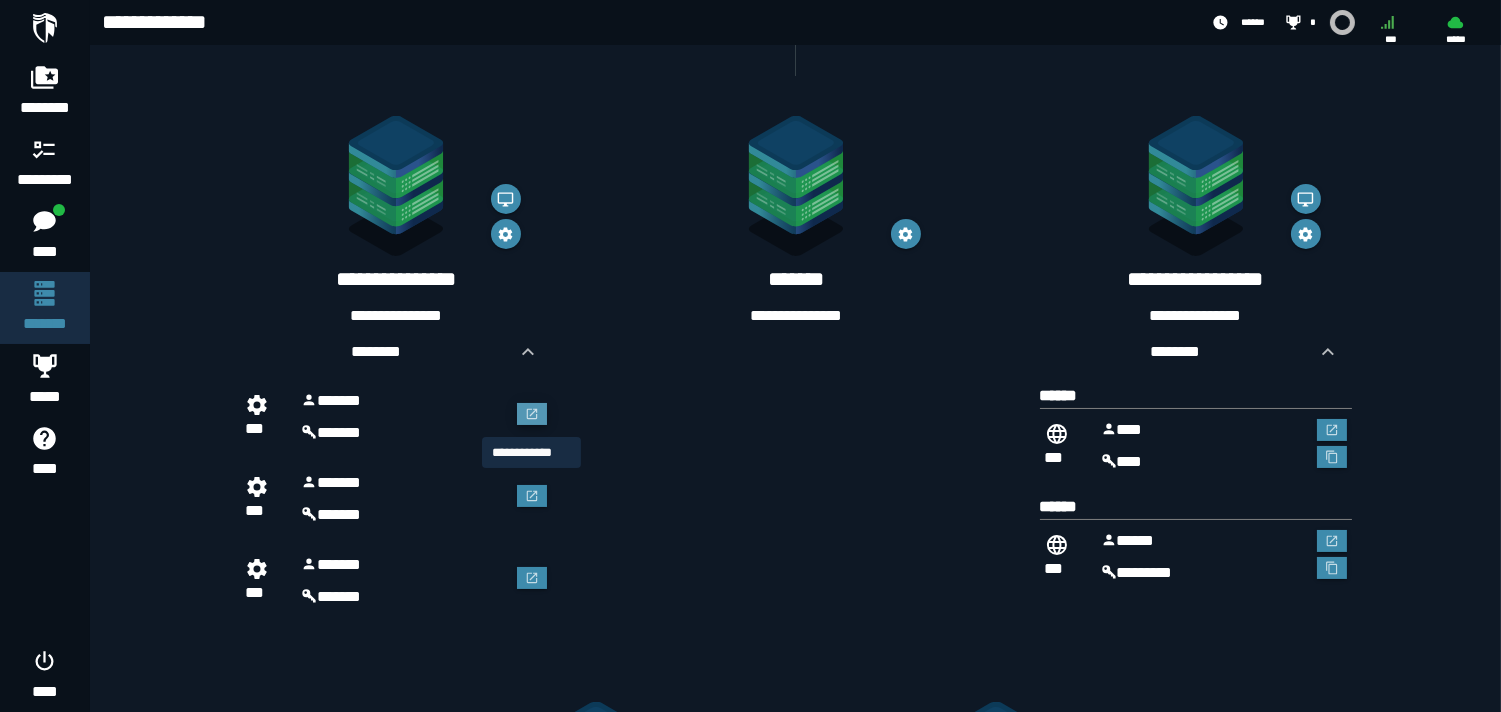 click at bounding box center [532, 414] 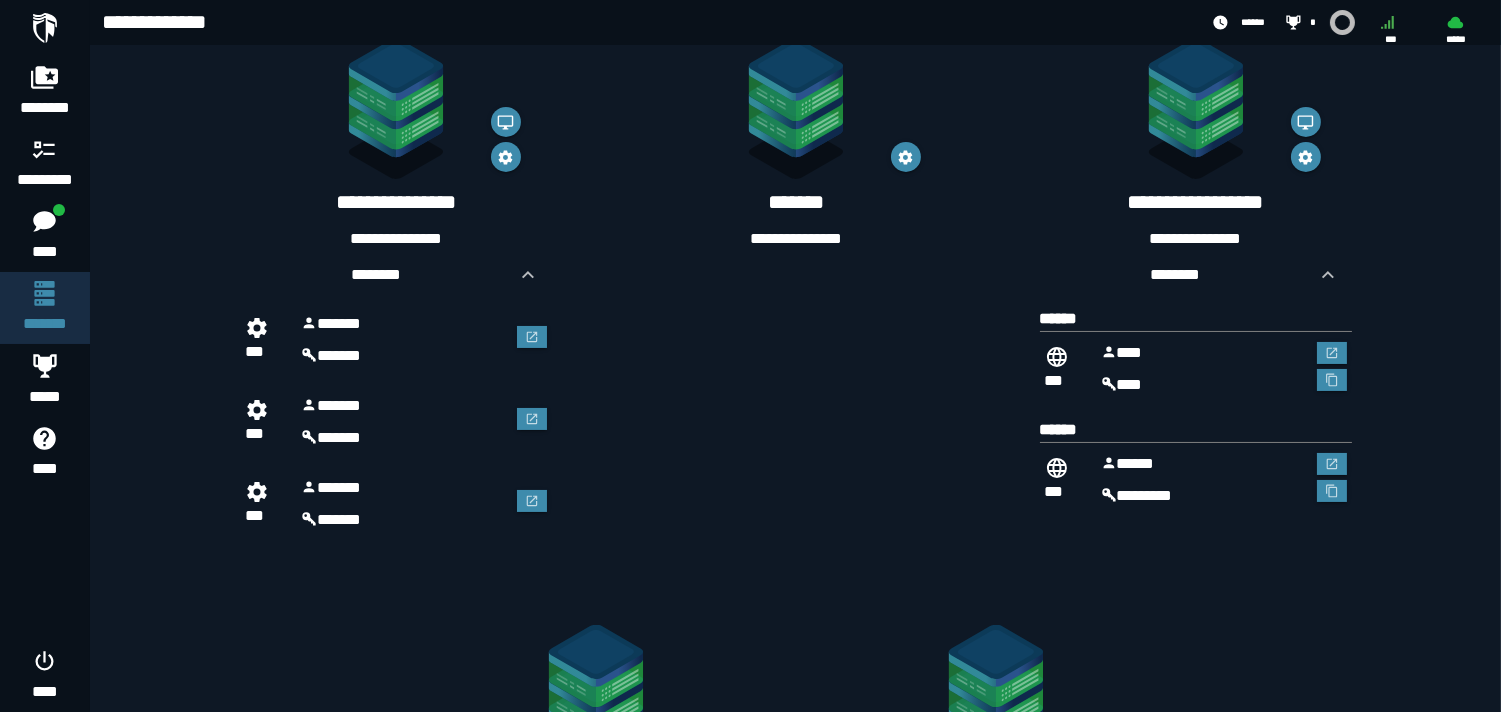 scroll, scrollTop: 0, scrollLeft: 0, axis: both 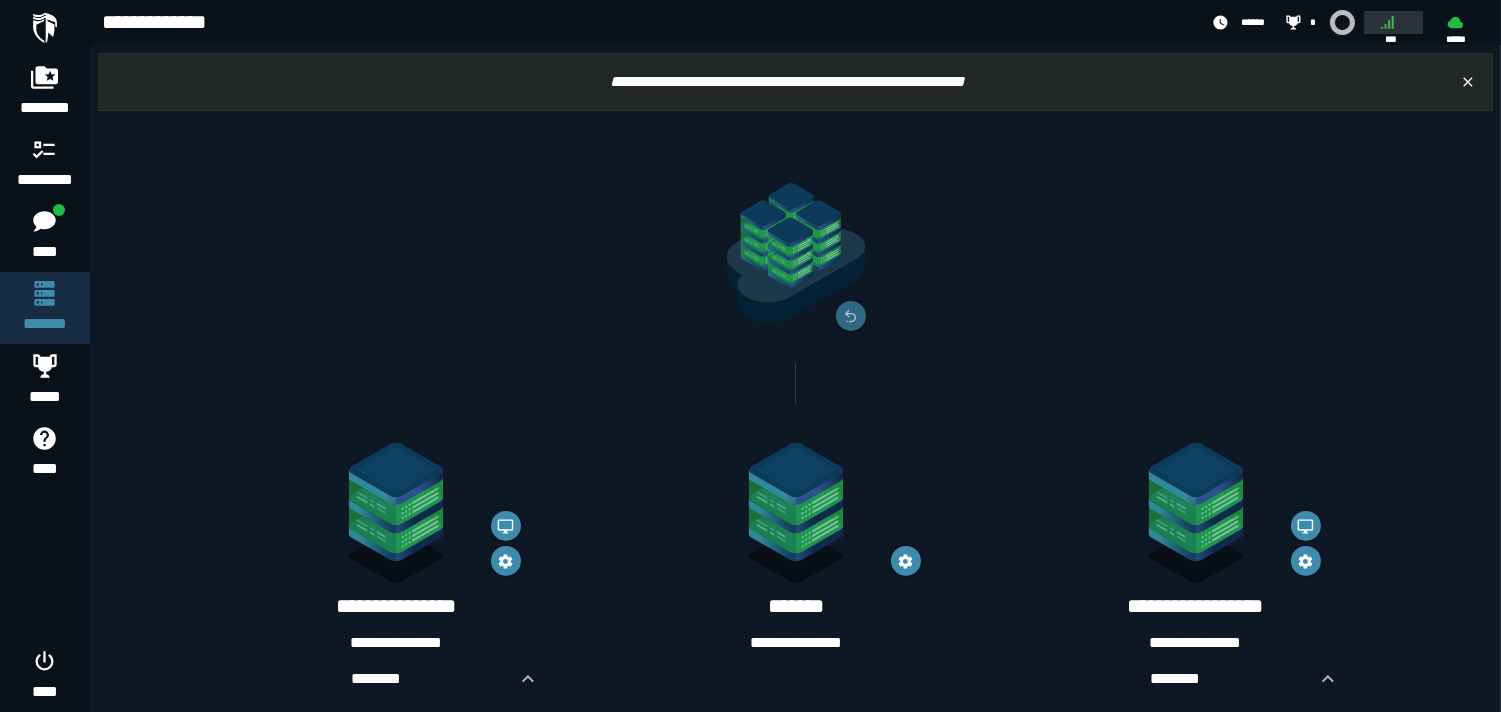 click 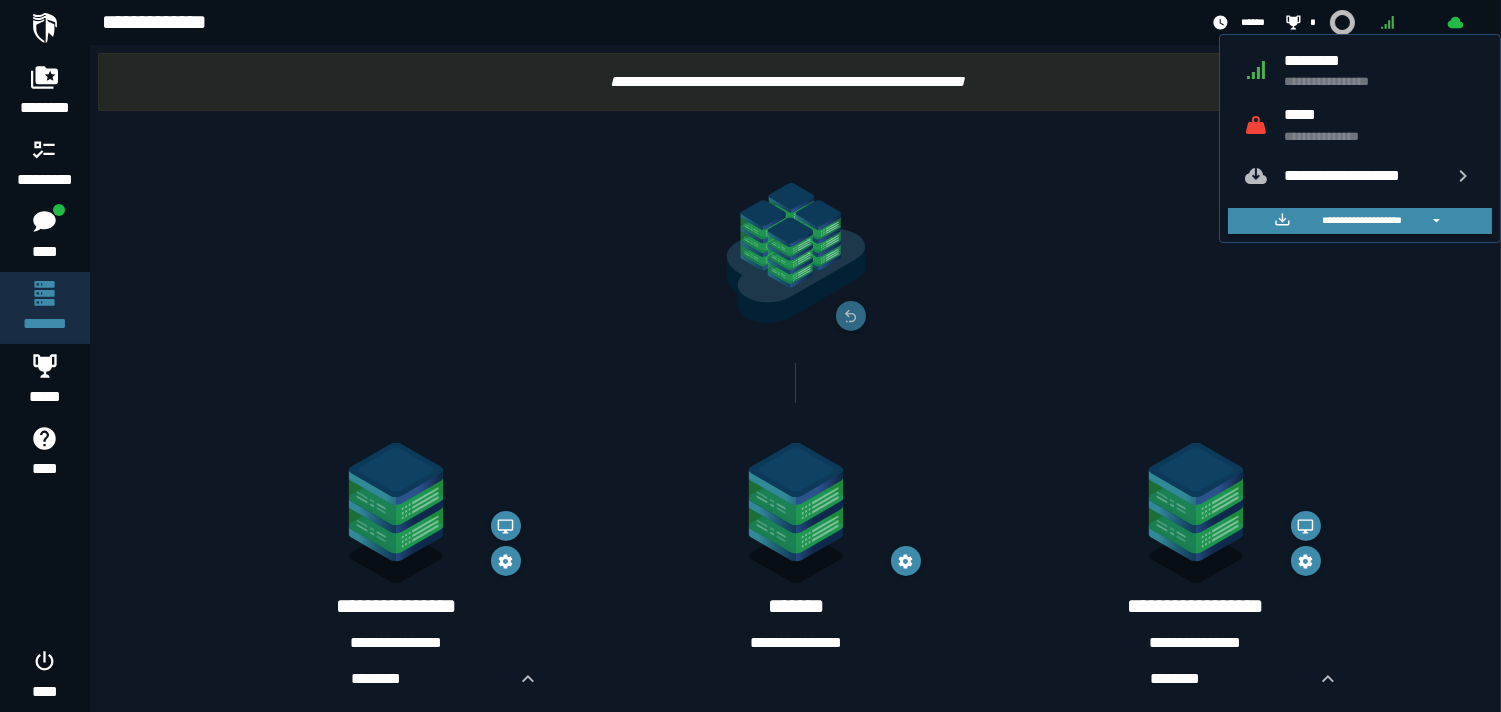 click 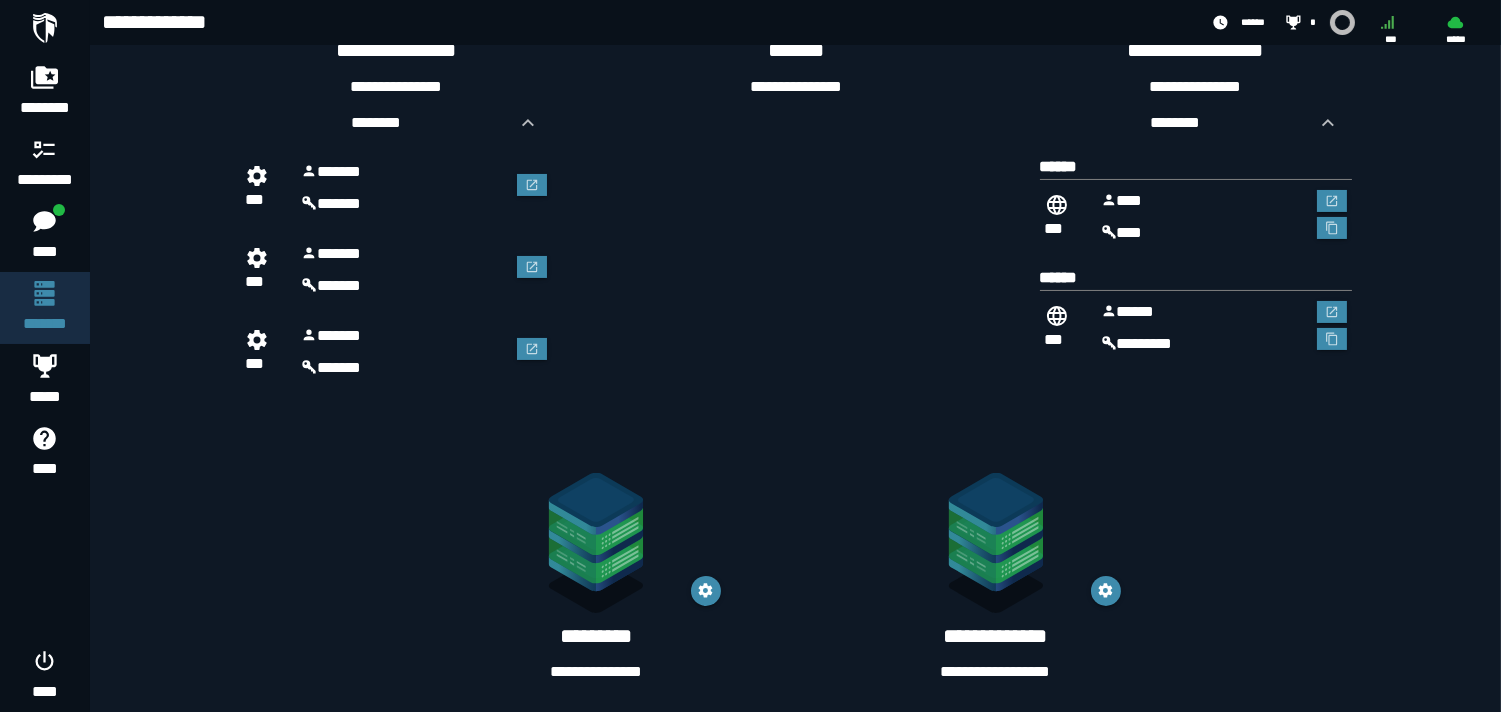 scroll, scrollTop: 573, scrollLeft: 0, axis: vertical 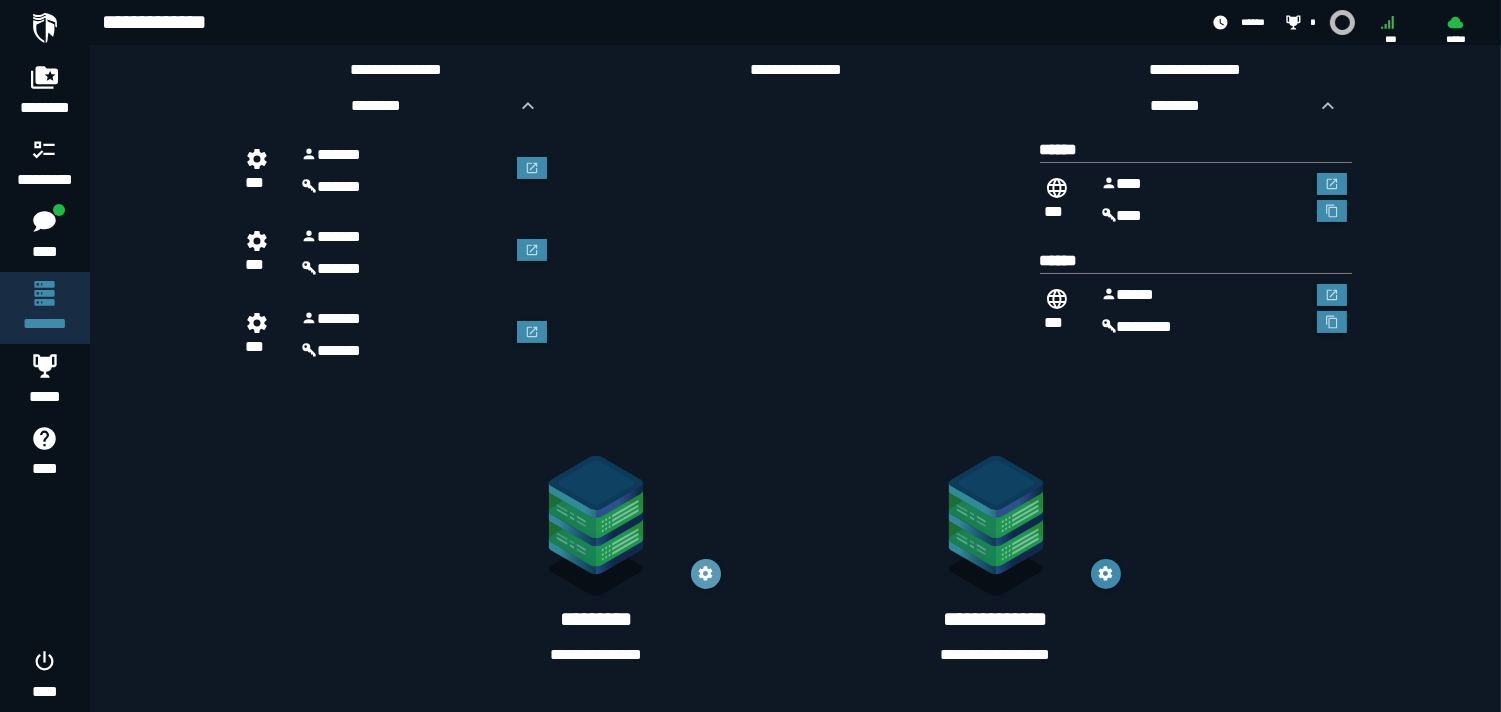 click 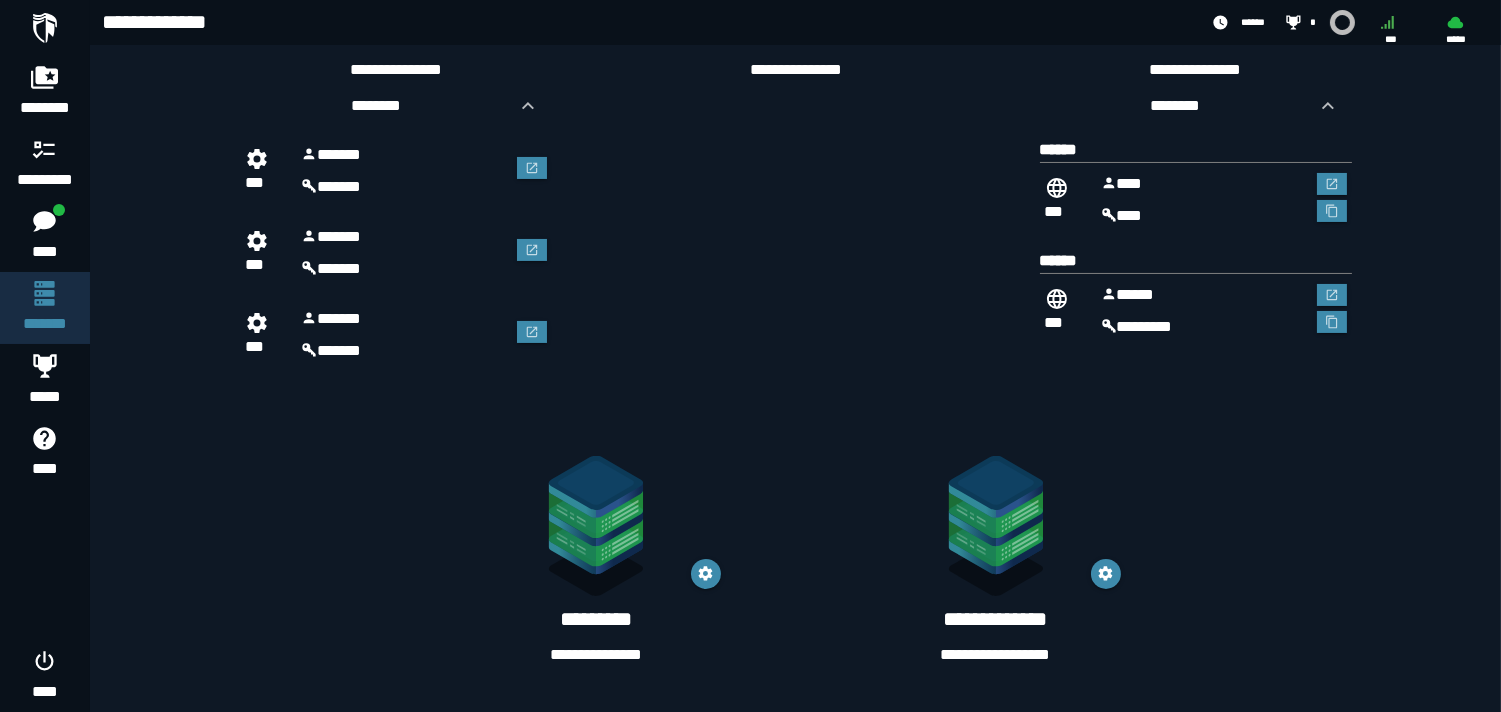 click on "**********" at bounding box center [596, 655] 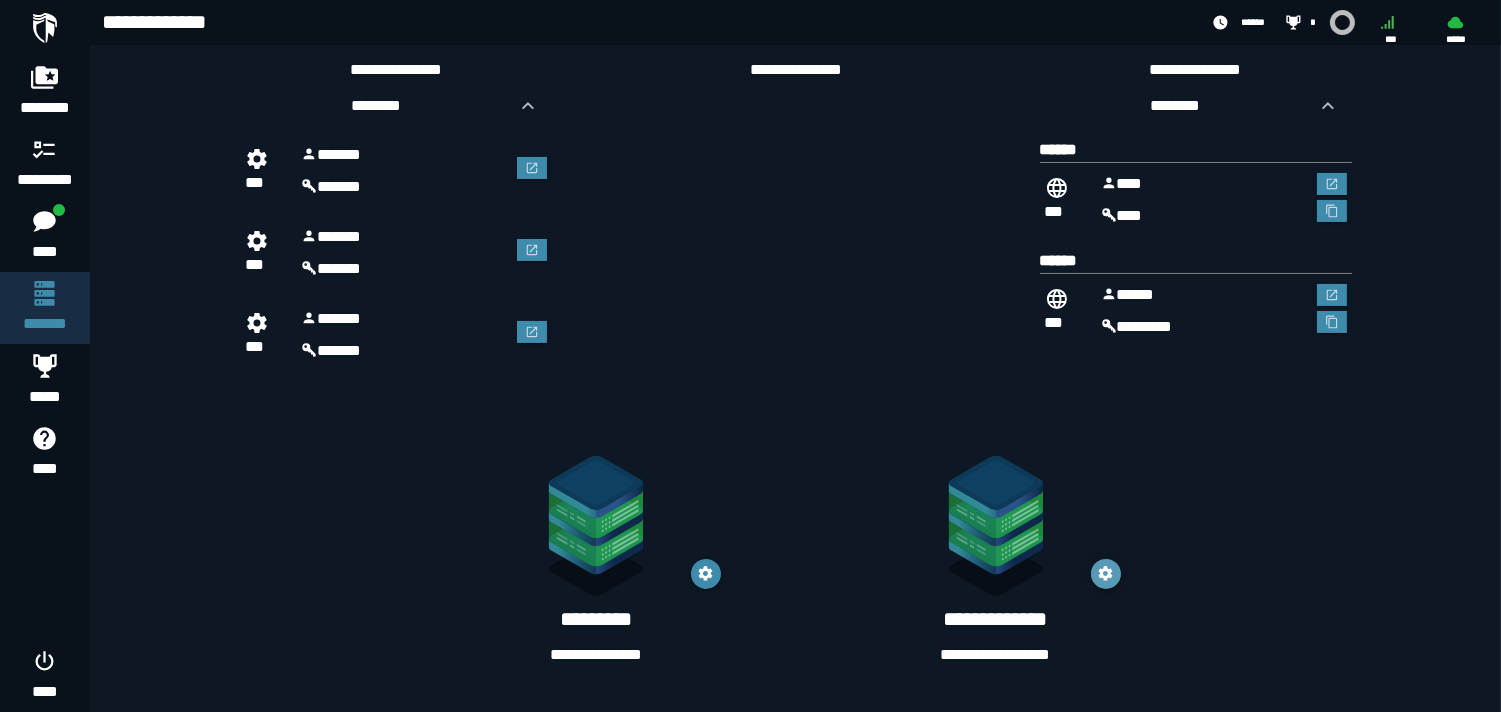 click 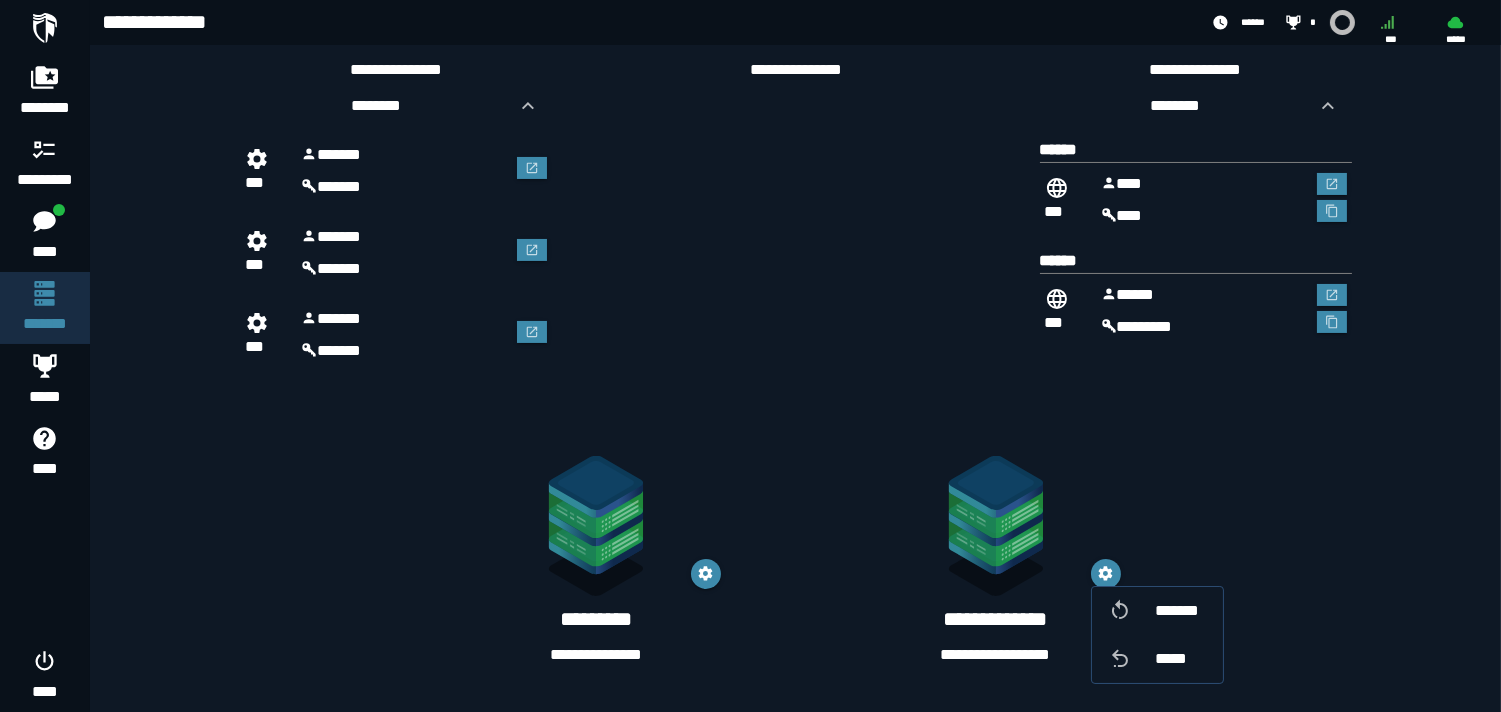 click 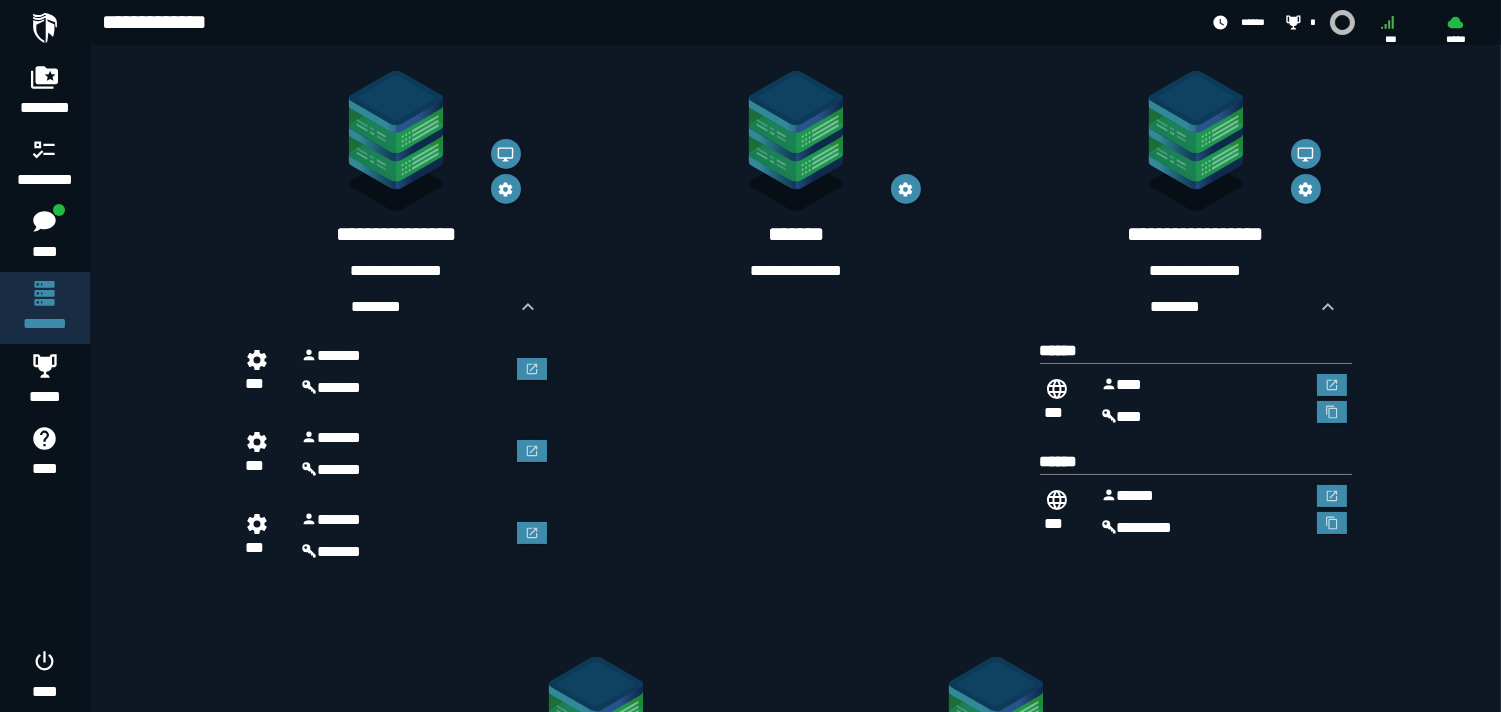 scroll, scrollTop: 294, scrollLeft: 0, axis: vertical 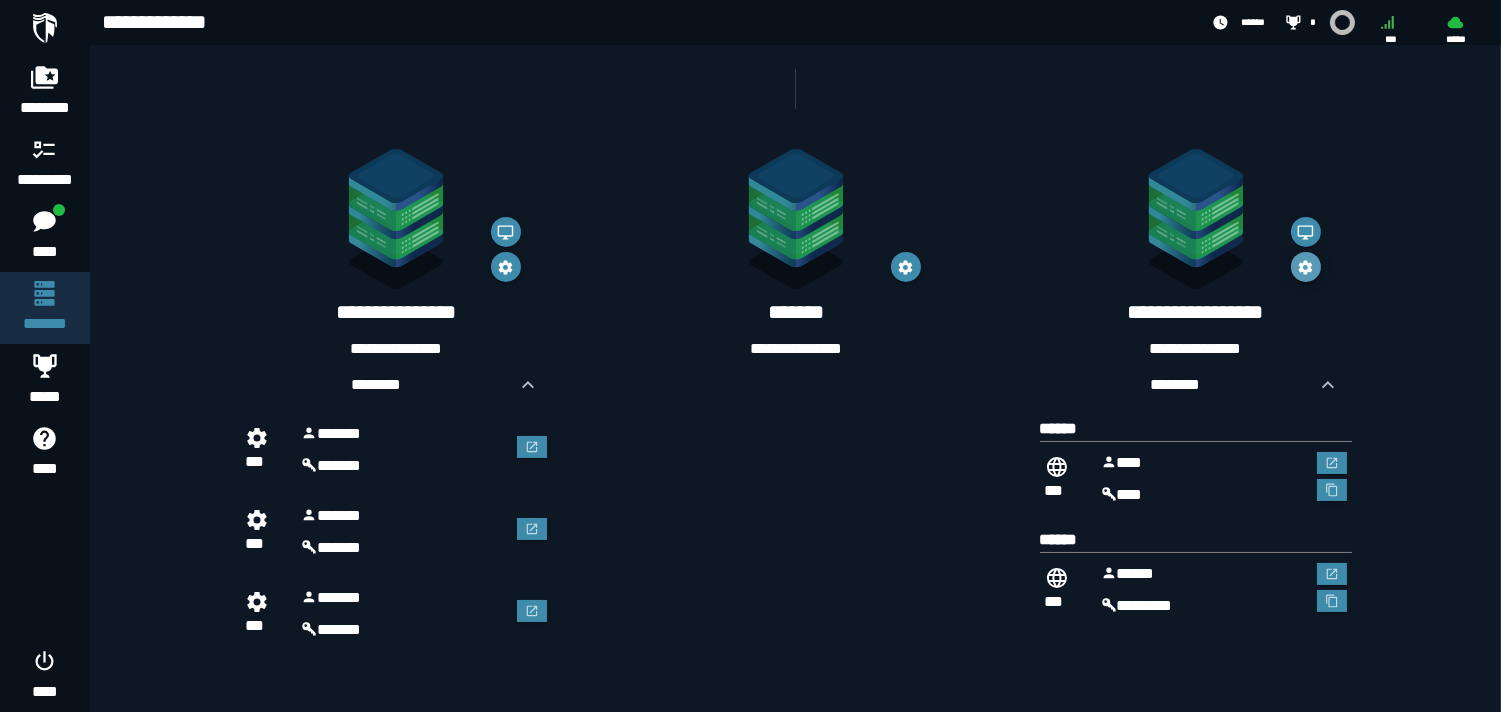click 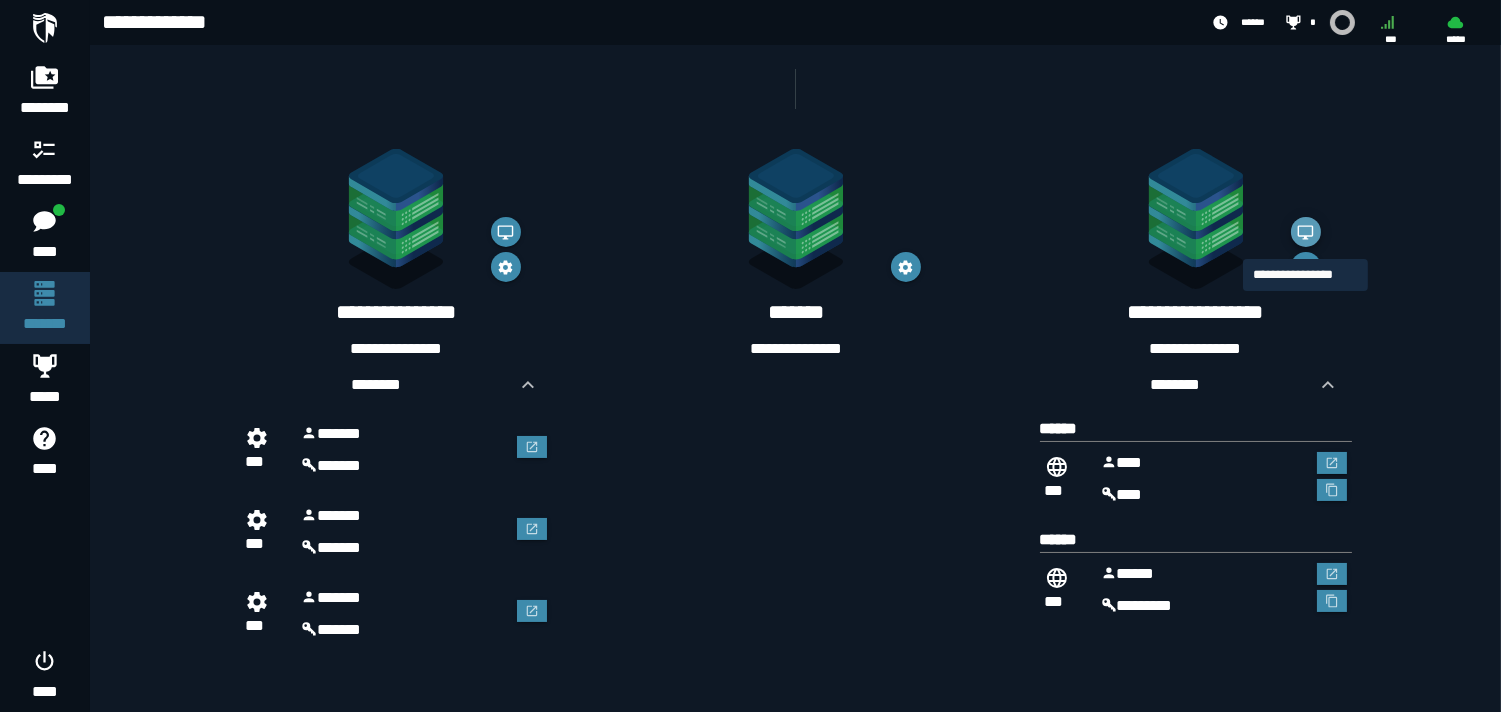 click at bounding box center [1306, 232] 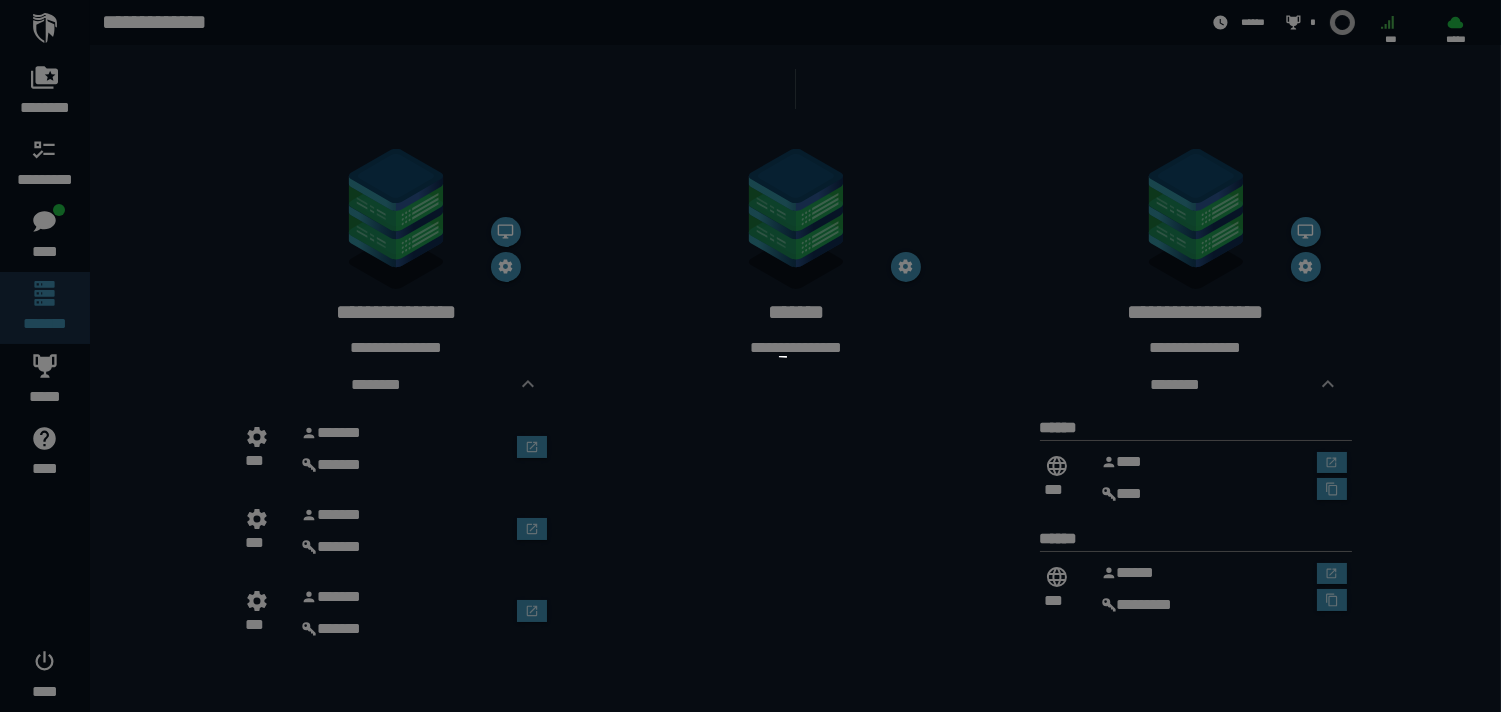 click at bounding box center (750, 356) 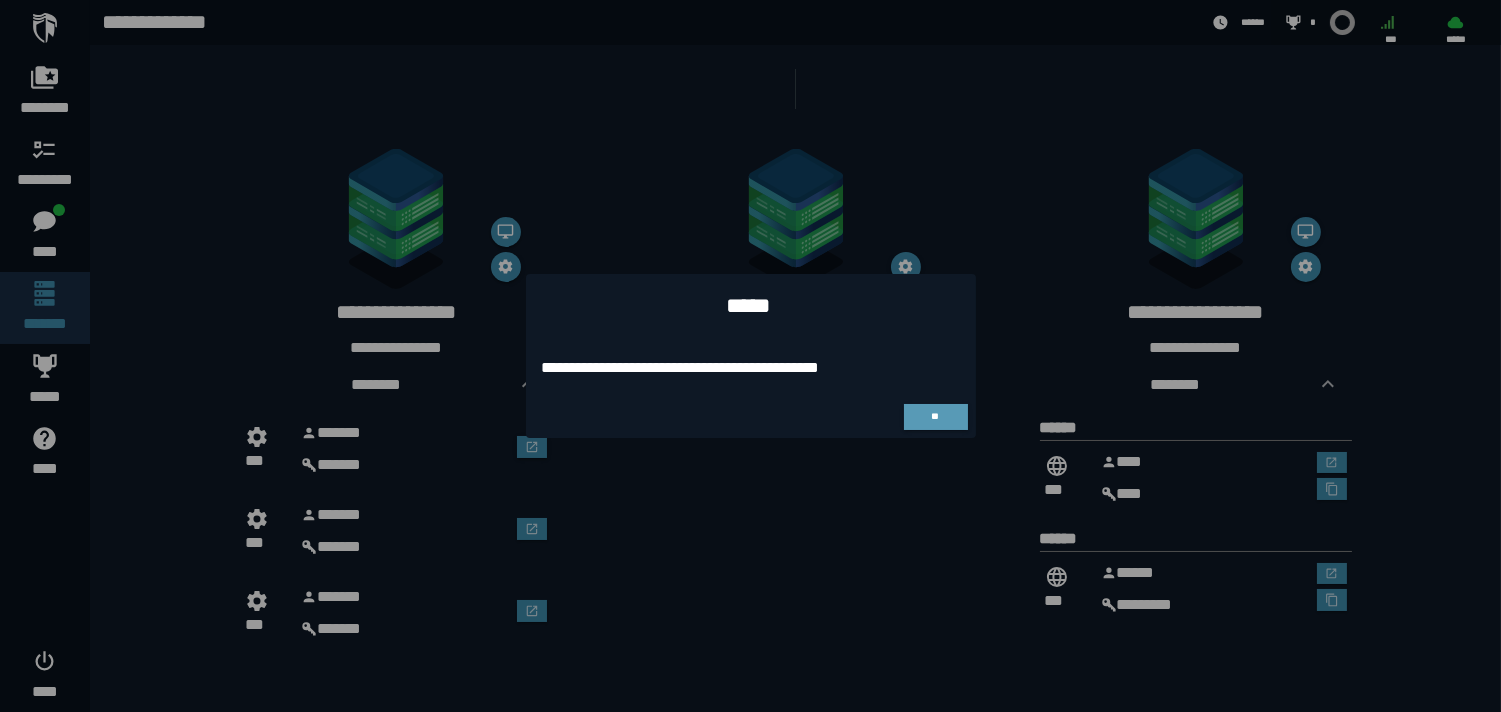 click on "**" at bounding box center [936, 417] 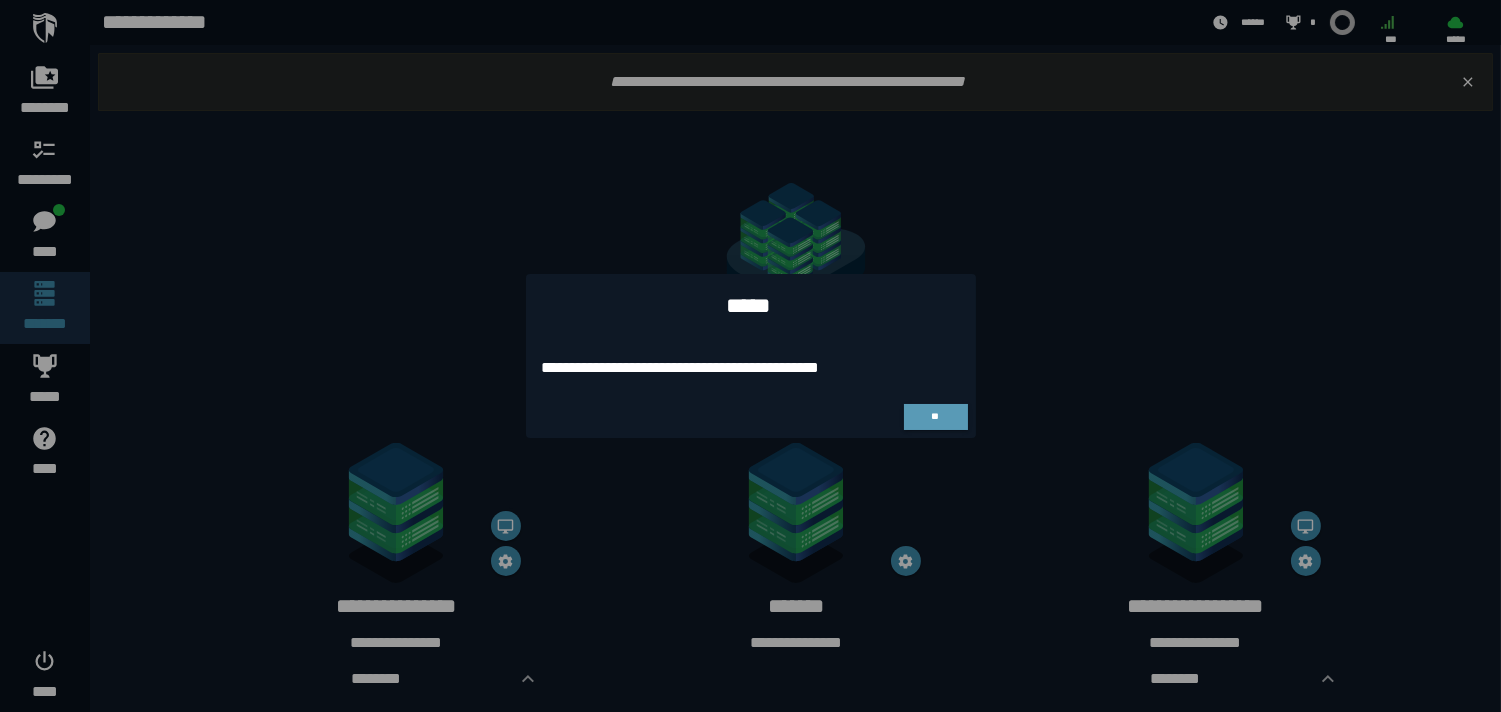 scroll, scrollTop: 294, scrollLeft: 0, axis: vertical 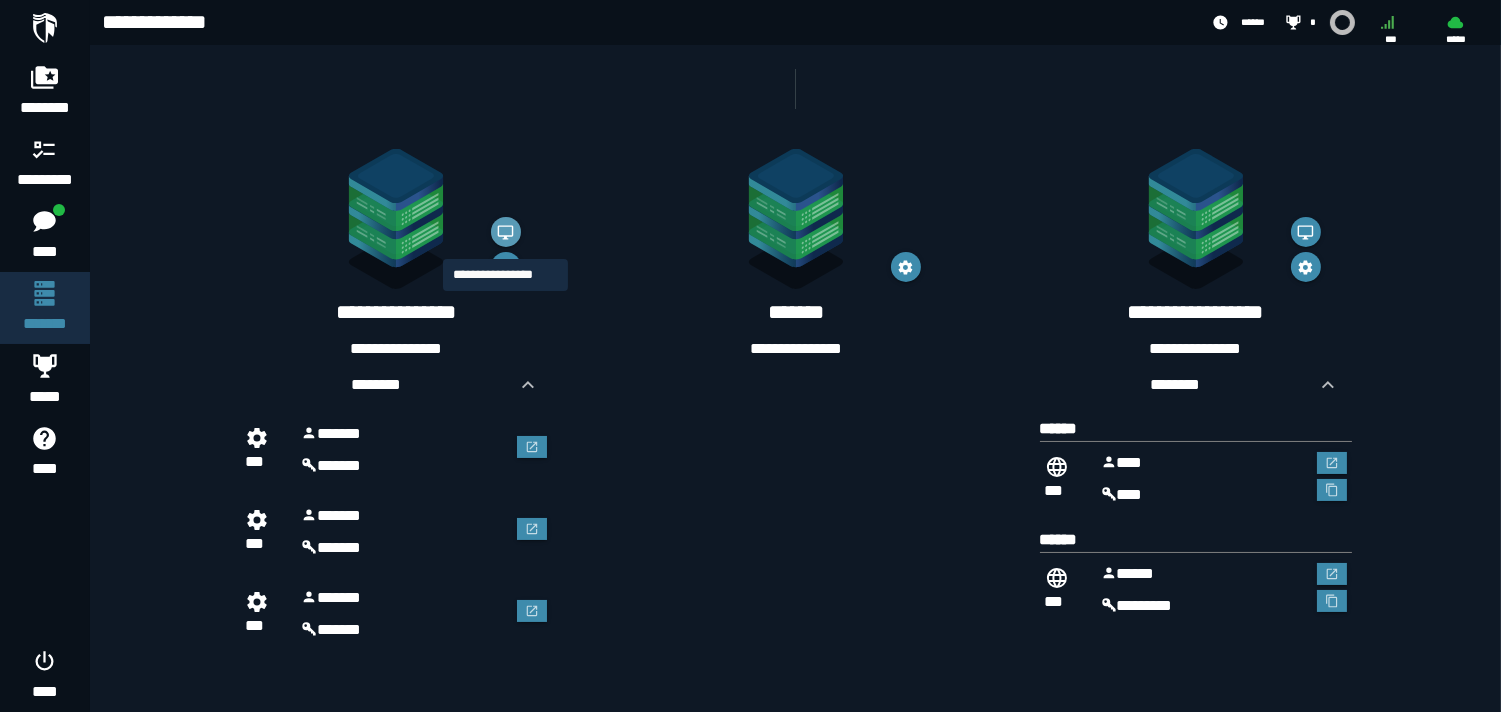 click 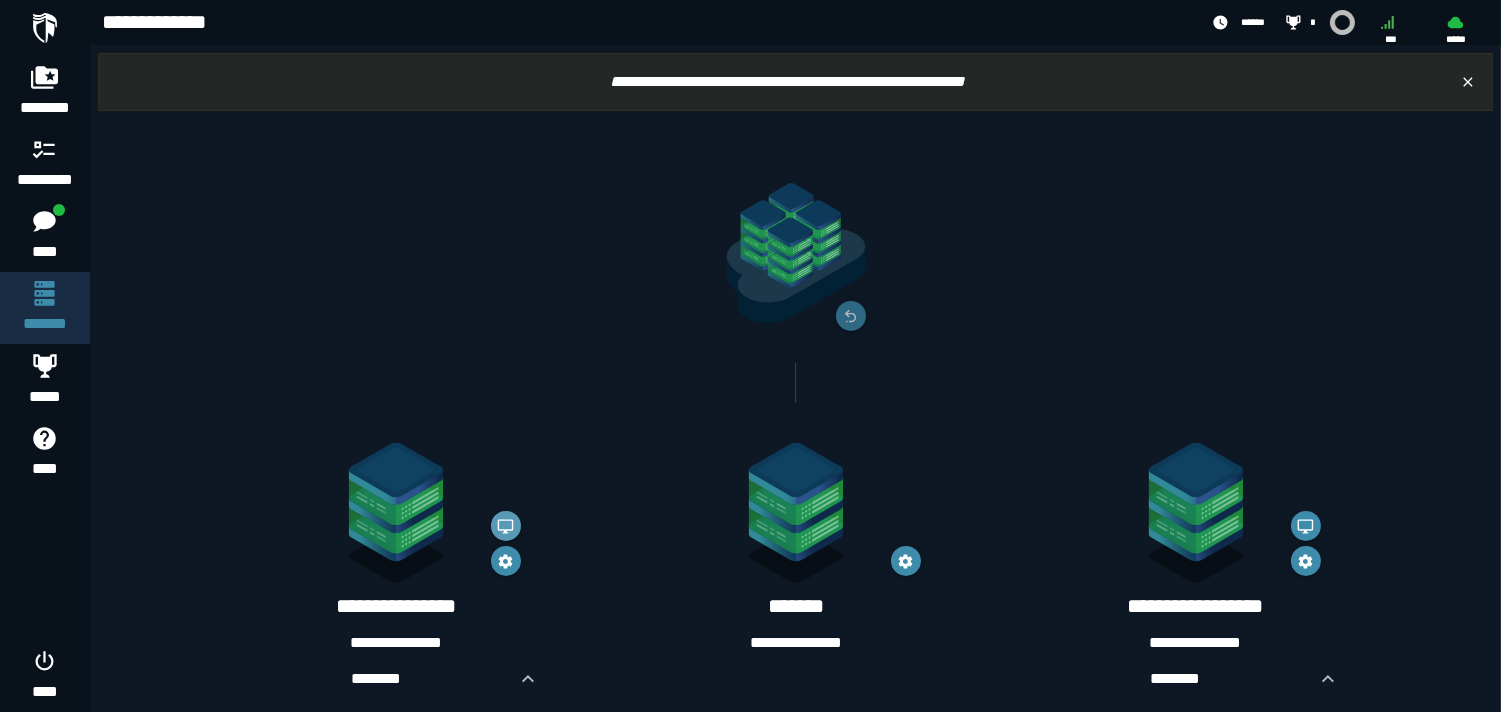 scroll, scrollTop: 294, scrollLeft: 0, axis: vertical 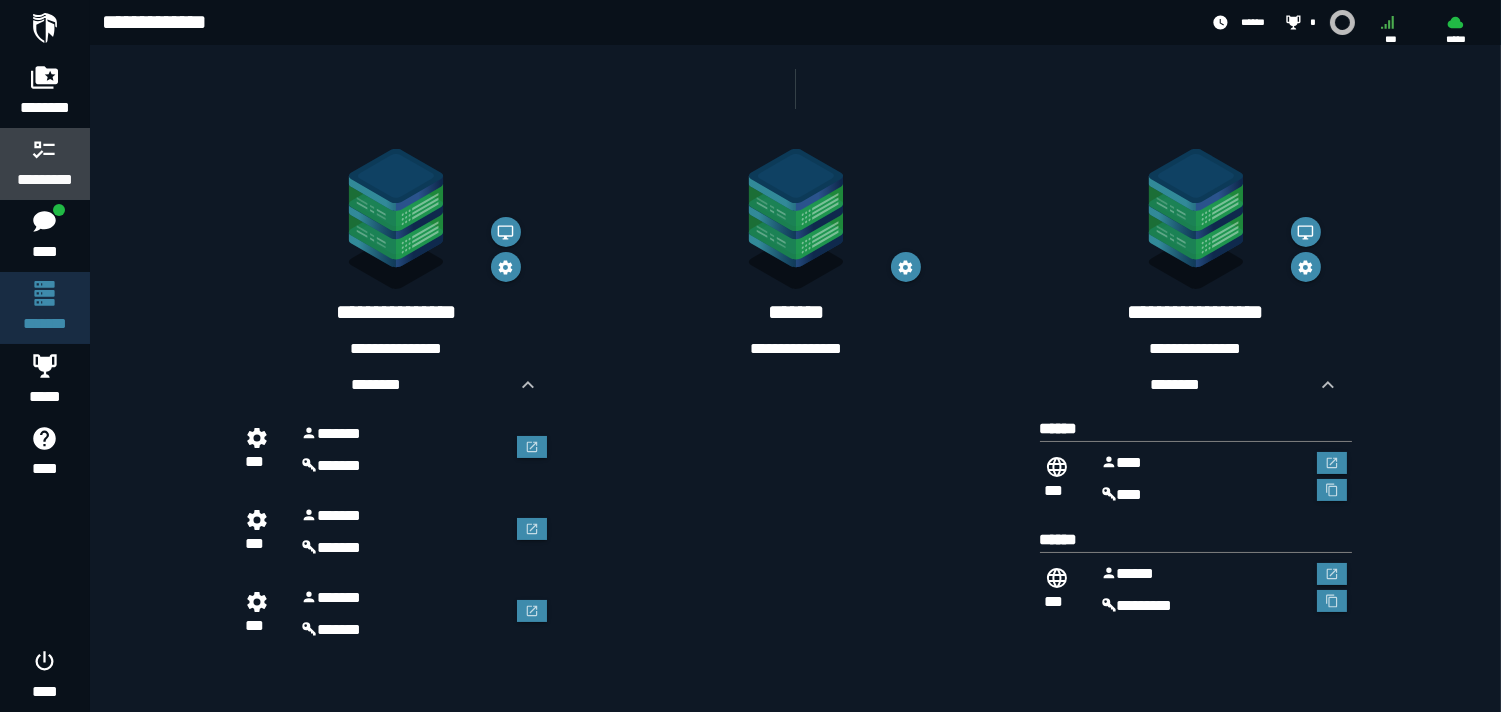 click on "*********" at bounding box center (45, 180) 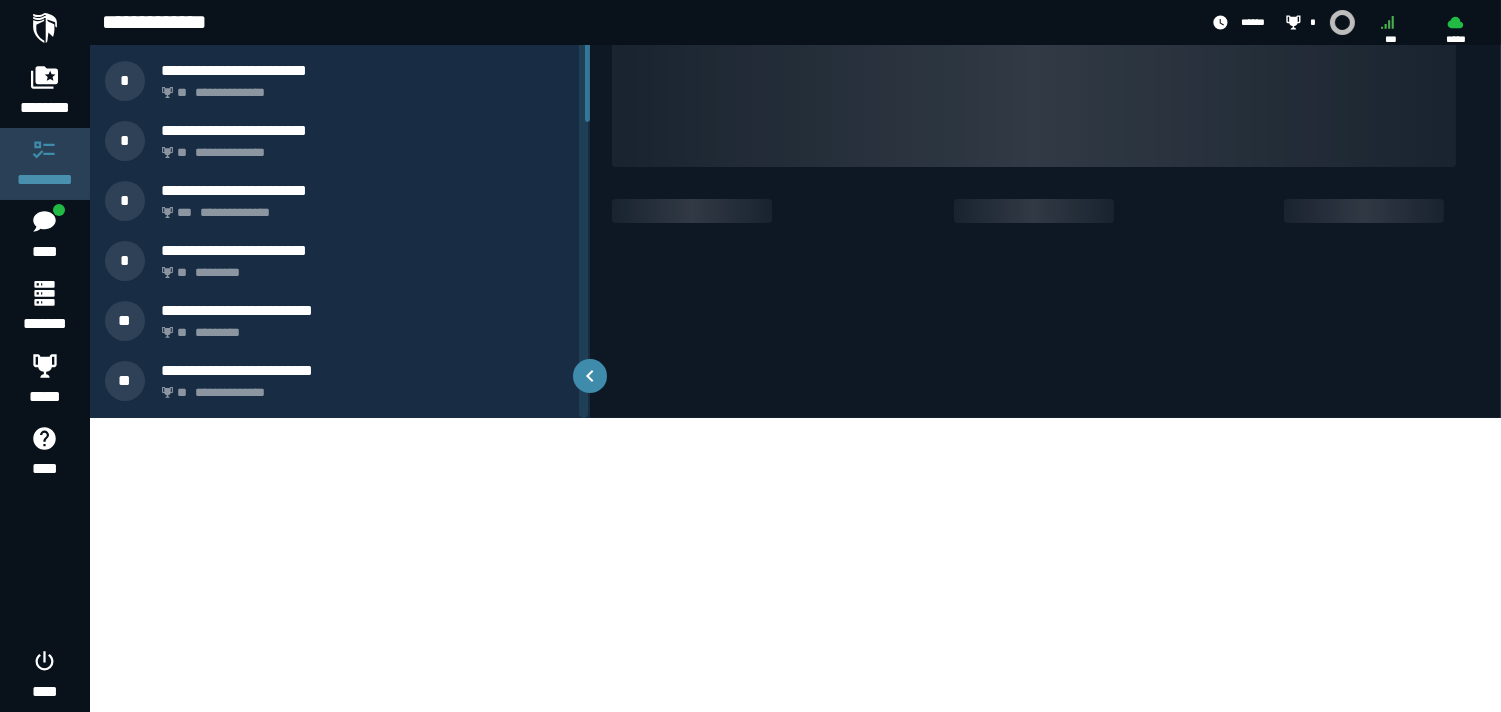 scroll, scrollTop: 0, scrollLeft: 0, axis: both 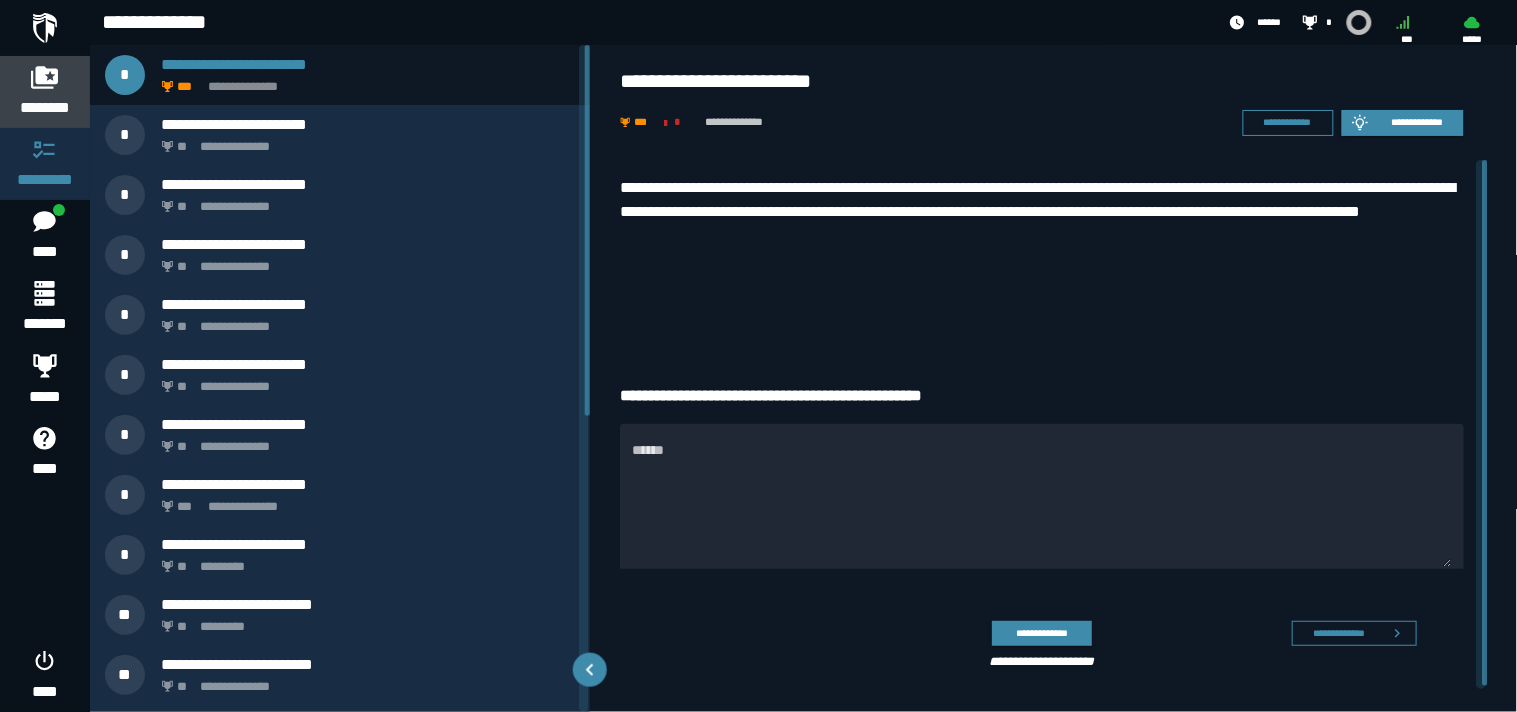 click 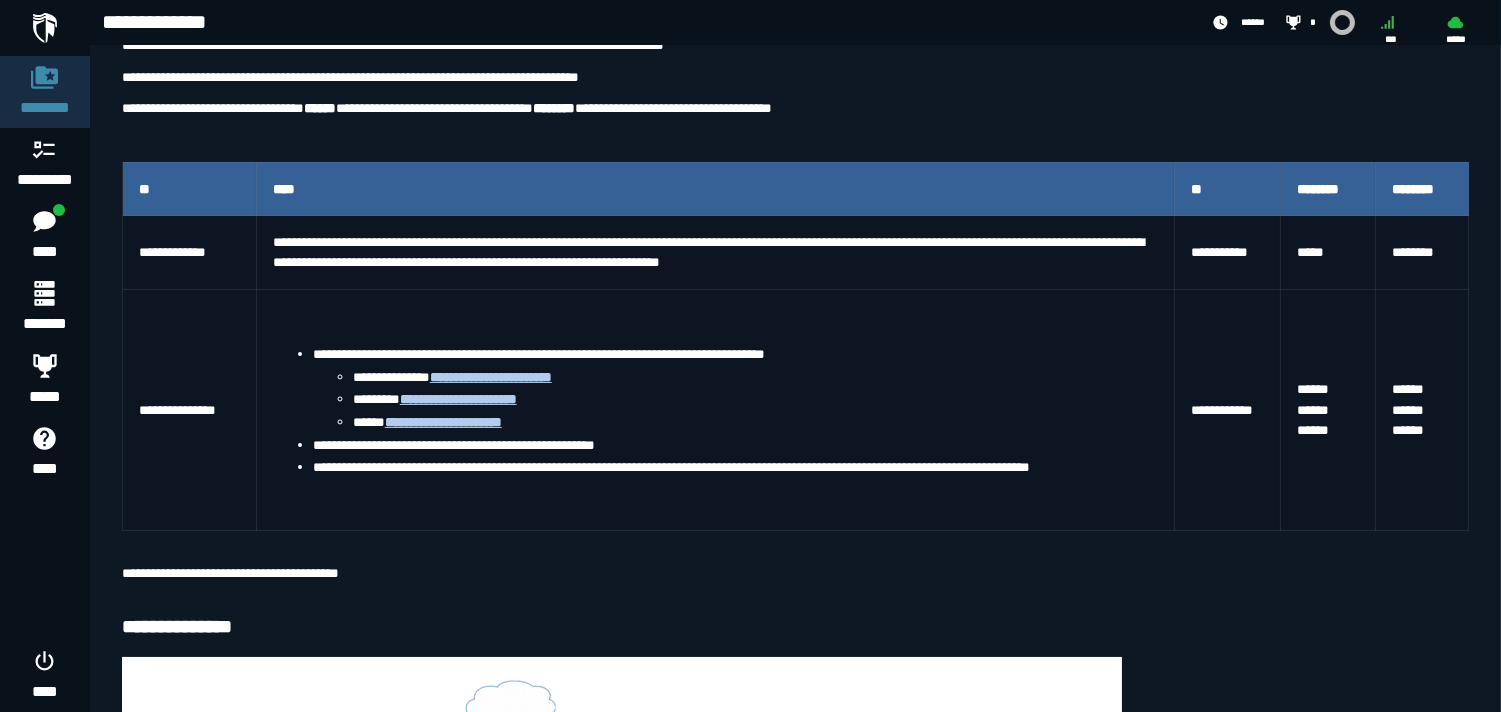 scroll, scrollTop: 318, scrollLeft: 0, axis: vertical 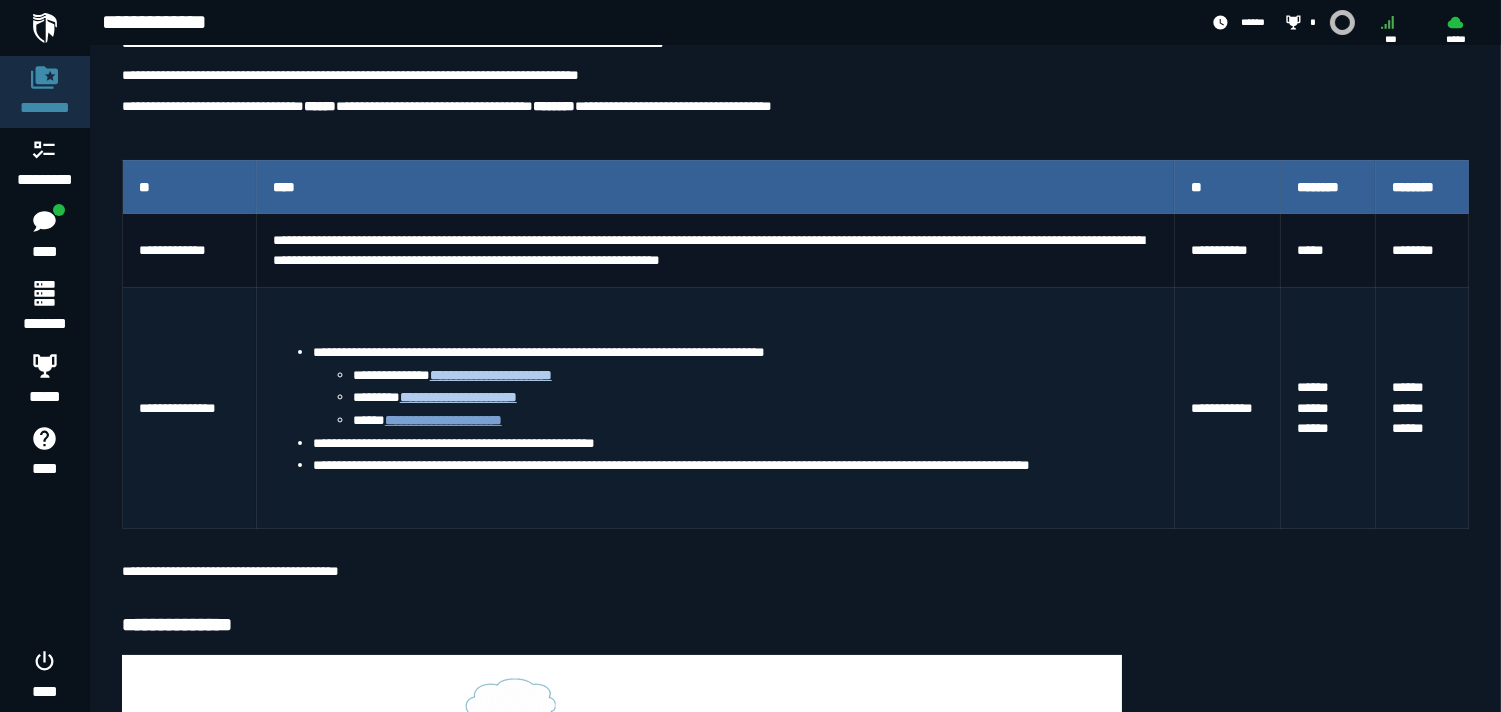 click on "**********" at bounding box center [443, 420] 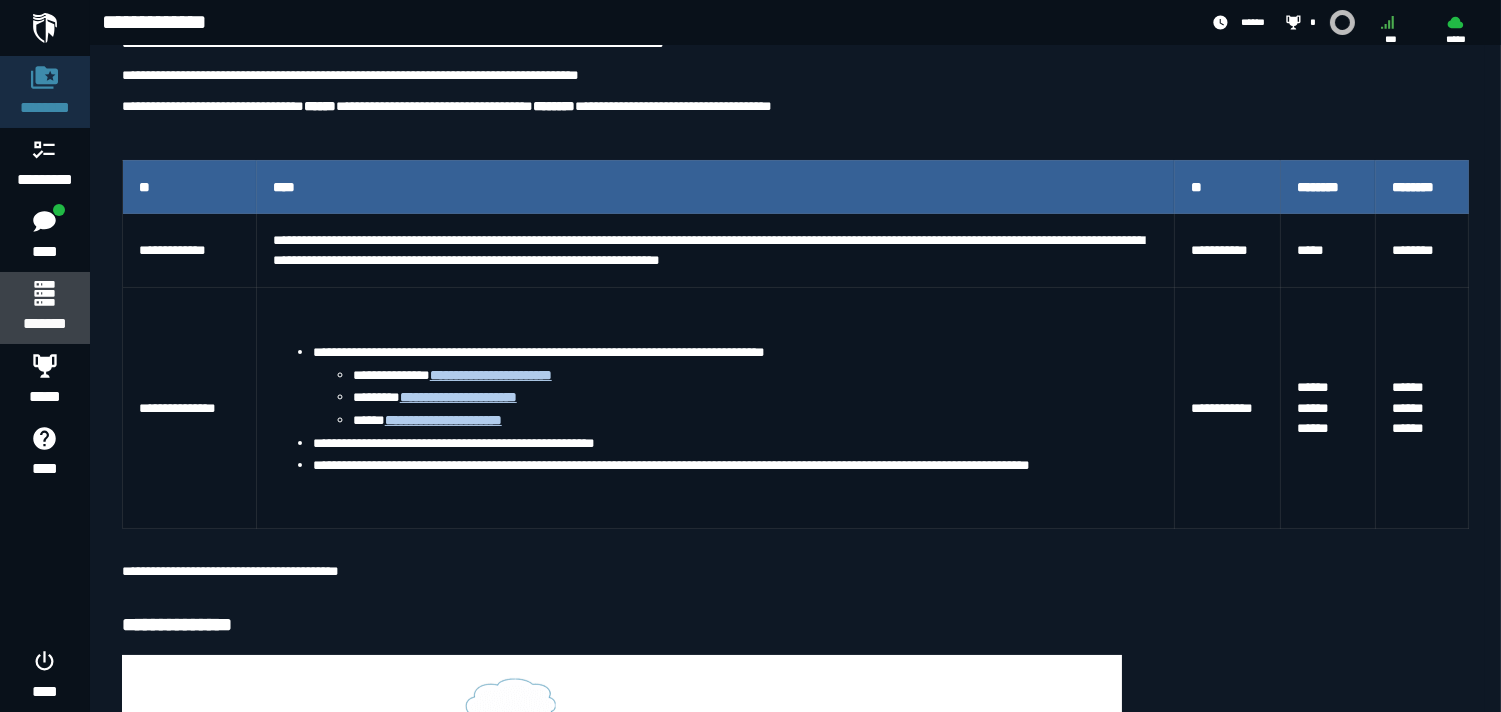 click on "*******" at bounding box center (44, 324) 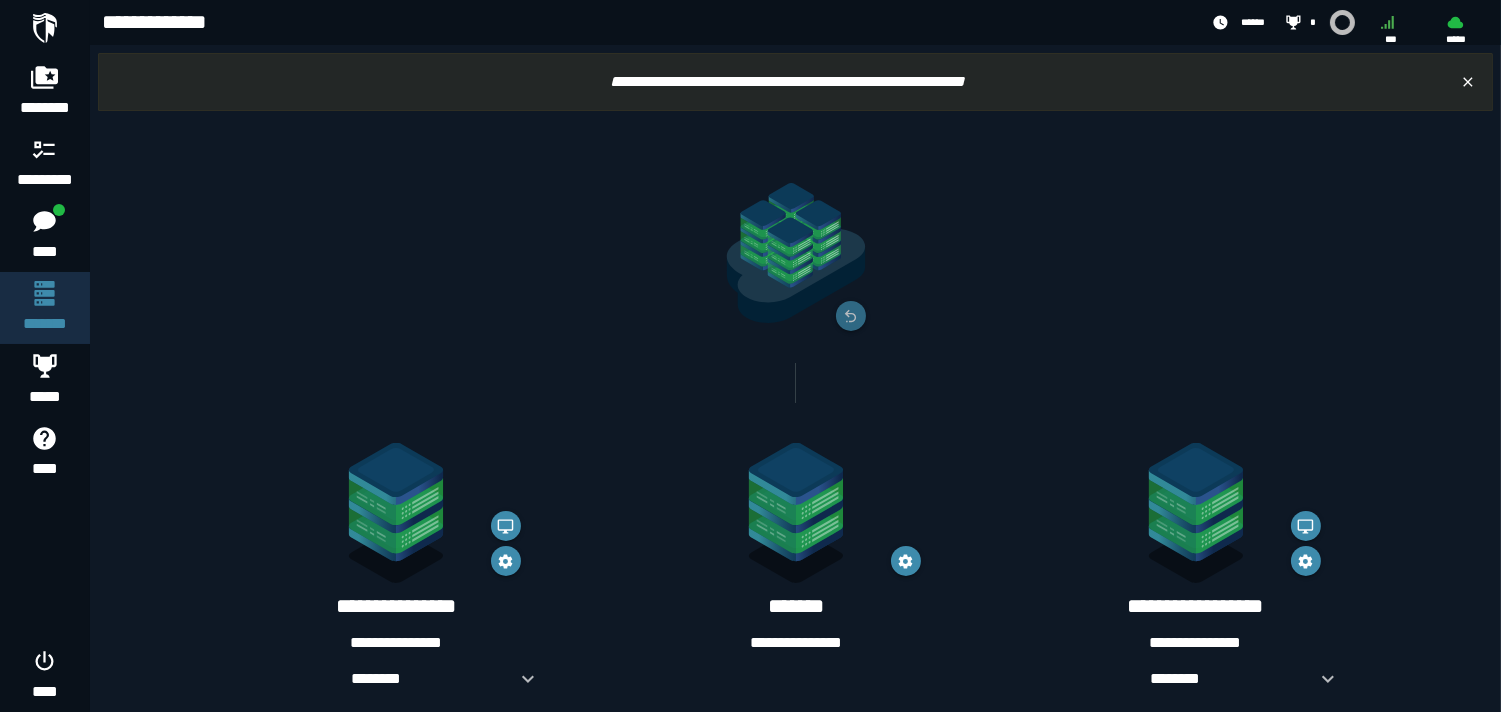 scroll, scrollTop: 327, scrollLeft: 0, axis: vertical 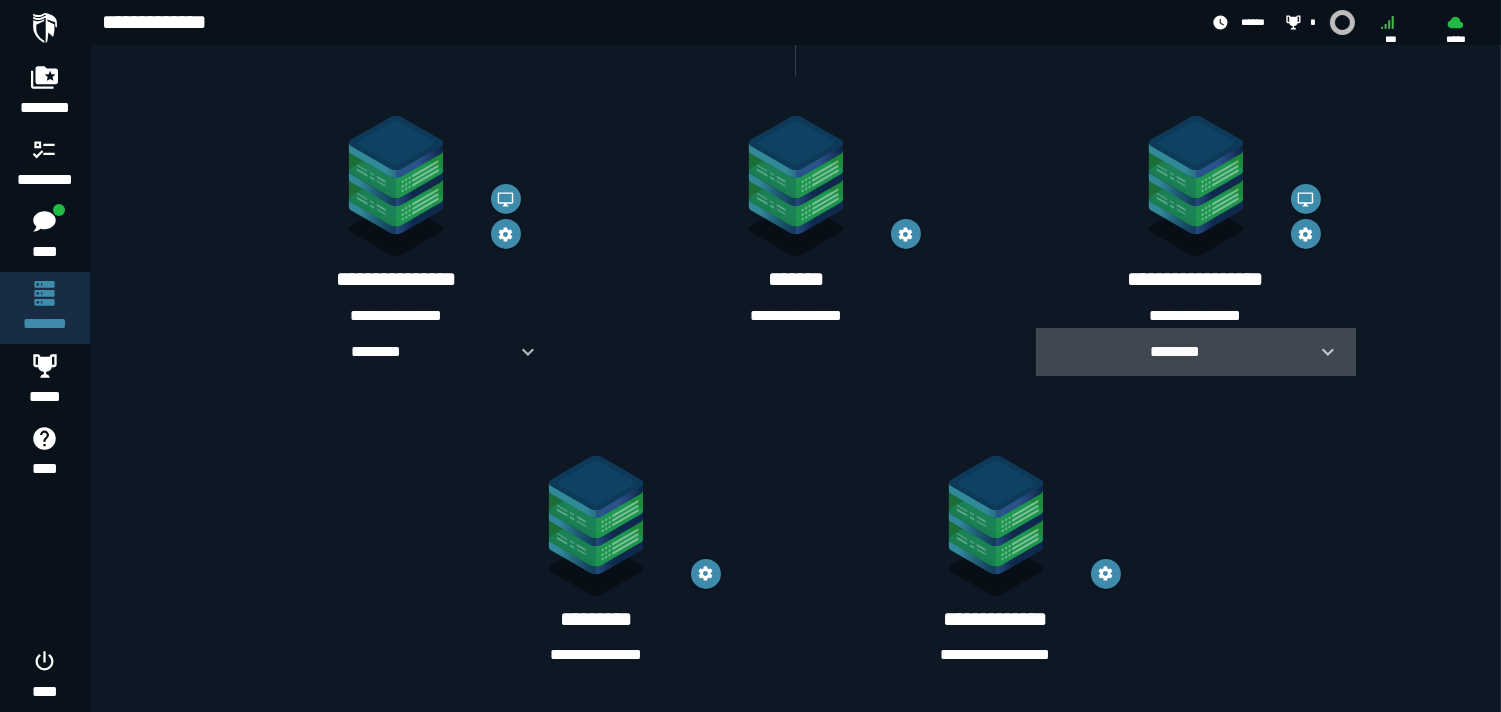 click at bounding box center (1320, 352) 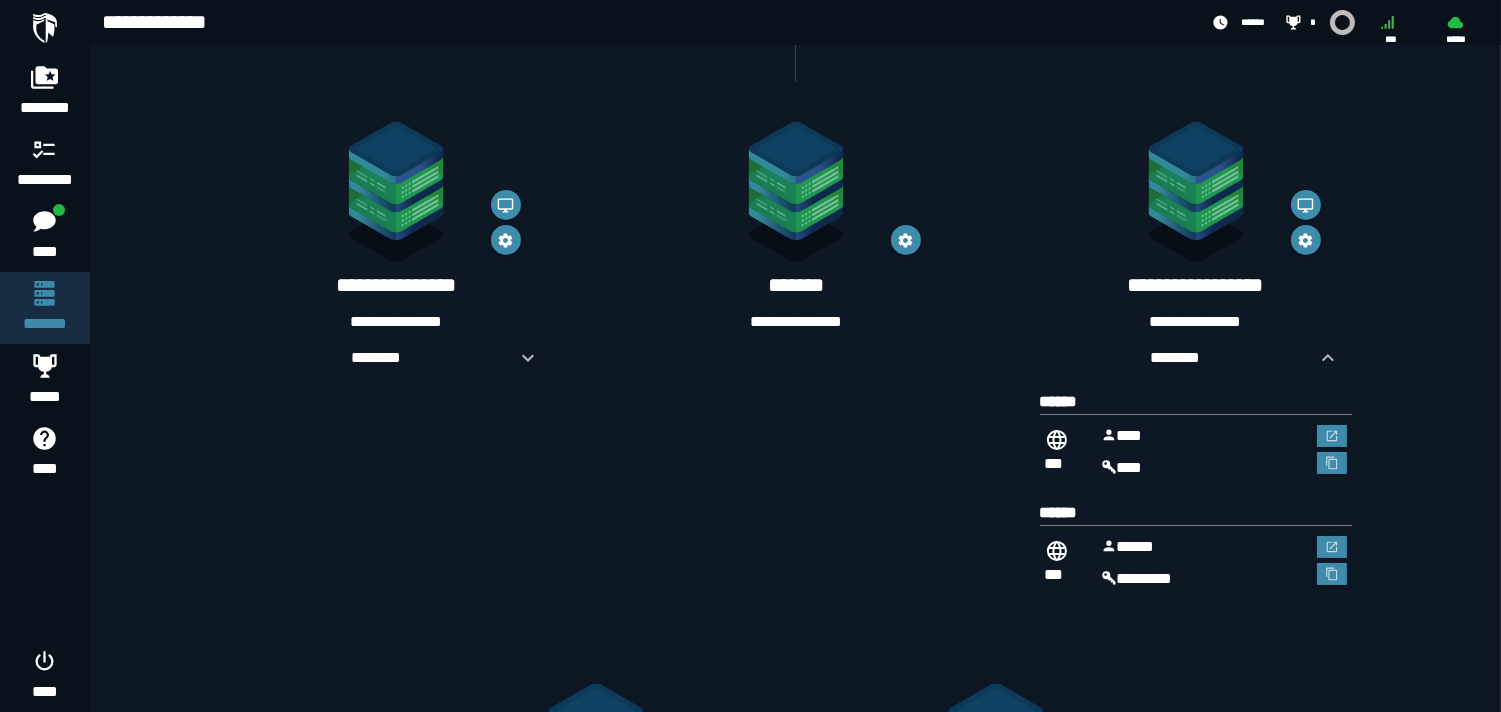 scroll, scrollTop: 318, scrollLeft: 0, axis: vertical 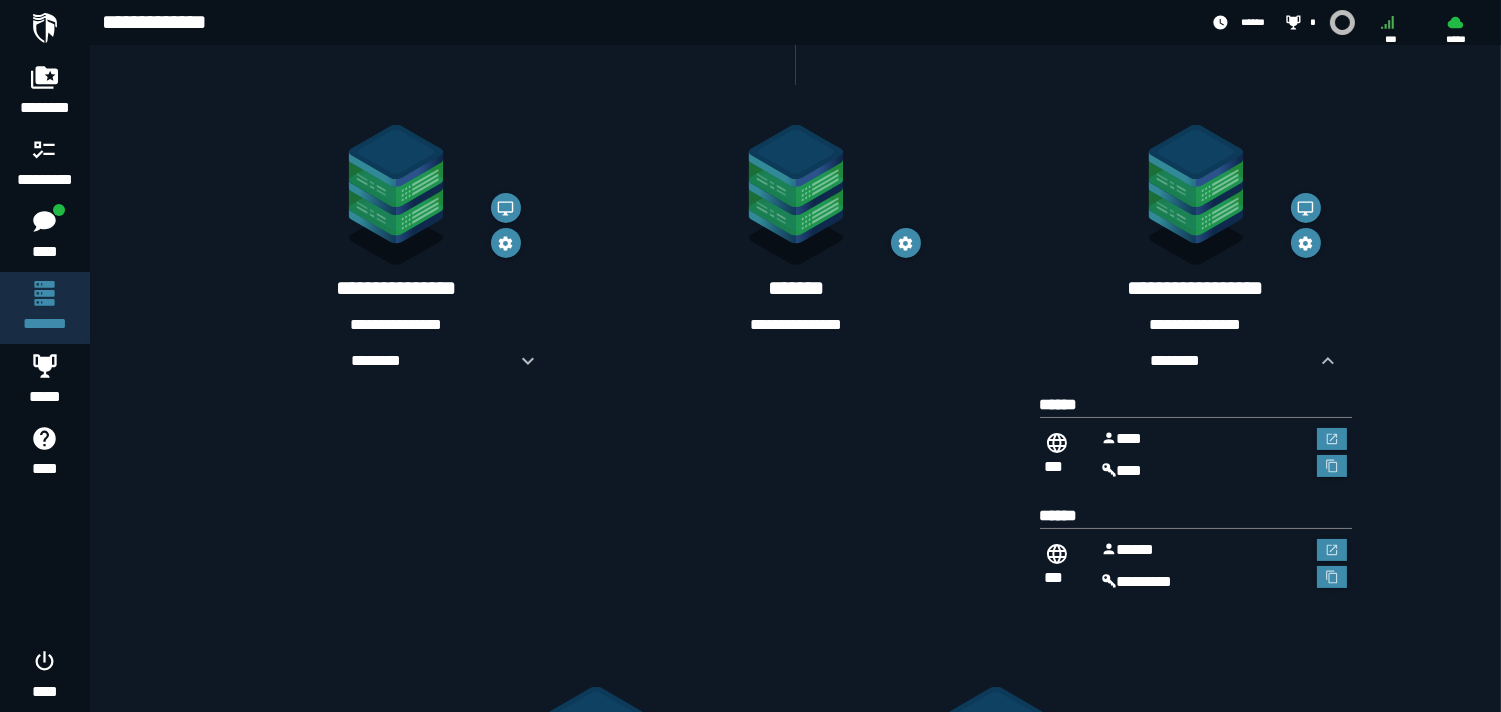 click on "***** ********" at bounding box center [1204, 566] 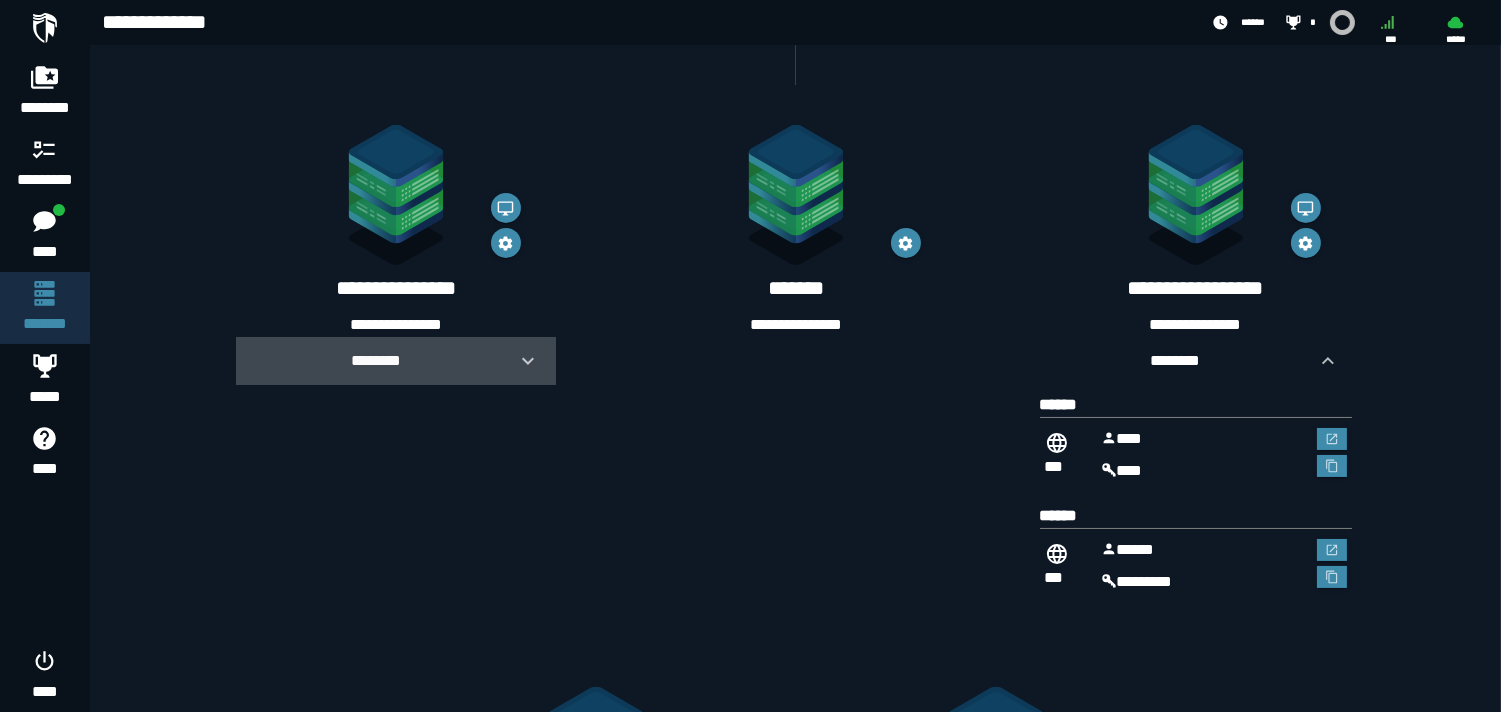 click at bounding box center [520, 361] 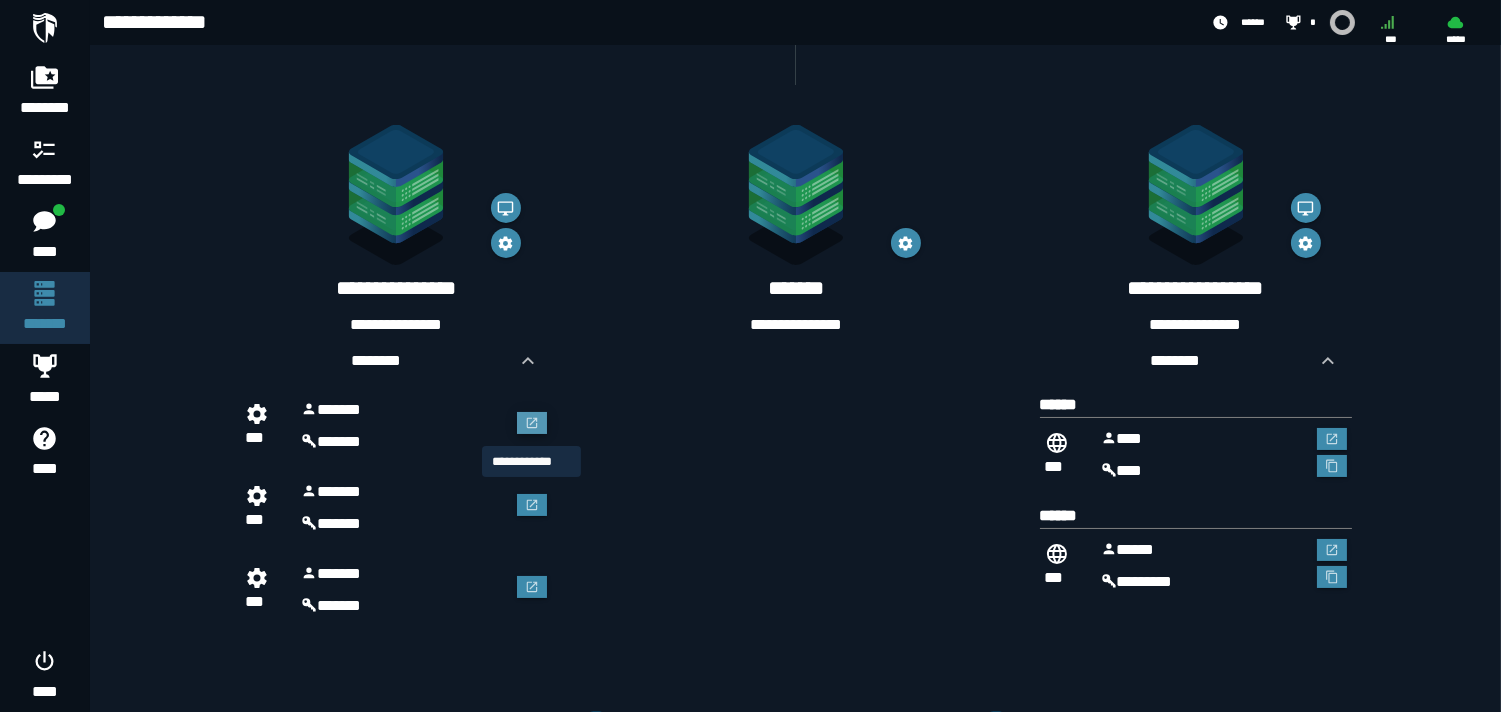 click 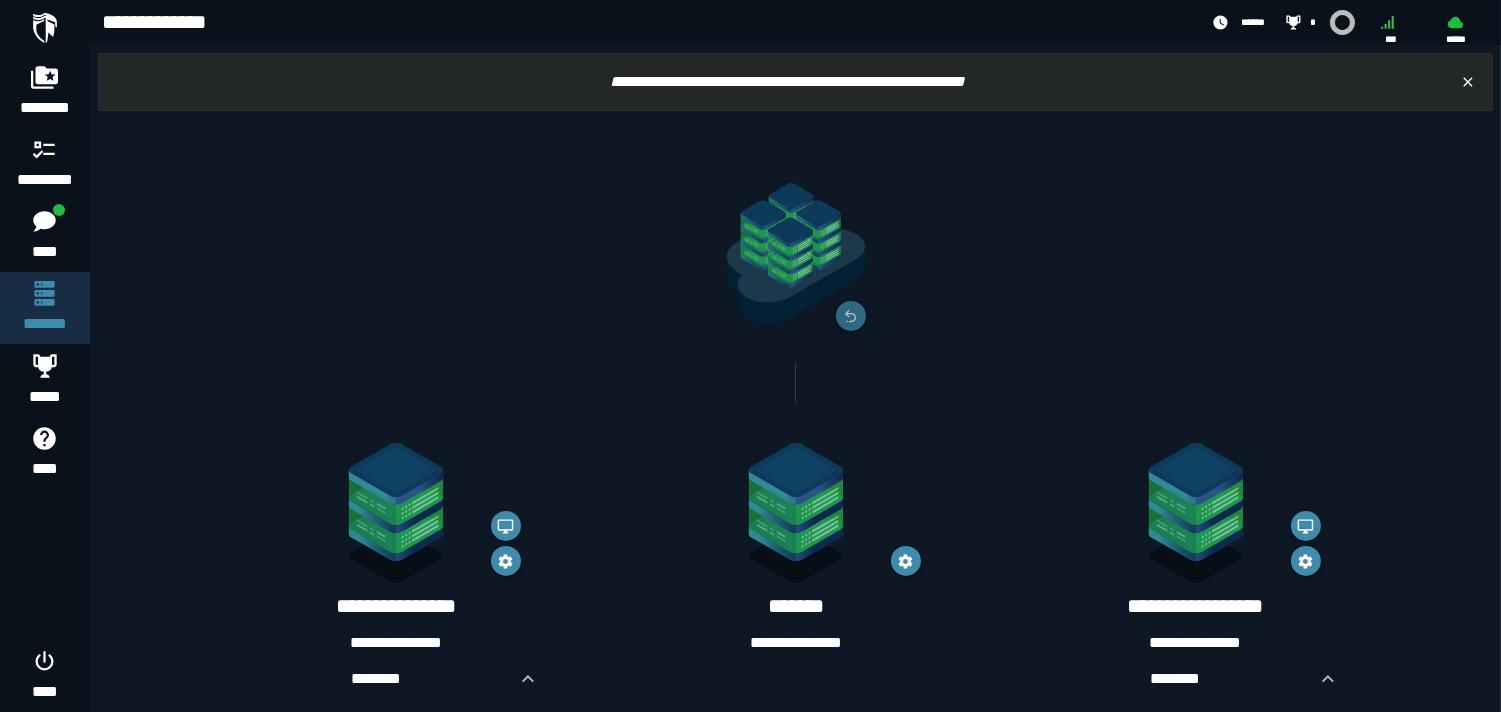 scroll, scrollTop: 318, scrollLeft: 0, axis: vertical 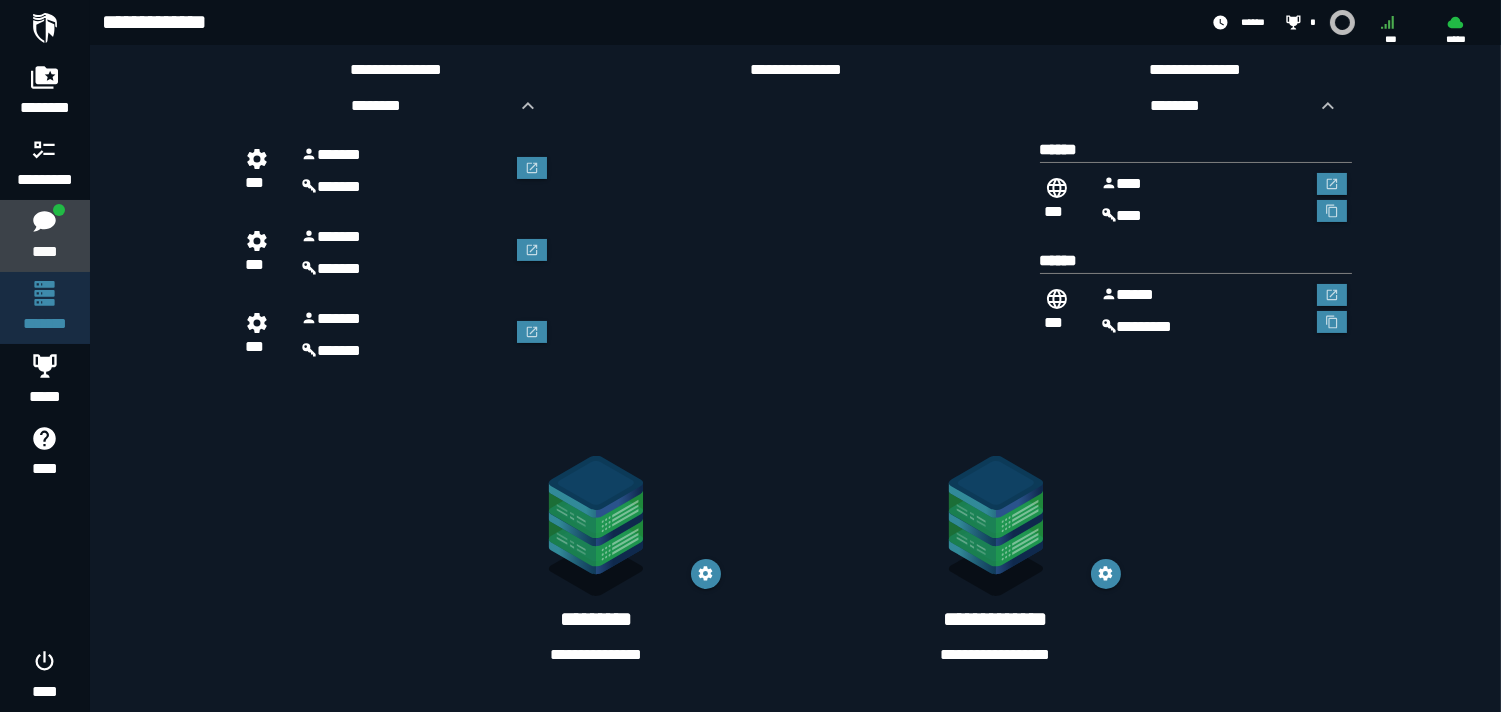 click on "****" 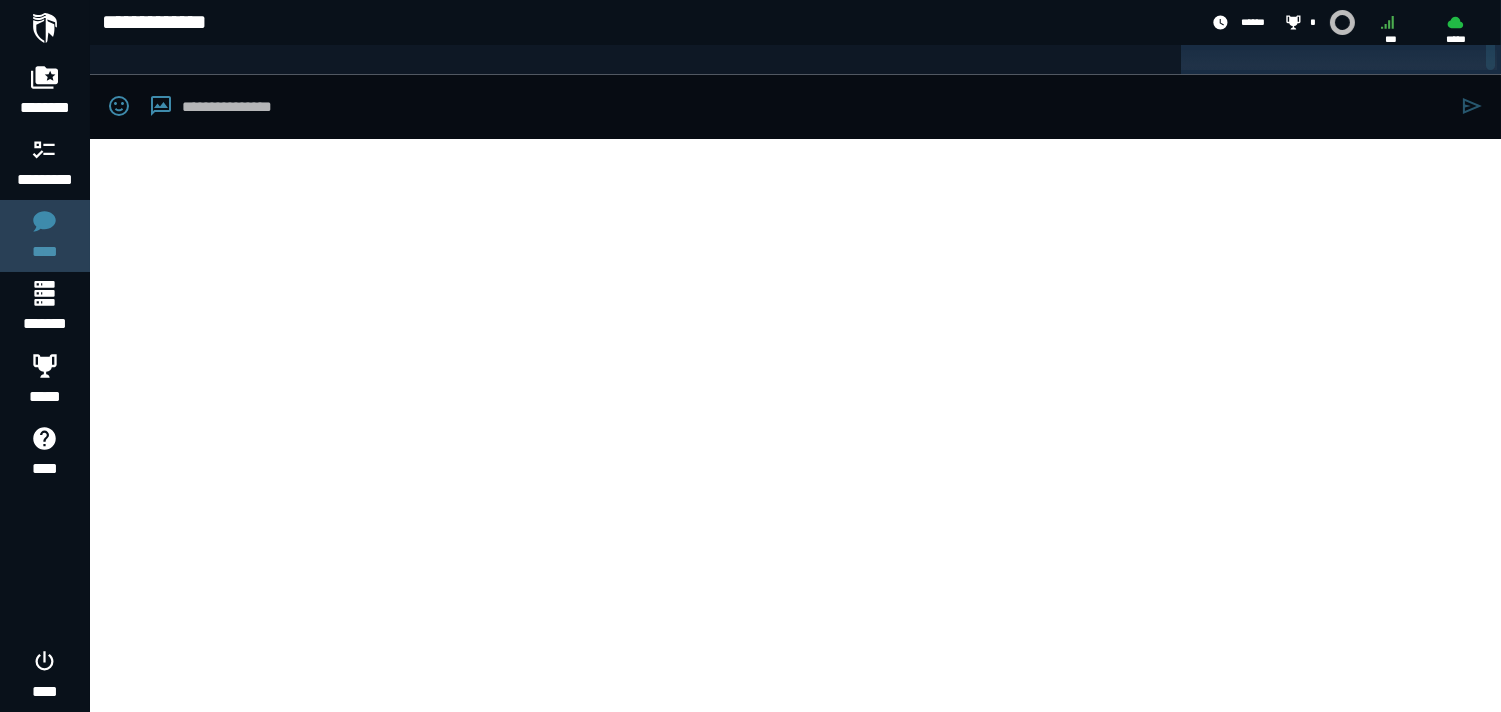 scroll, scrollTop: 0, scrollLeft: 0, axis: both 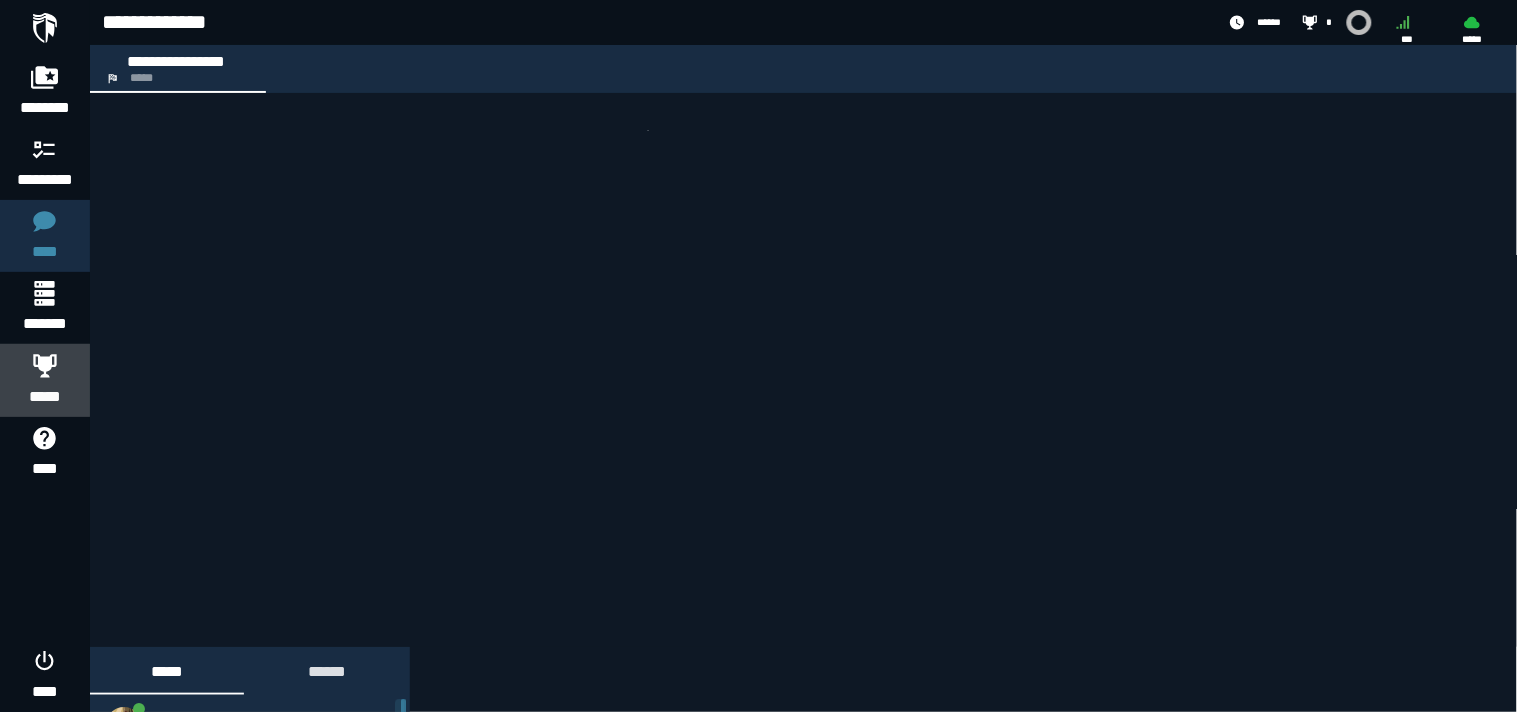 click 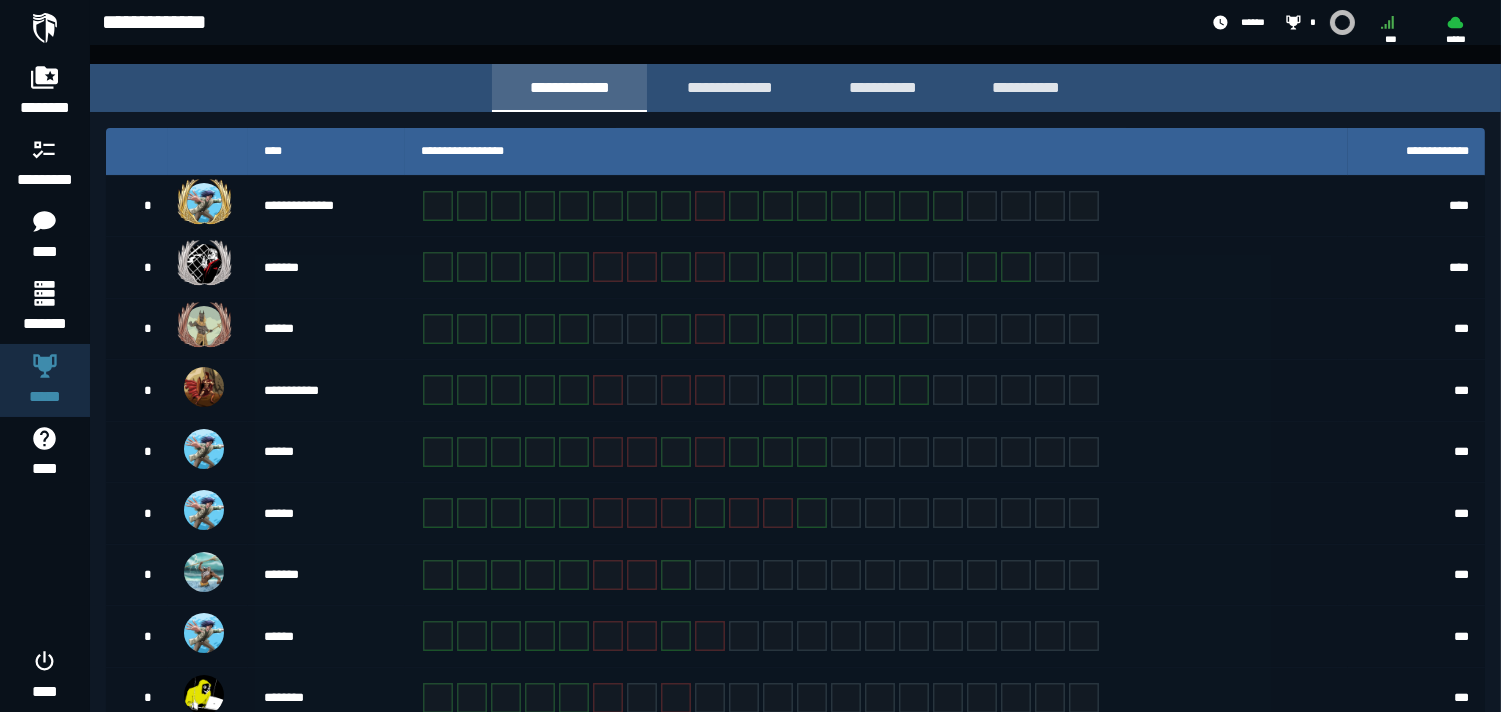scroll, scrollTop: 344, scrollLeft: 0, axis: vertical 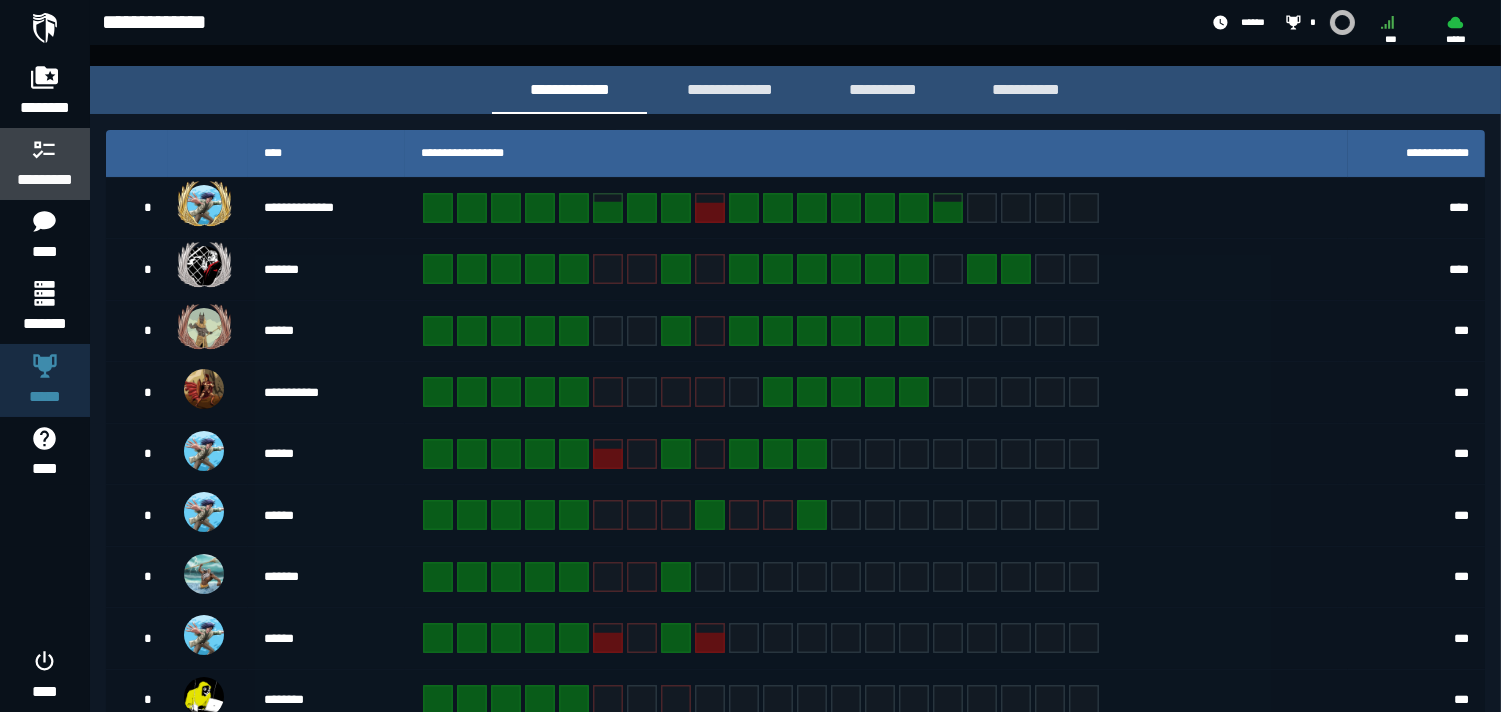 click on "*********" at bounding box center (45, 164) 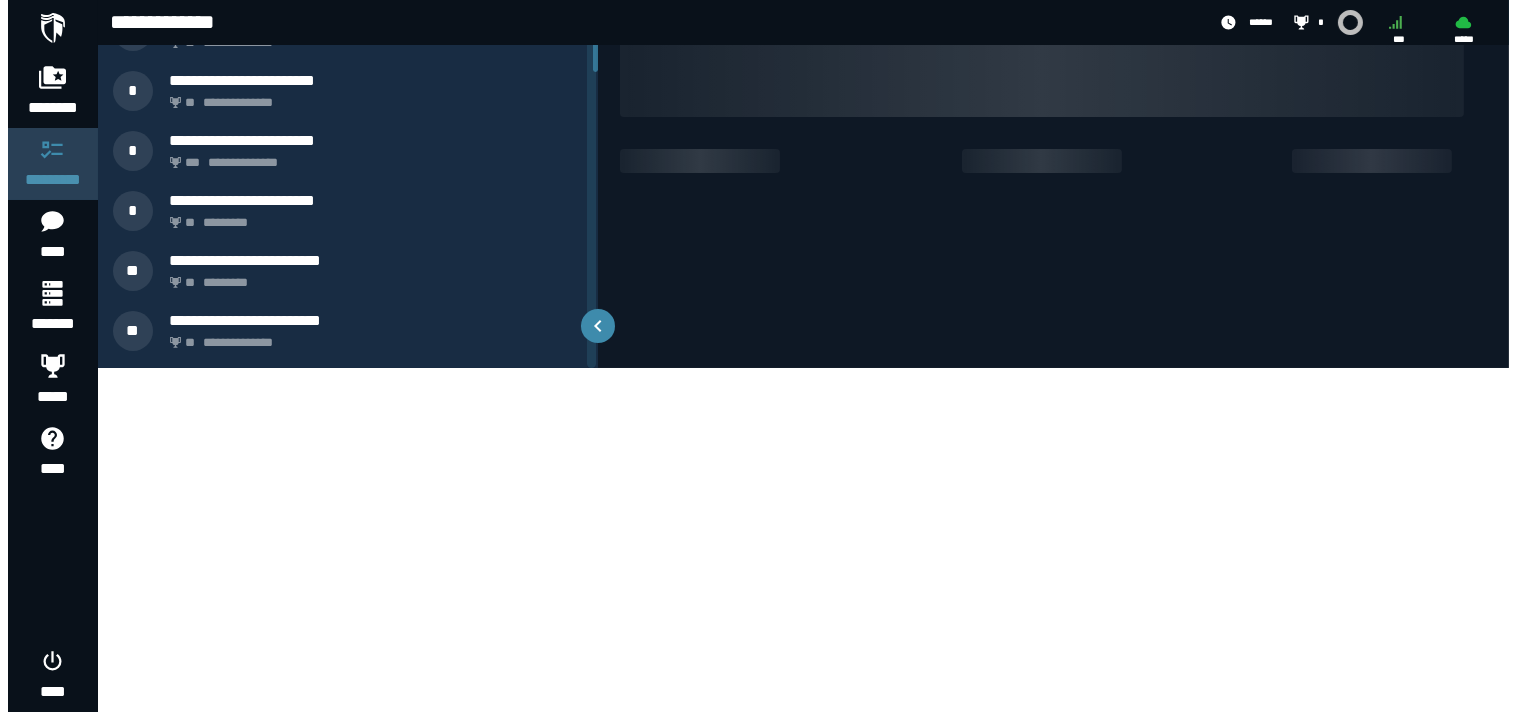 scroll, scrollTop: 0, scrollLeft: 0, axis: both 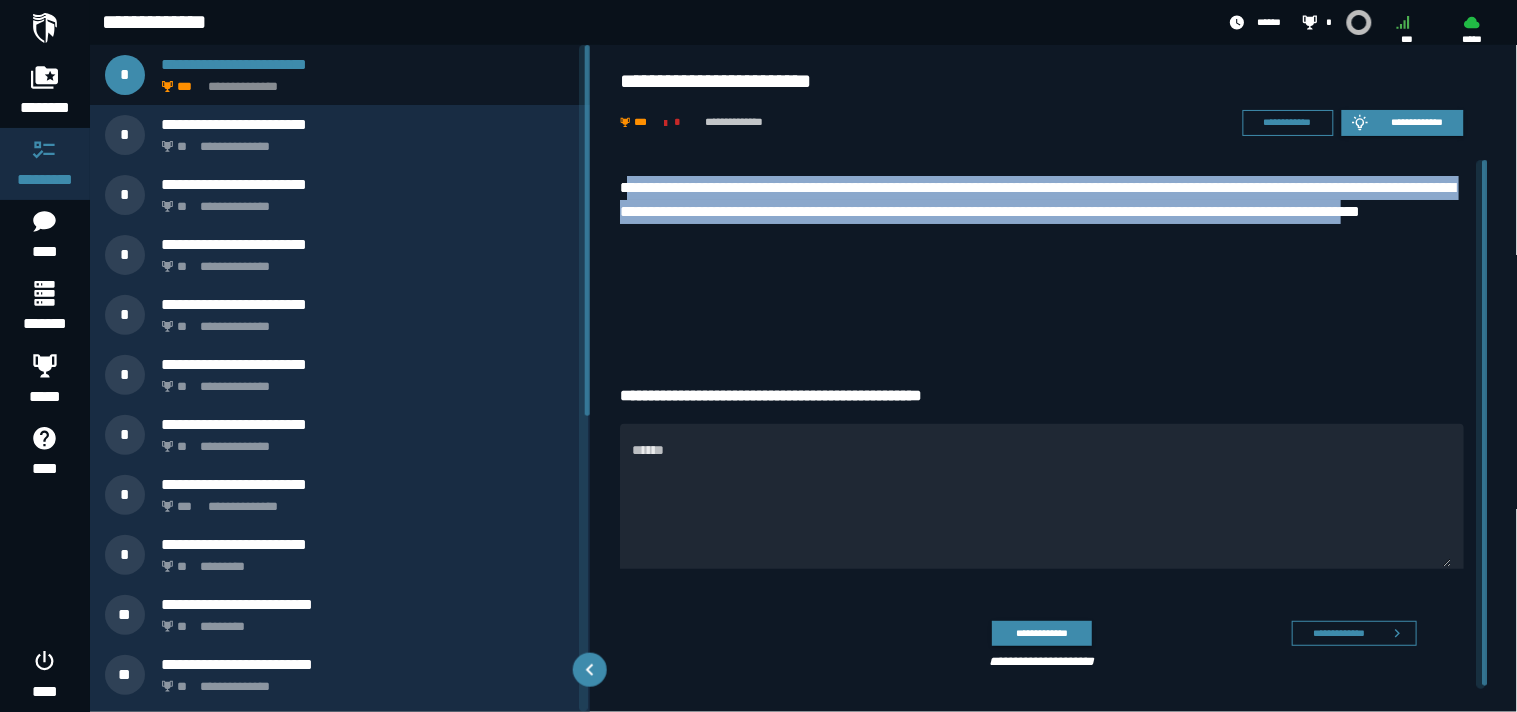 drag, startPoint x: 625, startPoint y: 182, endPoint x: 783, endPoint y: 243, distance: 169.36647 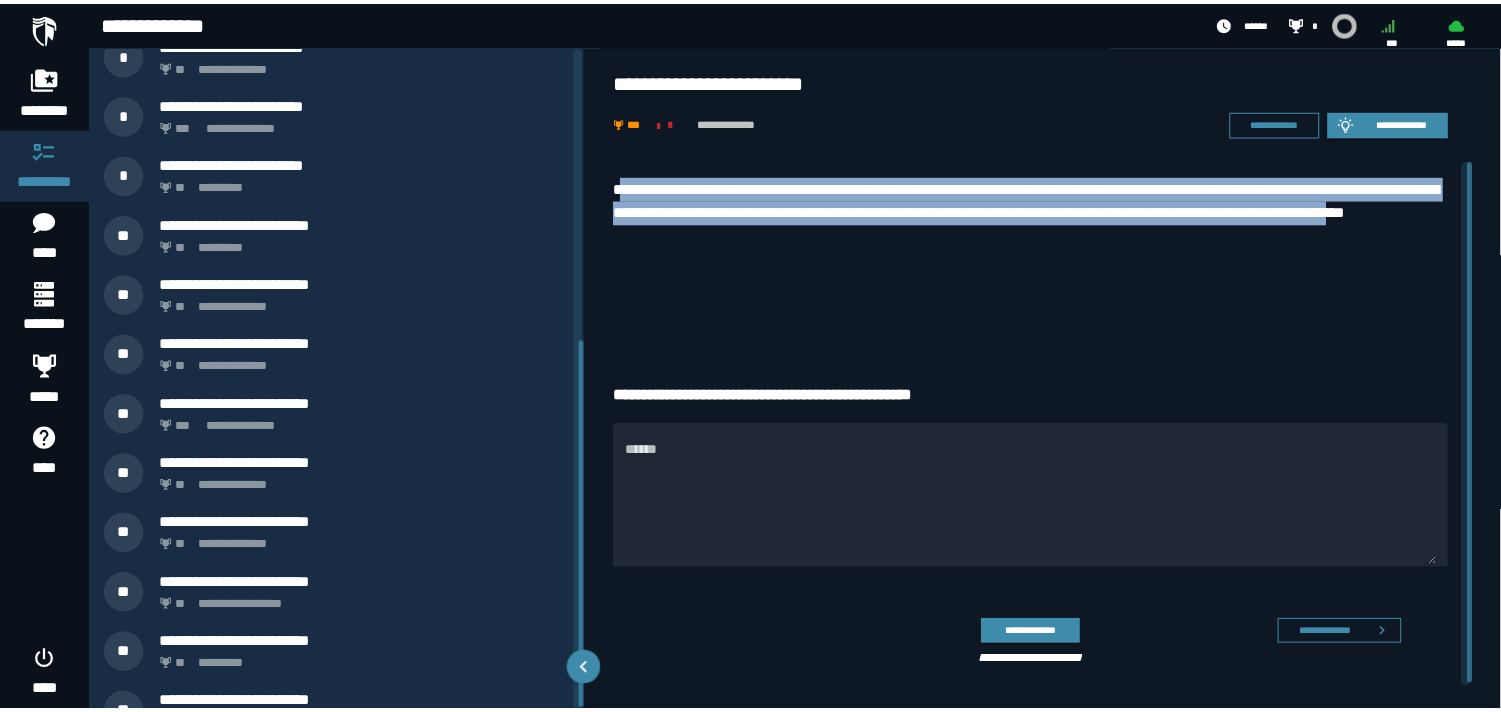 scroll, scrollTop: 0, scrollLeft: 0, axis: both 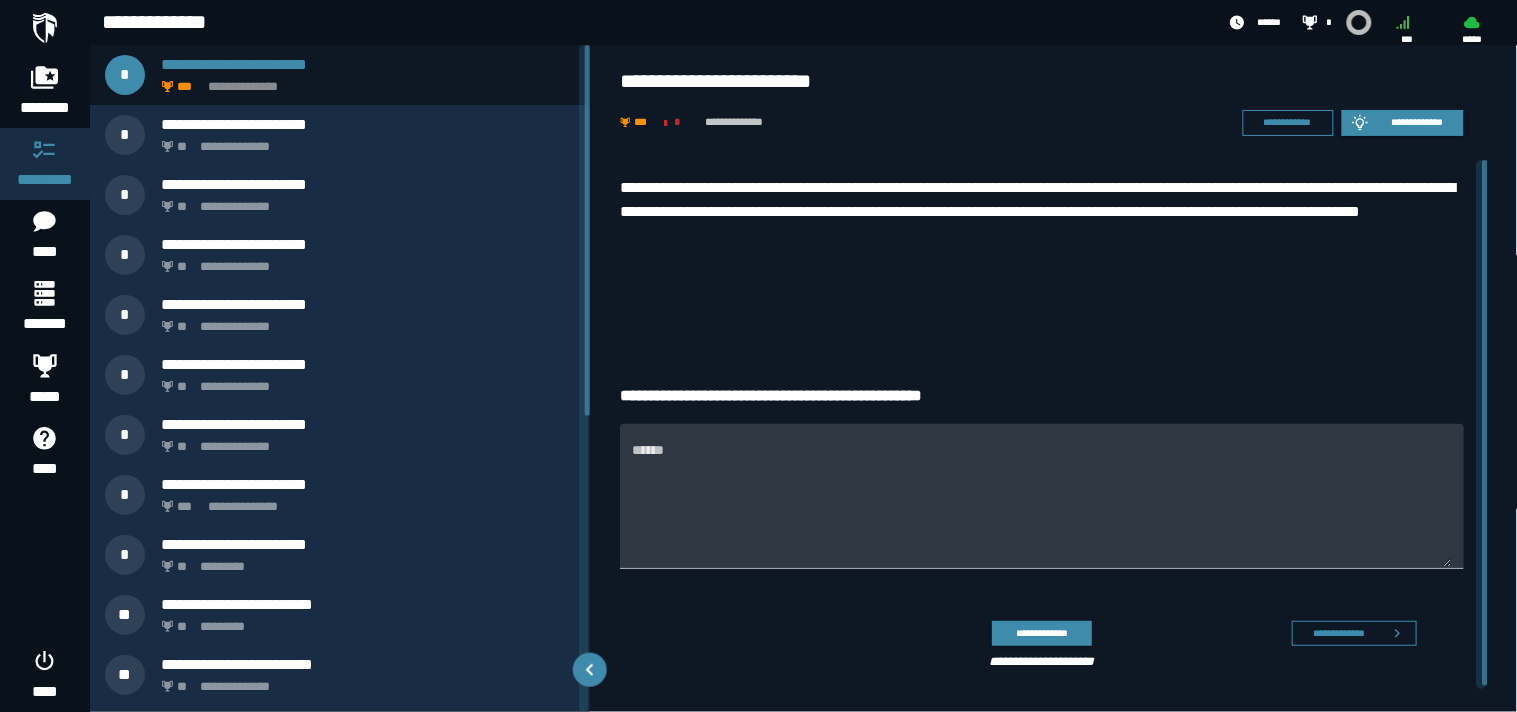 click on "******" at bounding box center (1042, 507) 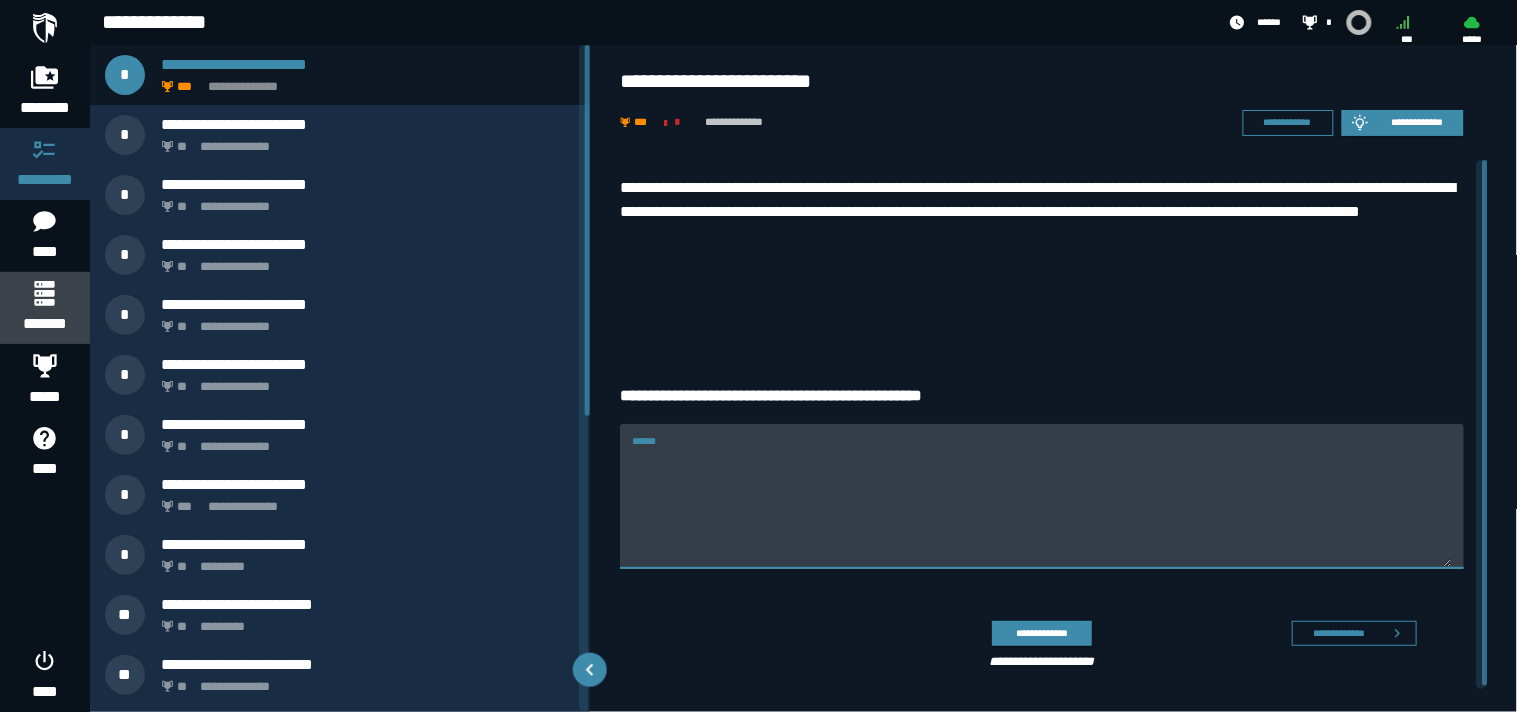 click 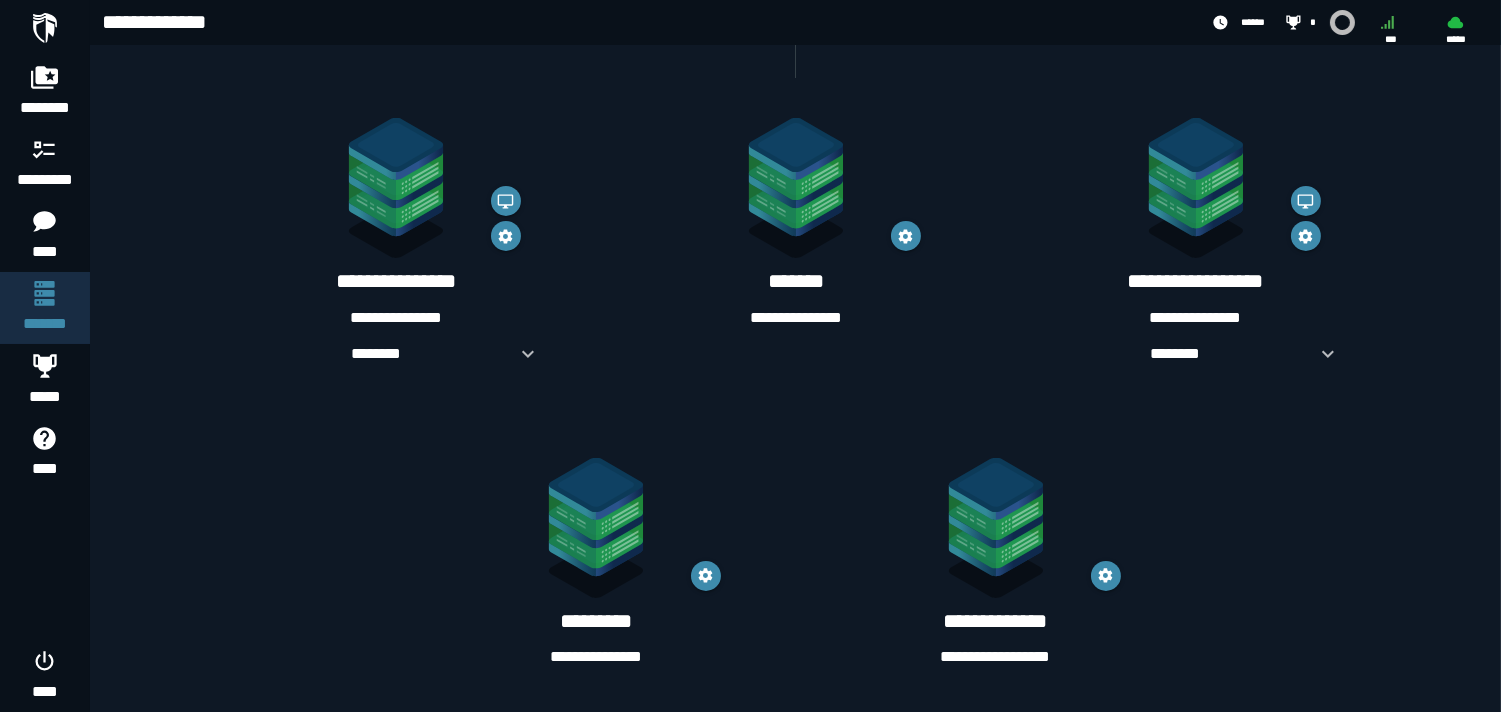 scroll, scrollTop: 327, scrollLeft: 0, axis: vertical 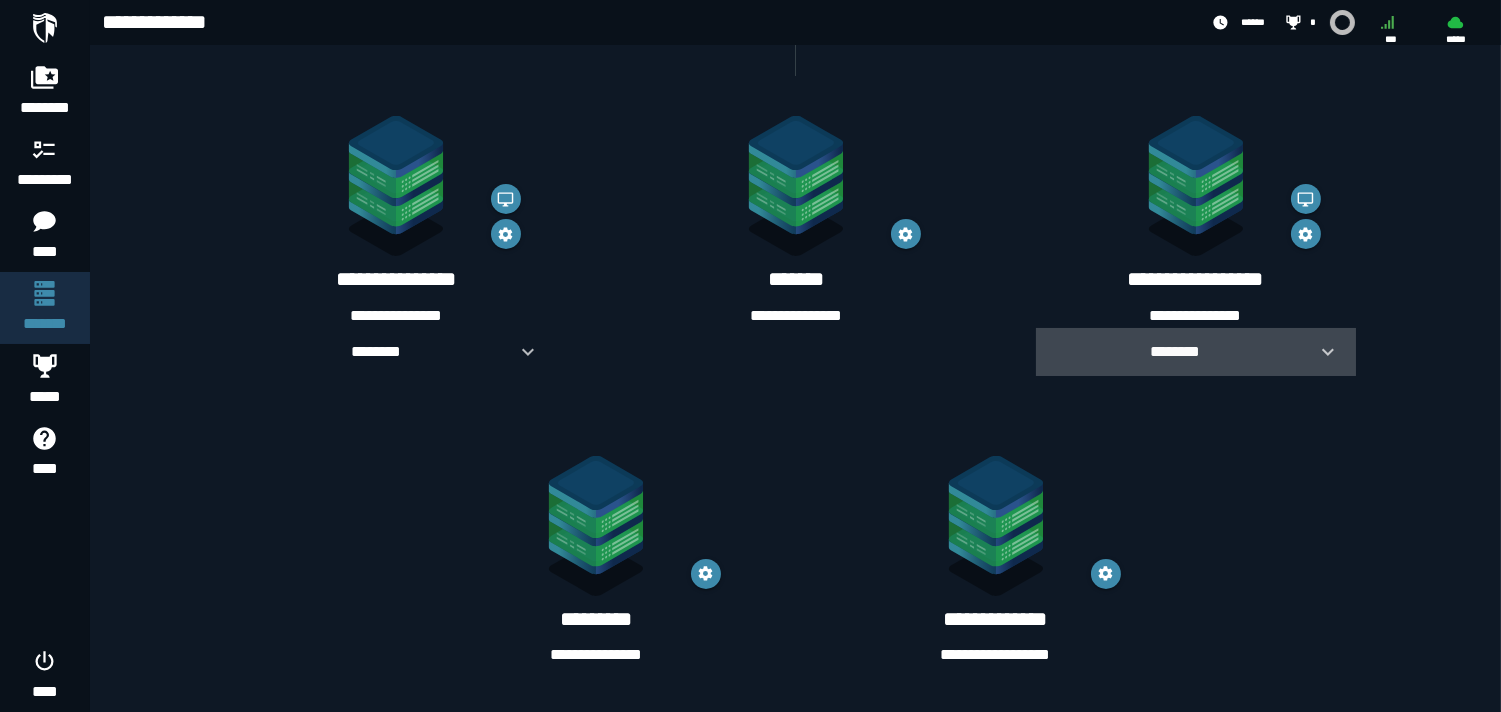 click on "********" at bounding box center (1176, 351) 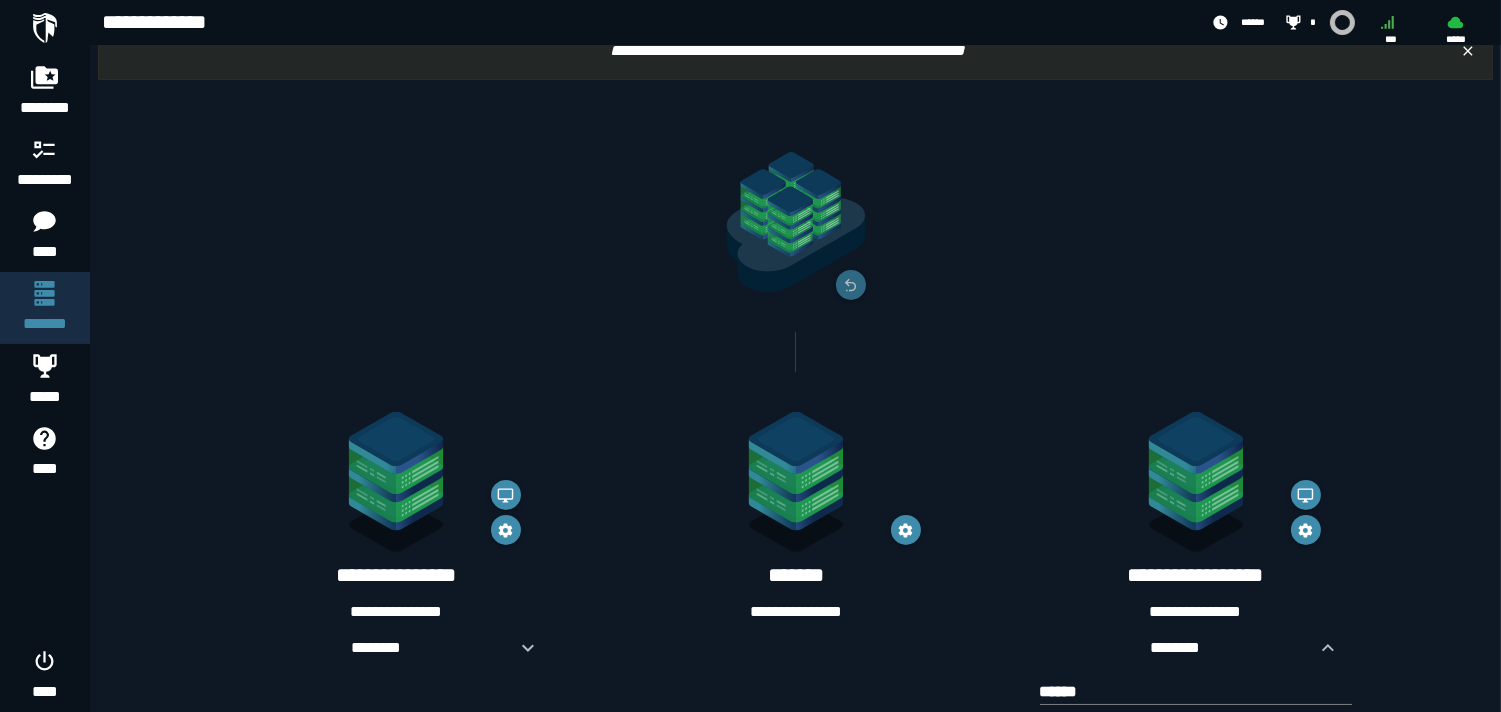 scroll, scrollTop: 0, scrollLeft: 0, axis: both 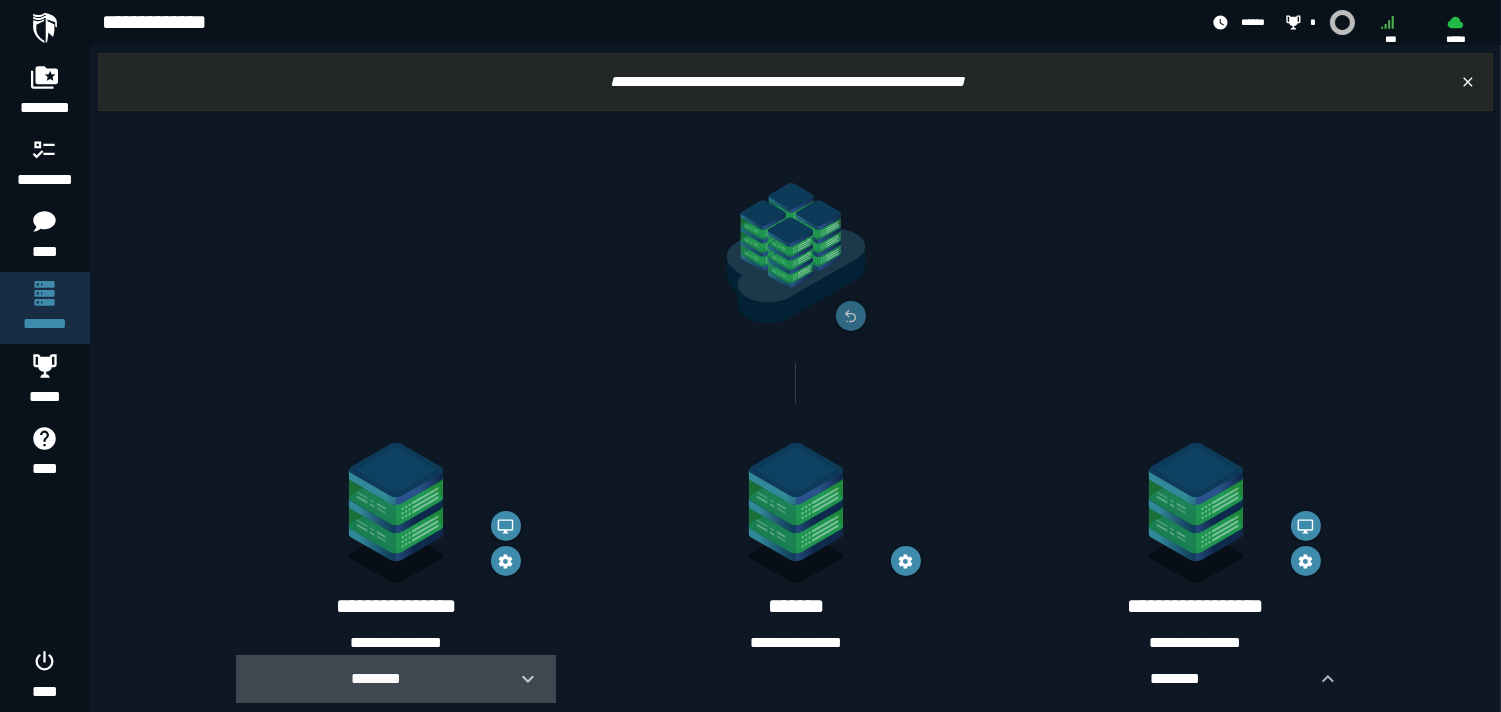 click at bounding box center (520, 679) 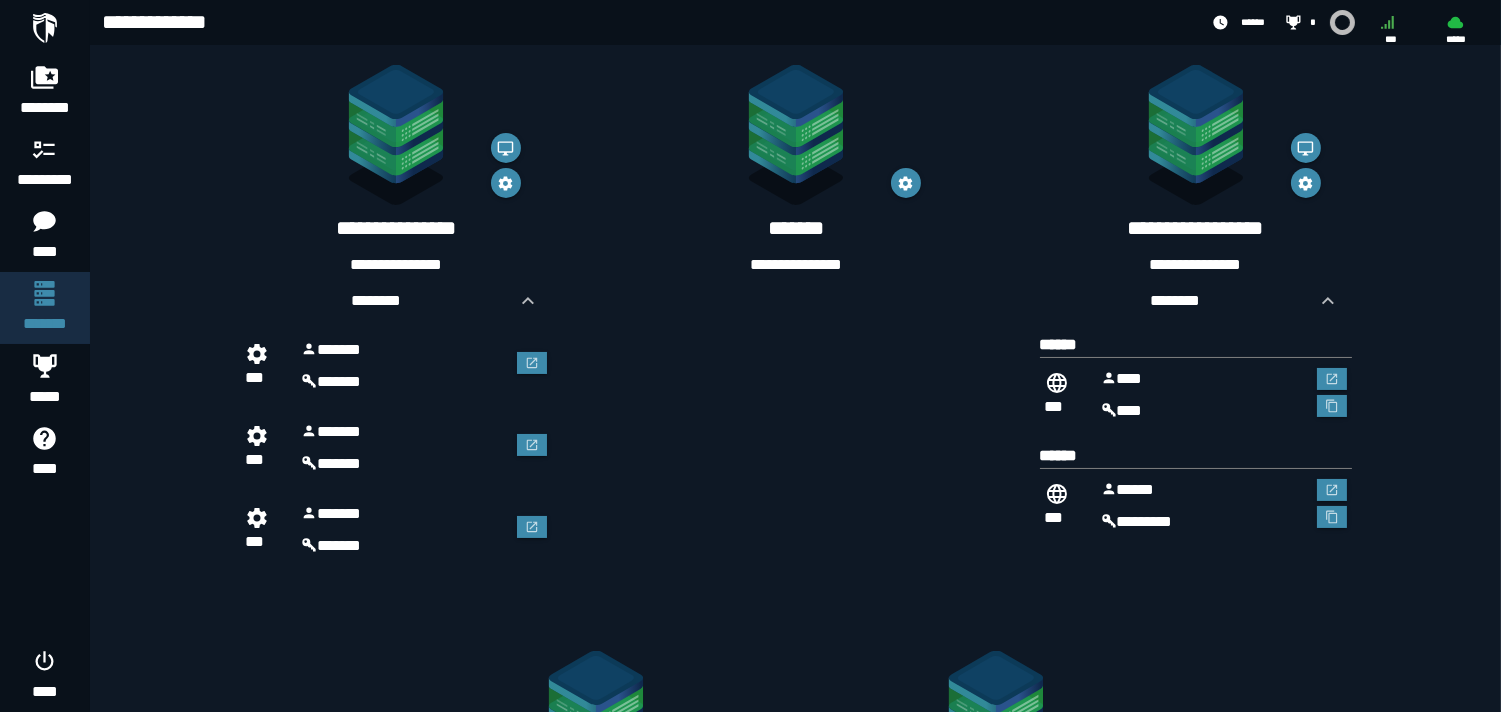 scroll, scrollTop: 386, scrollLeft: 0, axis: vertical 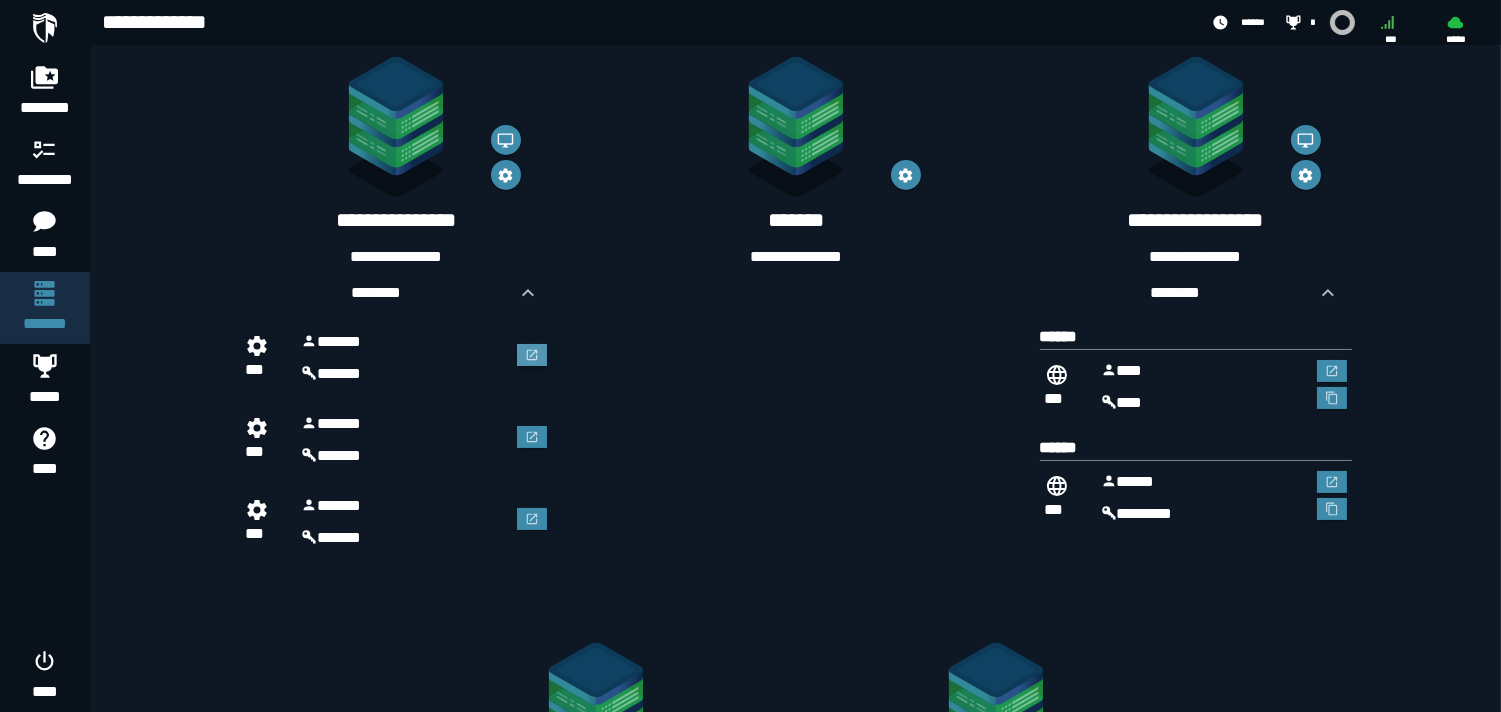 click 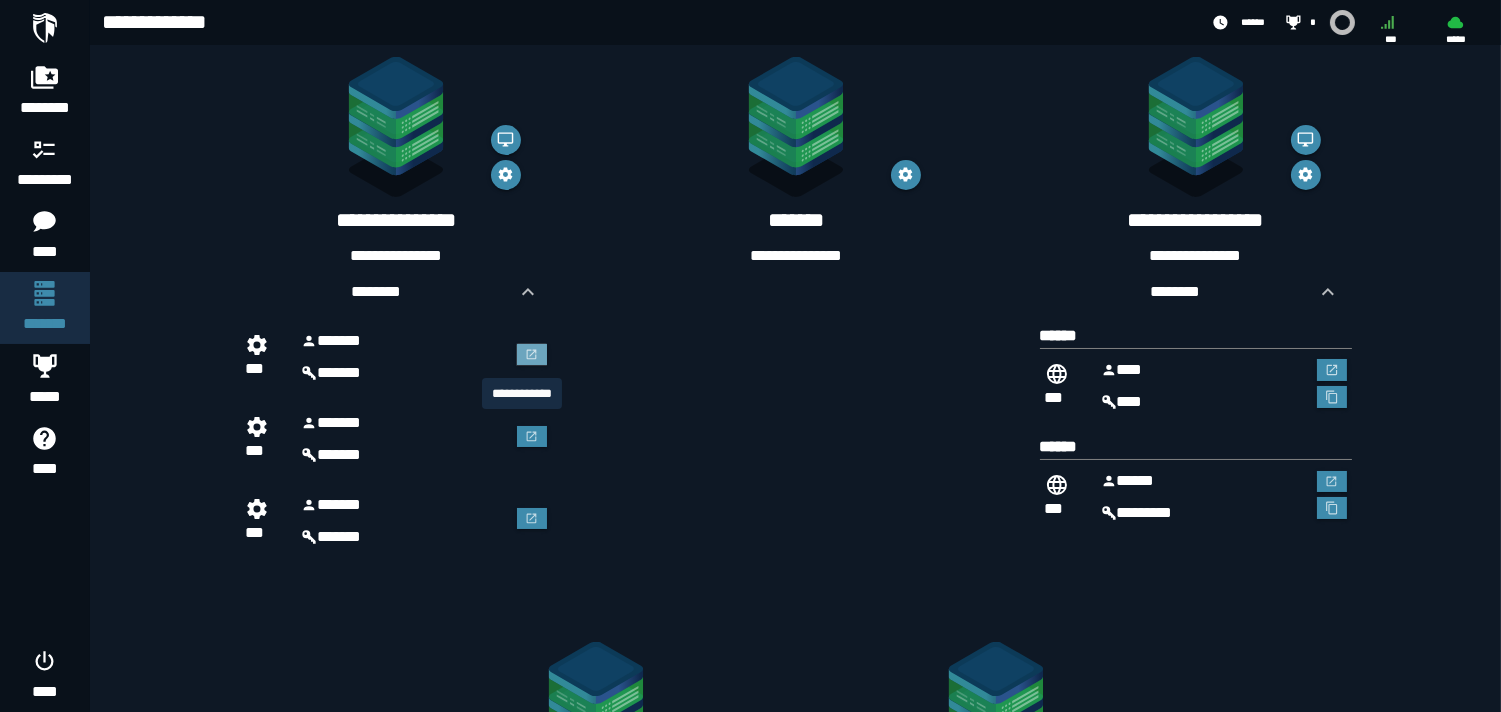scroll, scrollTop: 0, scrollLeft: 0, axis: both 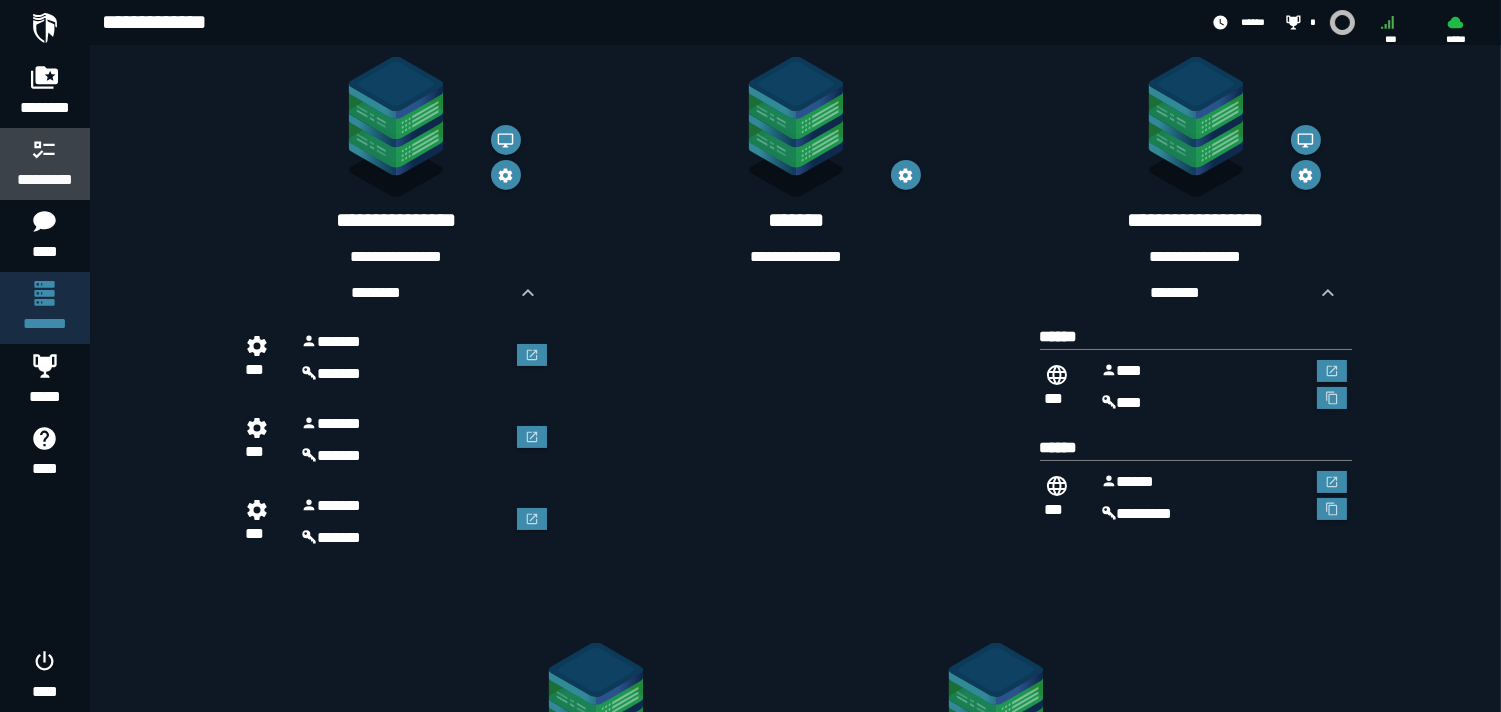 click at bounding box center [45, 149] 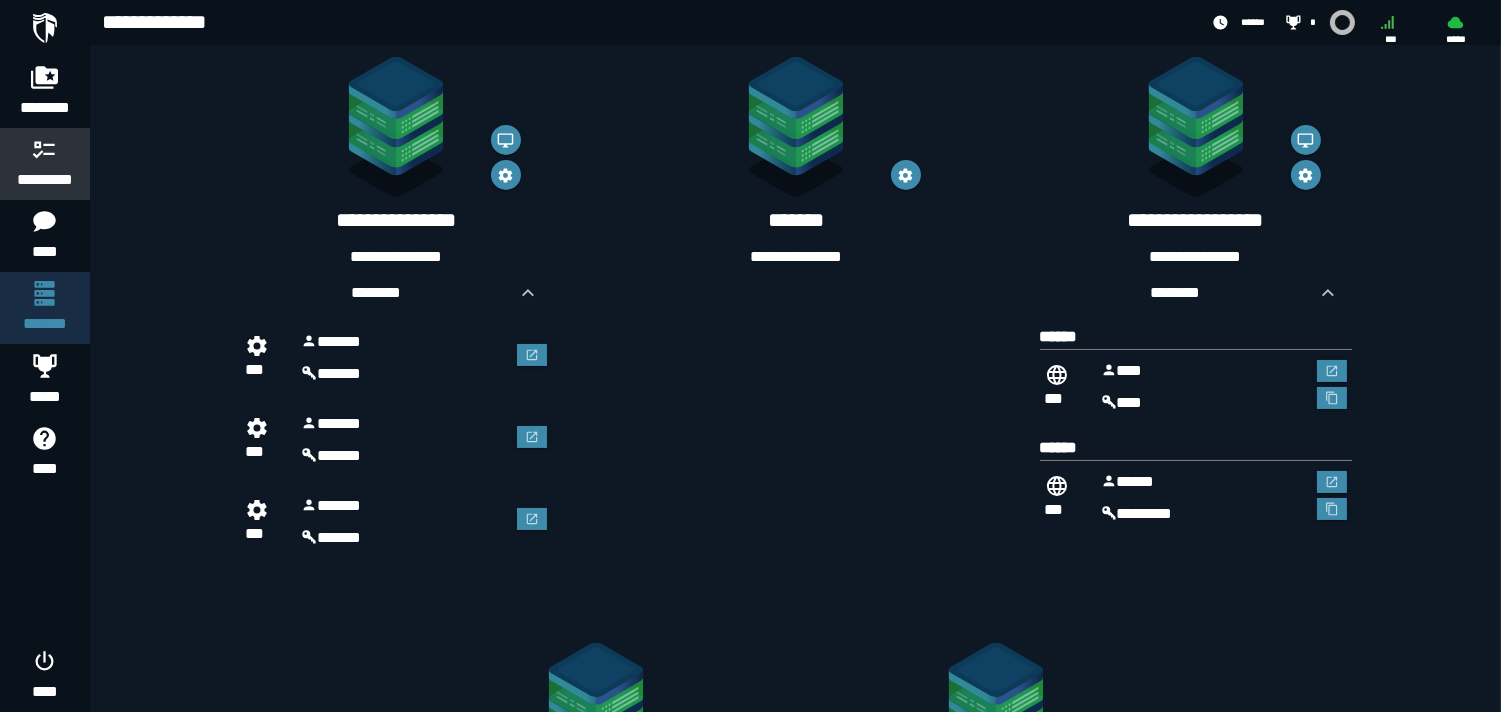 scroll, scrollTop: 0, scrollLeft: 0, axis: both 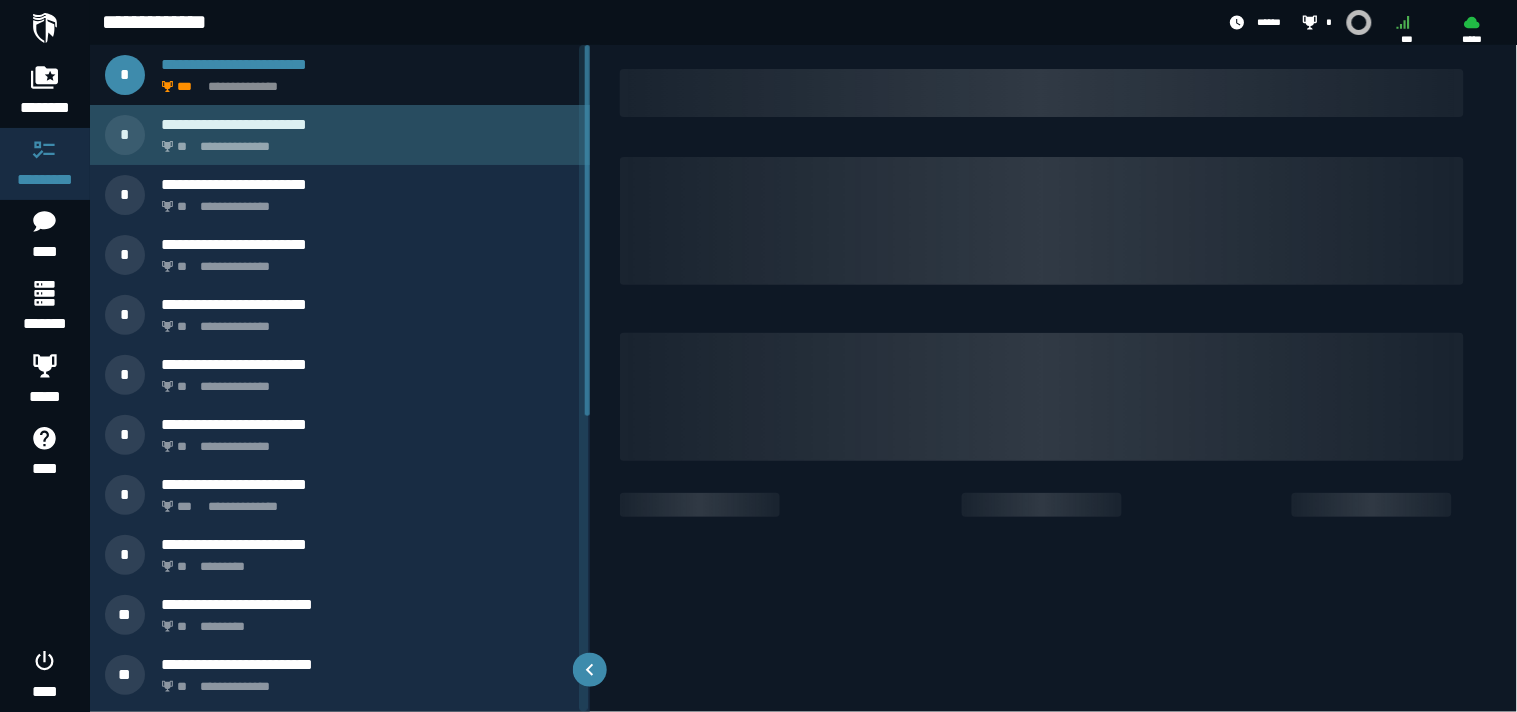 click on "**********" 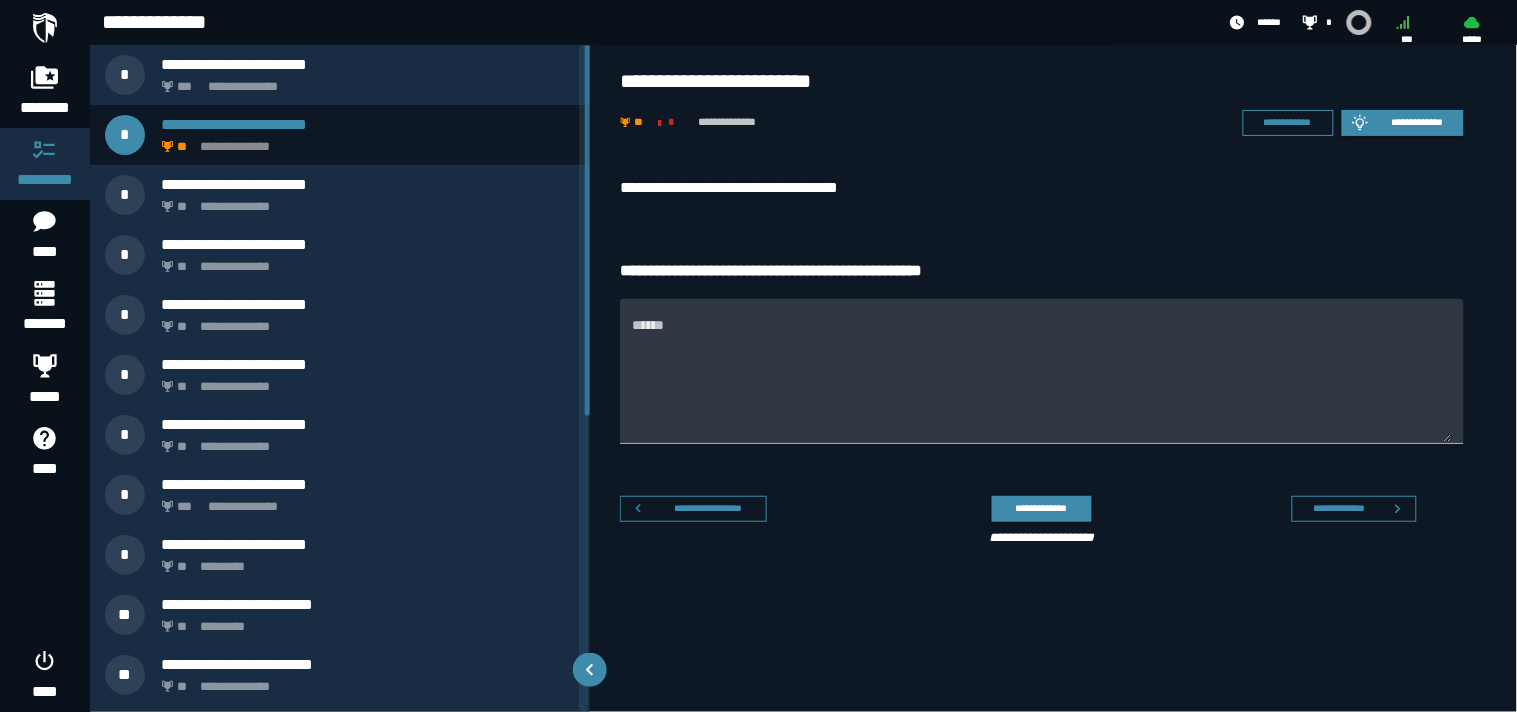 click on "******" at bounding box center [1042, 383] 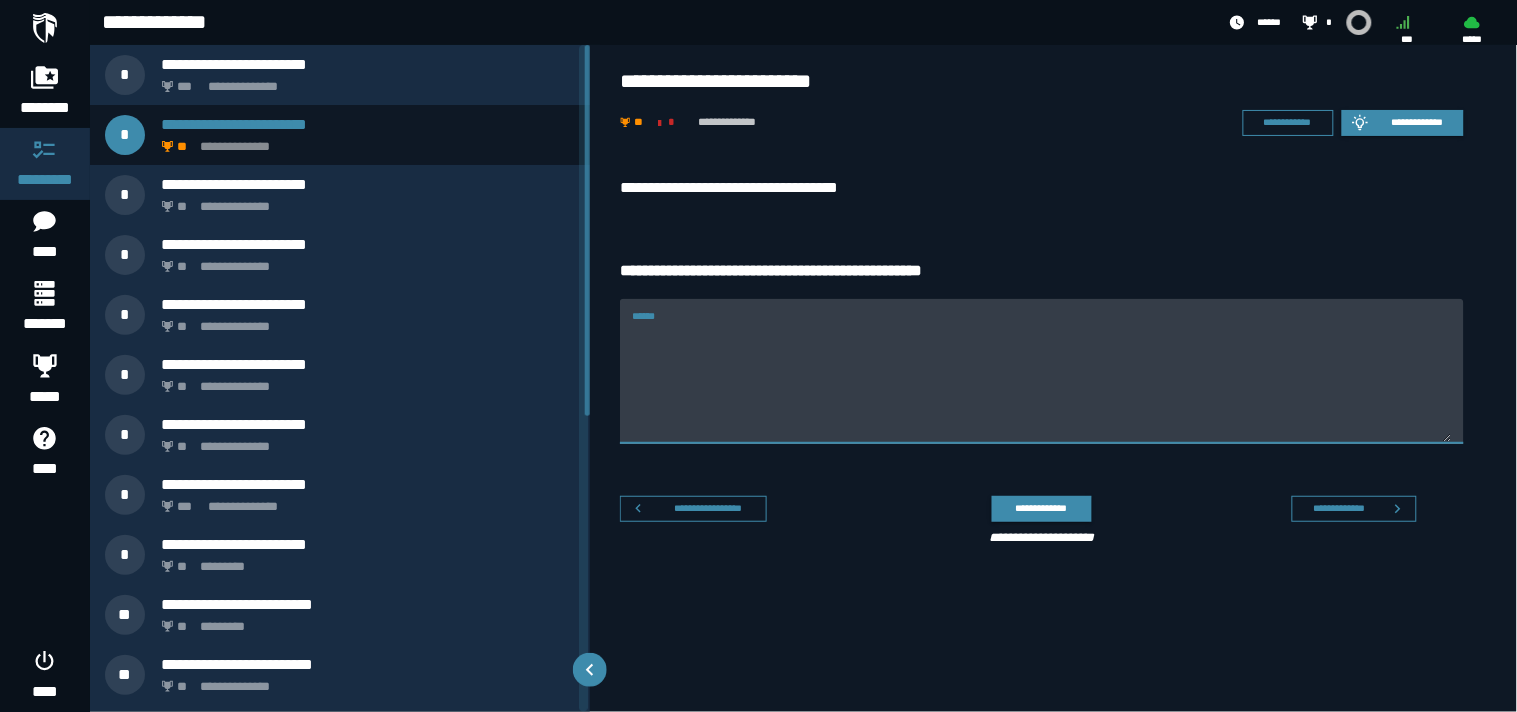 paste on "**********" 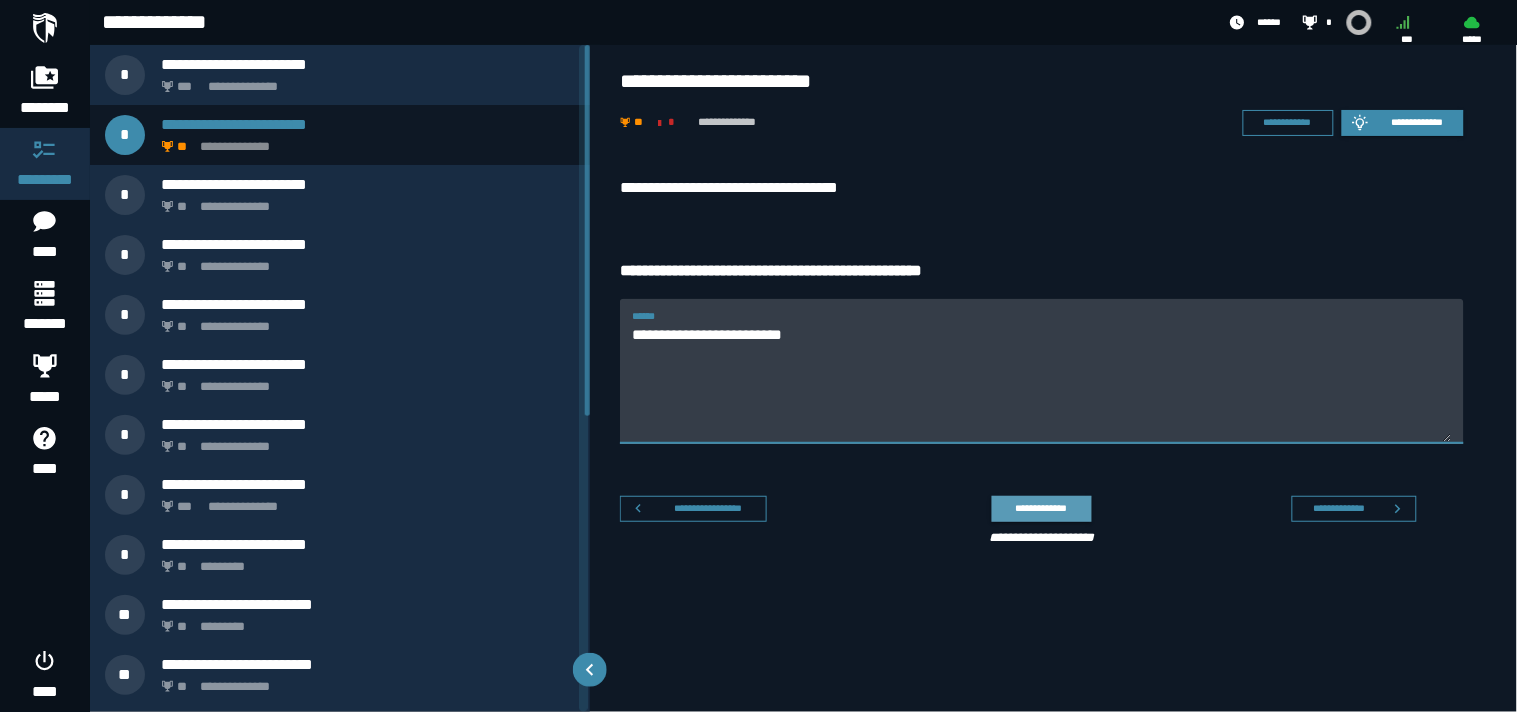 type on "**********" 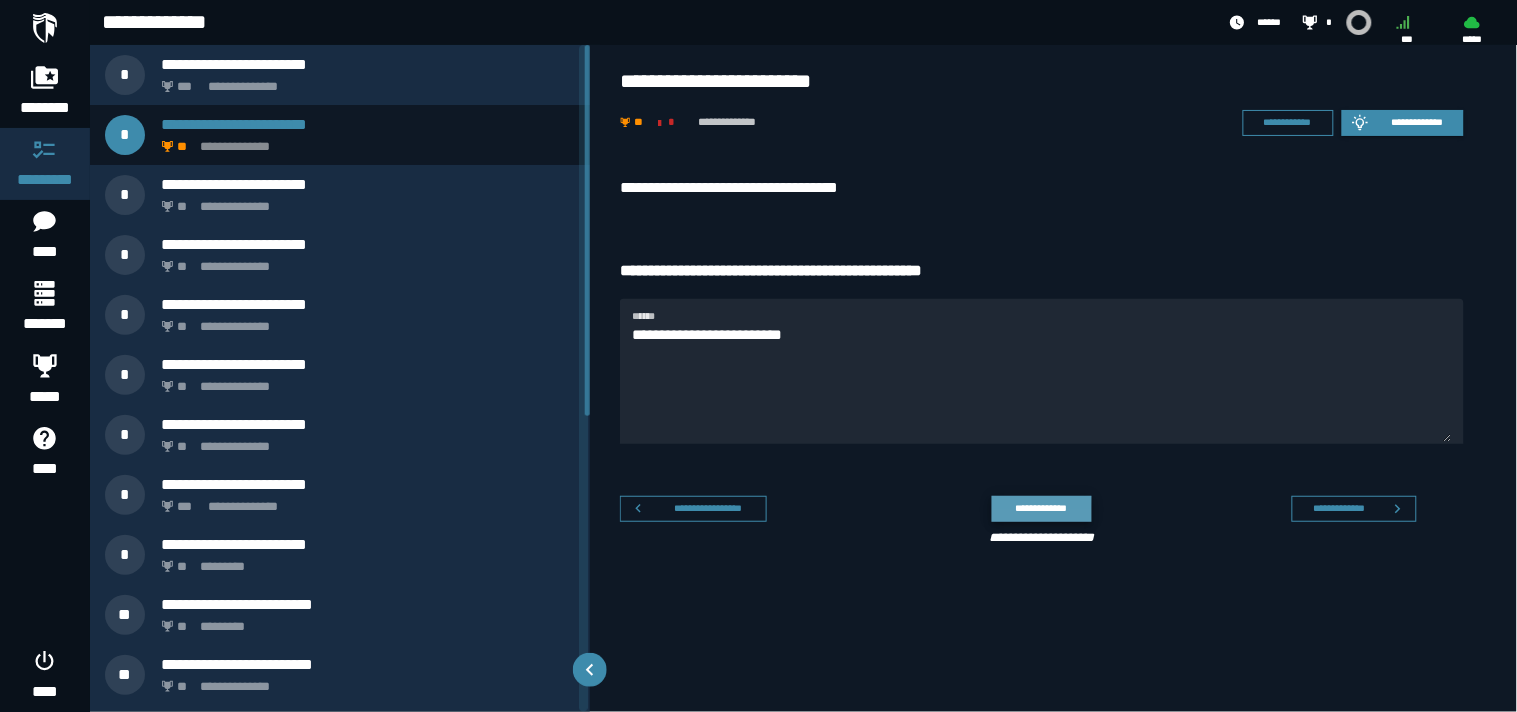 click on "**********" at bounding box center (1041, 508) 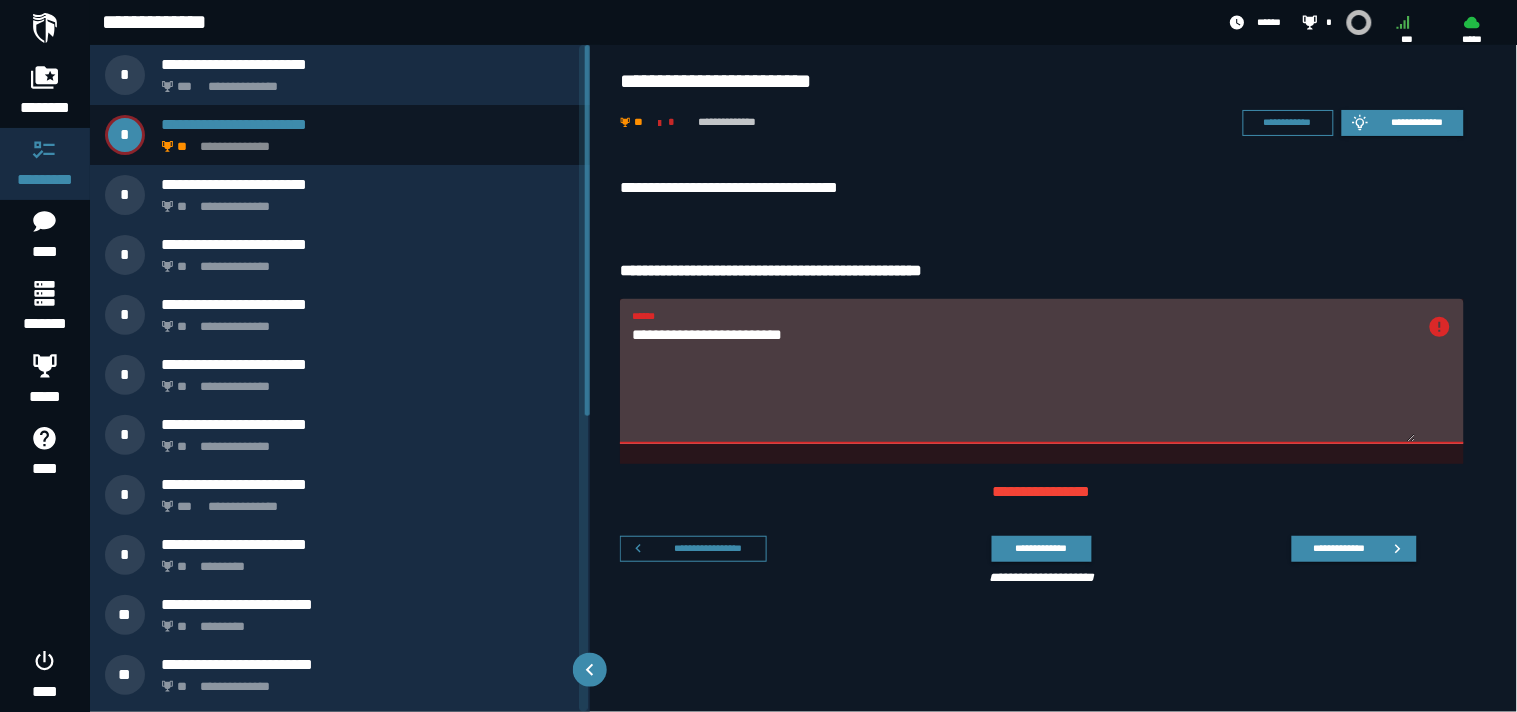 drag, startPoint x: 795, startPoint y: 305, endPoint x: 783, endPoint y: 305, distance: 12 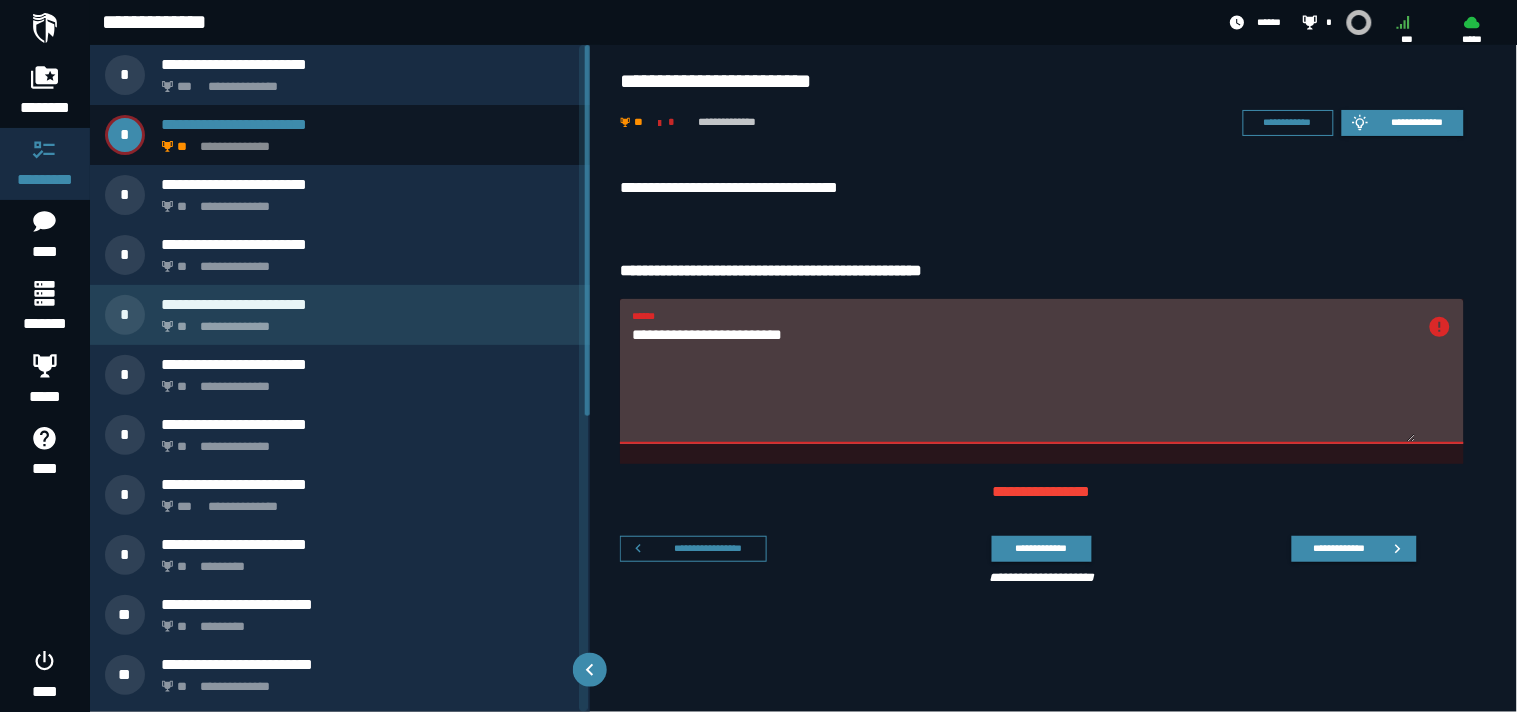 drag, startPoint x: 908, startPoint y: 335, endPoint x: 512, endPoint y: 326, distance: 396.10226 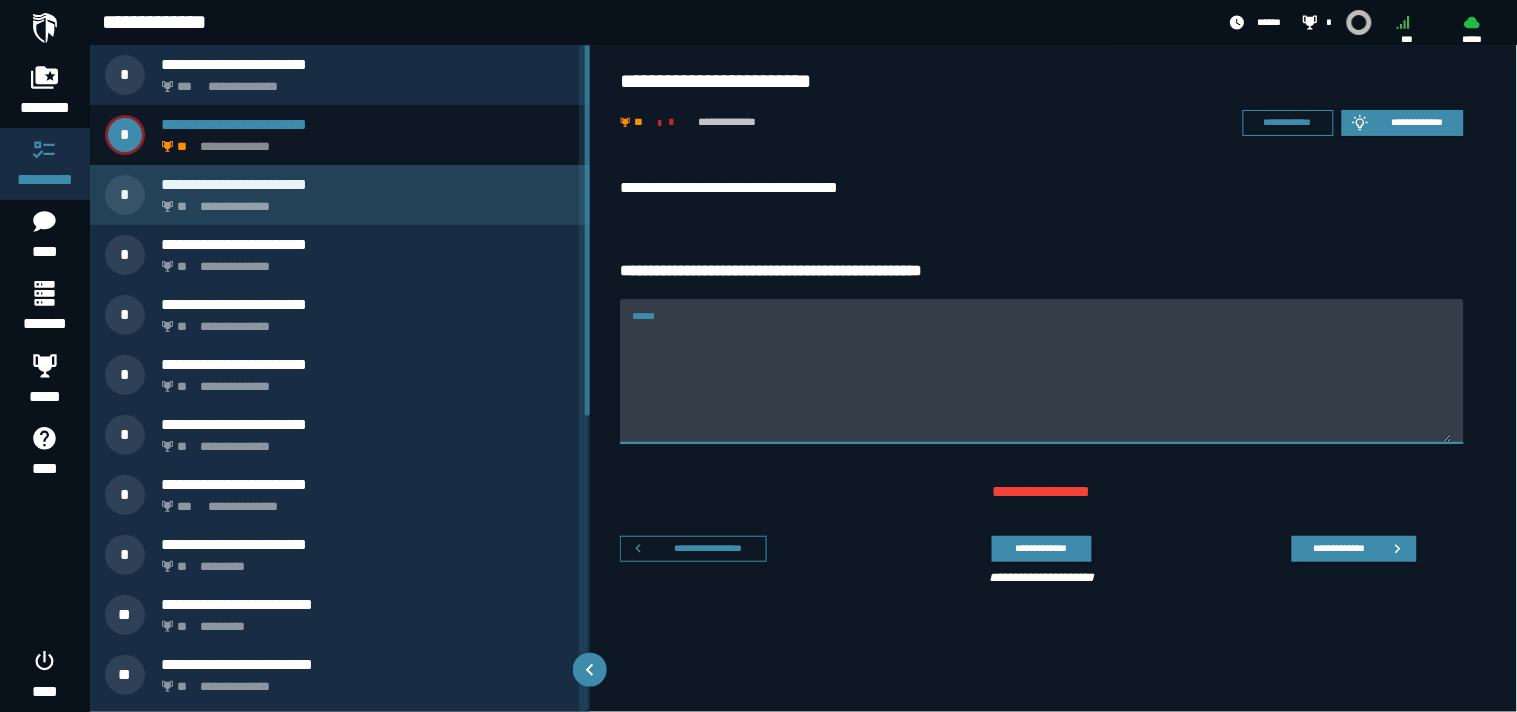 type 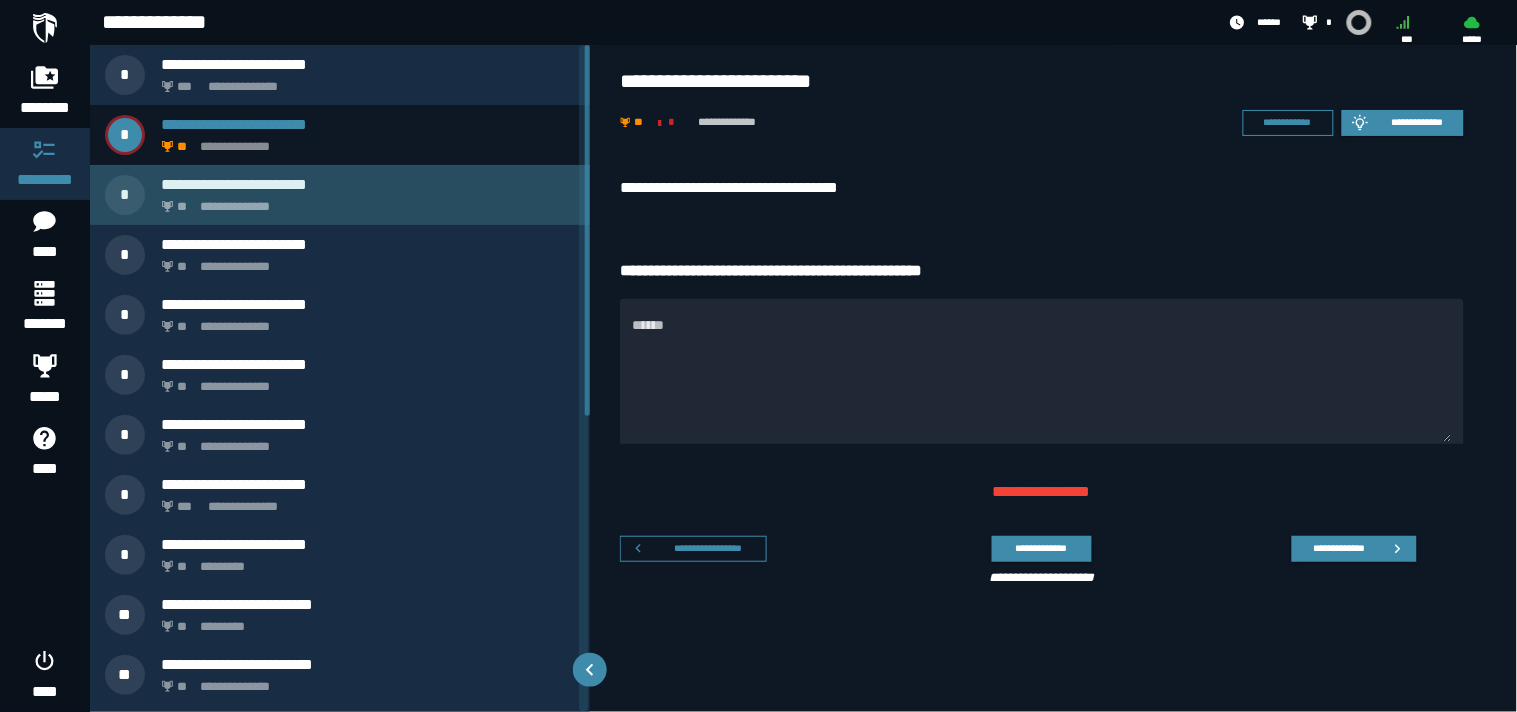 click on "**********" at bounding box center [368, 184] 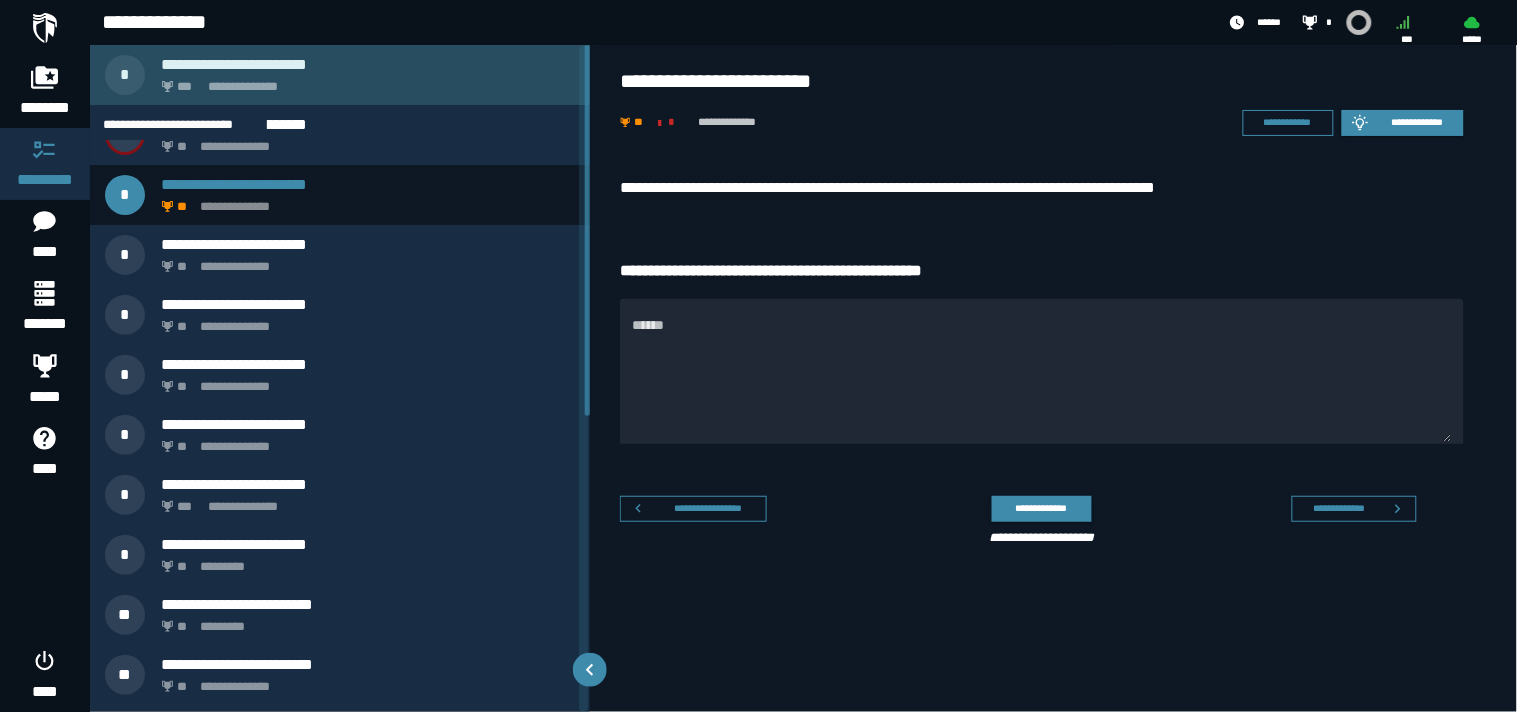 click on "***" at bounding box center [187, 87] 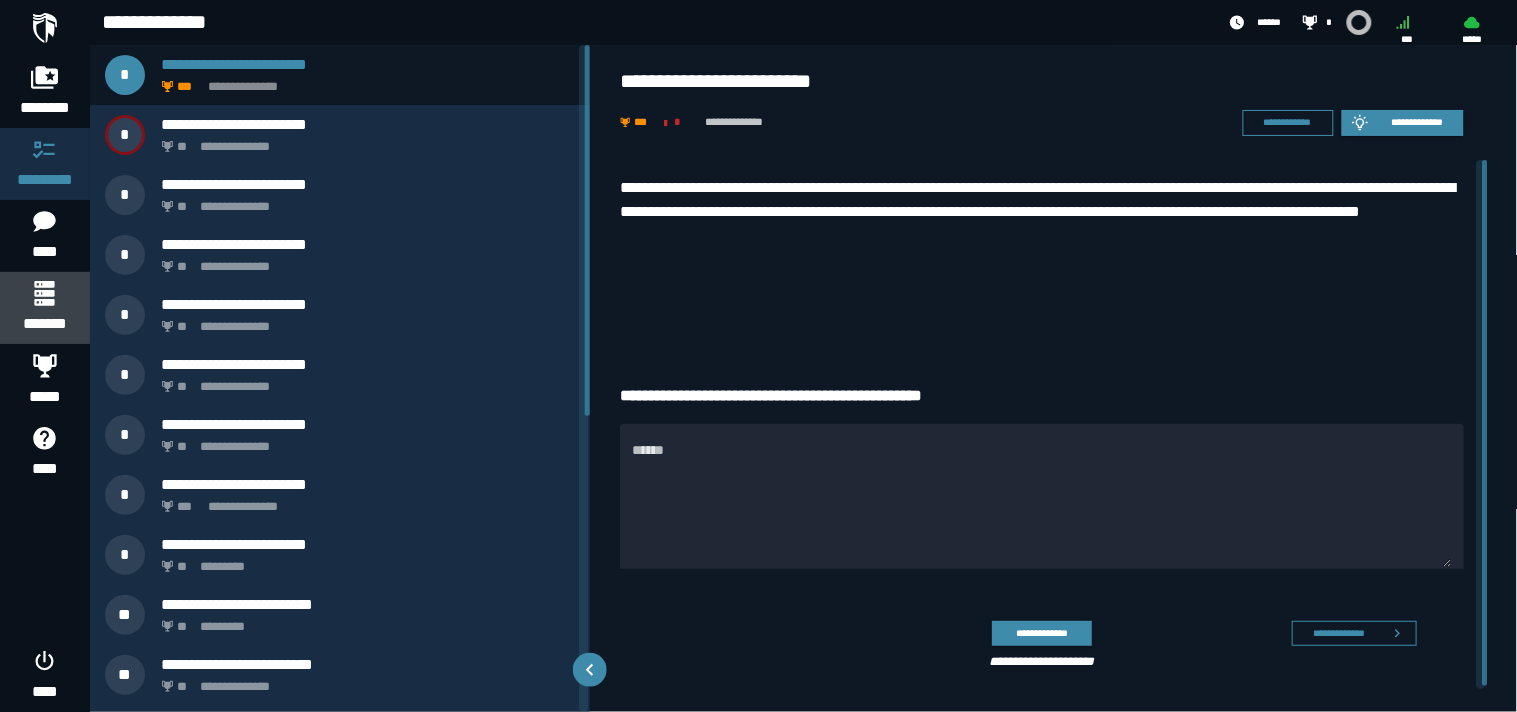 click on "*******" at bounding box center (44, 324) 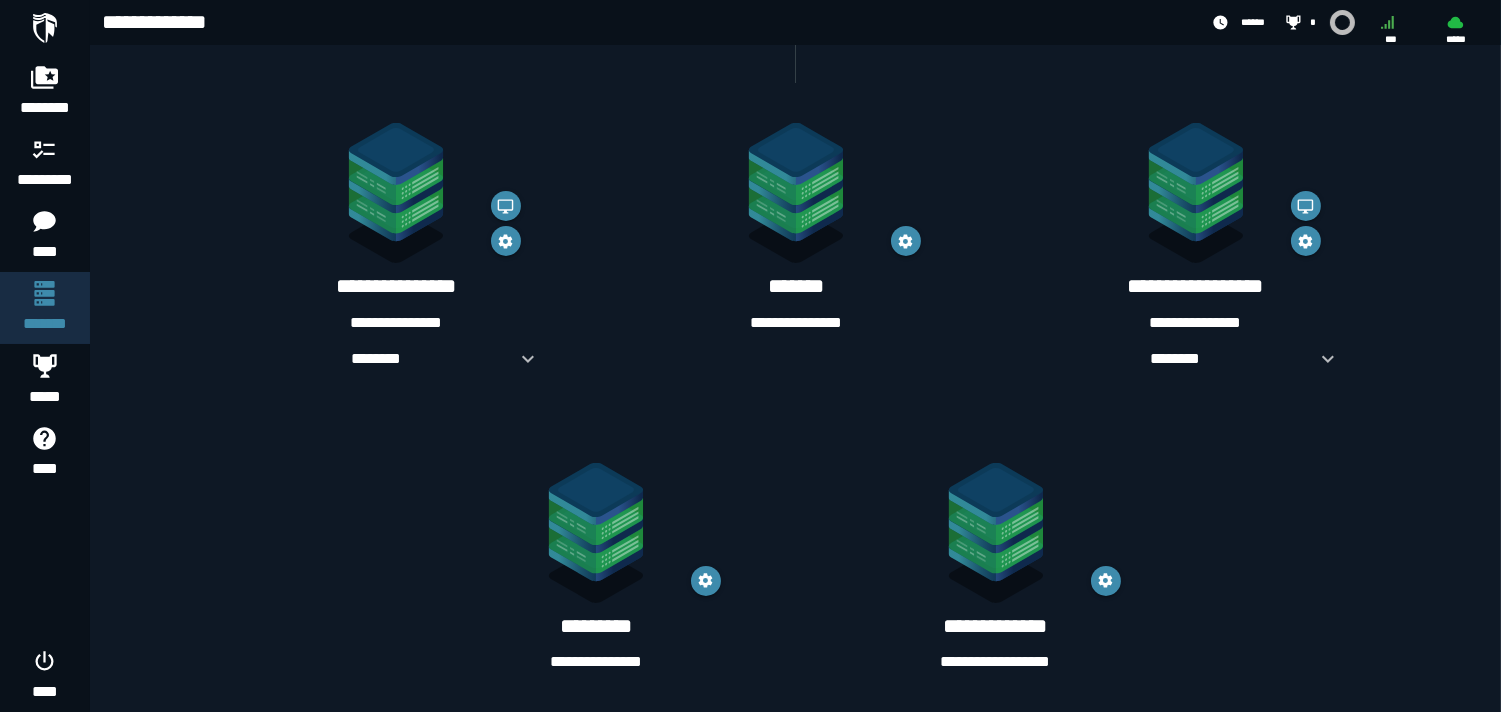 scroll, scrollTop: 327, scrollLeft: 0, axis: vertical 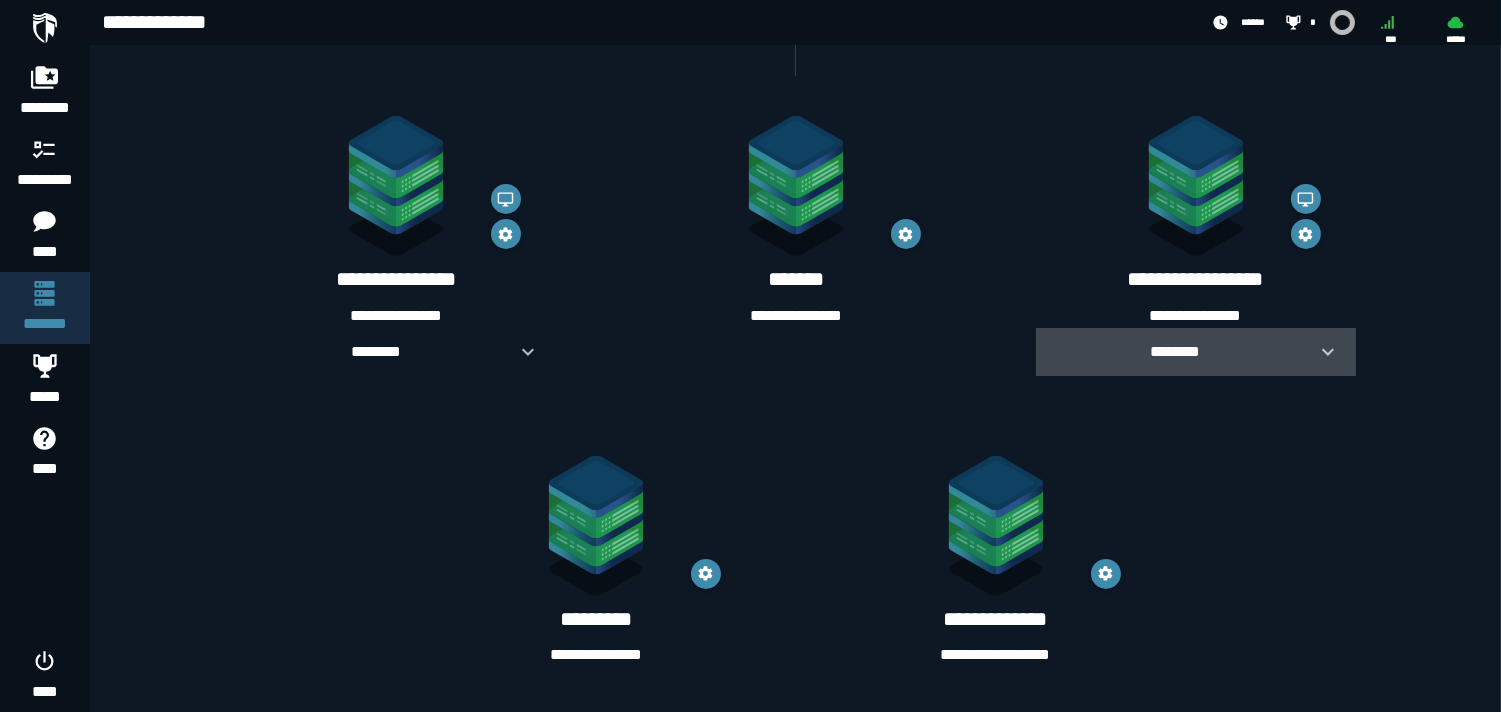 click 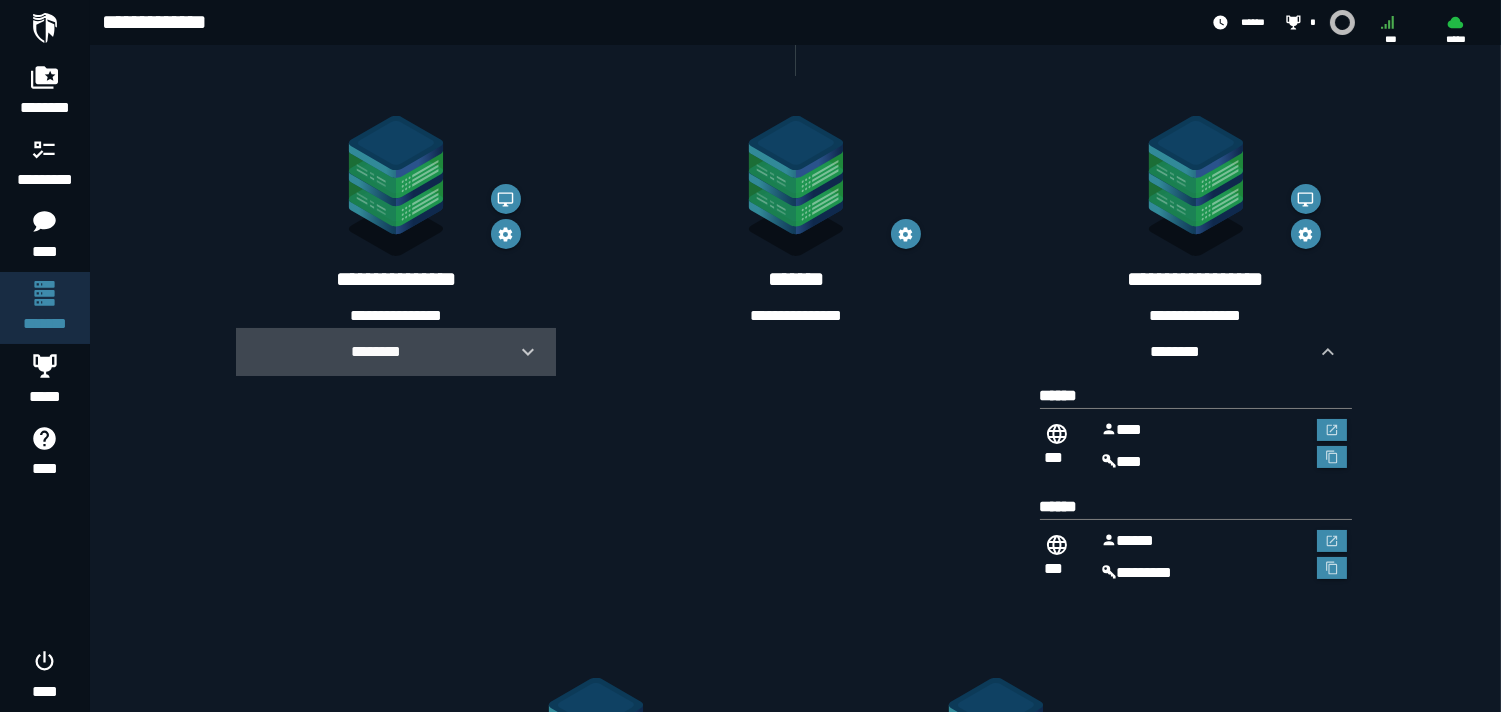 click 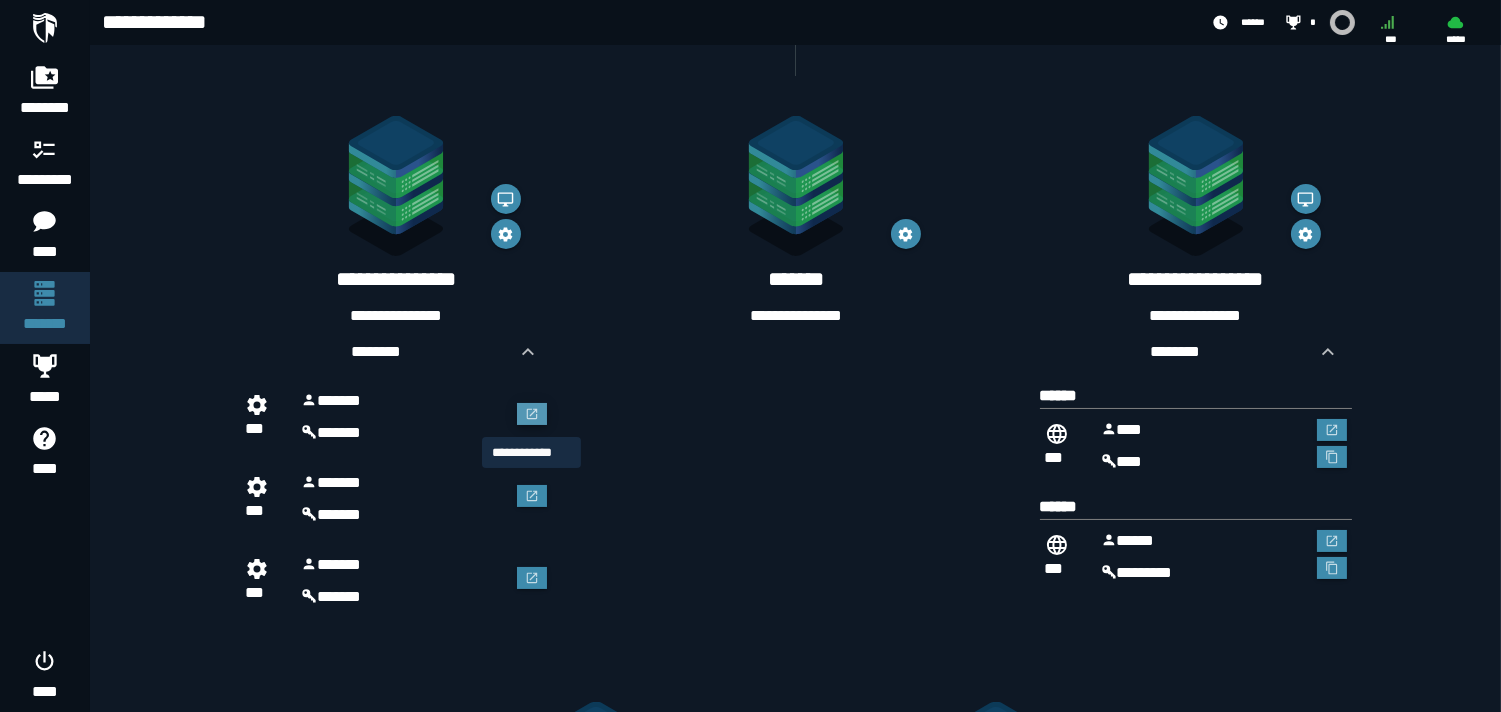 click at bounding box center [532, 414] 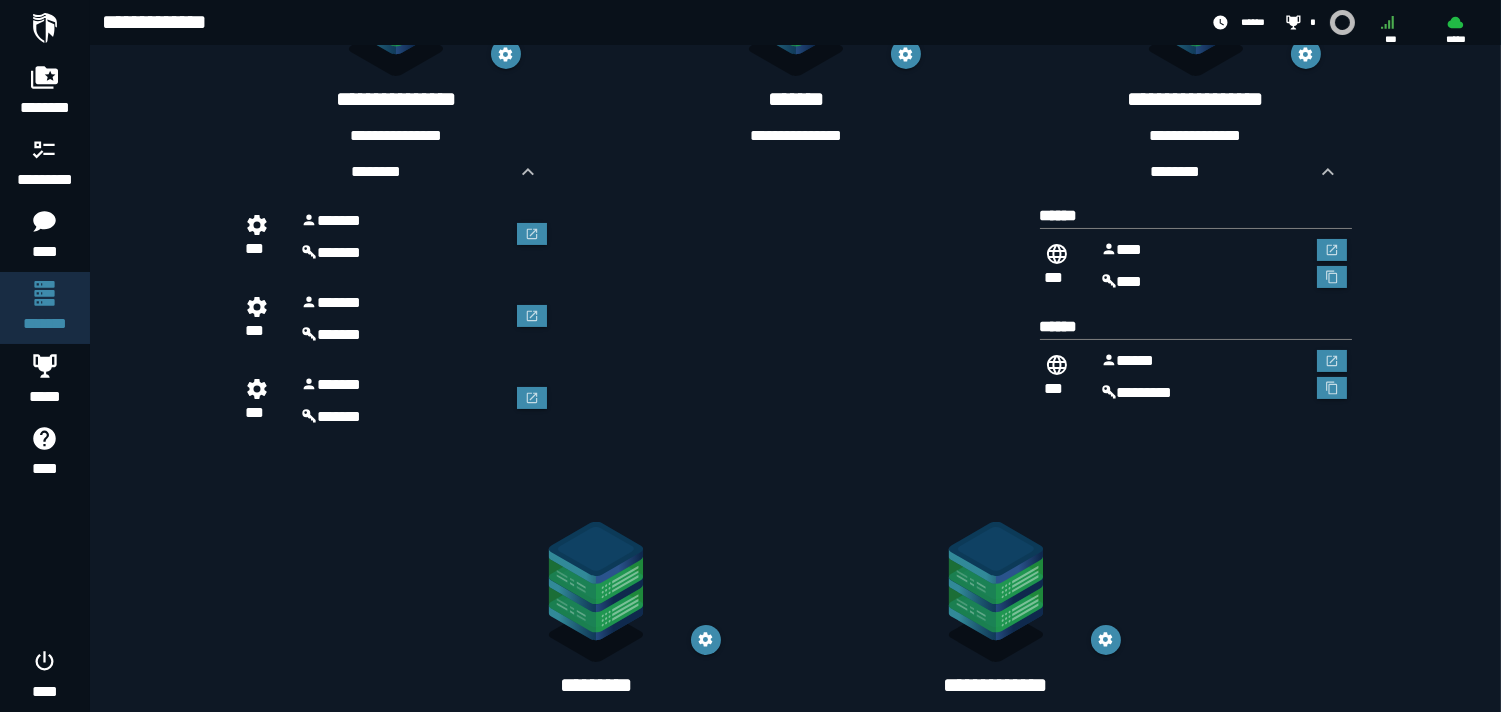 scroll, scrollTop: 573, scrollLeft: 0, axis: vertical 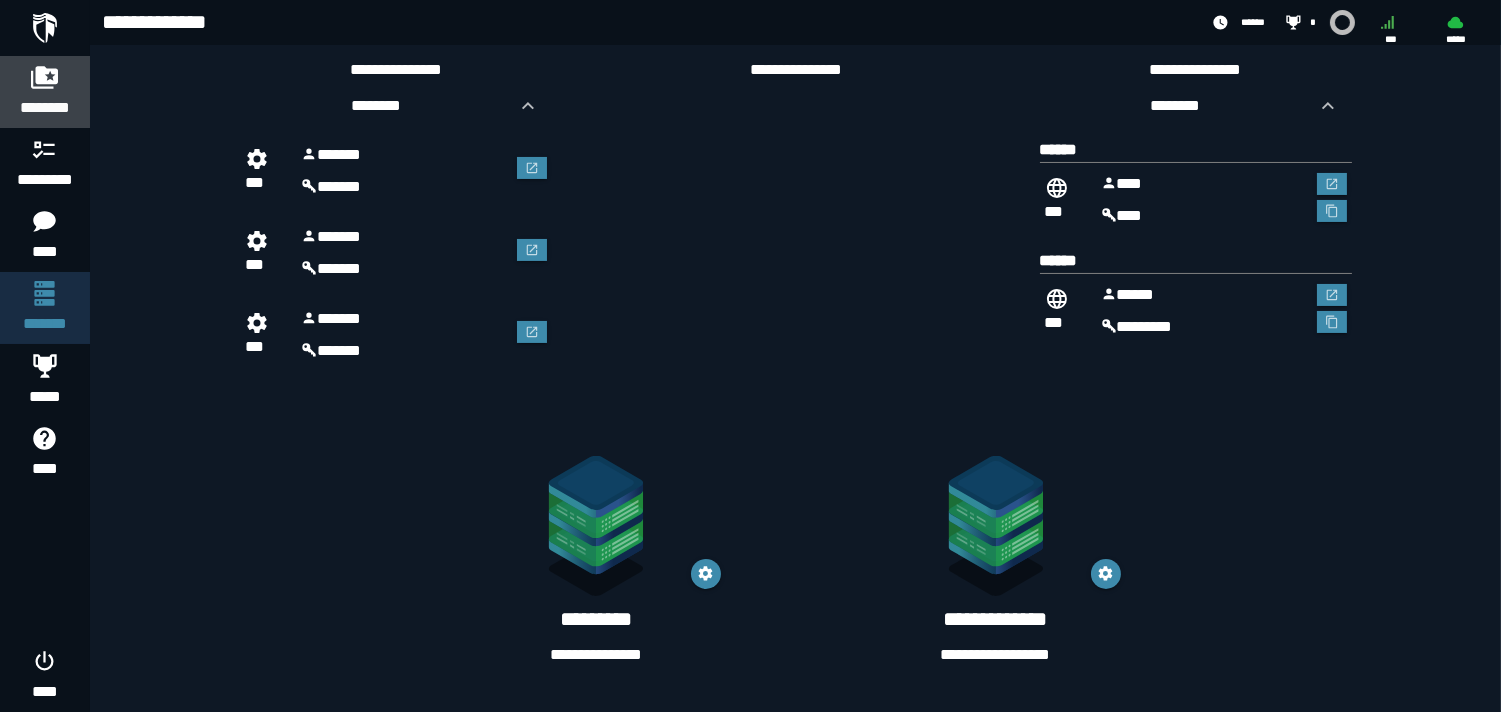 click 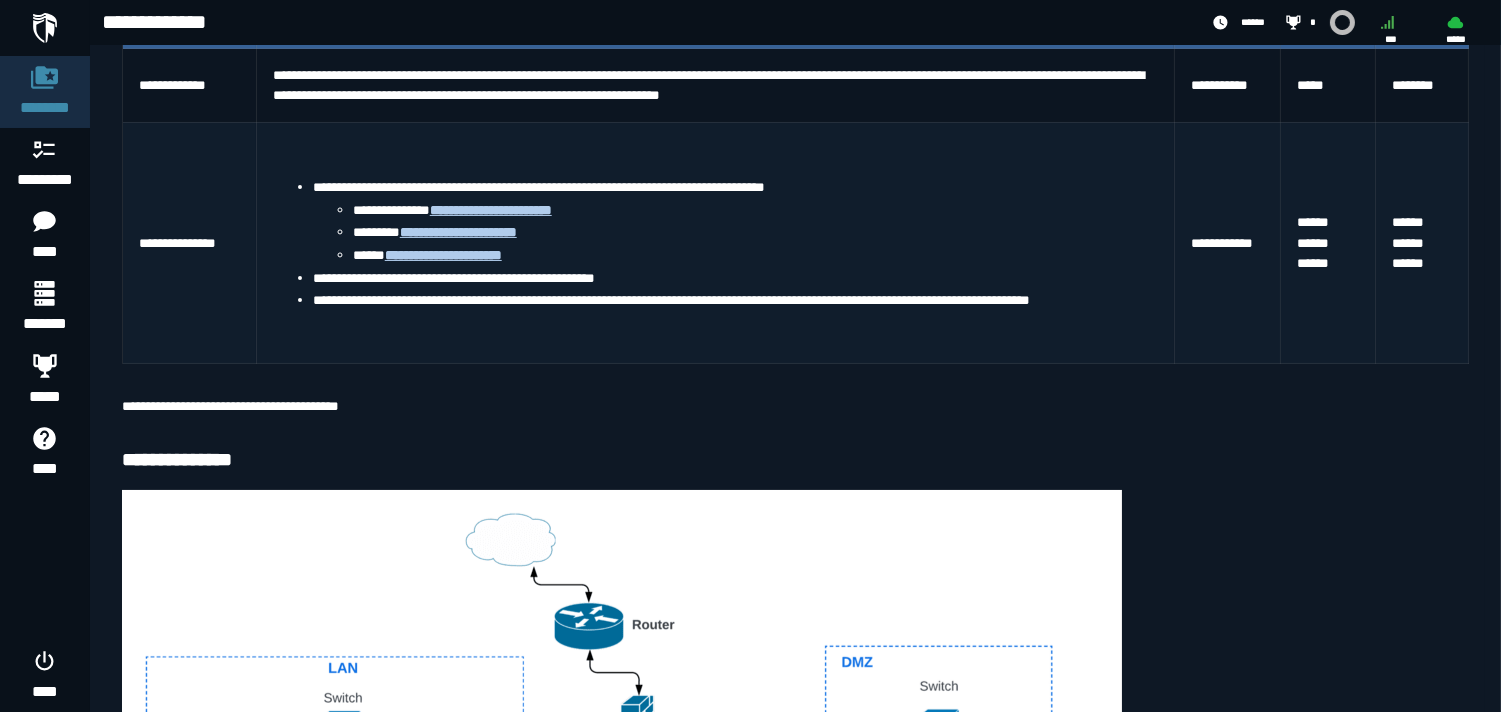 scroll, scrollTop: 502, scrollLeft: 0, axis: vertical 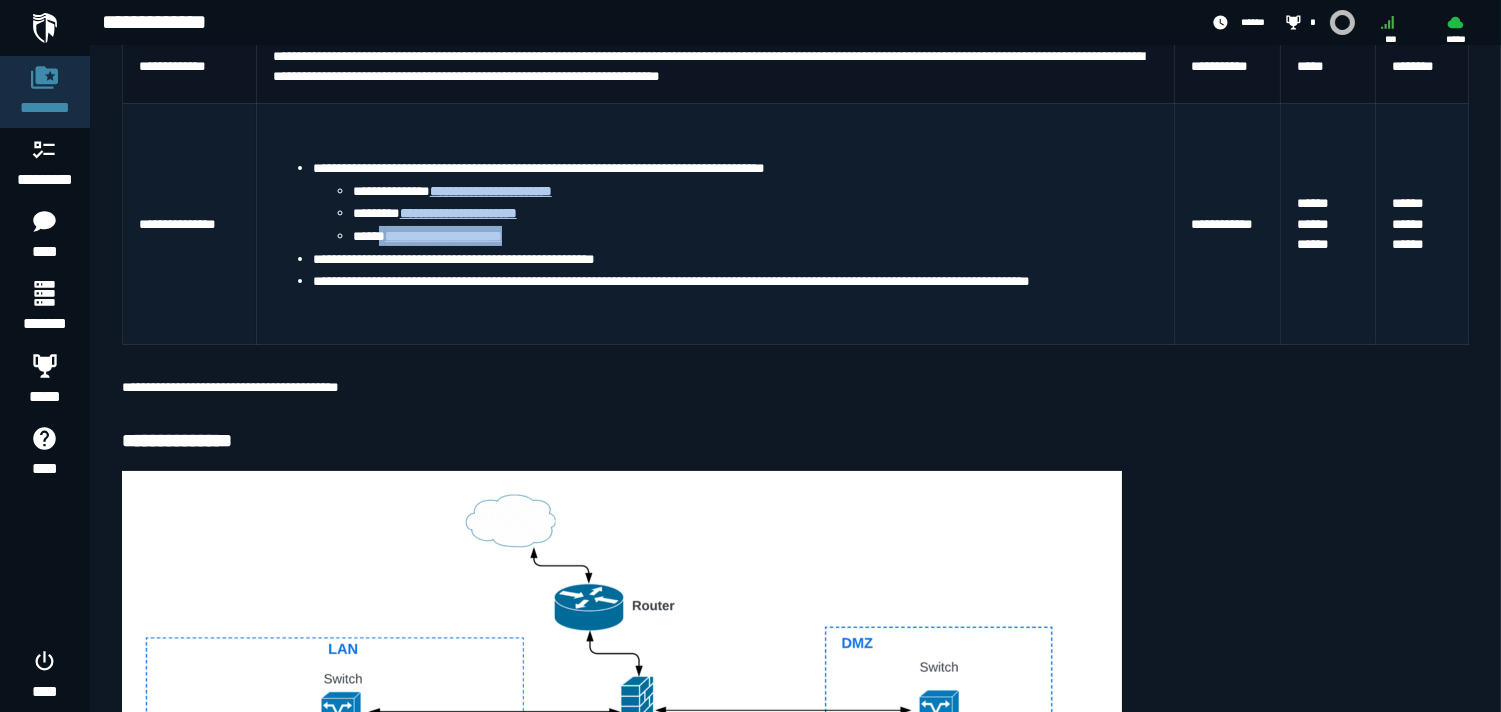 drag, startPoint x: 542, startPoint y: 228, endPoint x: 382, endPoint y: 242, distance: 160.61133 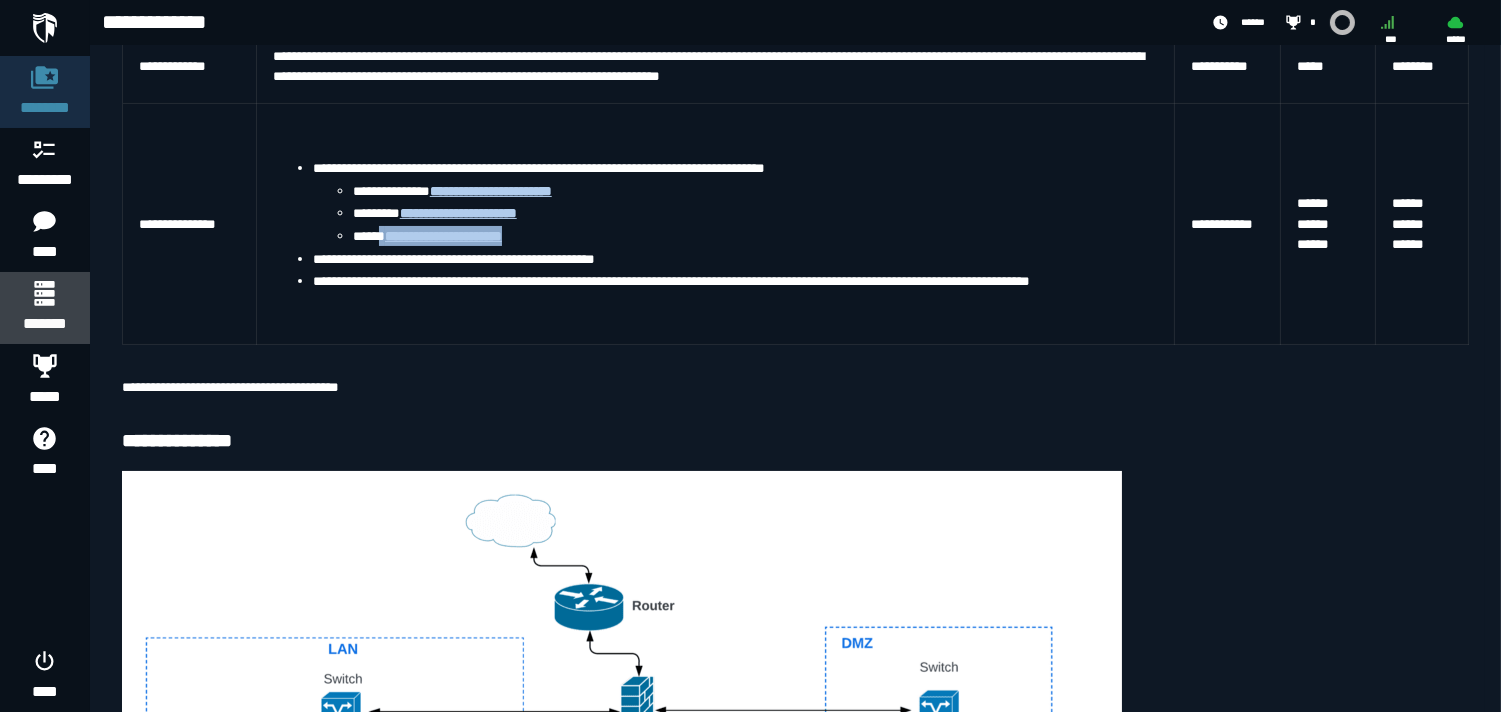 click at bounding box center [44, 293] 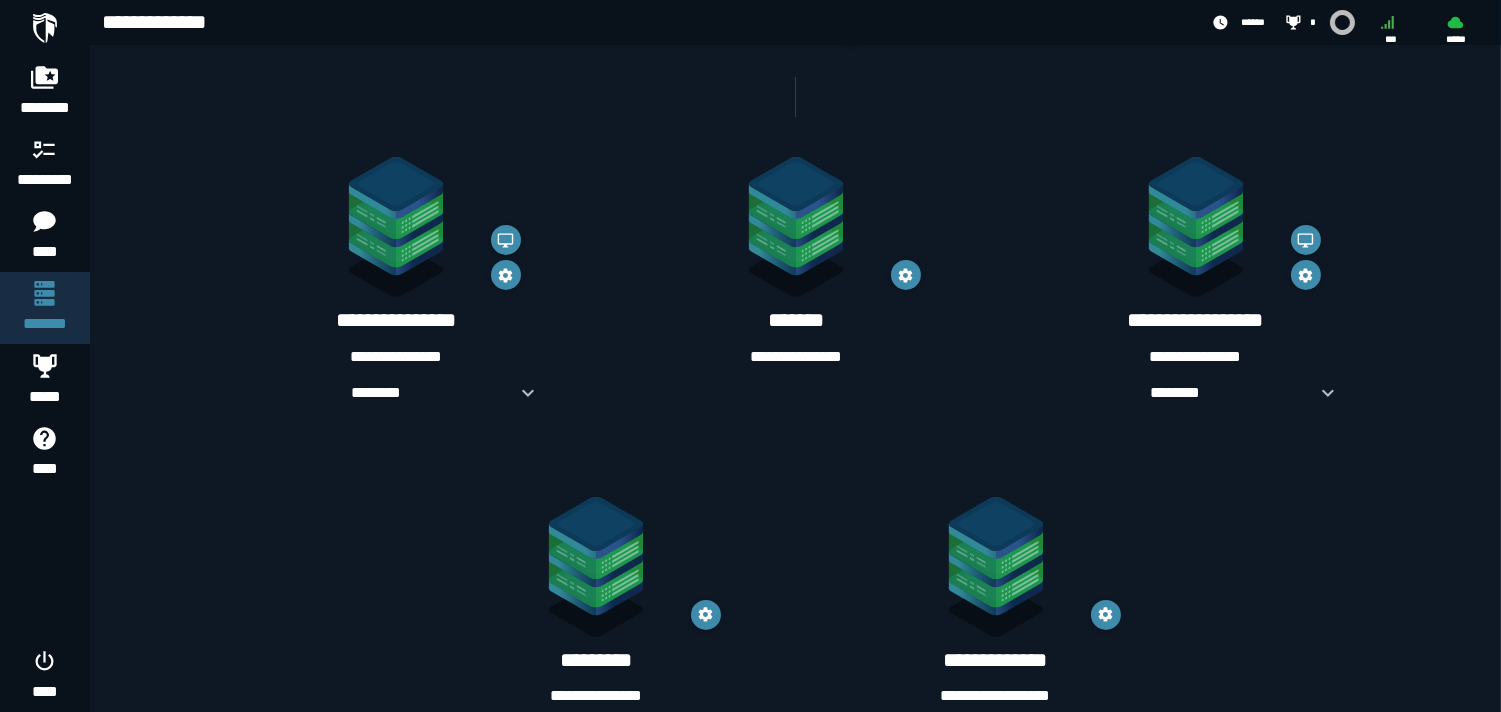 scroll, scrollTop: 292, scrollLeft: 0, axis: vertical 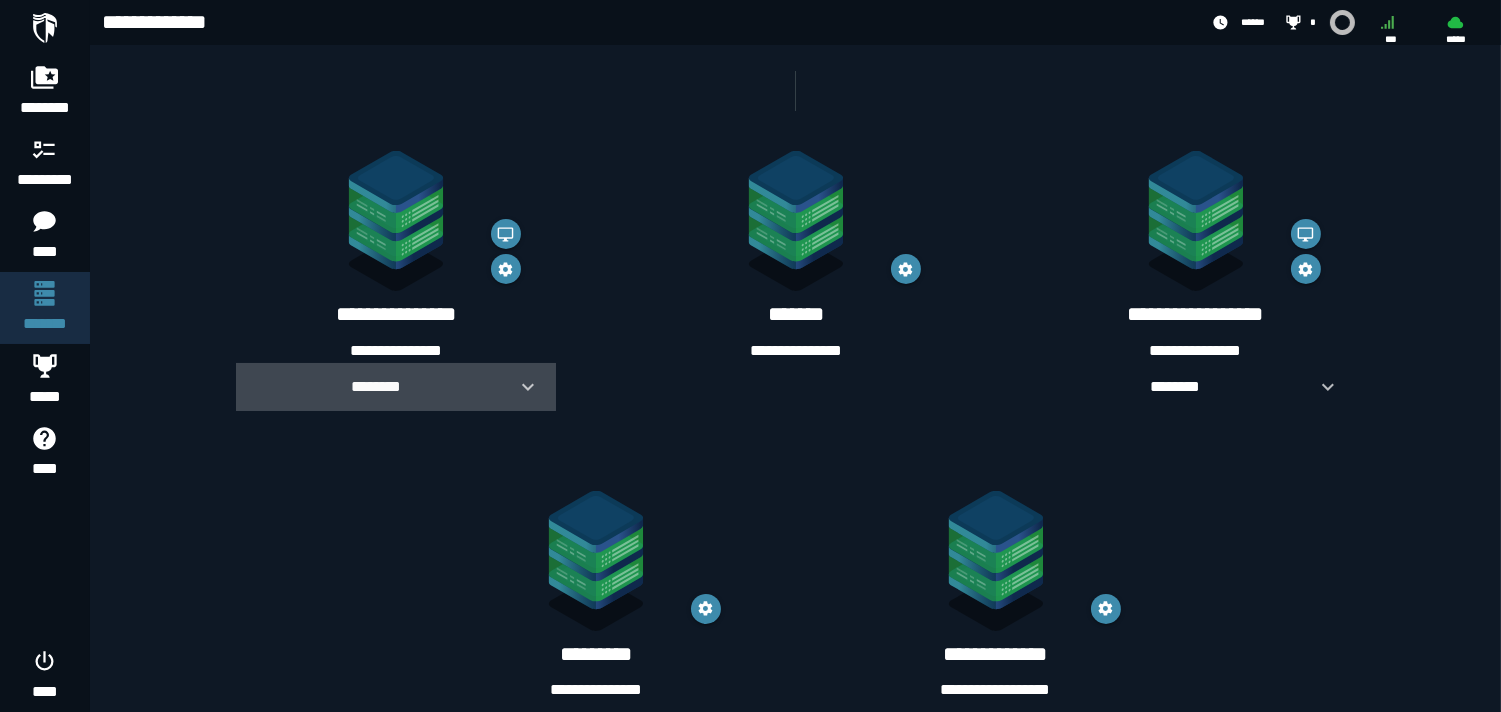 click at bounding box center [520, 387] 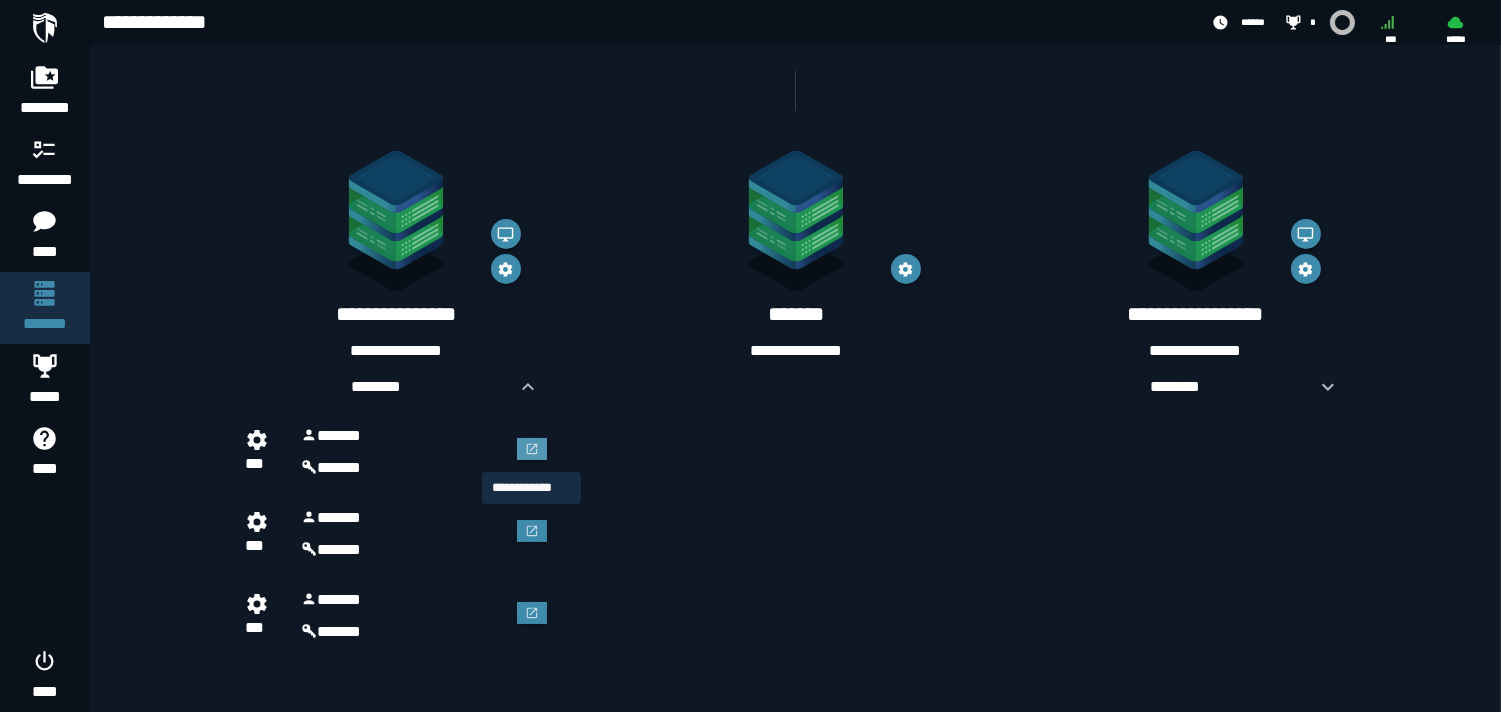 click at bounding box center [532, 449] 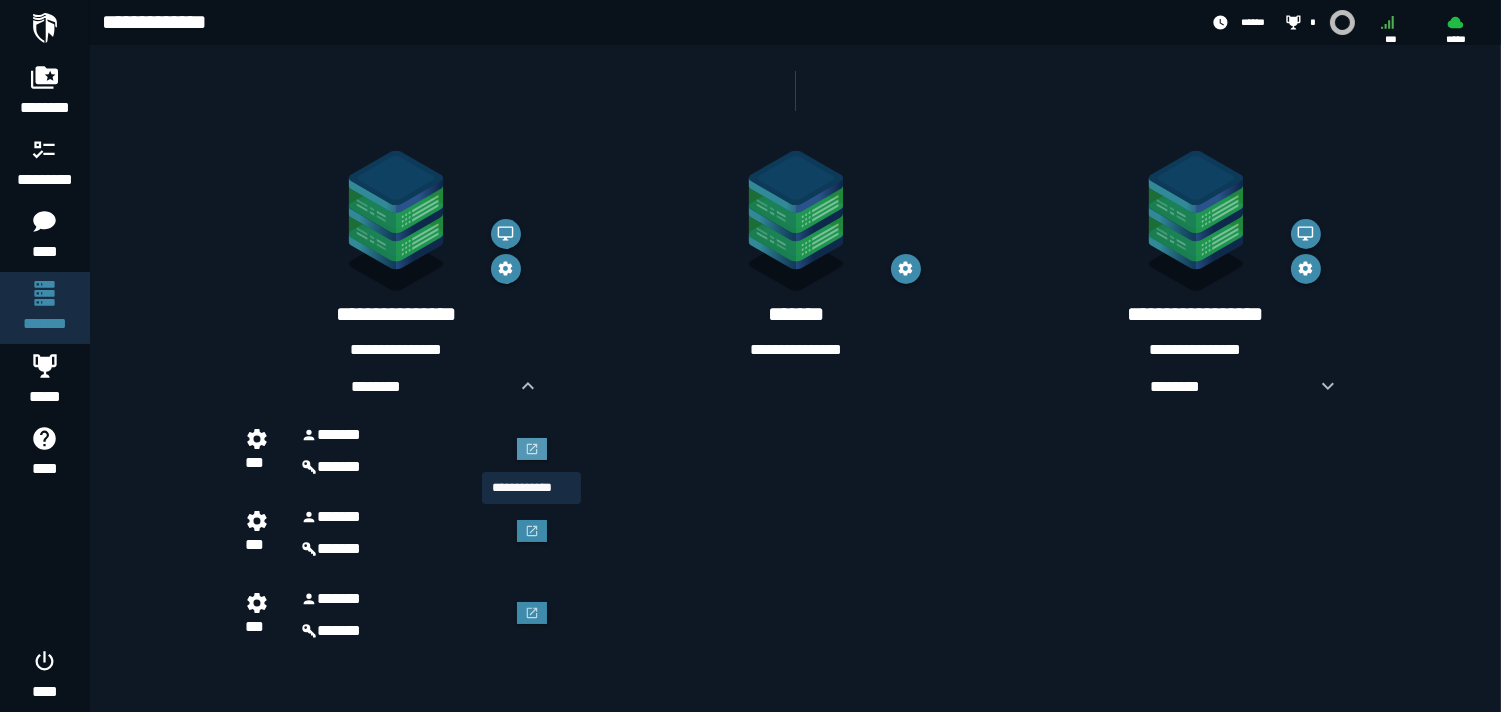 scroll, scrollTop: 0, scrollLeft: 0, axis: both 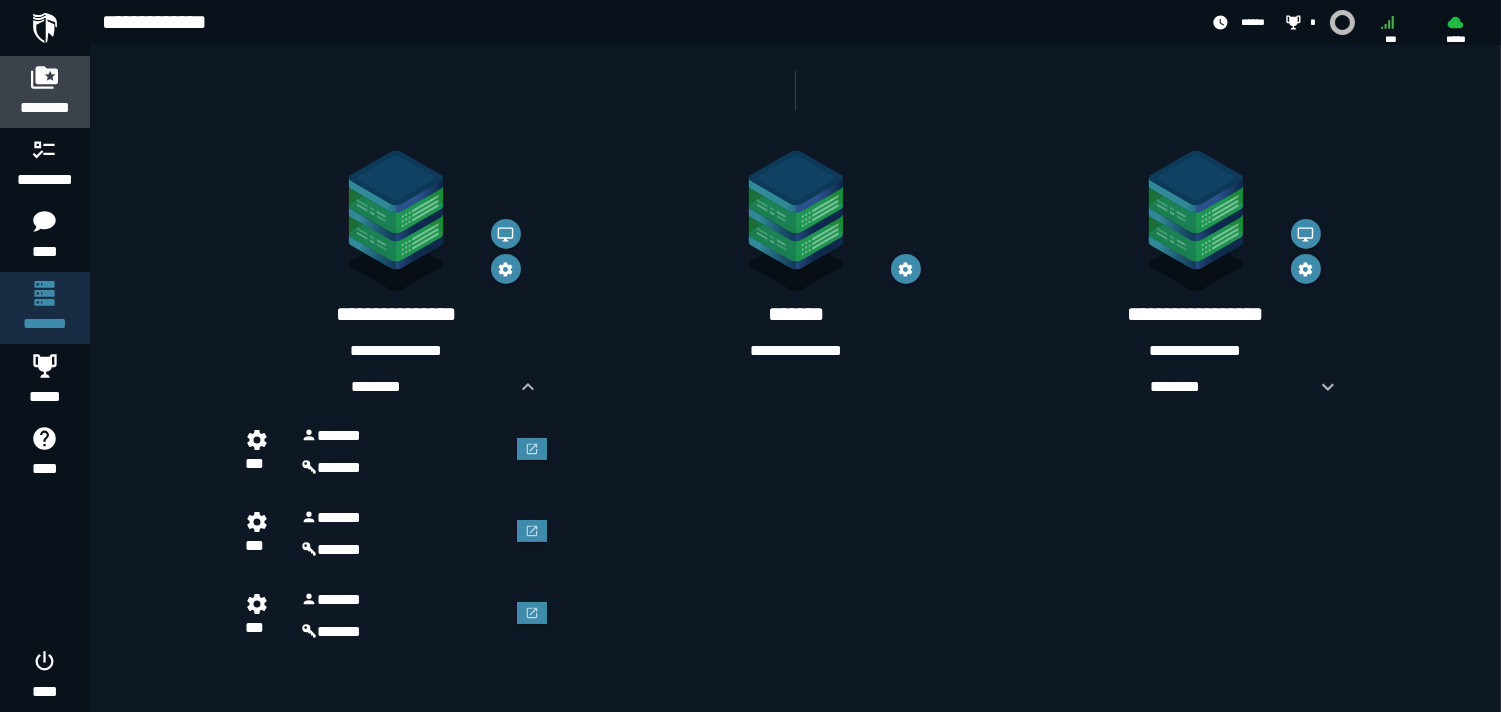 click 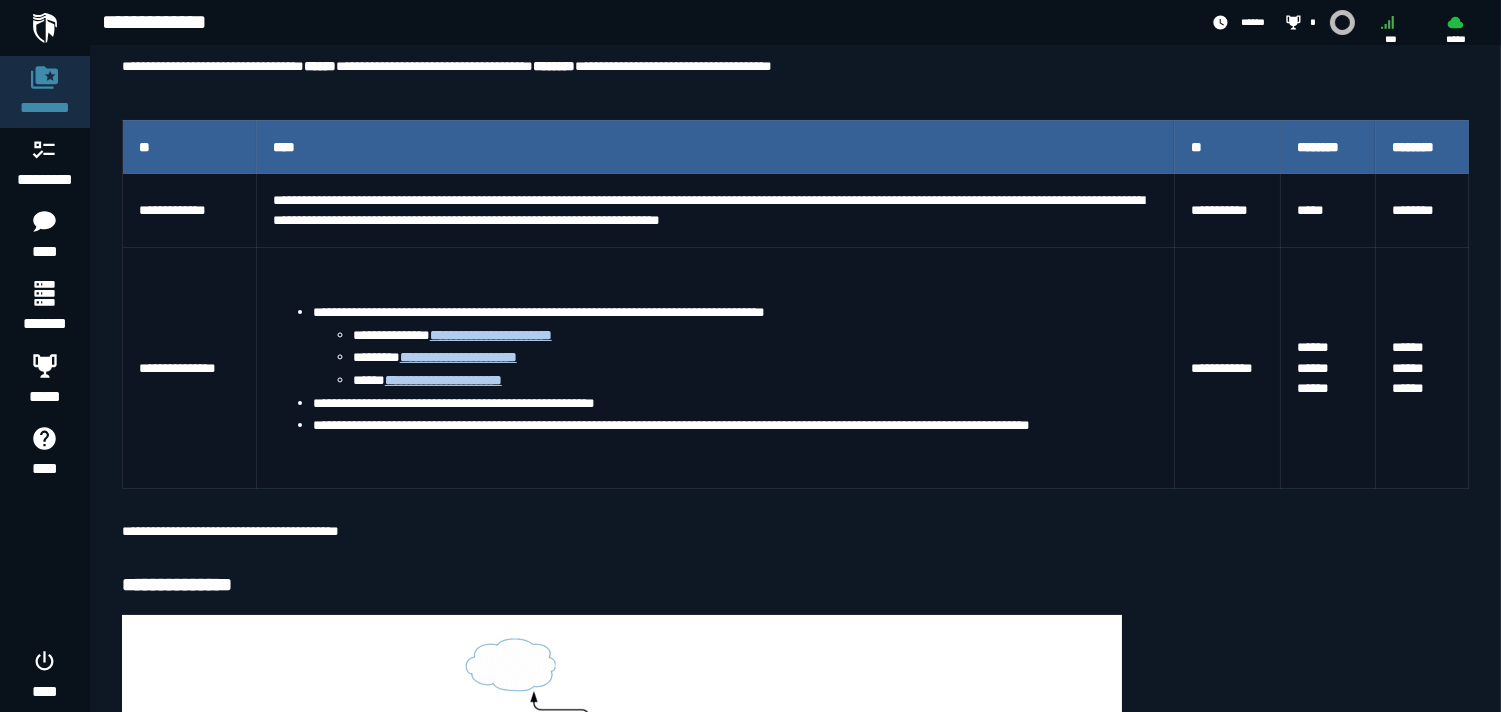 scroll, scrollTop: 325, scrollLeft: 0, axis: vertical 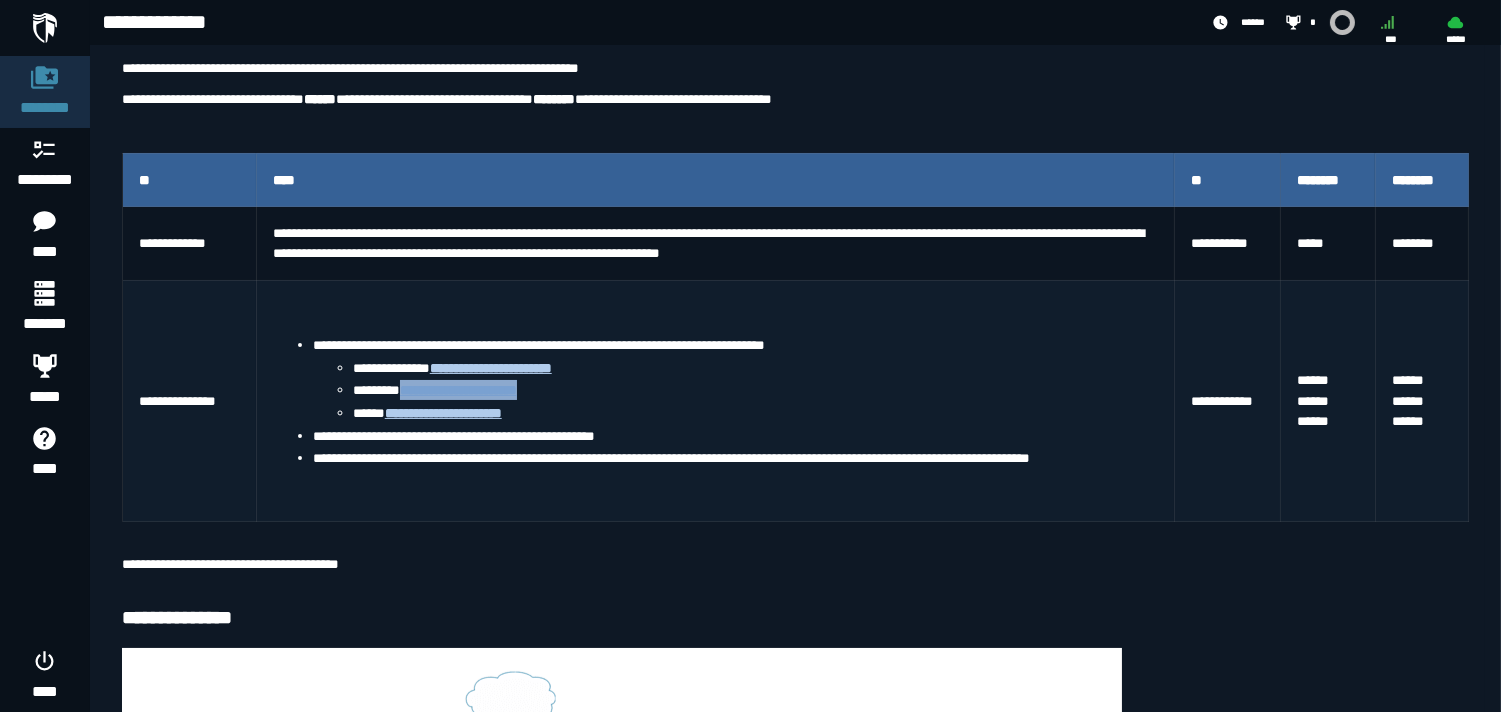 drag, startPoint x: 563, startPoint y: 390, endPoint x: 411, endPoint y: 390, distance: 152 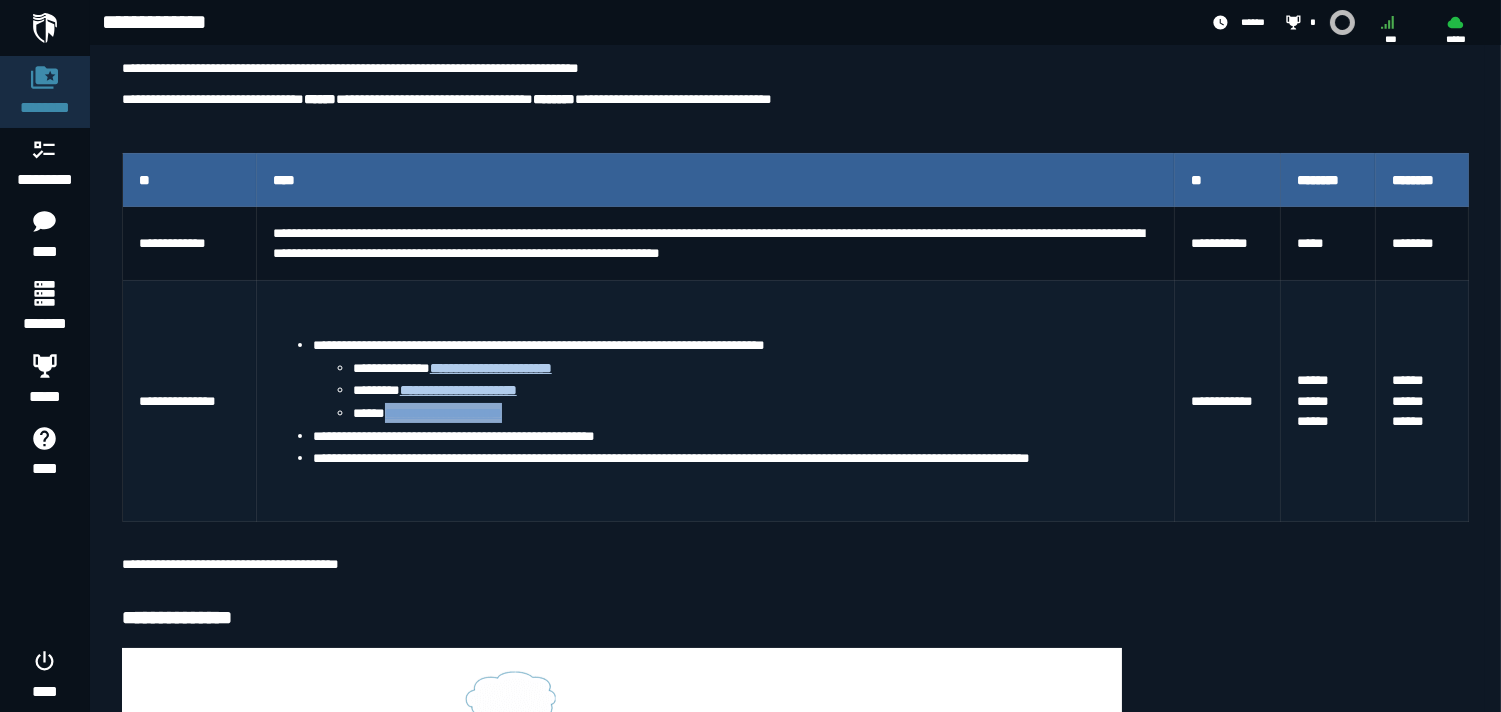 drag, startPoint x: 540, startPoint y: 411, endPoint x: 386, endPoint y: 414, distance: 154.02922 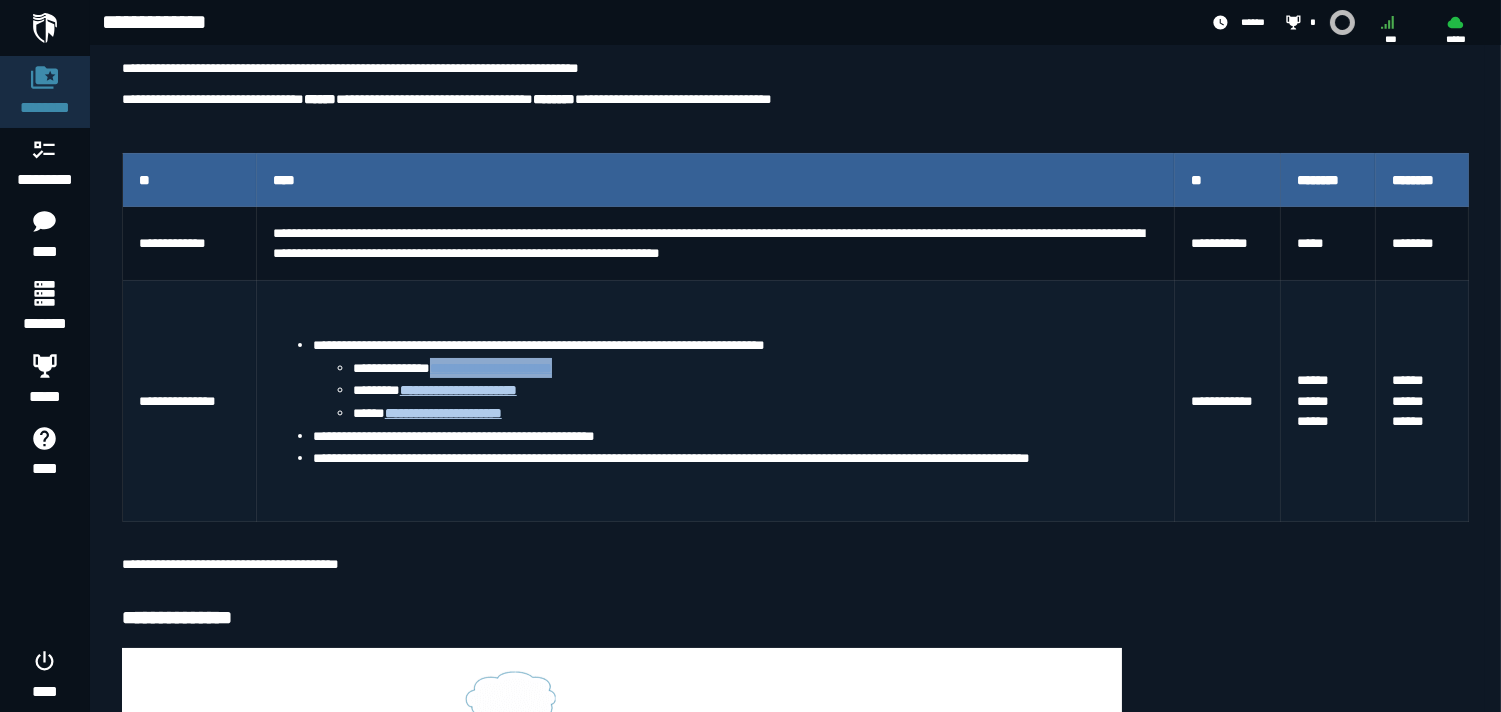 drag, startPoint x: 616, startPoint y: 370, endPoint x: 458, endPoint y: 372, distance: 158.01266 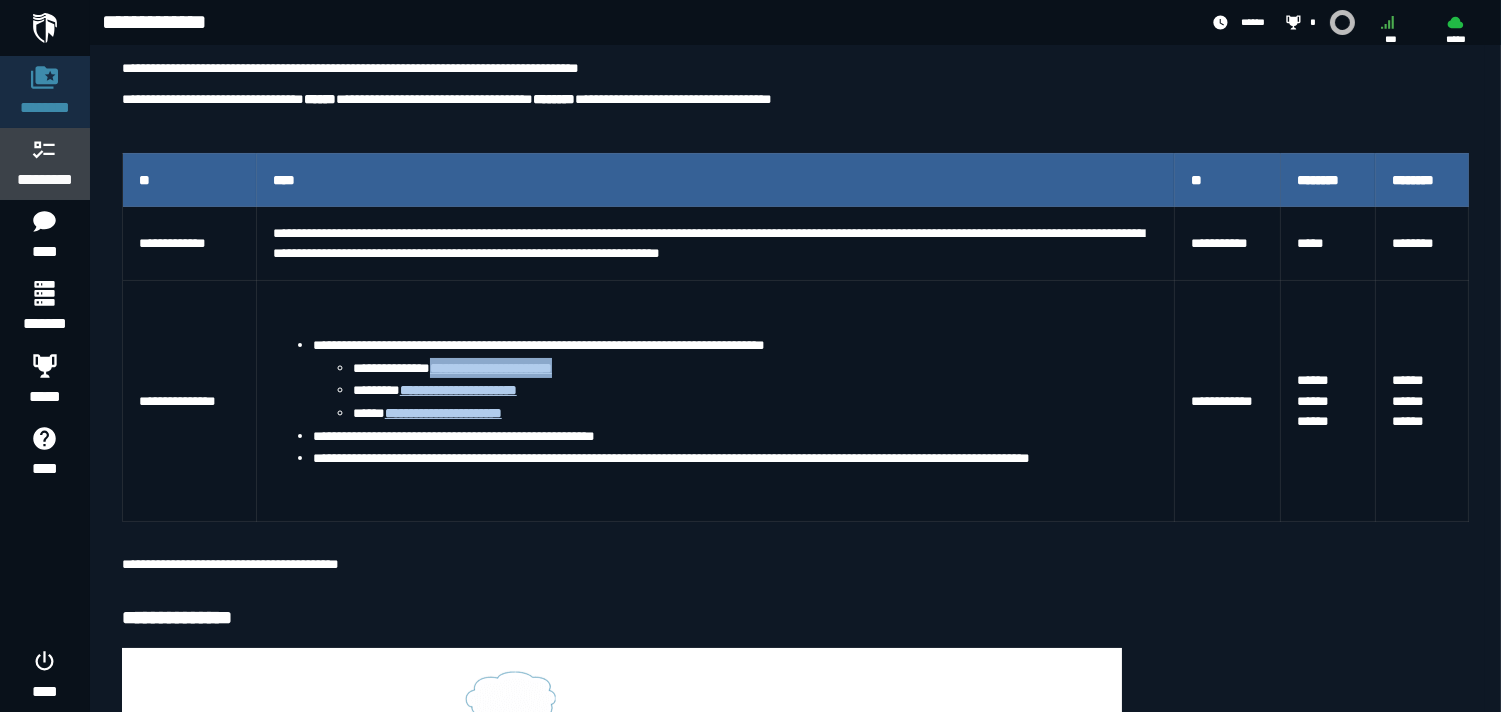 click at bounding box center (45, 149) 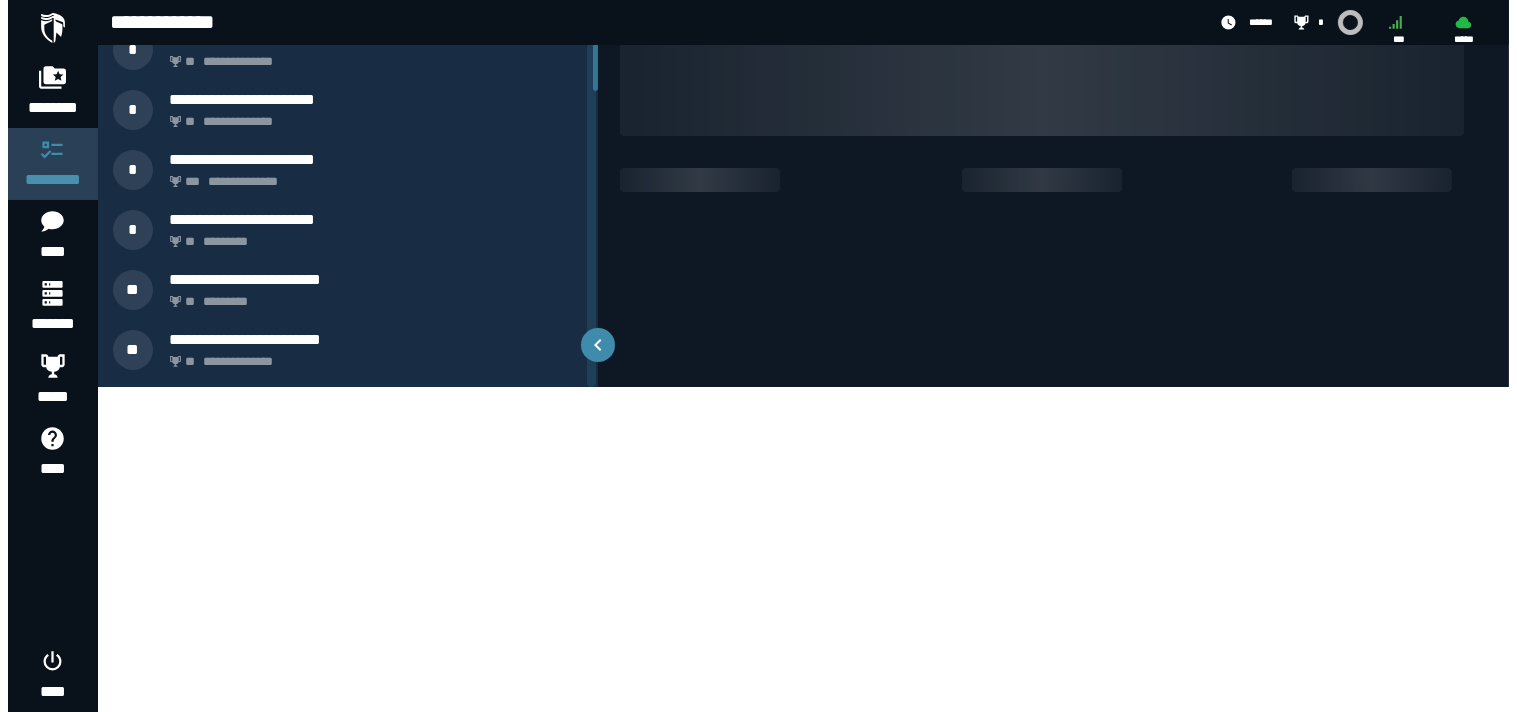 scroll, scrollTop: 0, scrollLeft: 0, axis: both 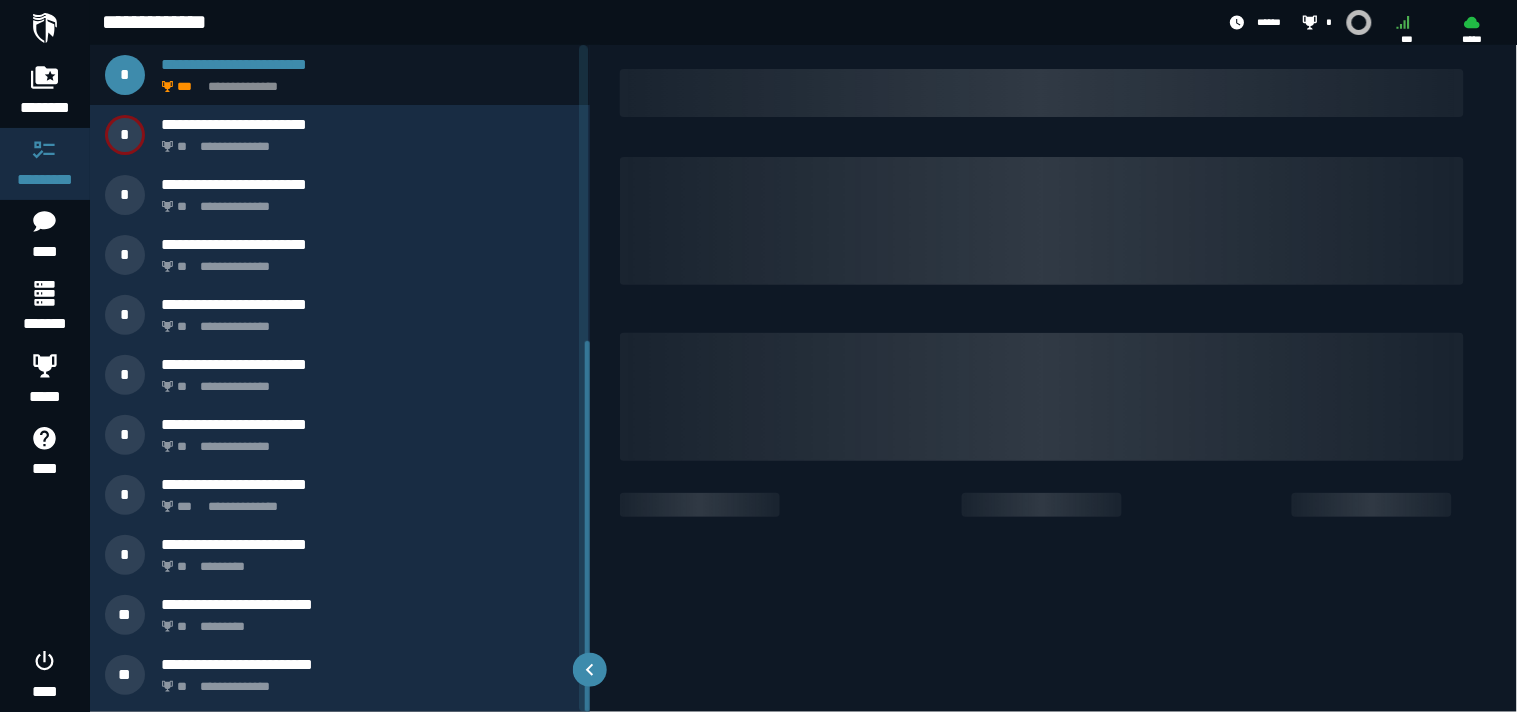 click on "**********" 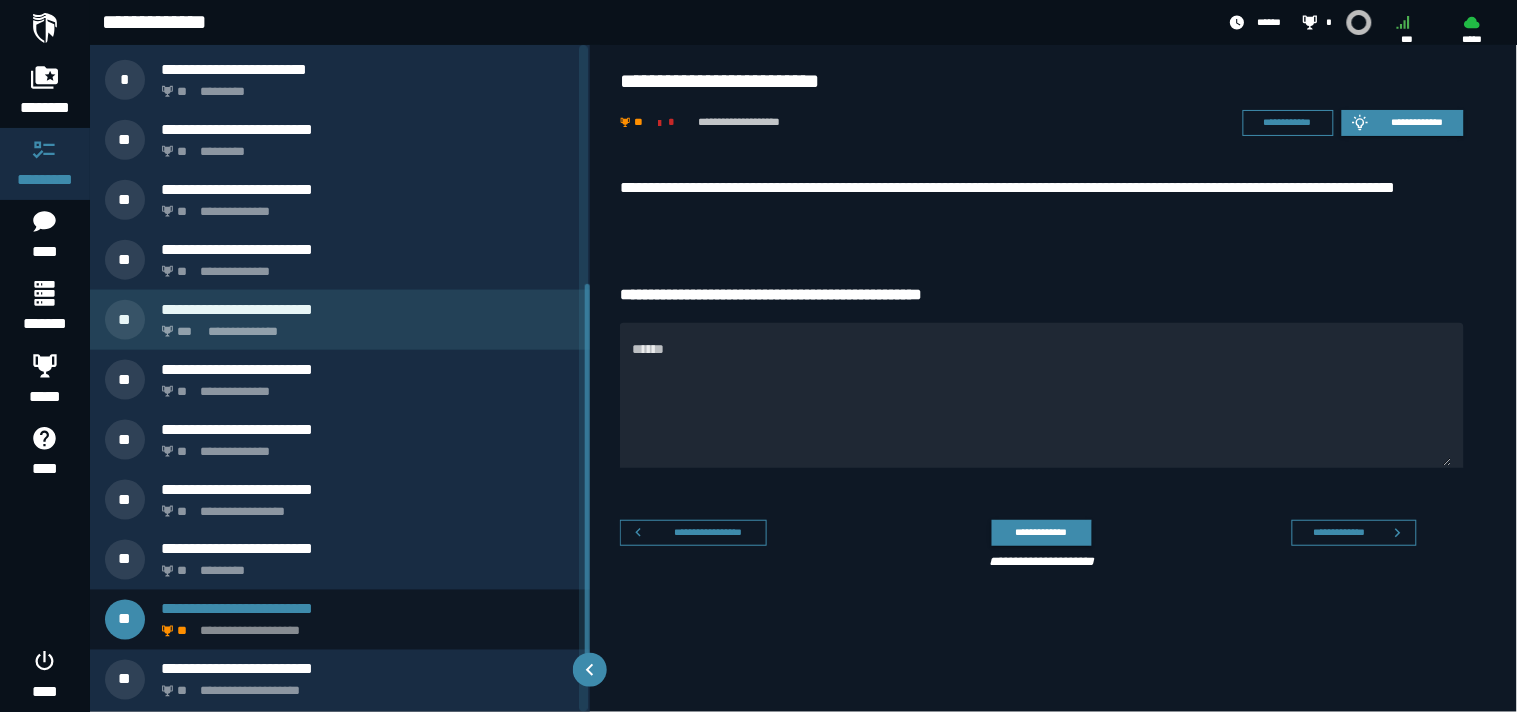 scroll, scrollTop: 532, scrollLeft: 0, axis: vertical 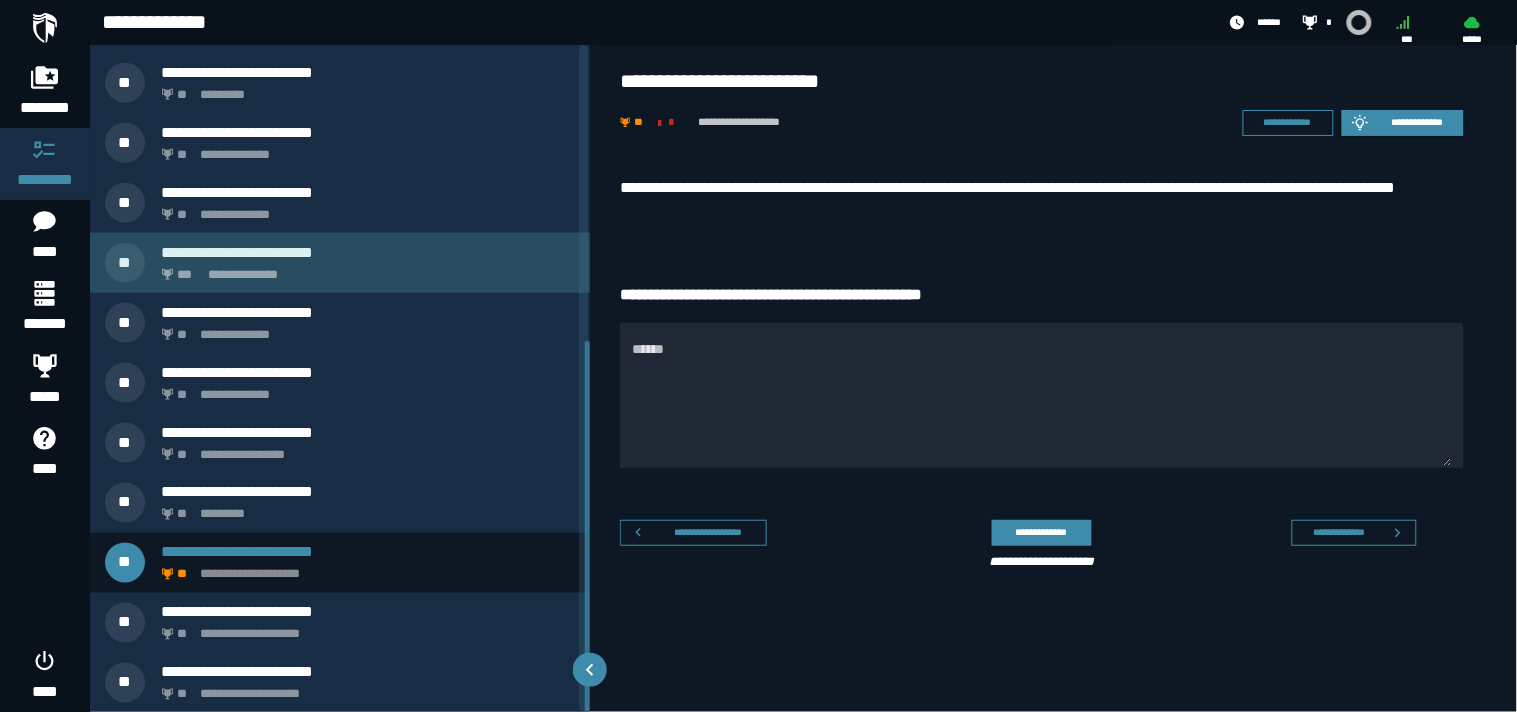 click on "**********" at bounding box center (364, 269) 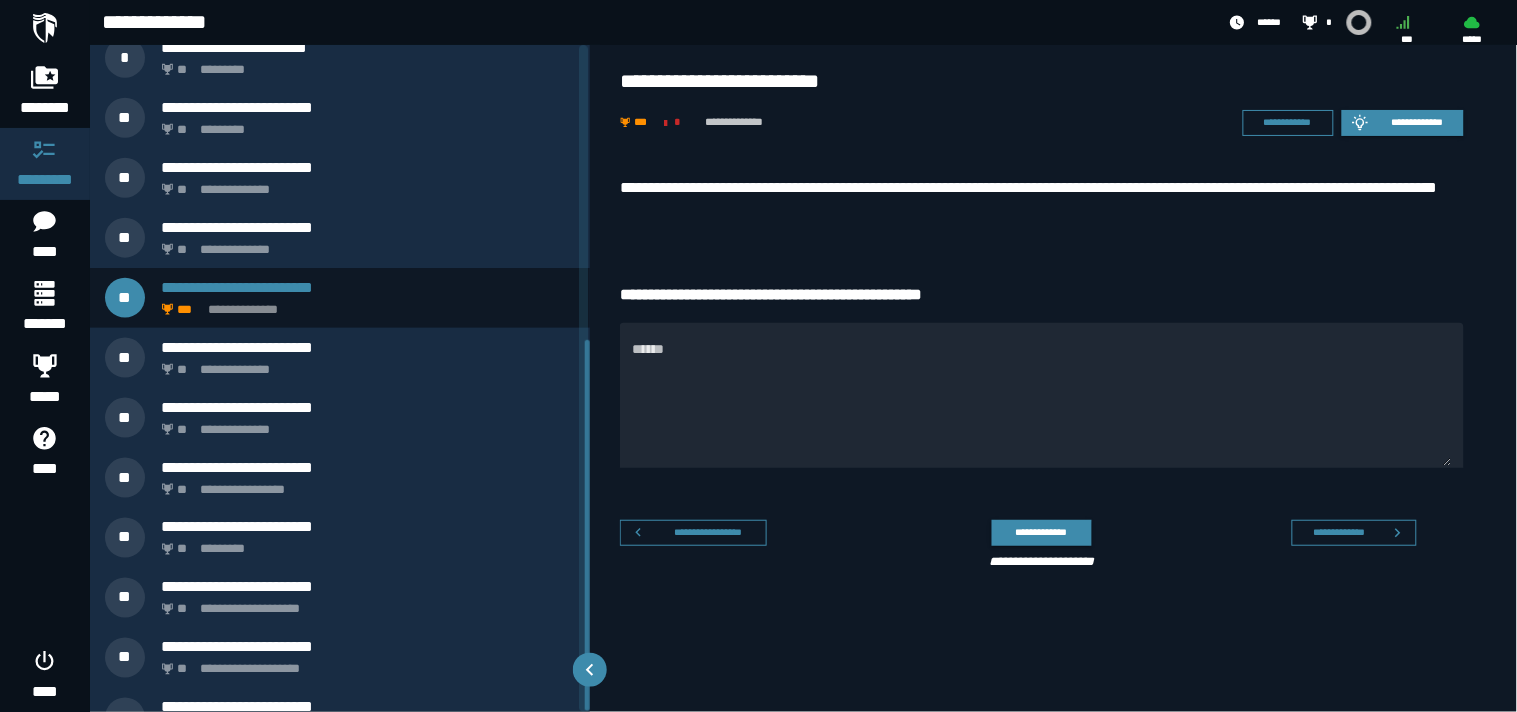 scroll, scrollTop: 532, scrollLeft: 0, axis: vertical 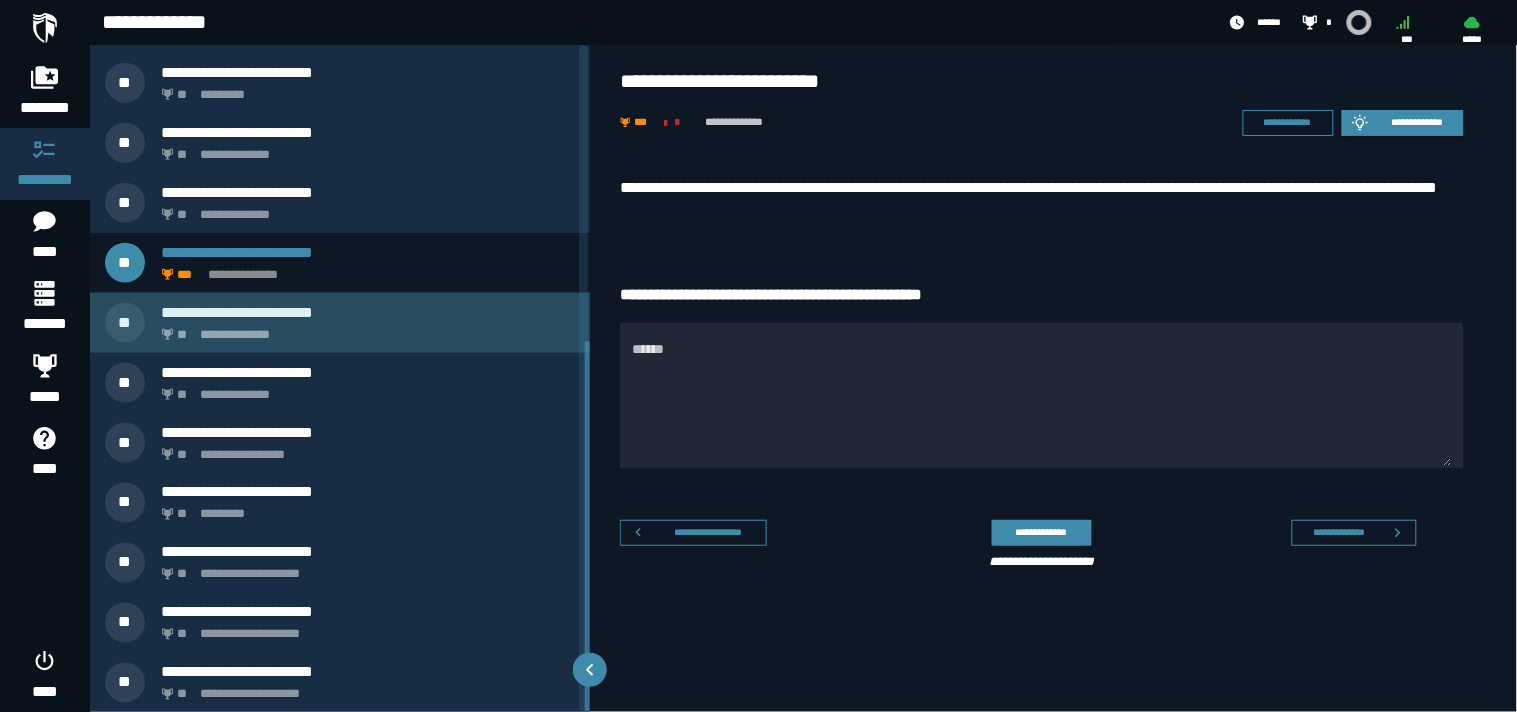 click on "**********" at bounding box center (368, 312) 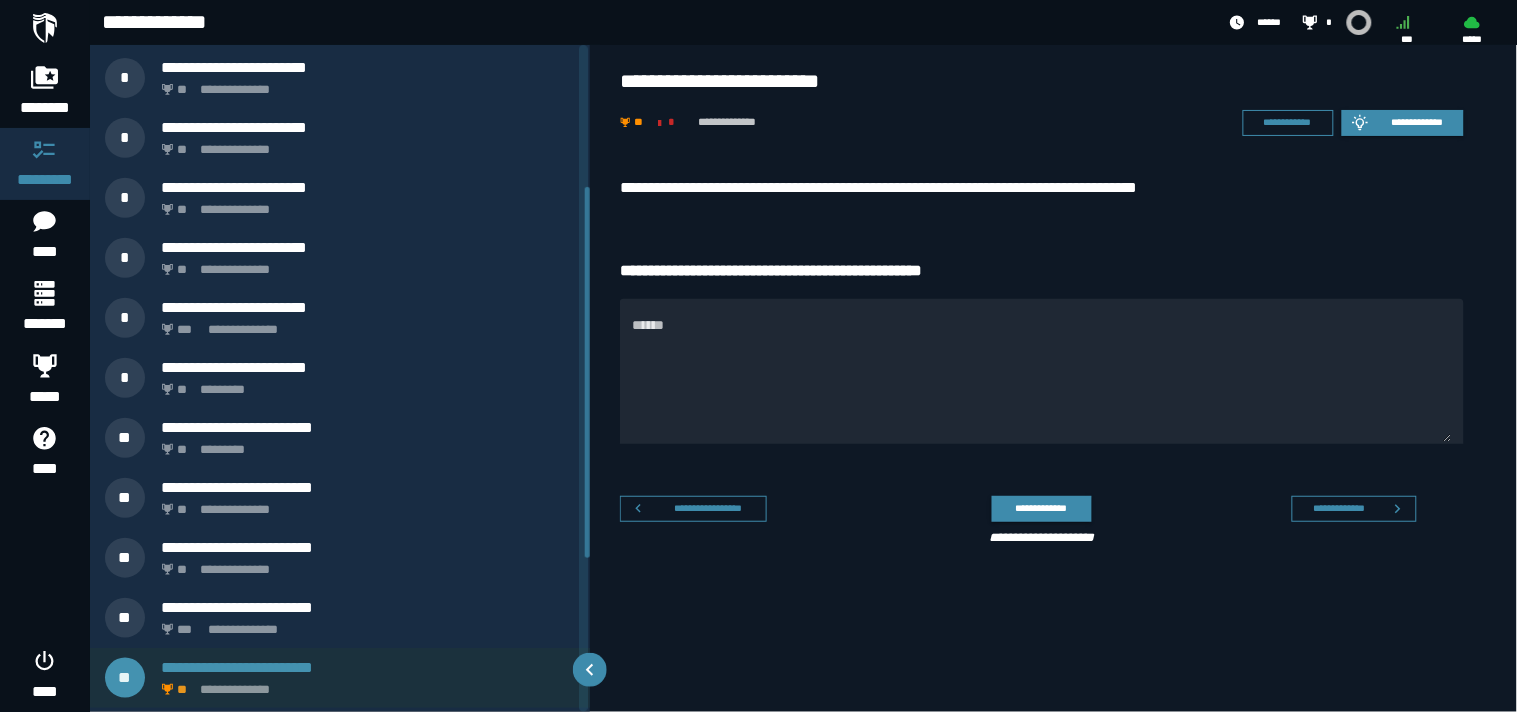 scroll, scrollTop: 173, scrollLeft: 0, axis: vertical 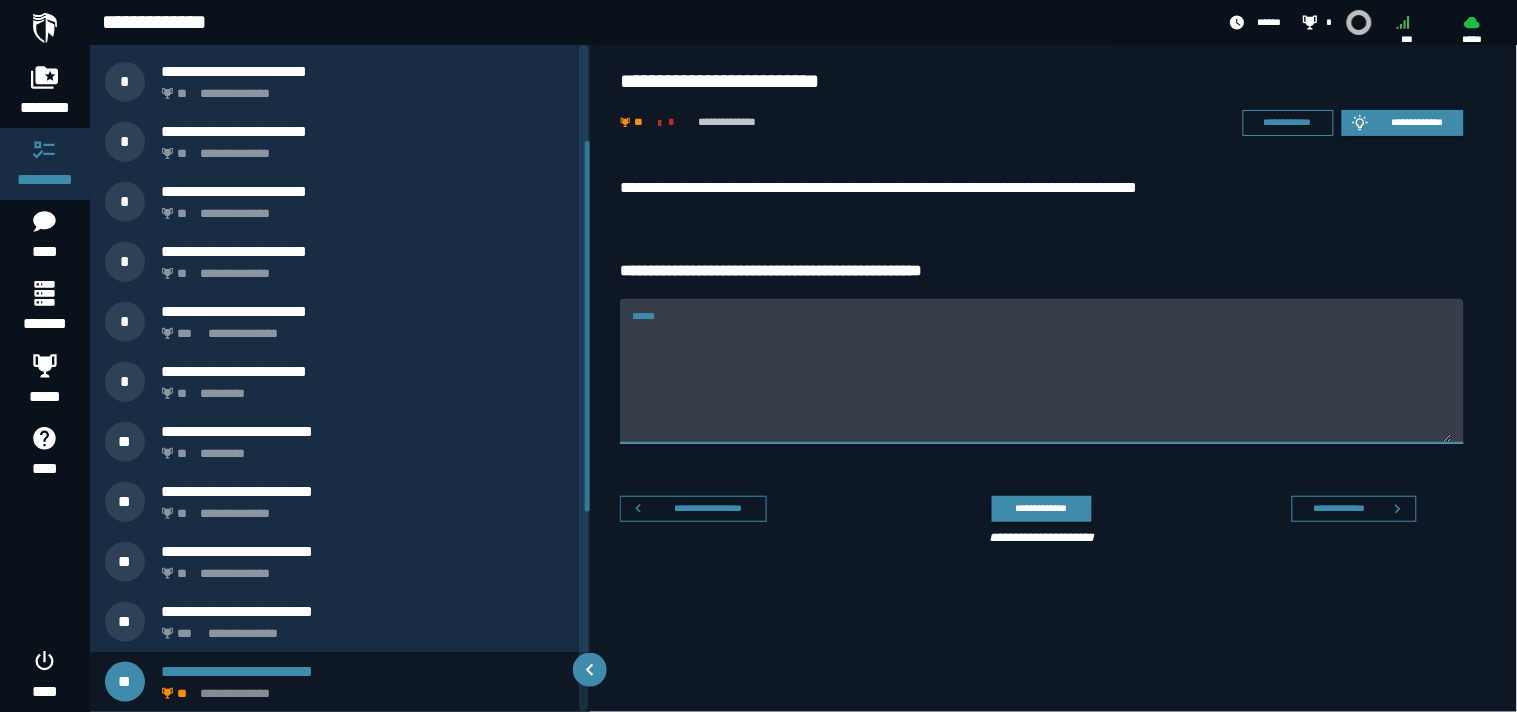 click on "******" at bounding box center [1042, 371] 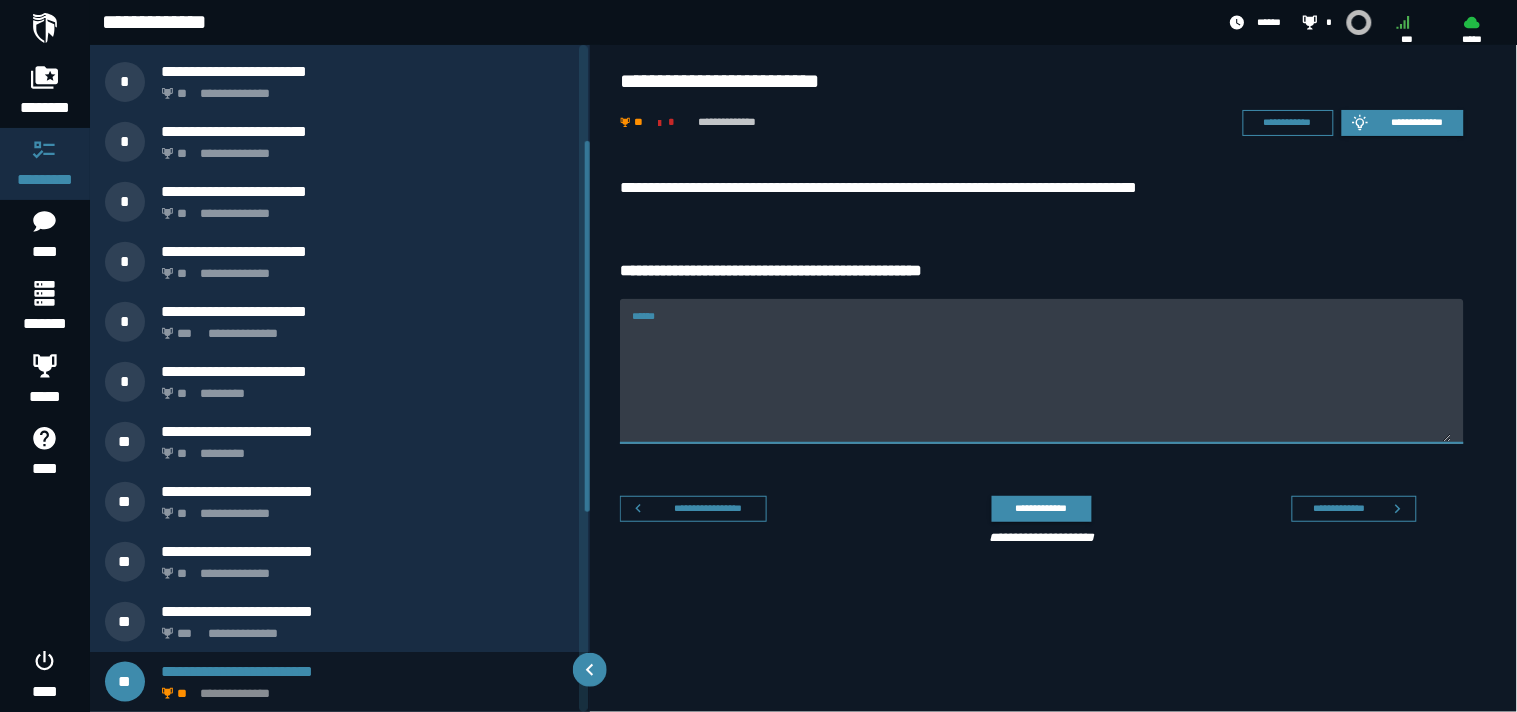 click on "**********" at bounding box center [1054, 365] 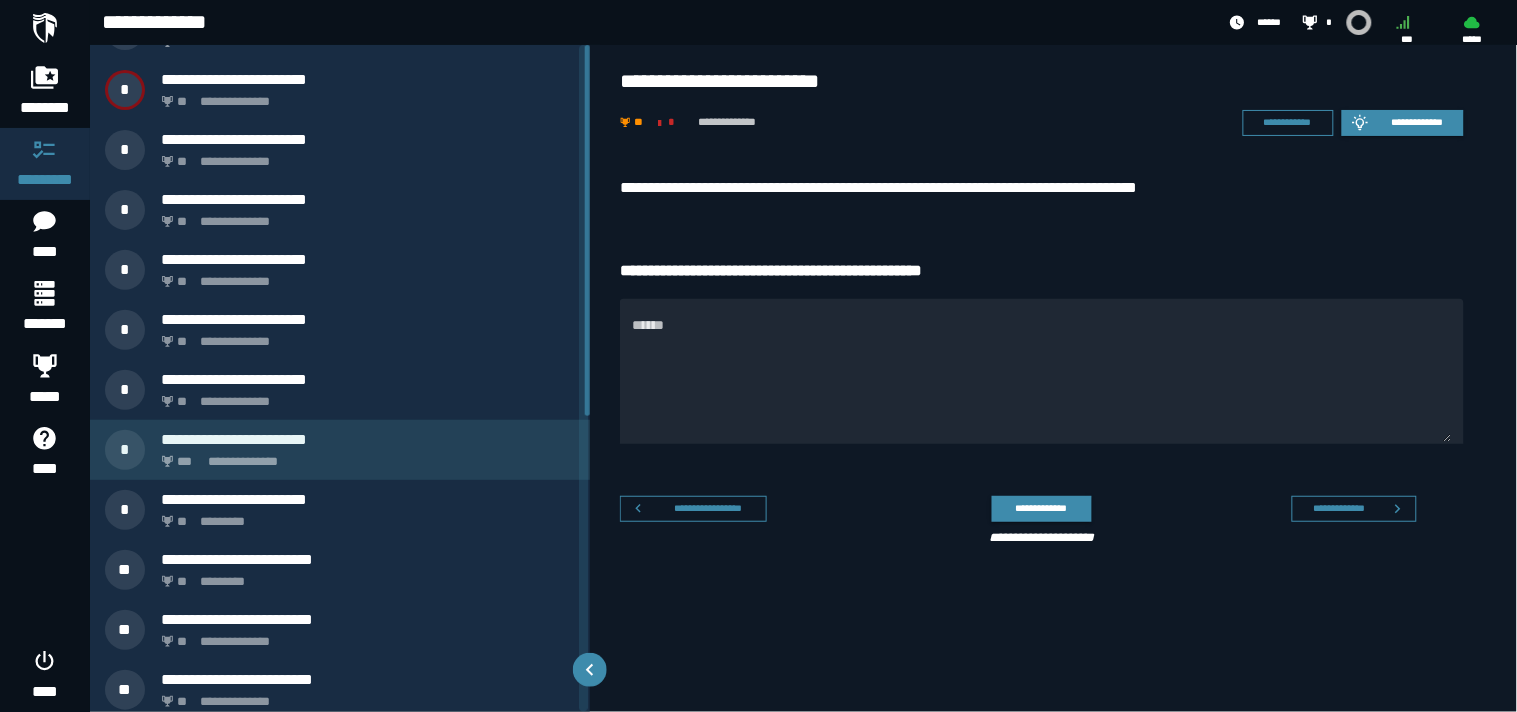 scroll, scrollTop: 0, scrollLeft: 0, axis: both 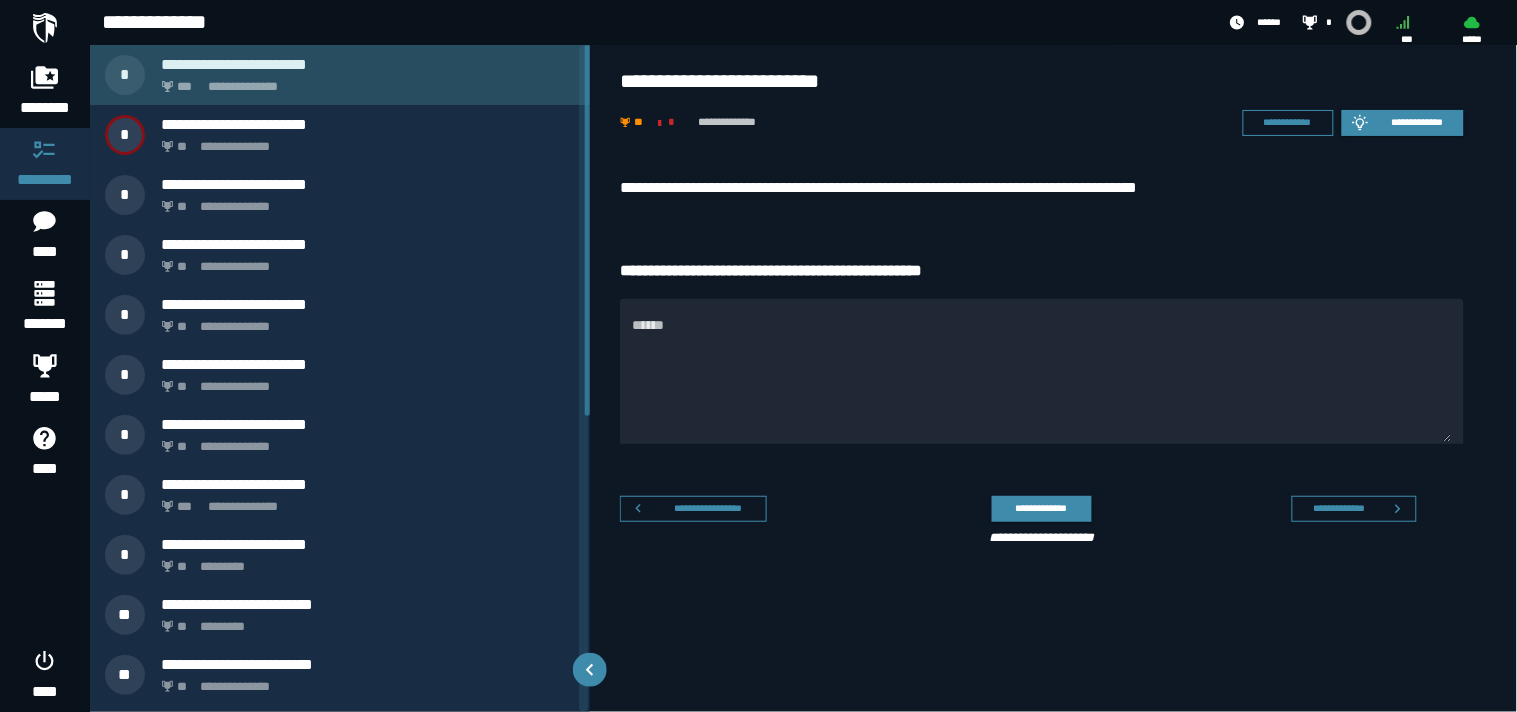 click on "**********" 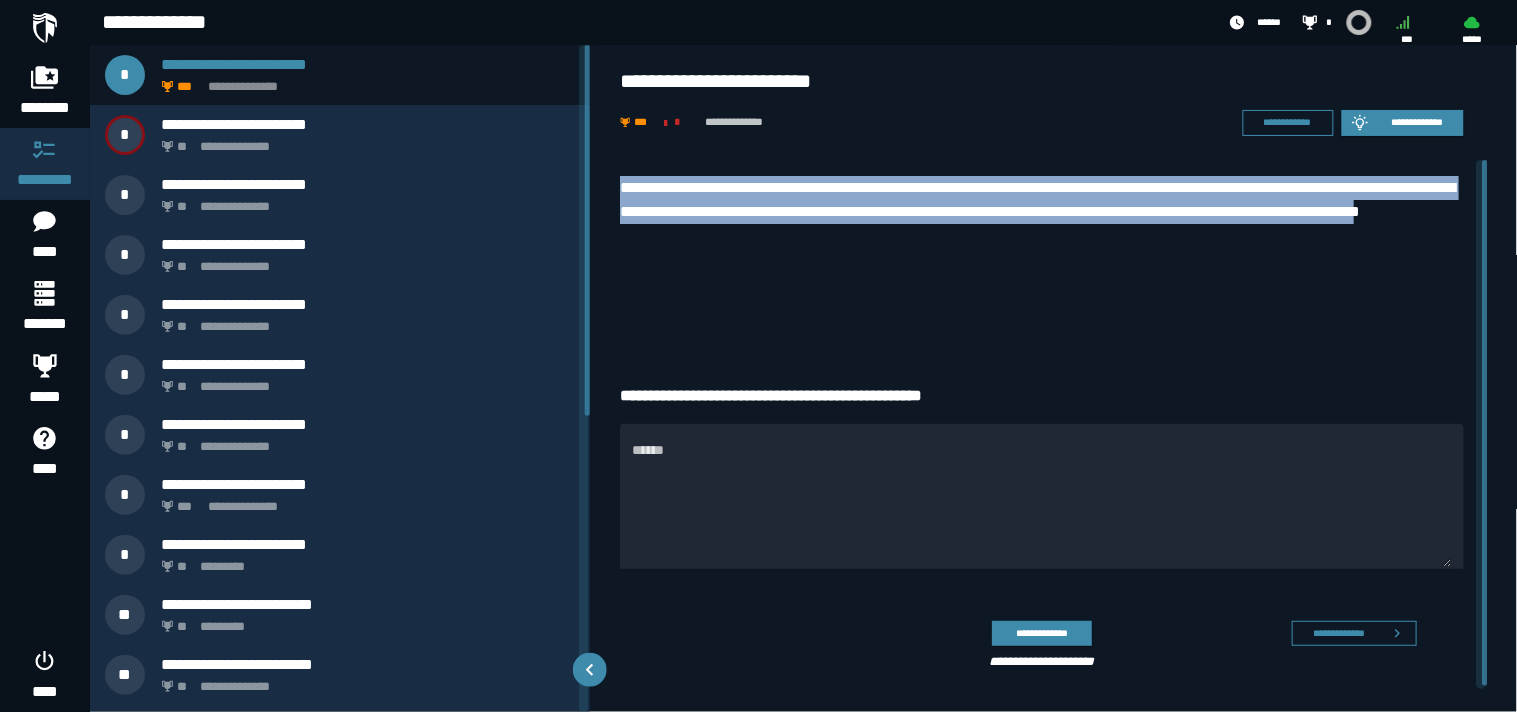 drag, startPoint x: 792, startPoint y: 246, endPoint x: 607, endPoint y: 176, distance: 197.8004 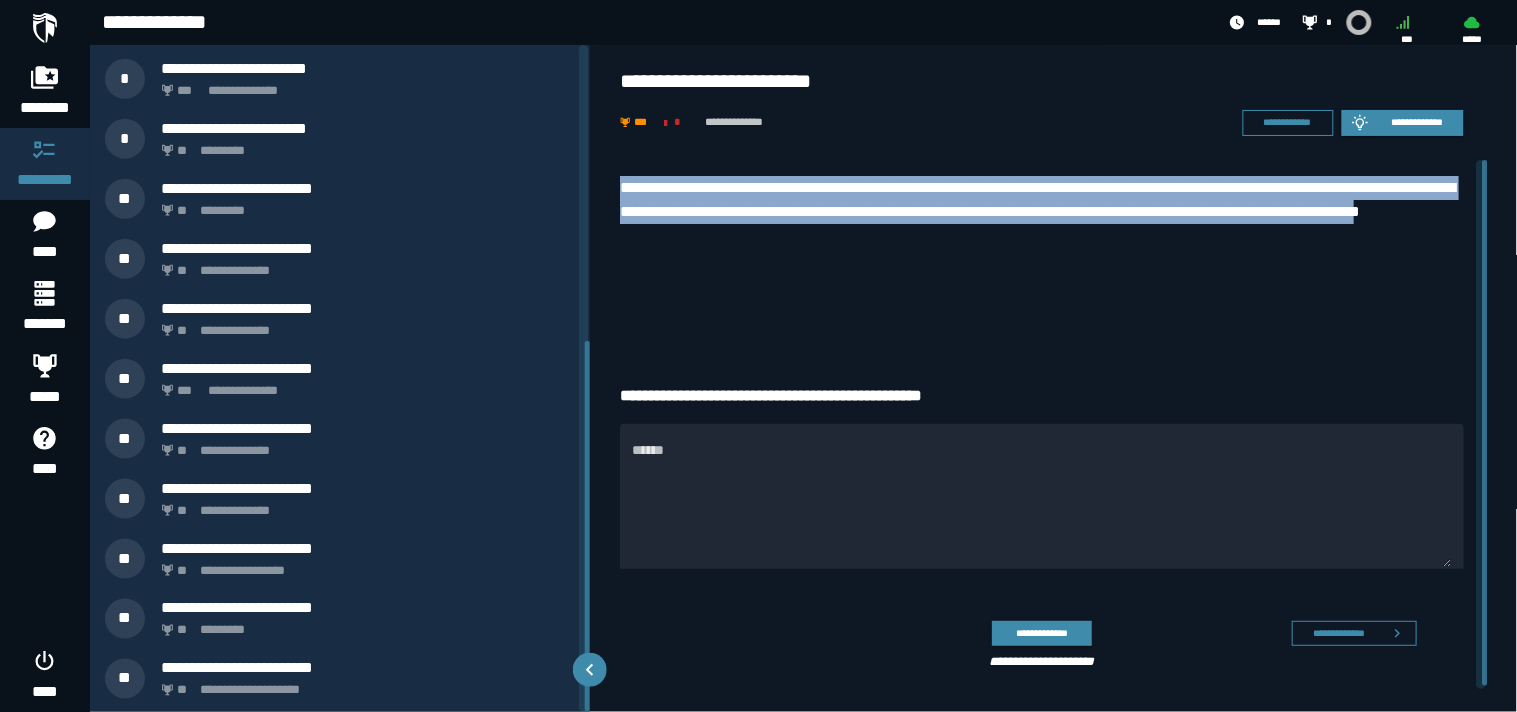 scroll, scrollTop: 532, scrollLeft: 0, axis: vertical 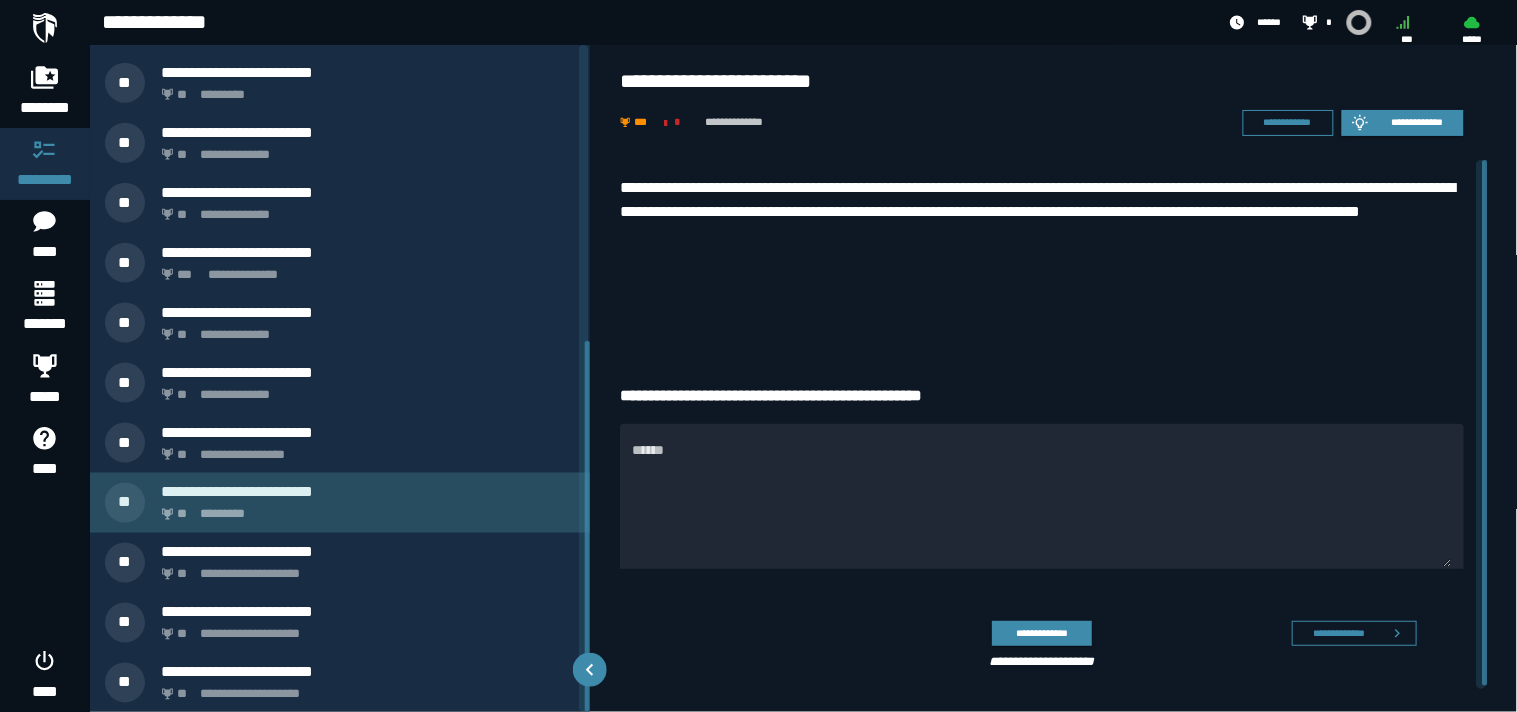 click on "** *********" at bounding box center (364, 509) 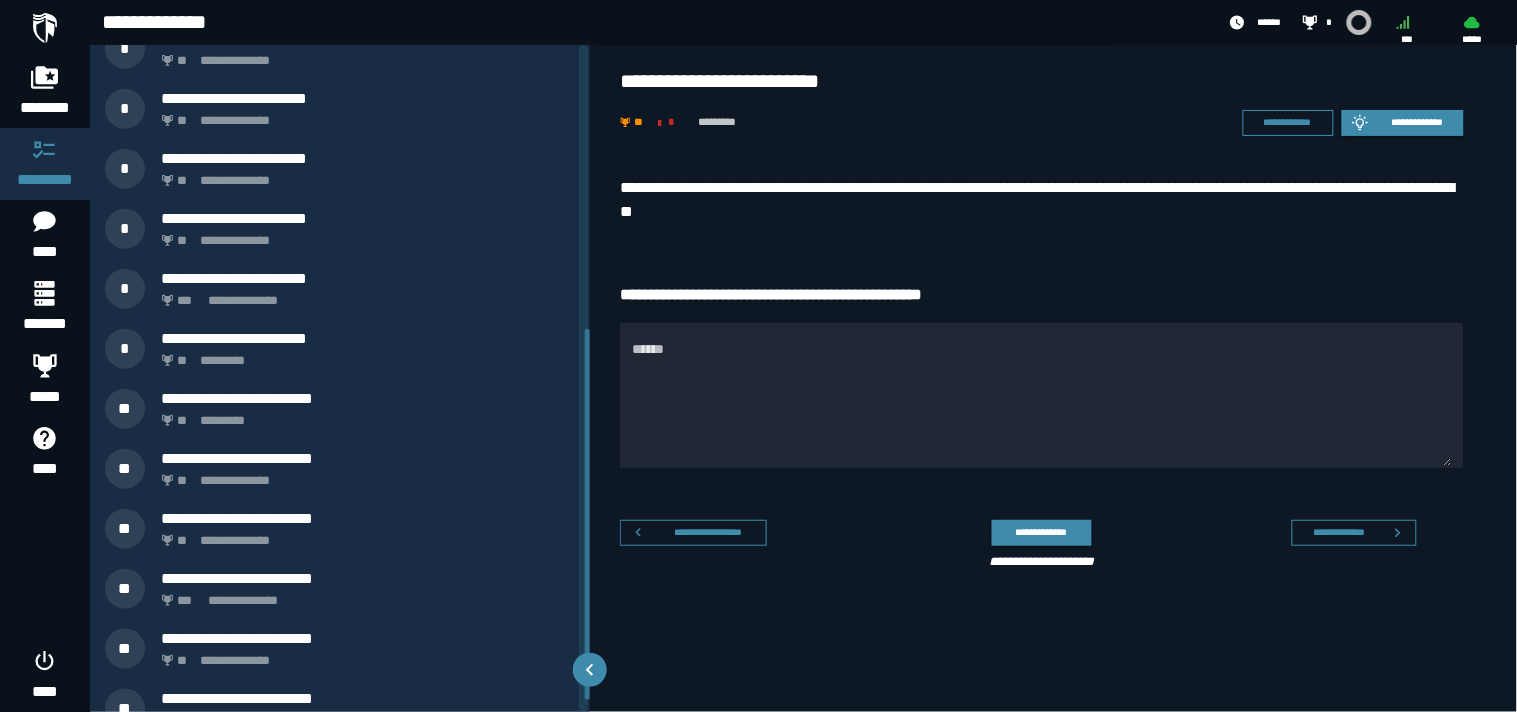 scroll, scrollTop: 0, scrollLeft: 0, axis: both 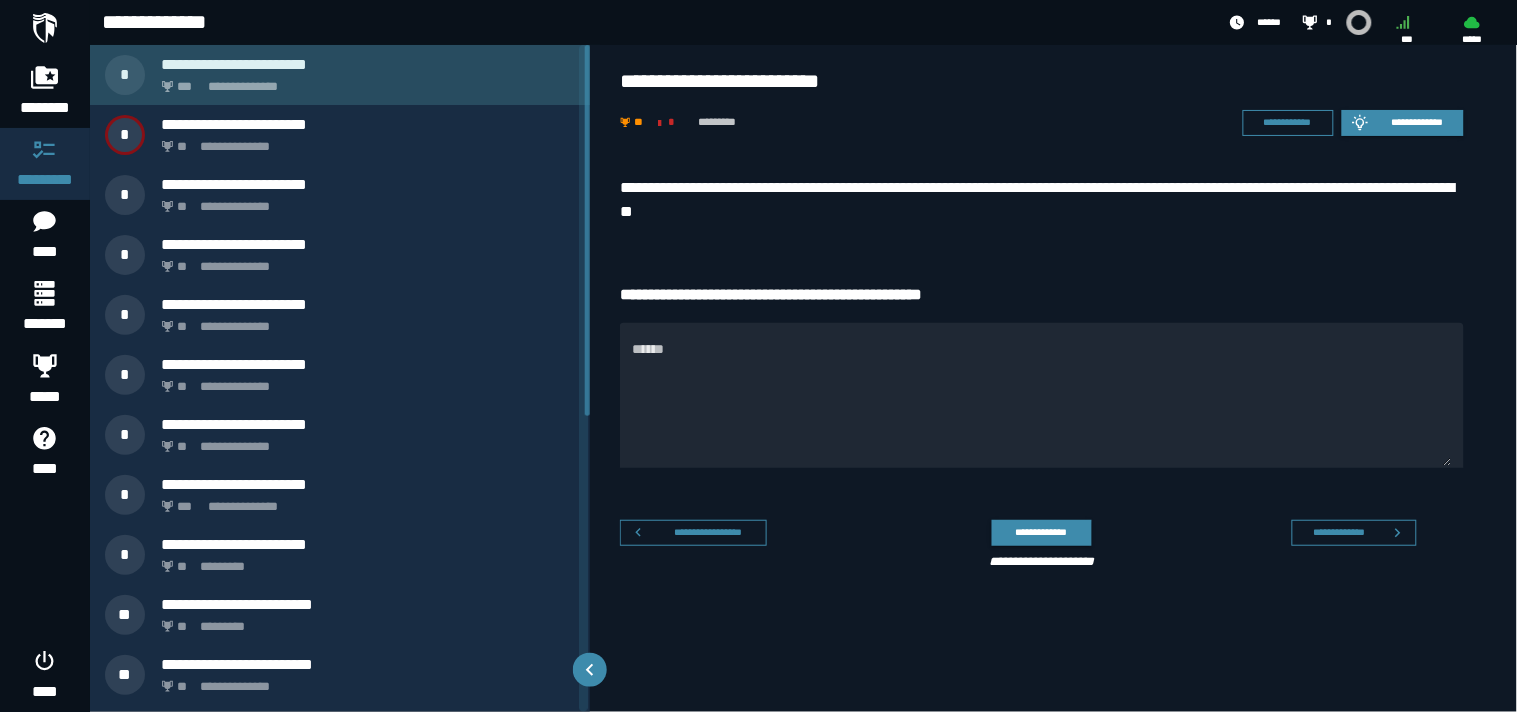 click on "**********" at bounding box center (368, 64) 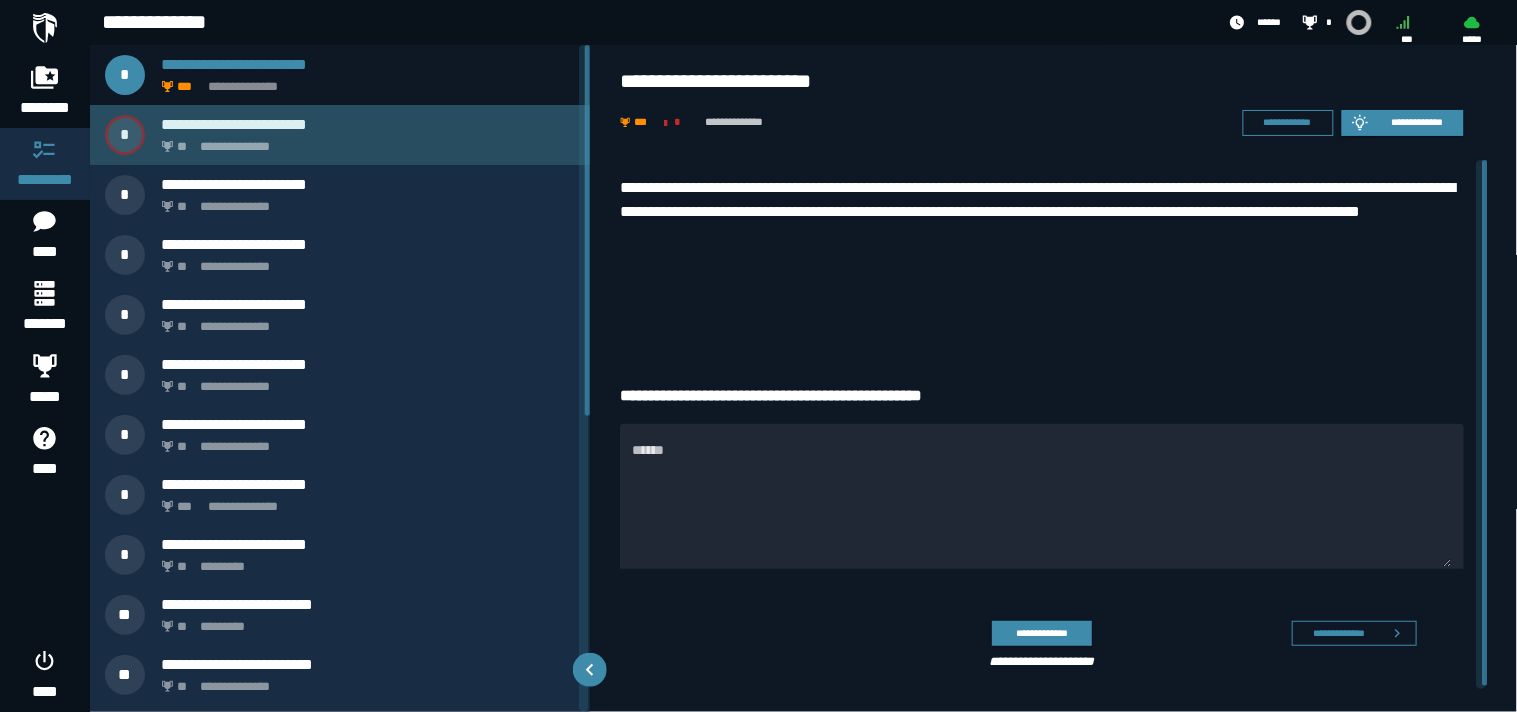 click on "**********" at bounding box center [364, 141] 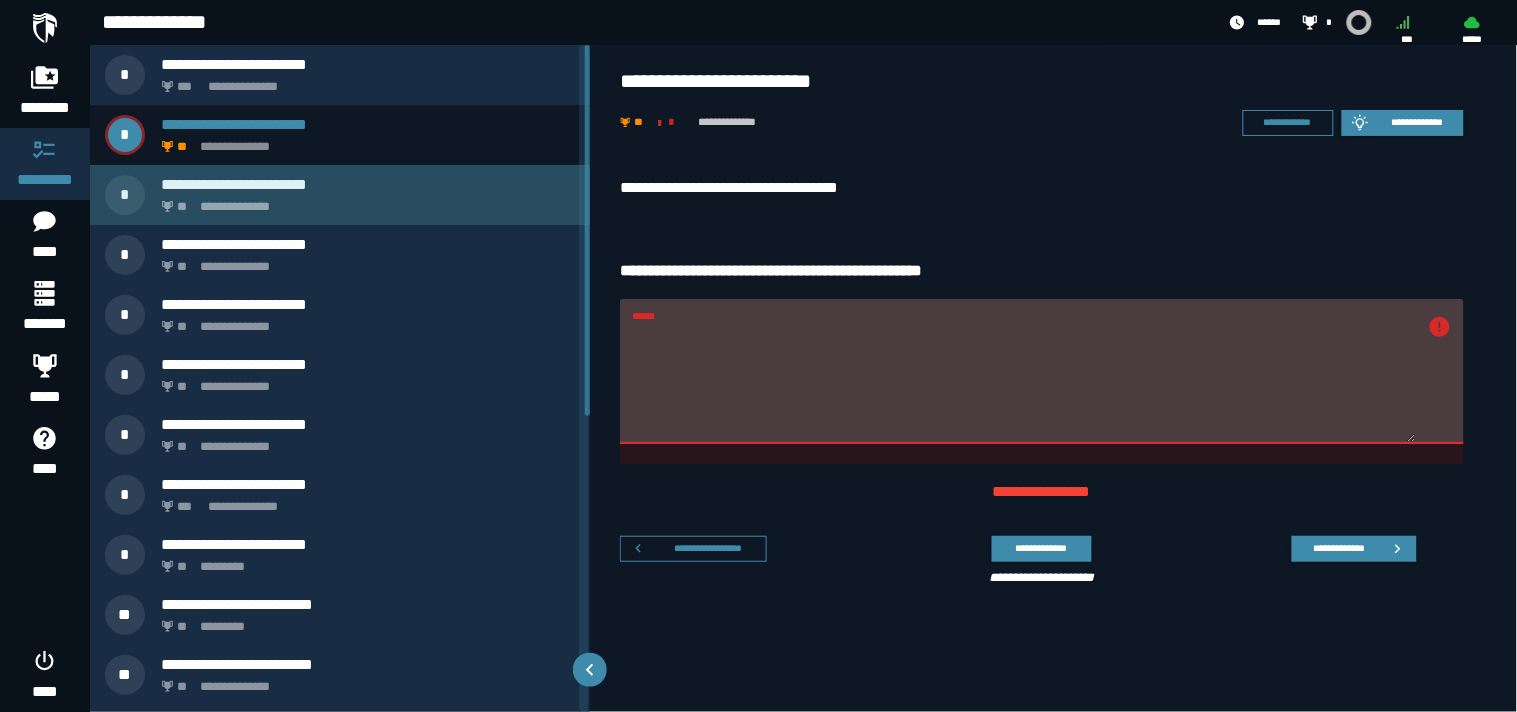 click on "**********" at bounding box center (364, 201) 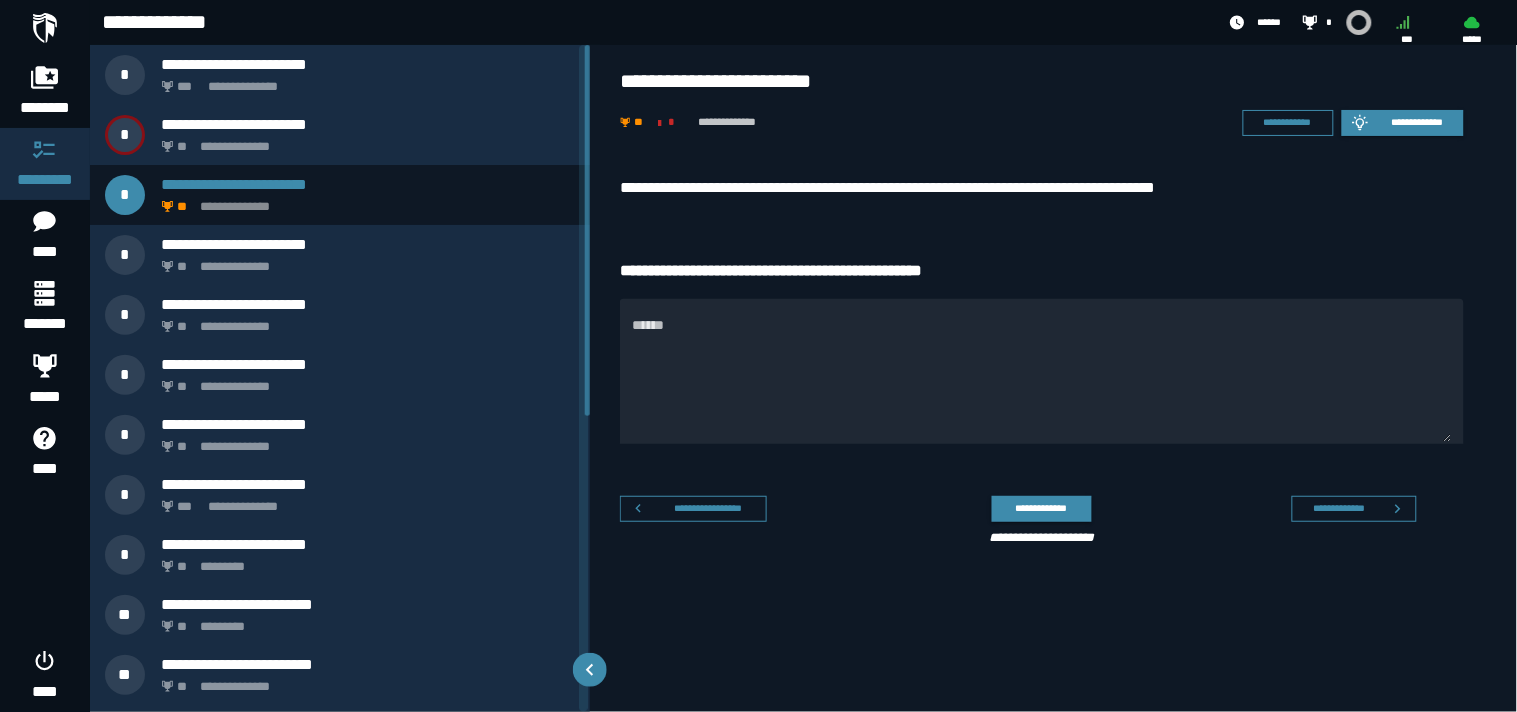 click on "**********" at bounding box center [1042, 188] 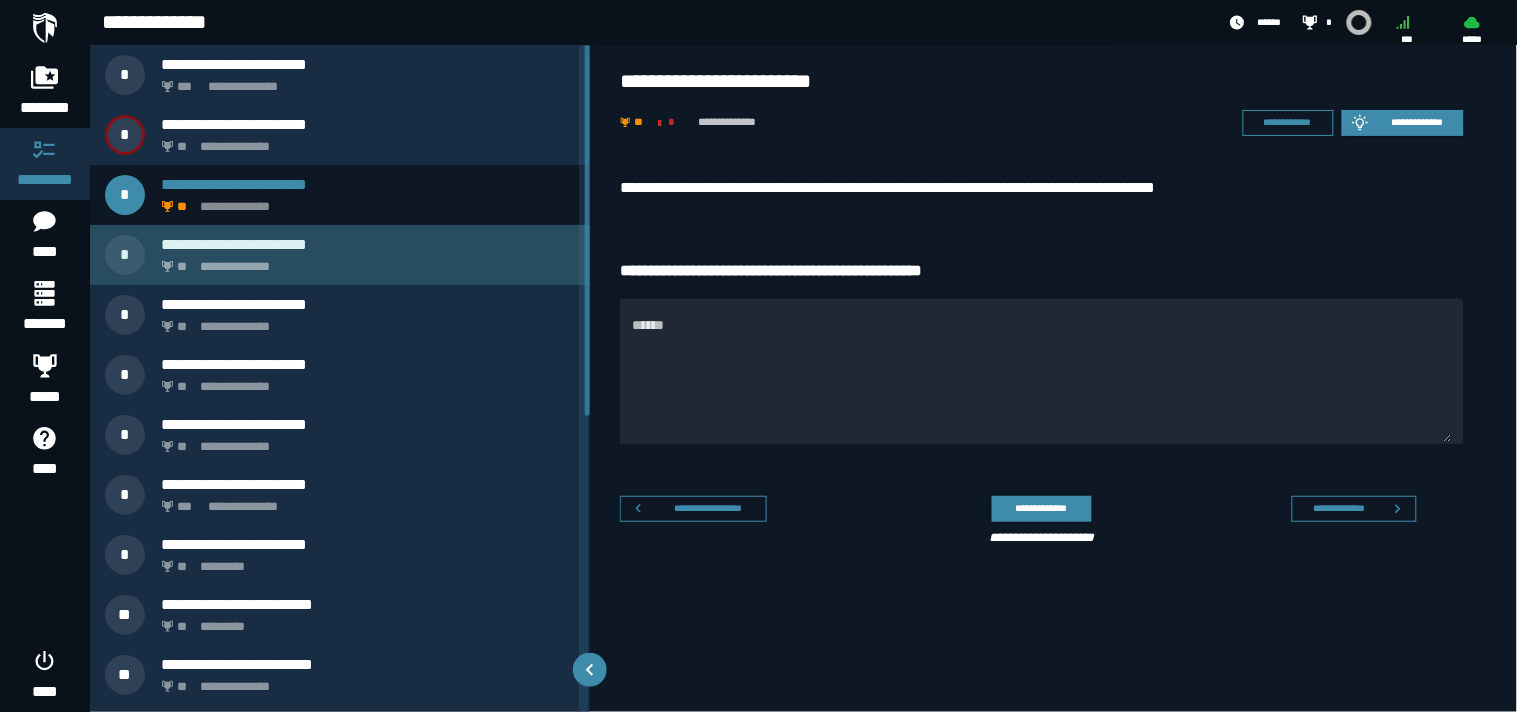 click on "**********" at bounding box center [364, 261] 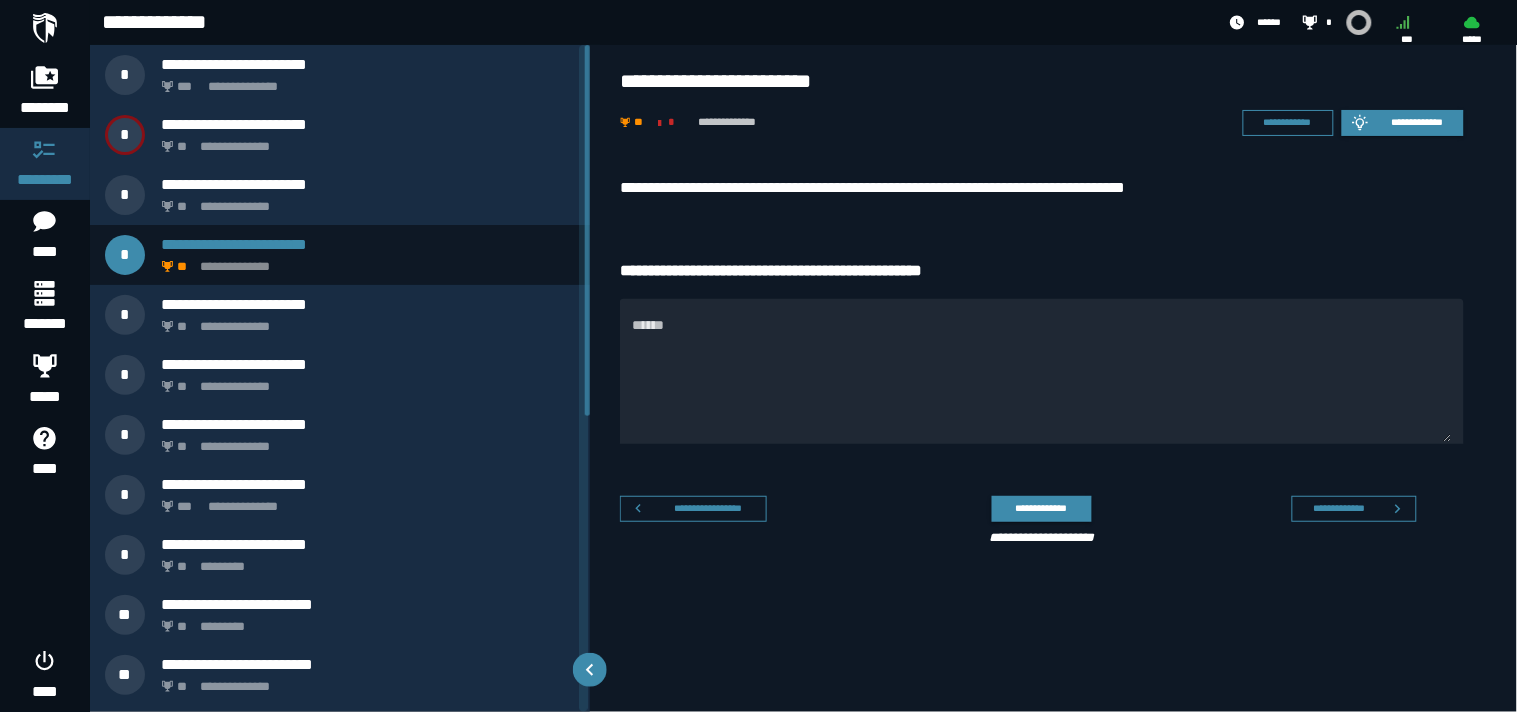 click on "**********" at bounding box center [1054, 365] 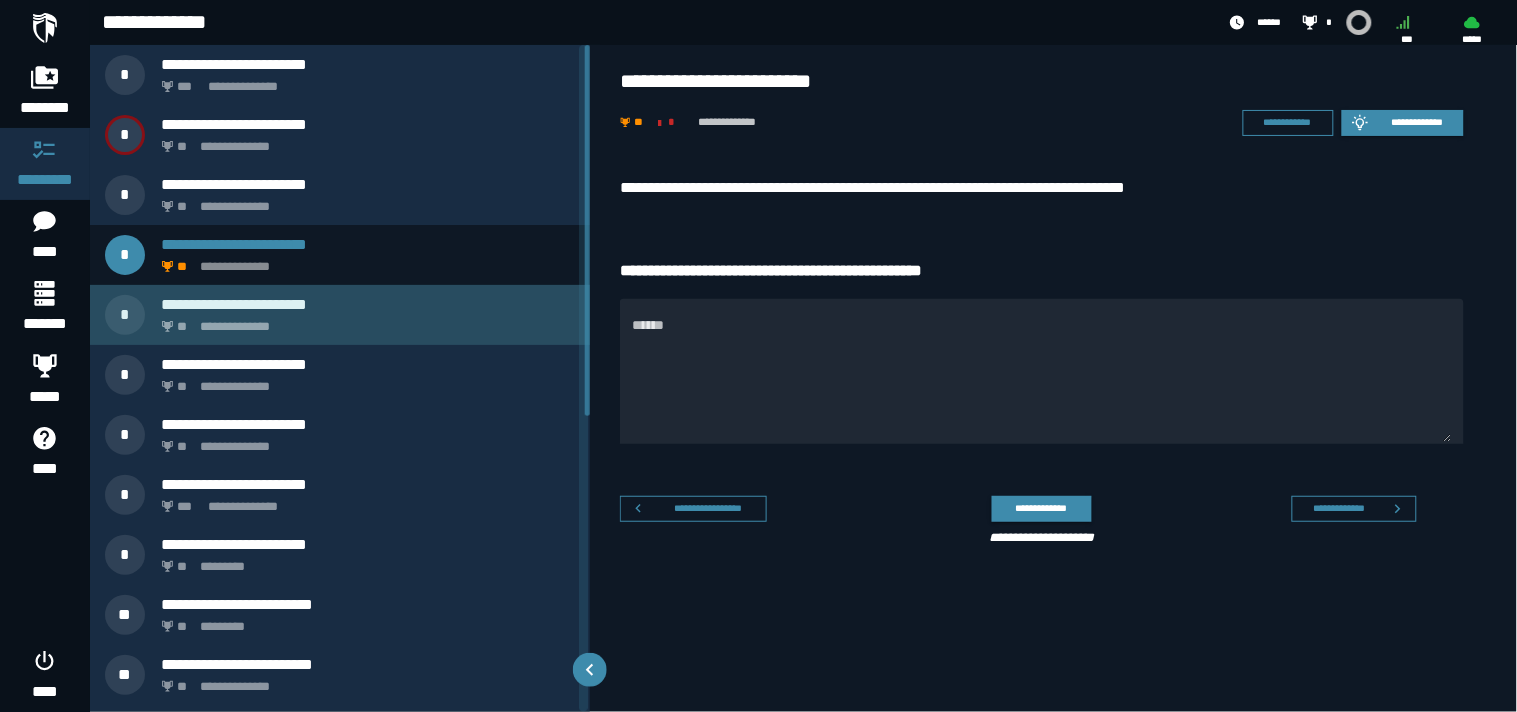 click on "**********" at bounding box center [368, 304] 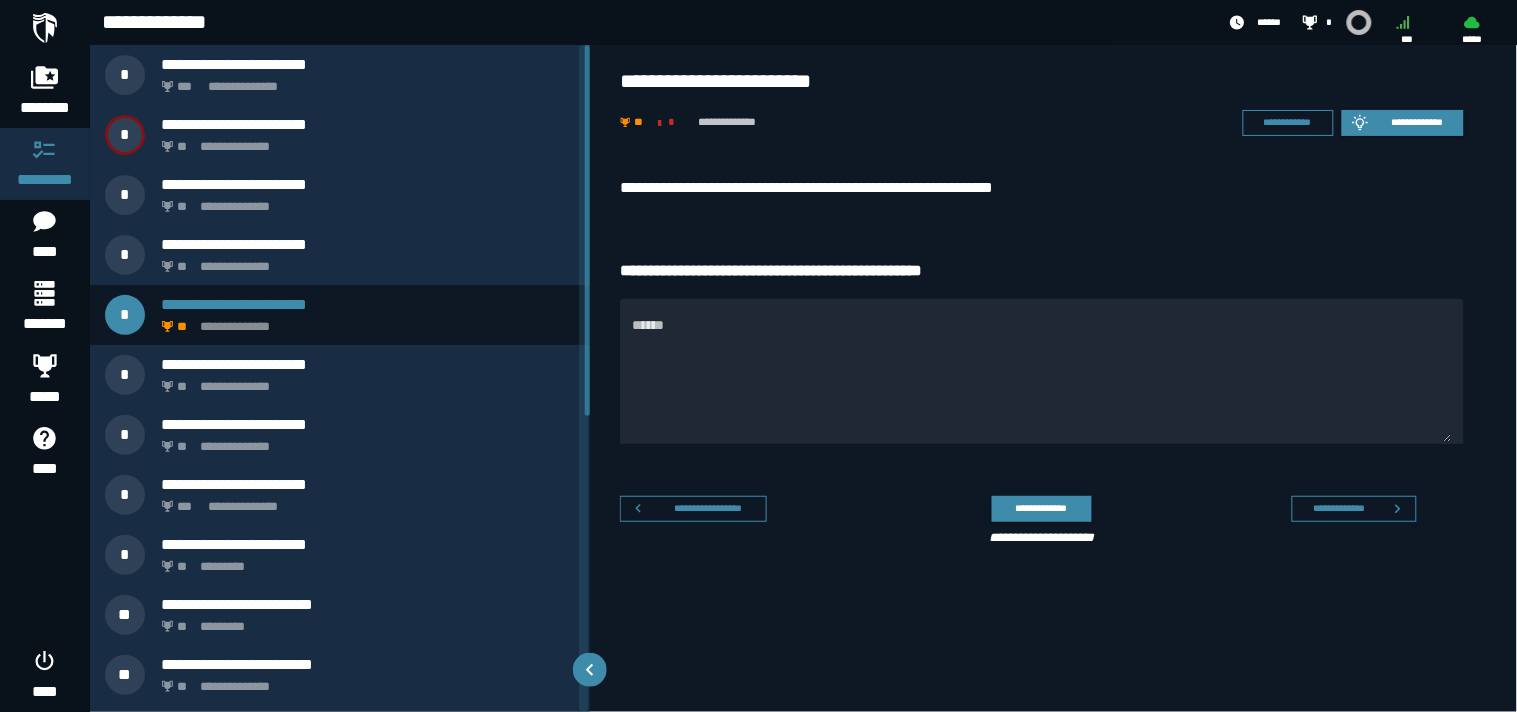 click on "**********" at bounding box center (1054, 424) 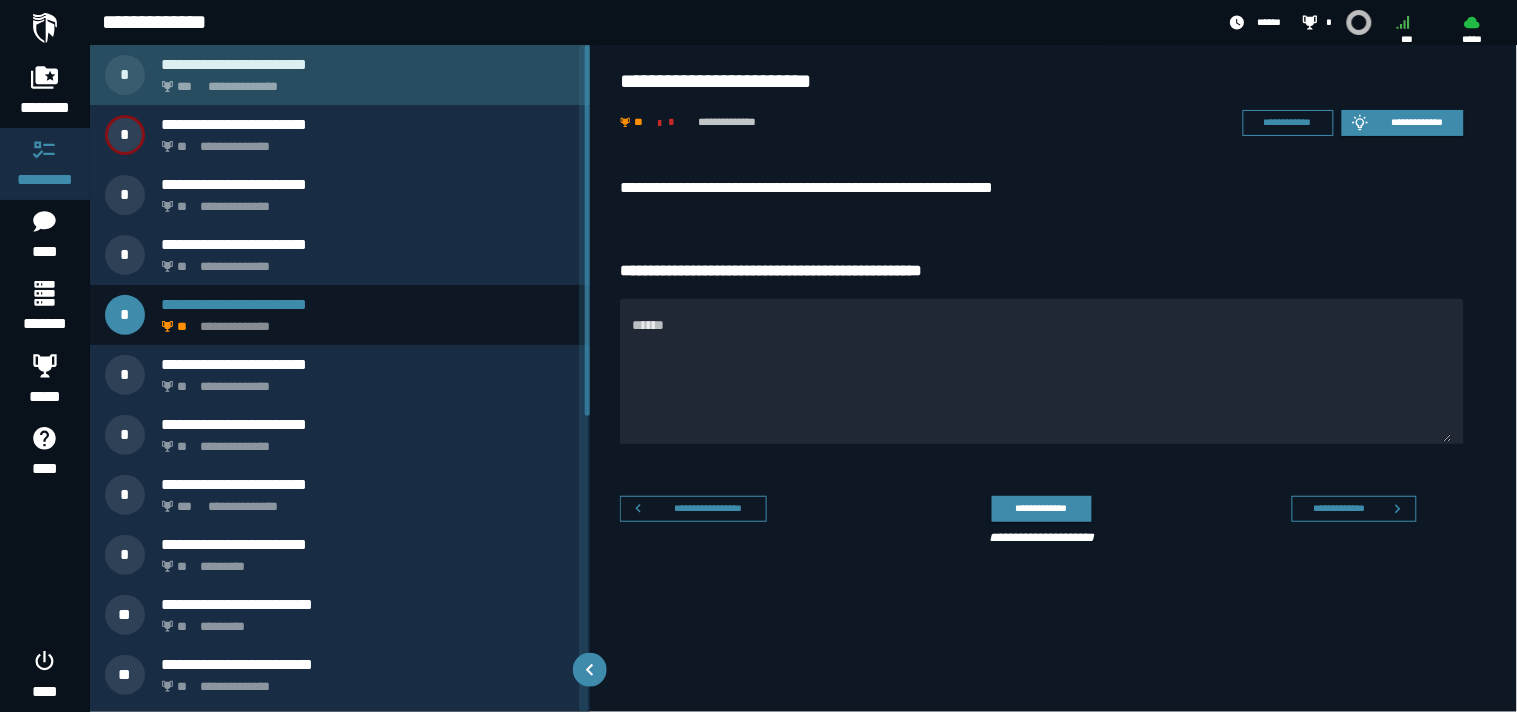 click on "**********" at bounding box center (364, 81) 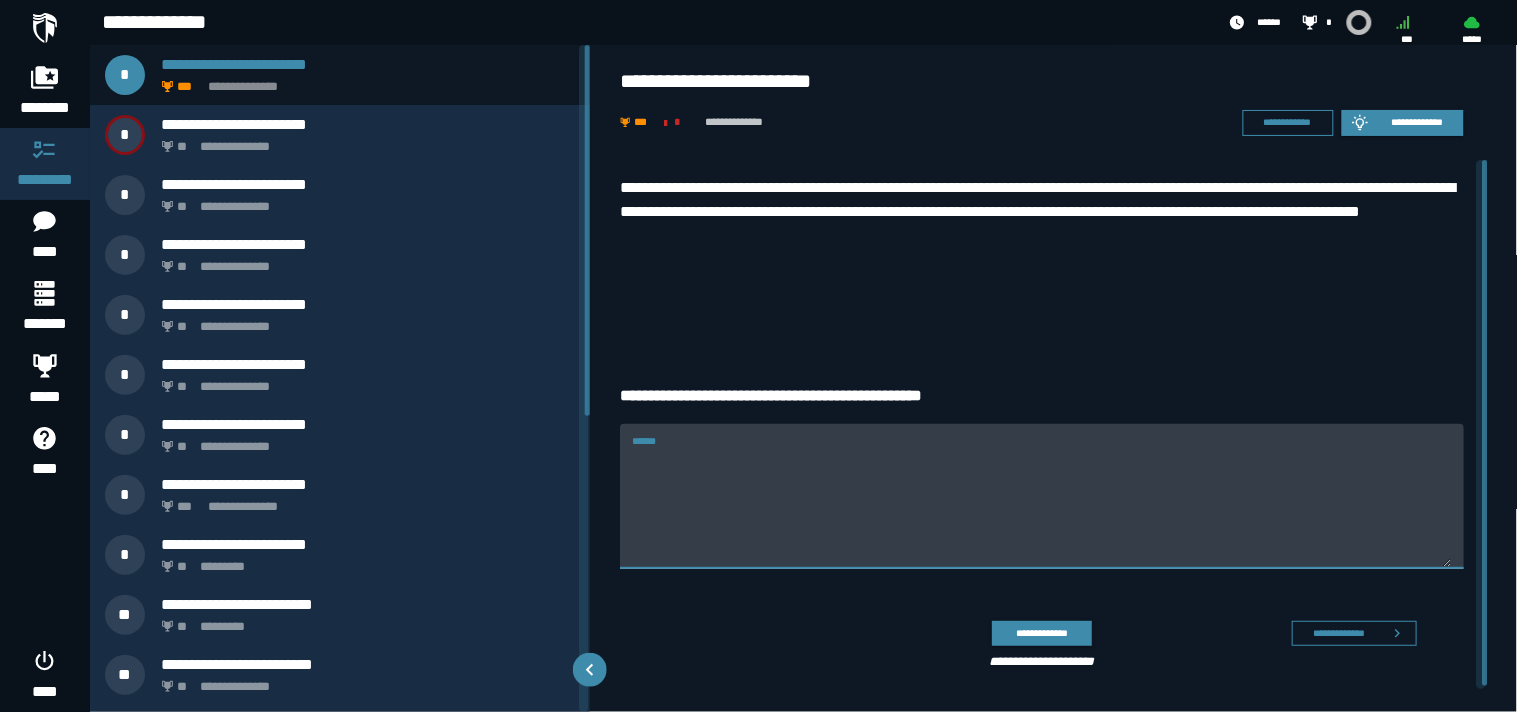 click on "******" at bounding box center (1042, 507) 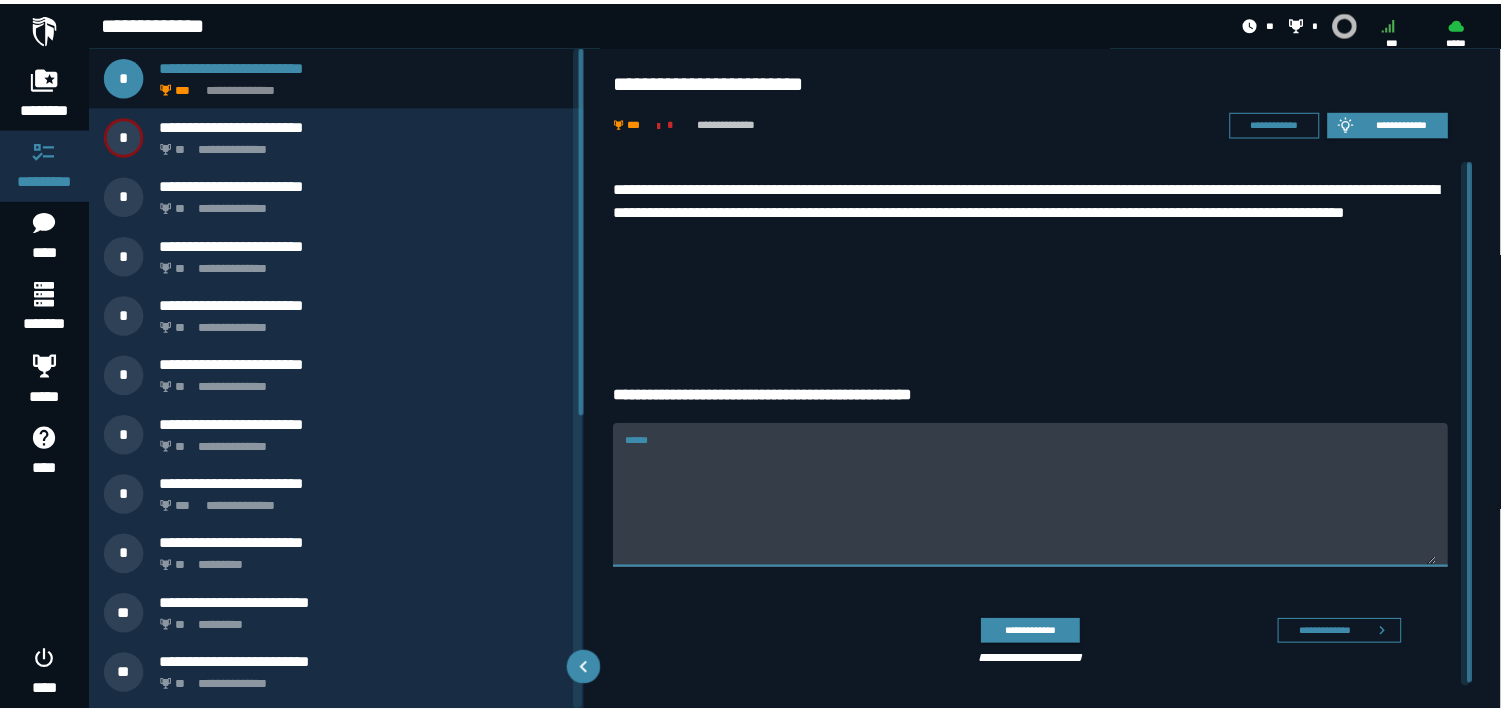 scroll, scrollTop: 3, scrollLeft: 0, axis: vertical 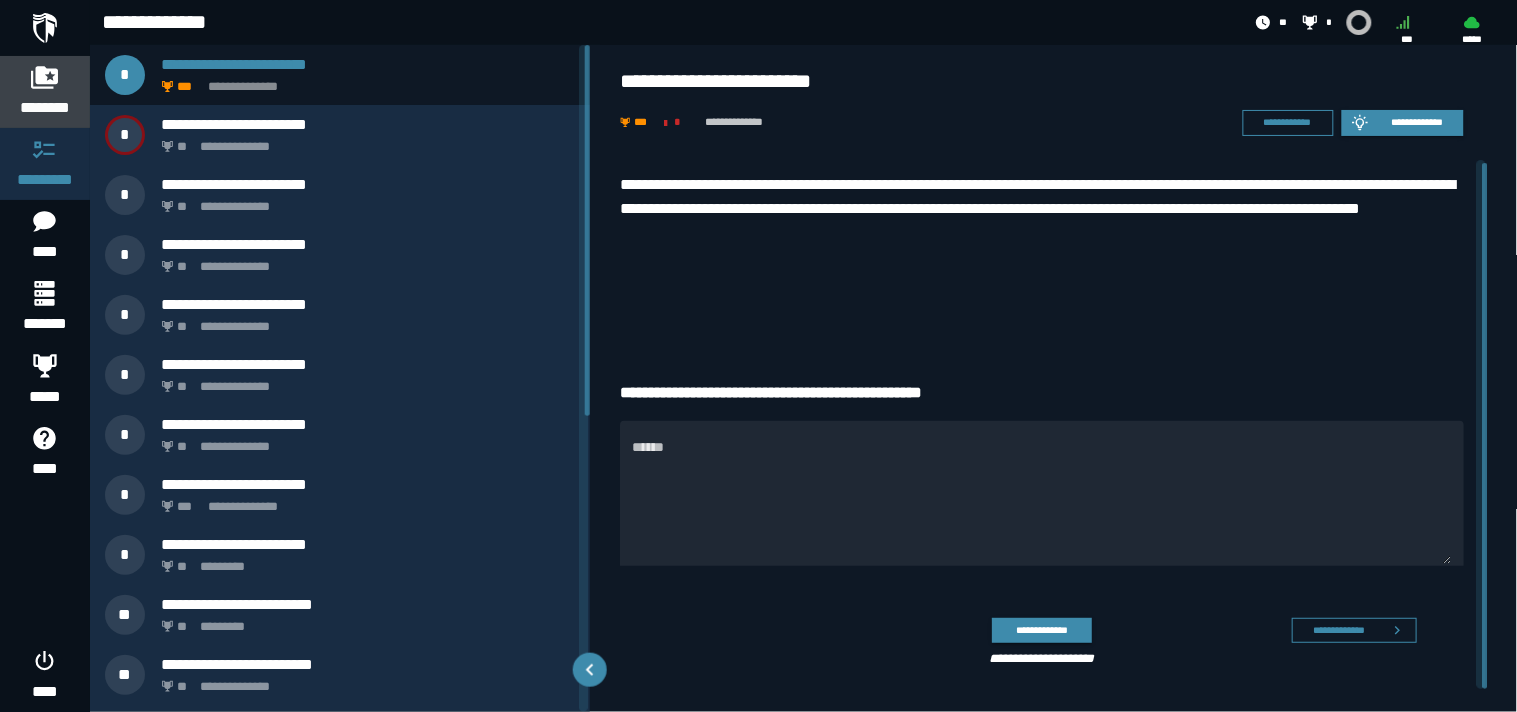 click at bounding box center (45, 77) 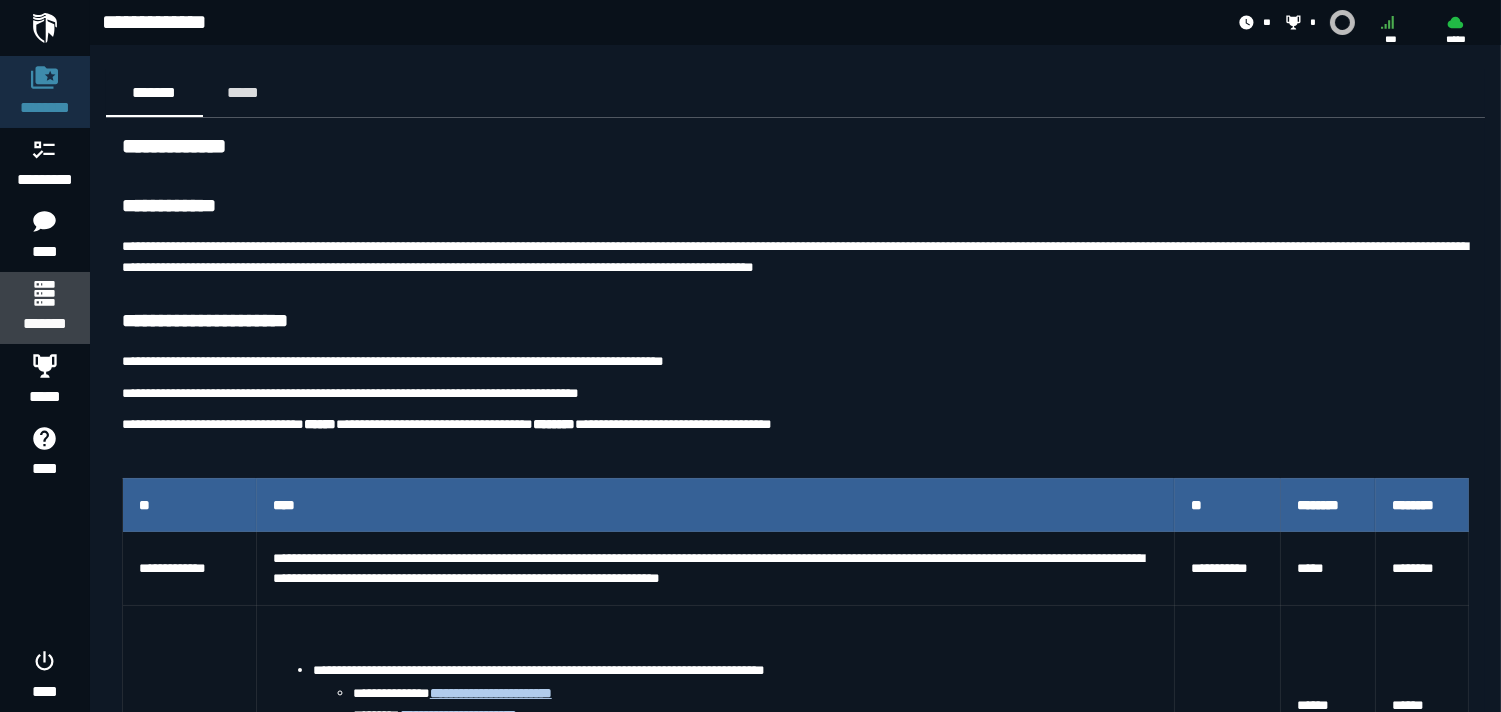 click 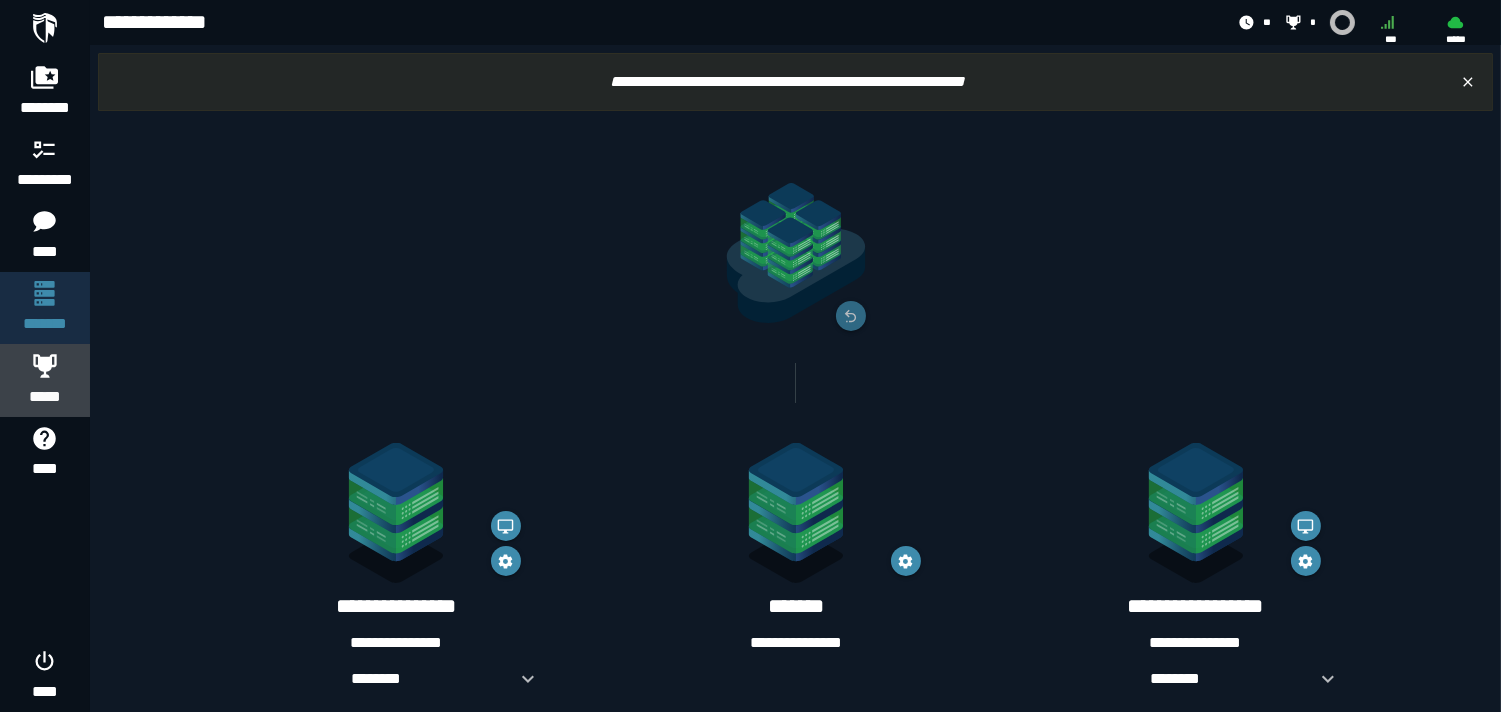 click at bounding box center (45, 365) 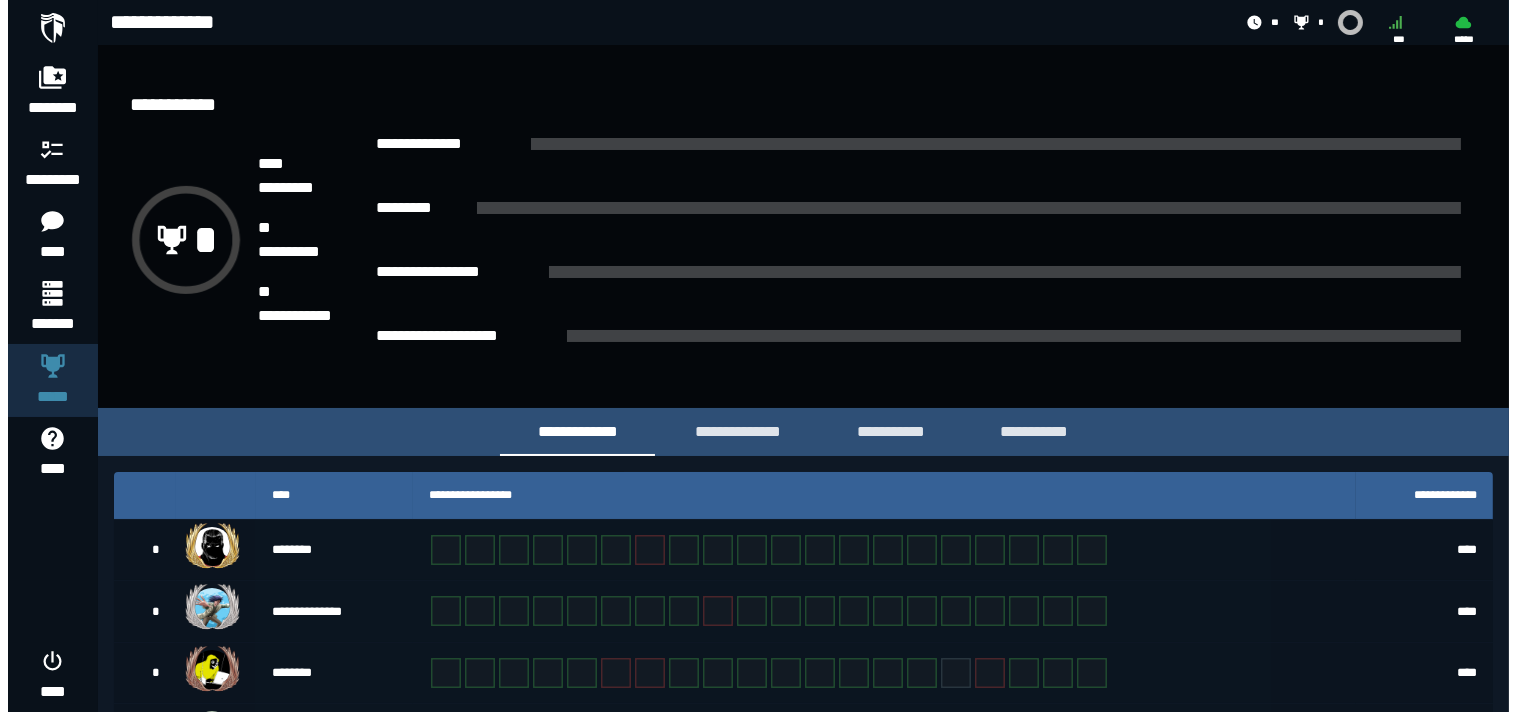 scroll, scrollTop: 0, scrollLeft: 0, axis: both 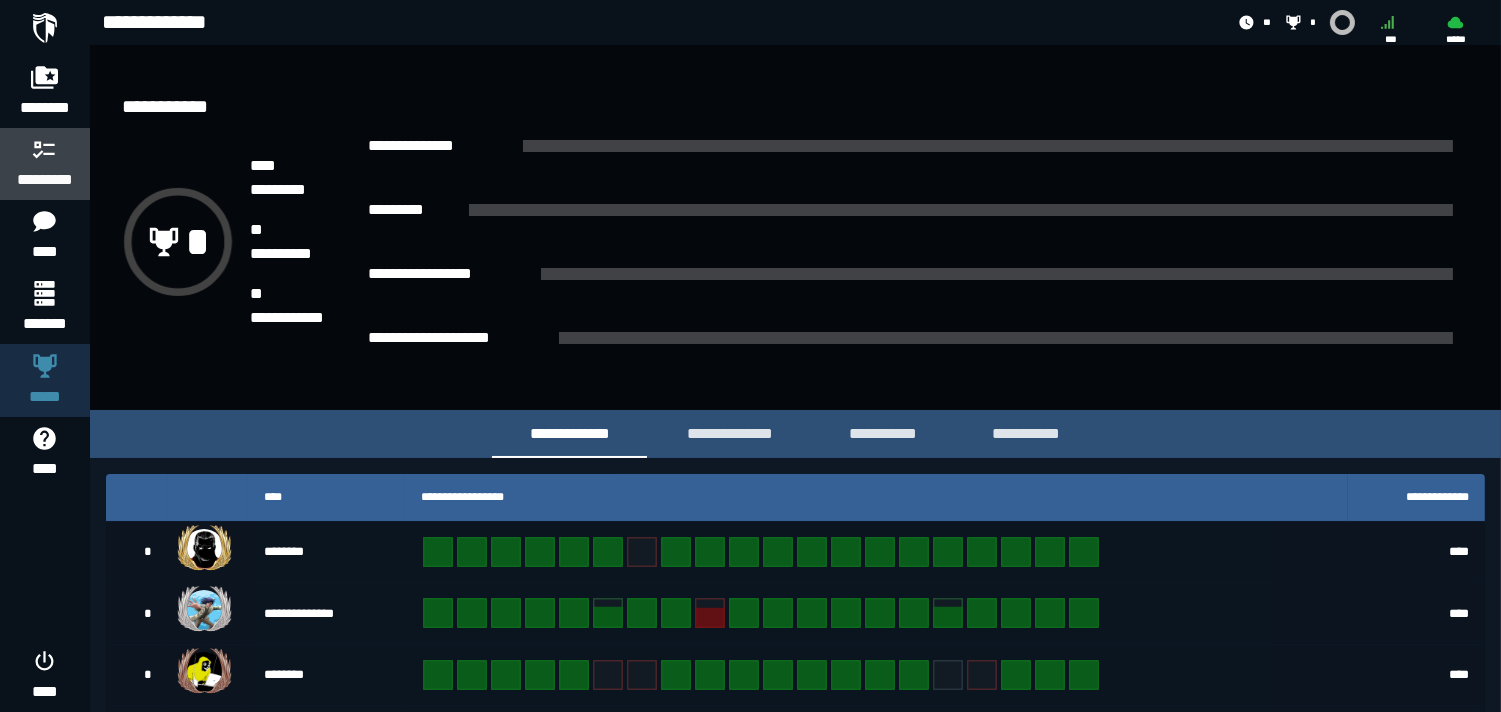click on "*********" at bounding box center (45, 180) 